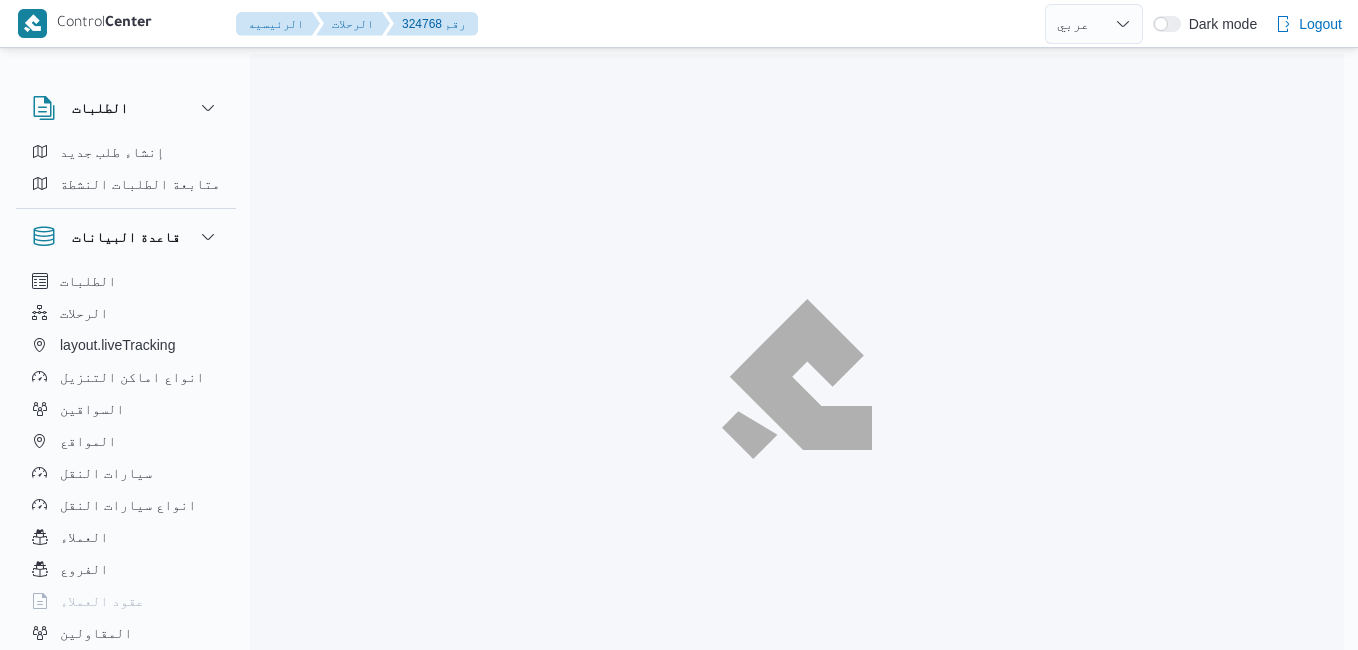select on "ar" 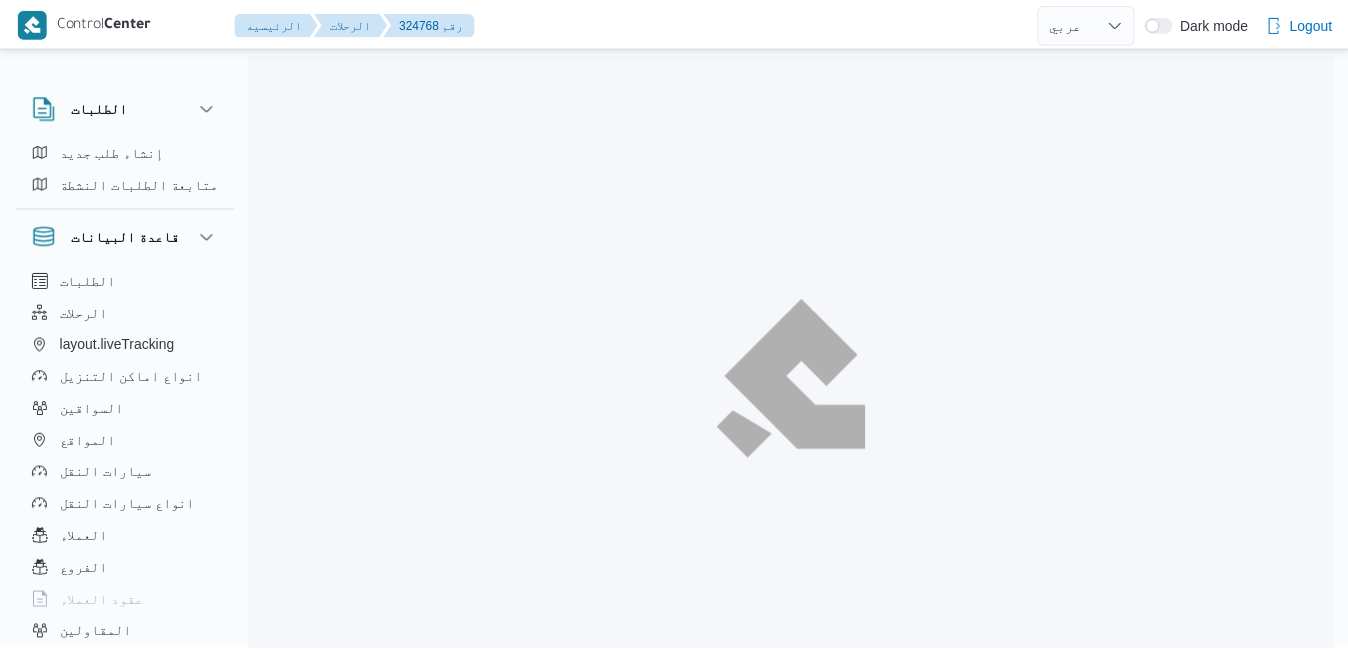 scroll, scrollTop: 0, scrollLeft: 0, axis: both 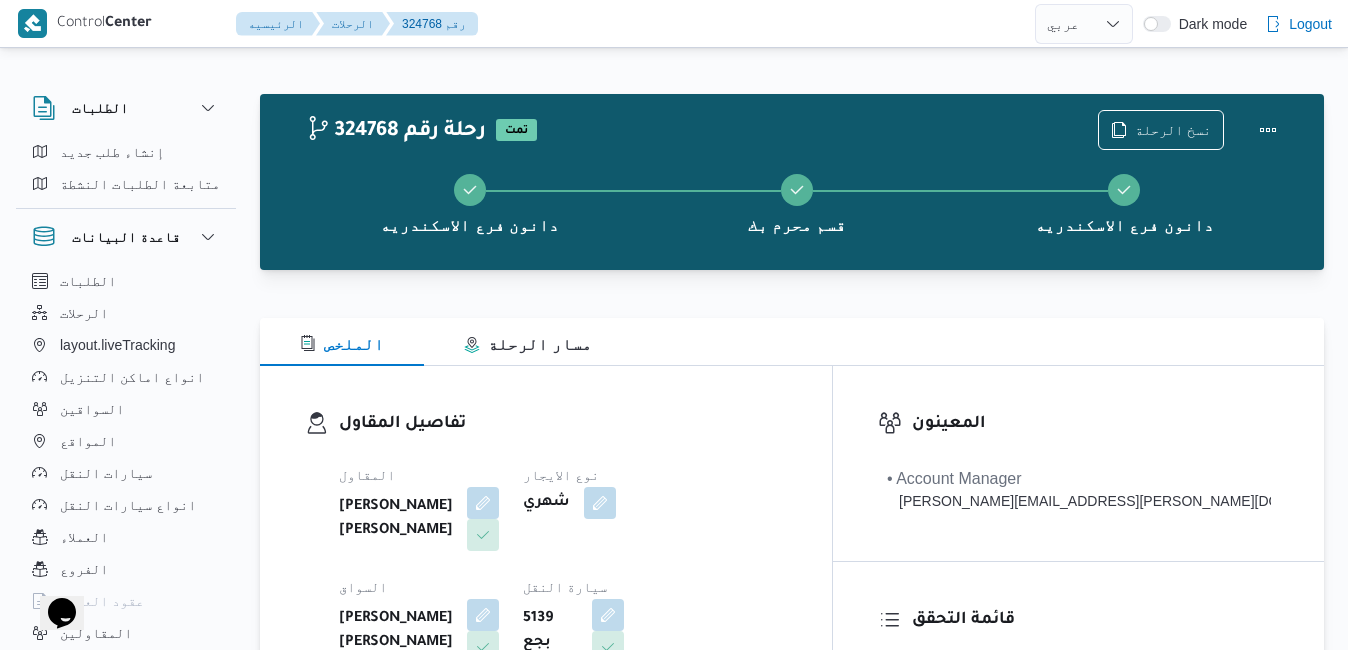 click on "تفاصيل المقاول المقاول [PERSON_NAME] [PERSON_NAME] نوع الايجار شهري السواق [PERSON_NAME] [PERSON_NAME] سيارة النقل 5139 بجع نوع سيارة النقل دبابة | مغلق | مبرد | 1.5 طن" at bounding box center (546, 597) 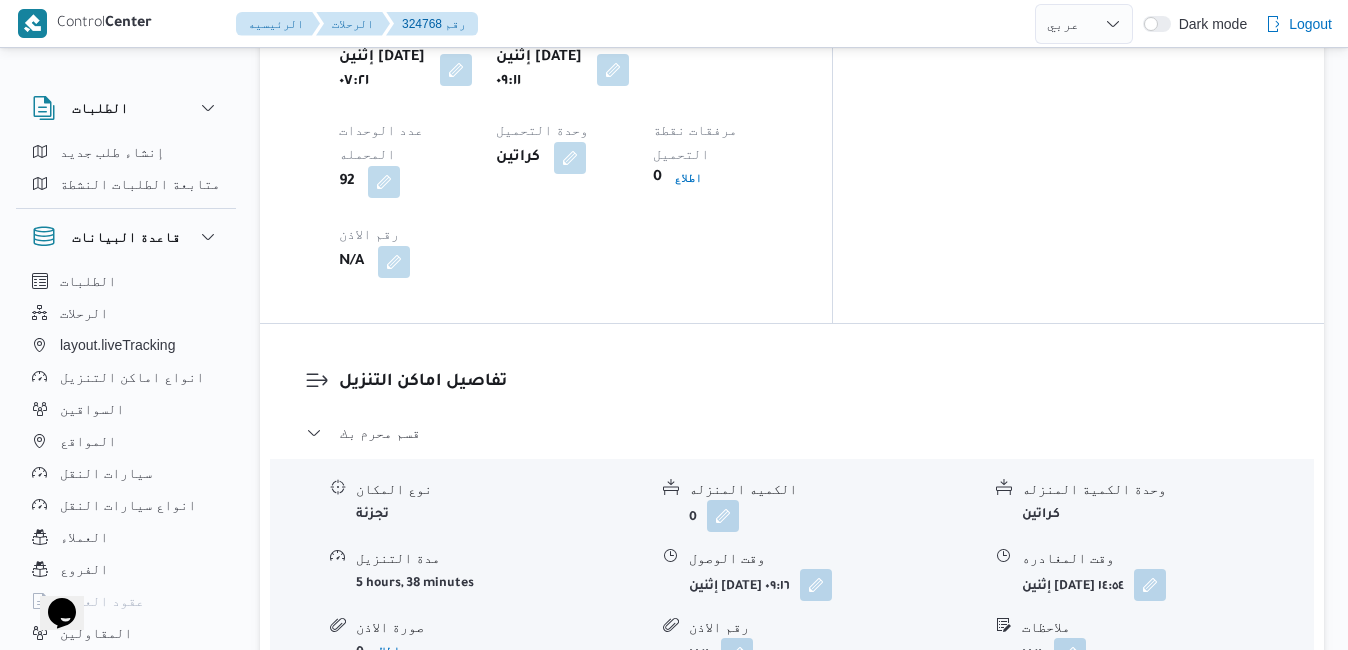 scroll, scrollTop: 1800, scrollLeft: 0, axis: vertical 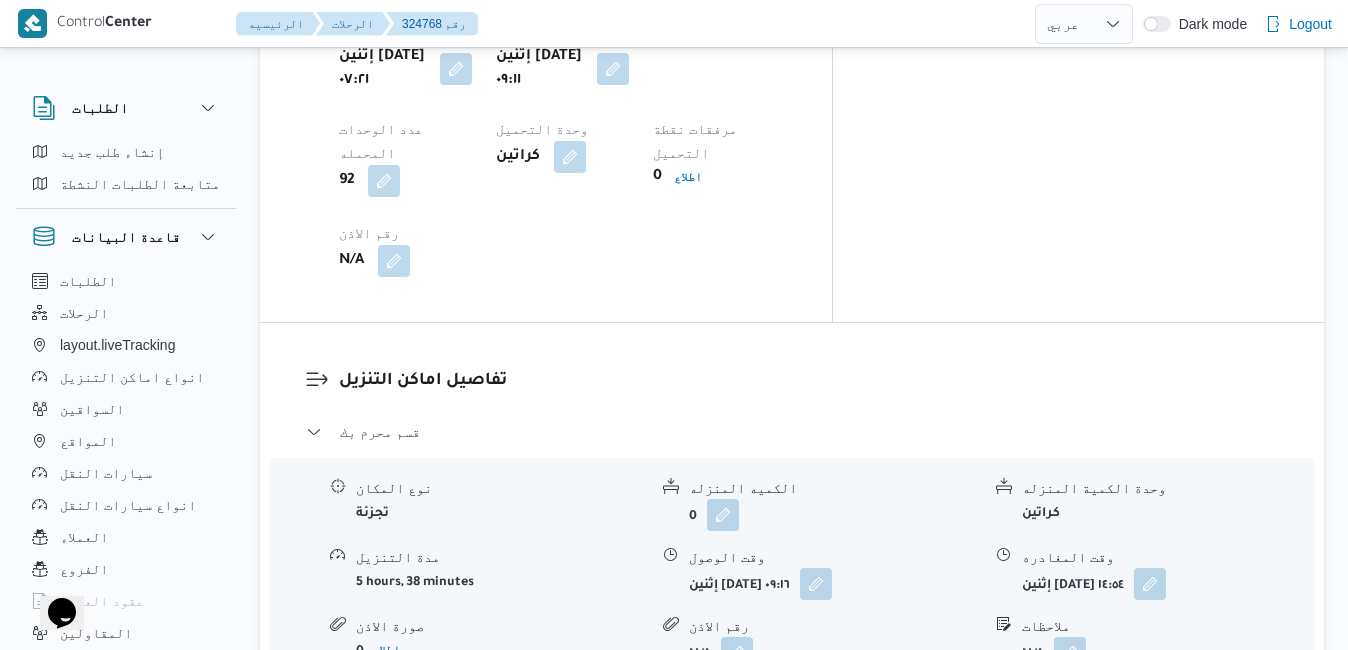 click on "قسم مينا البصل -
دانون فرع الاسكندريه" at bounding box center [792, 716] 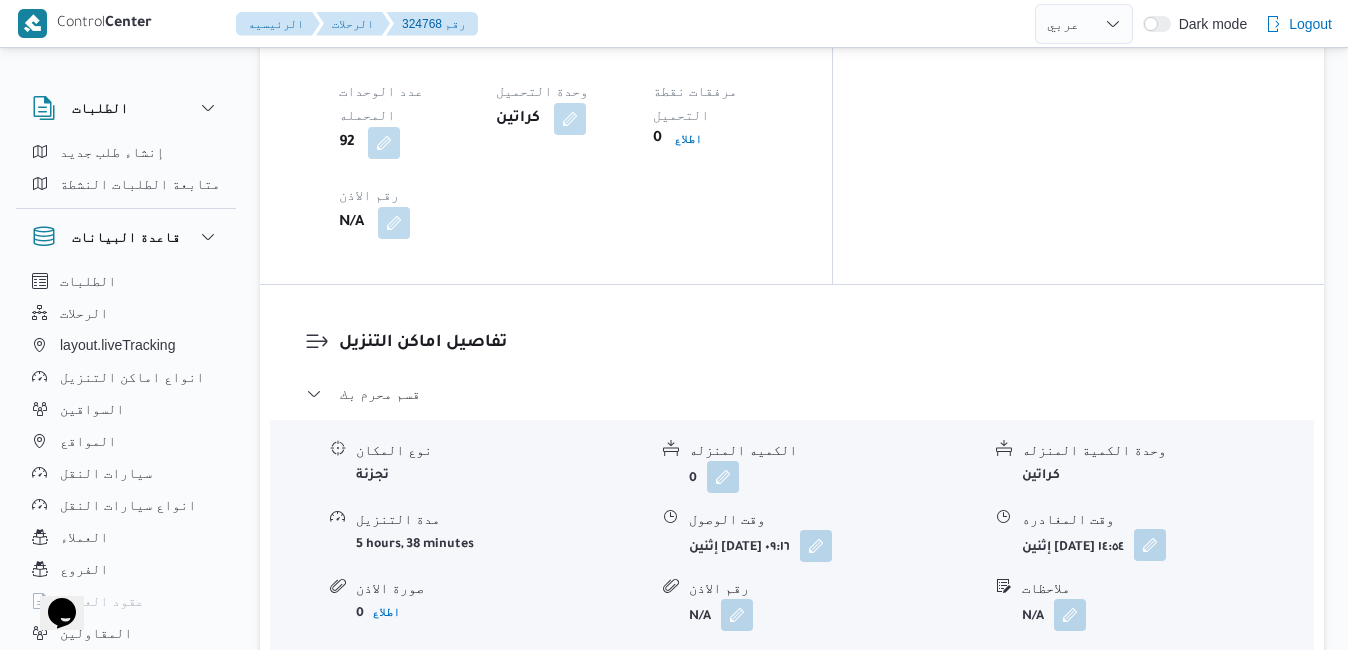 scroll, scrollTop: 1840, scrollLeft: 0, axis: vertical 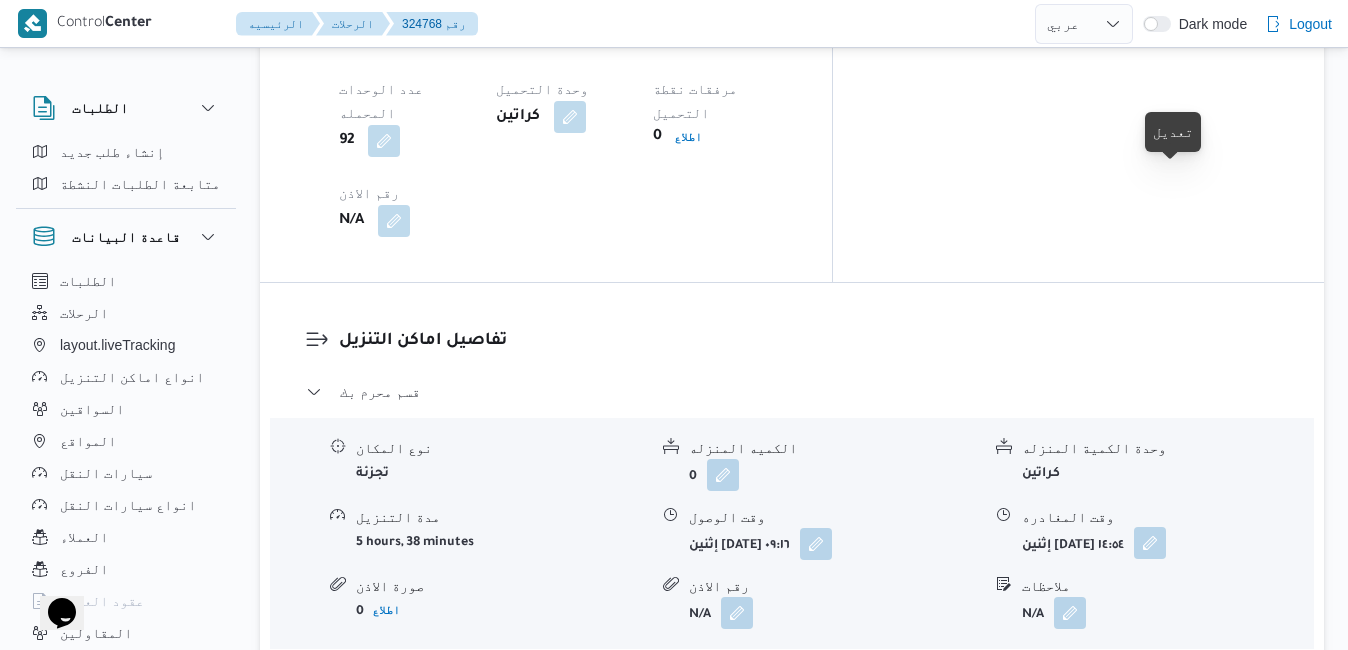 click at bounding box center [1150, 543] 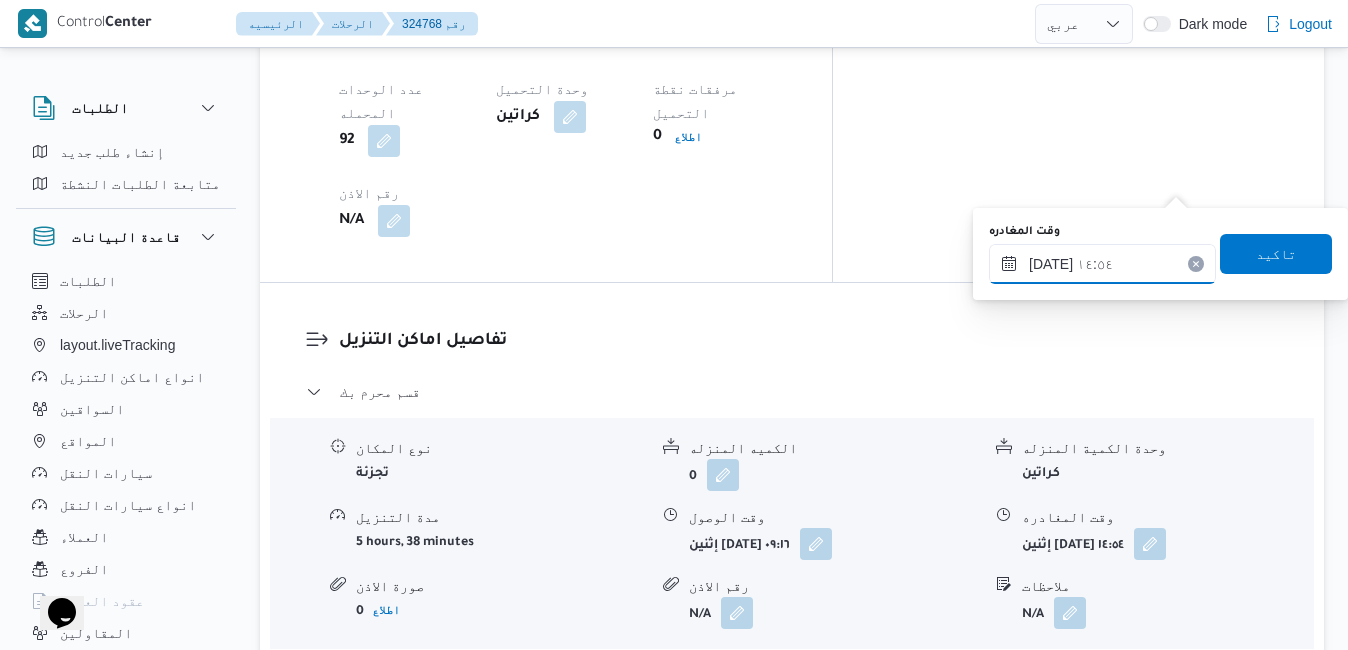 click on "١٤/٠٧/٢٠٢٥ ١٤:٥٤" at bounding box center [1102, 264] 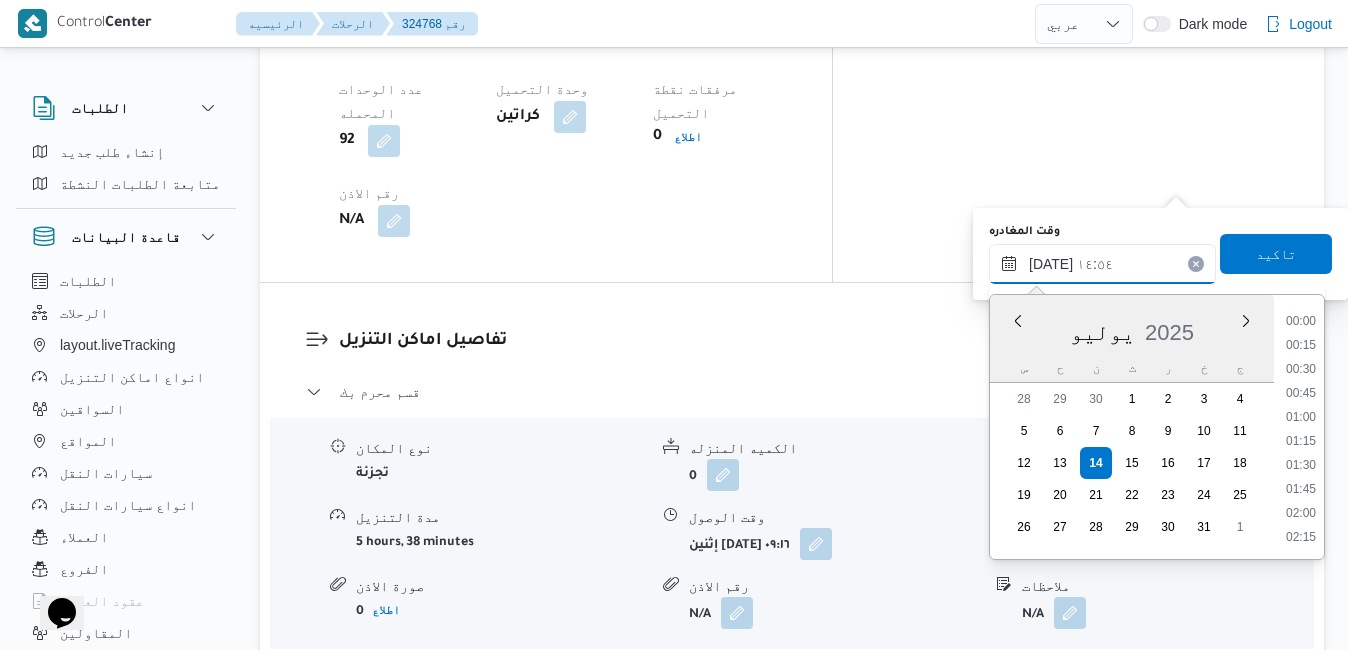 scroll, scrollTop: 1294, scrollLeft: 0, axis: vertical 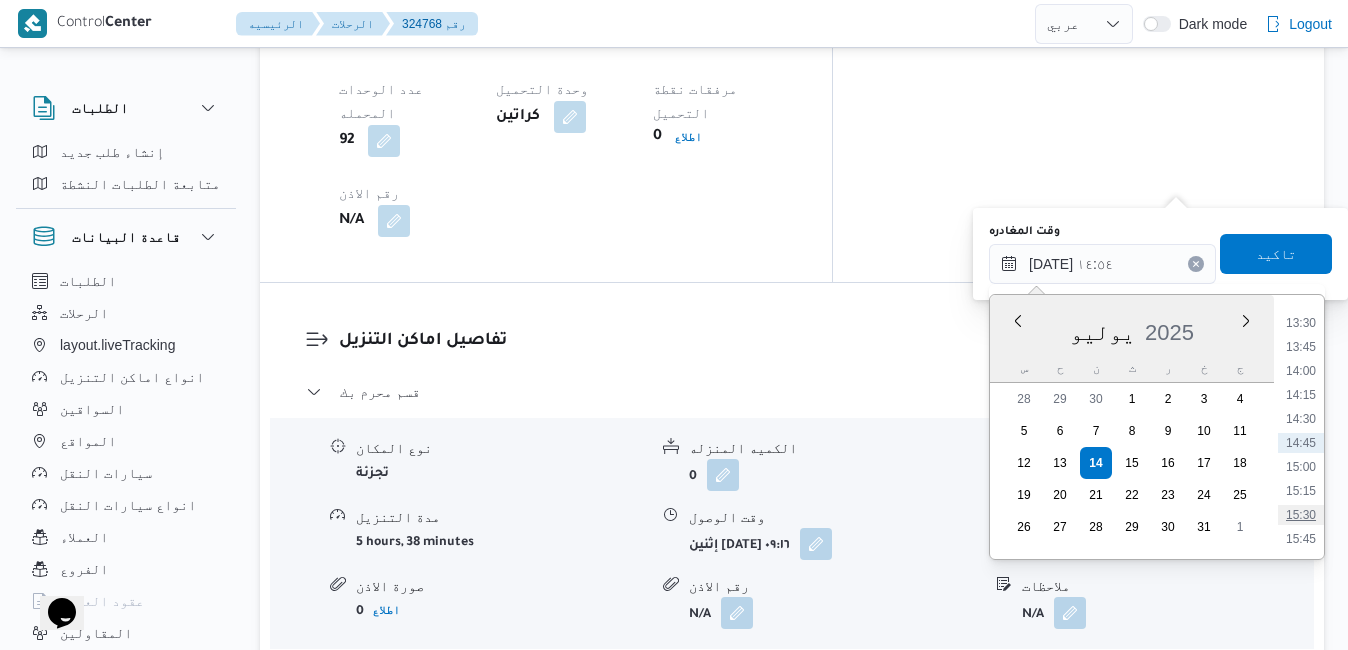 click on "15:30" at bounding box center [1301, 515] 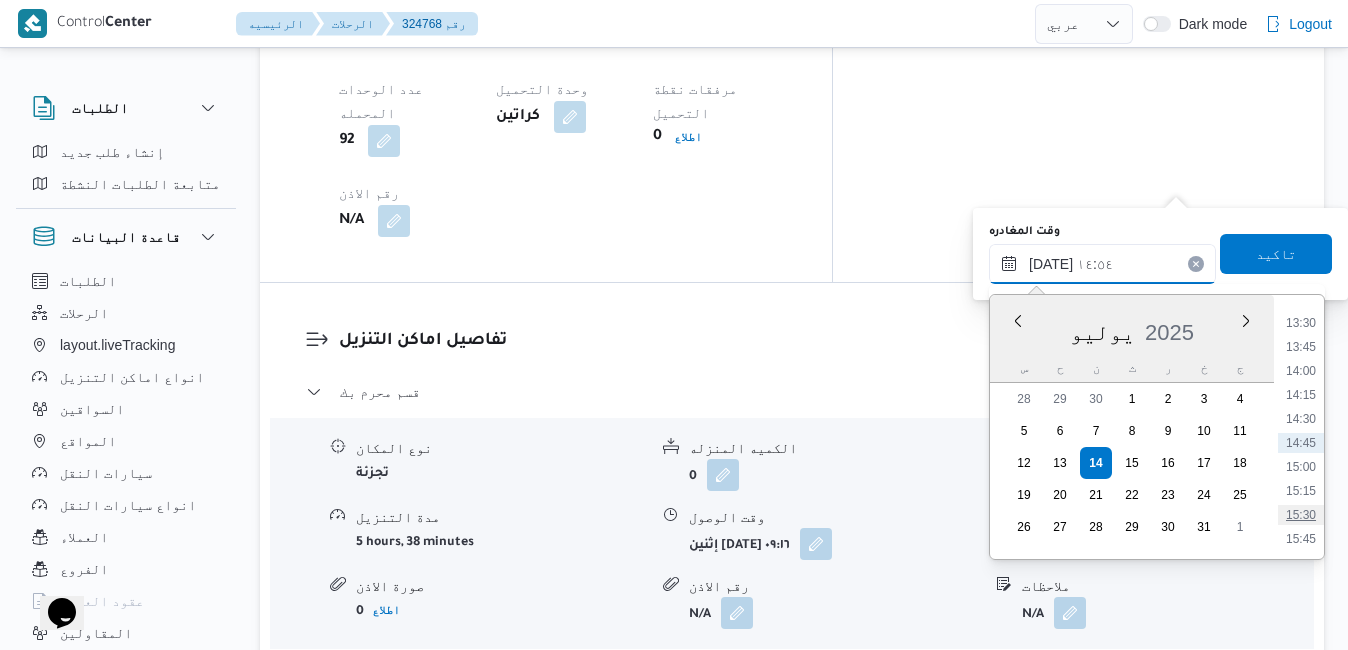 type on "١٤/٠٧/٢٠٢٥ ١٥:٣٠" 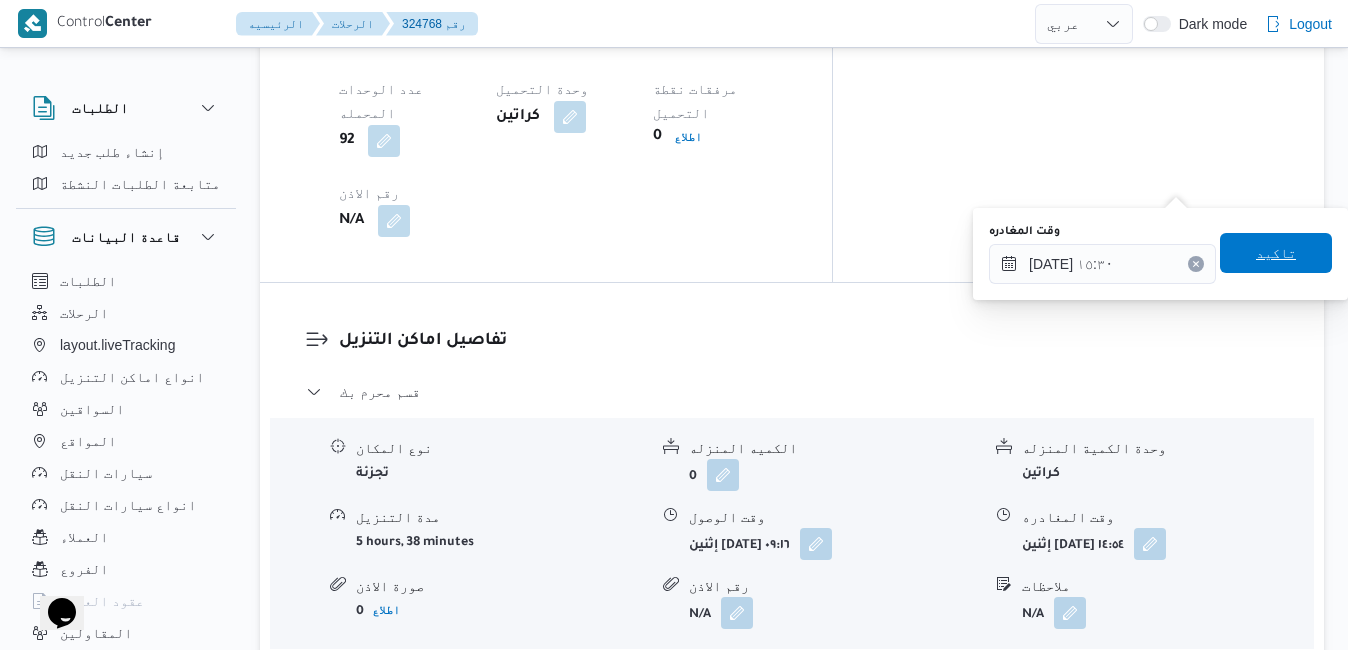 click on "تاكيد" at bounding box center [1276, 253] 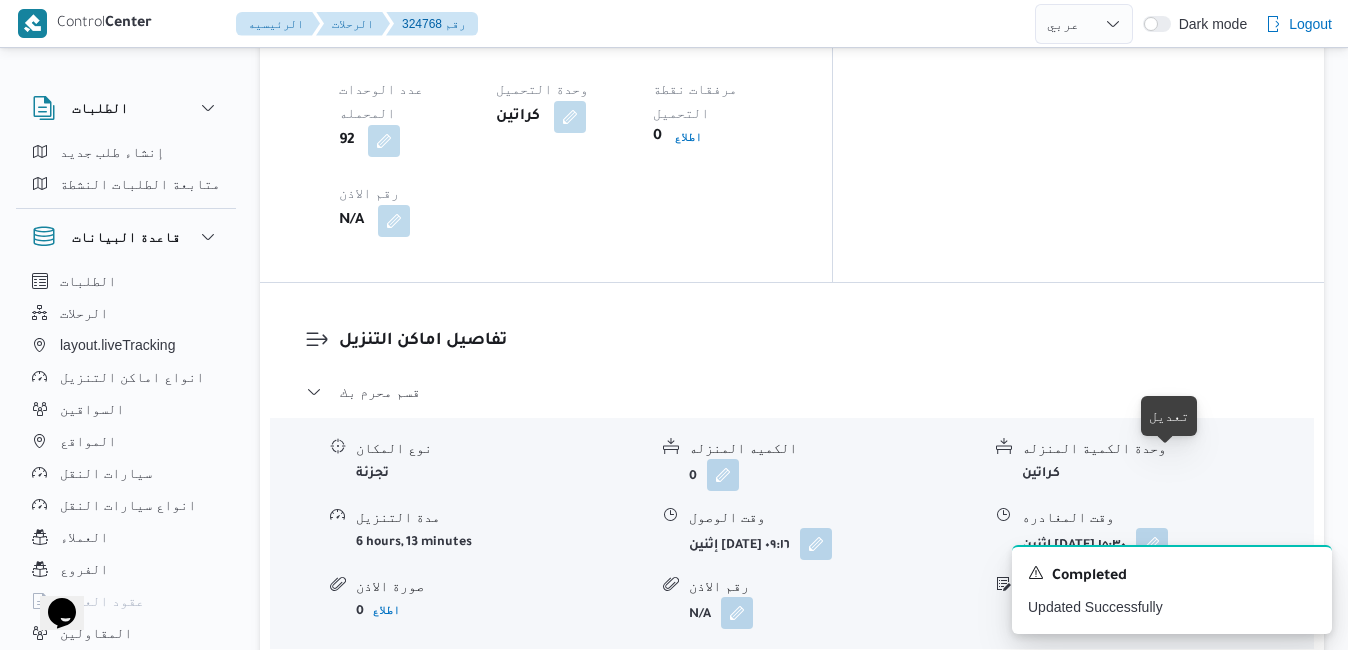 click at bounding box center [1147, 827] 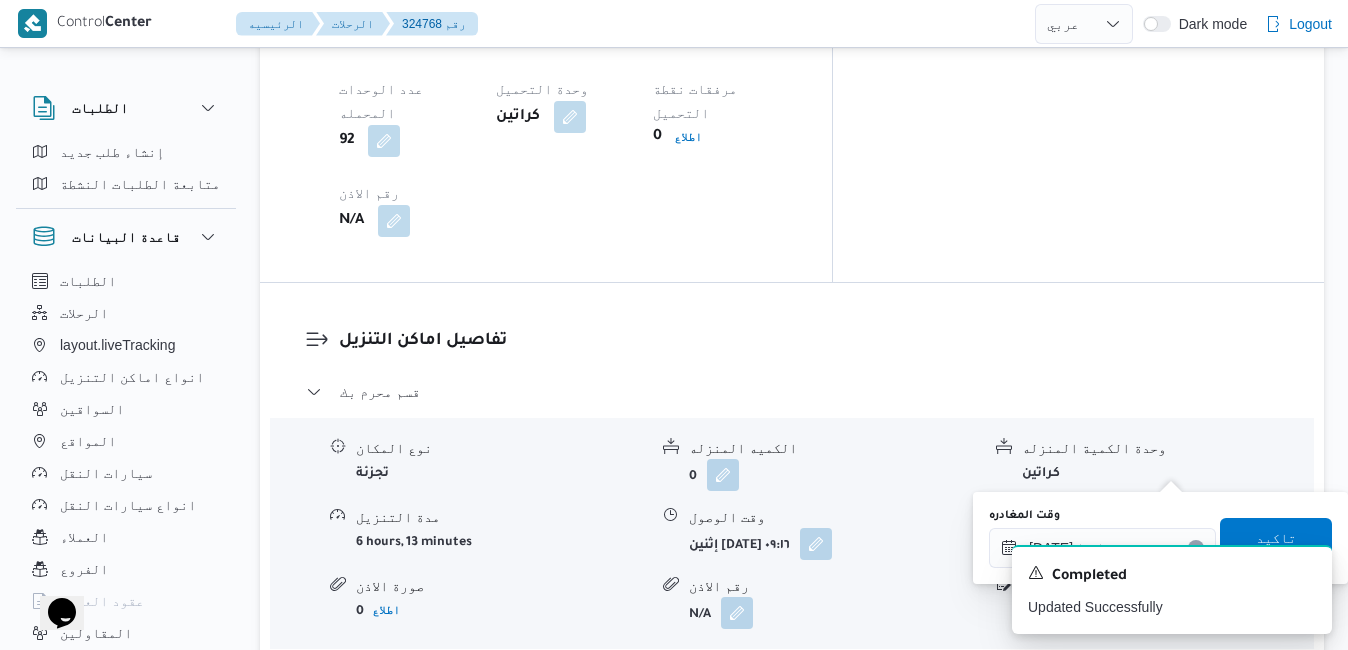 click on "وحدة الكمية المنزله كراتين" at bounding box center [1167, 748] 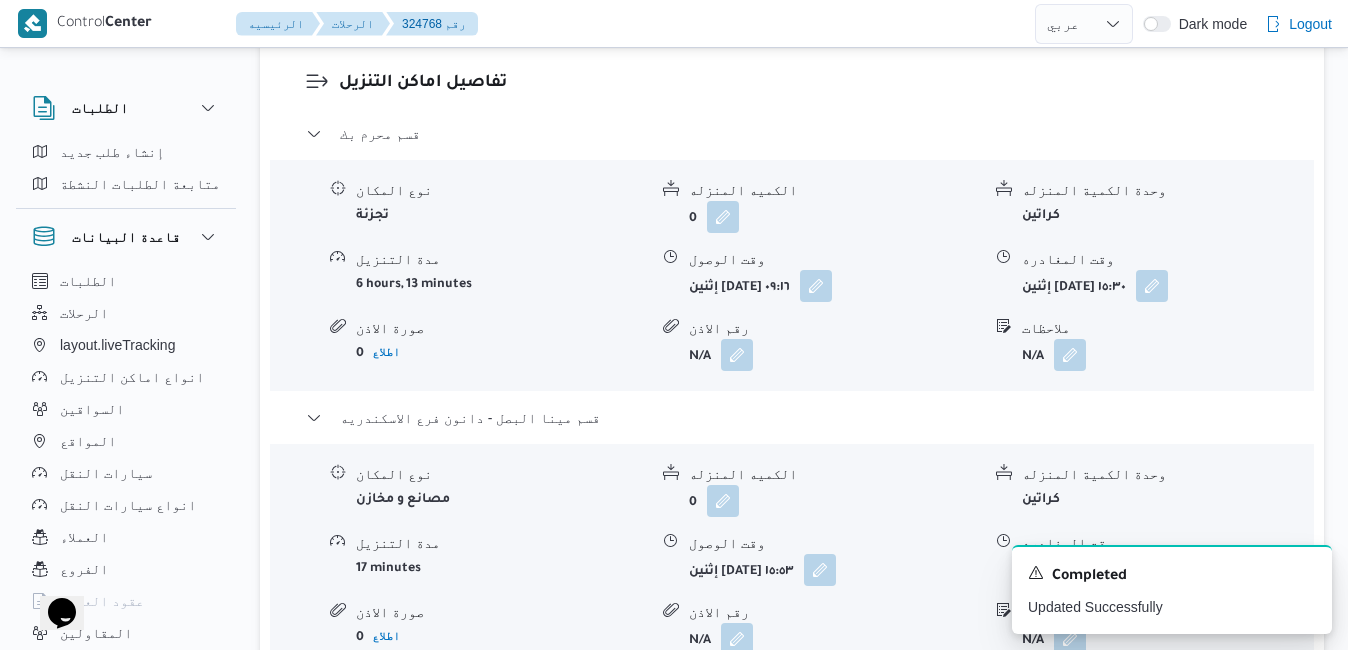 scroll, scrollTop: 2151, scrollLeft: 0, axis: vertical 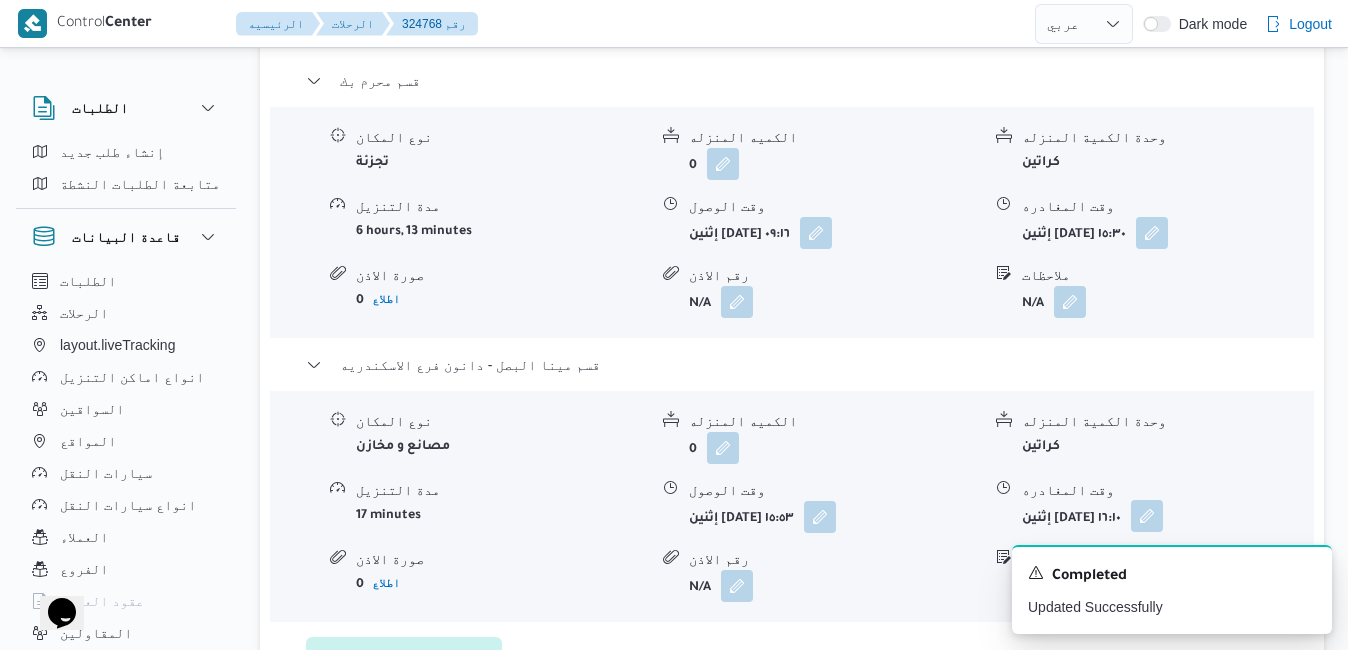 click at bounding box center (1147, 516) 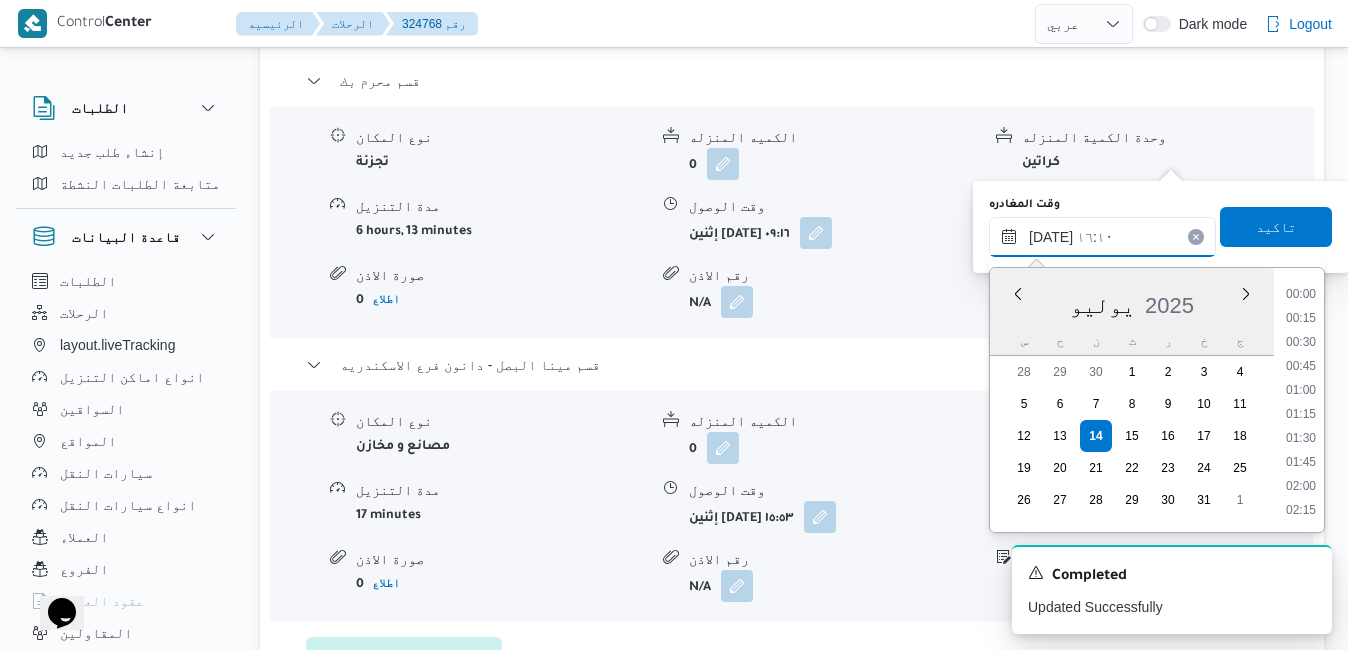 scroll, scrollTop: 1414, scrollLeft: 0, axis: vertical 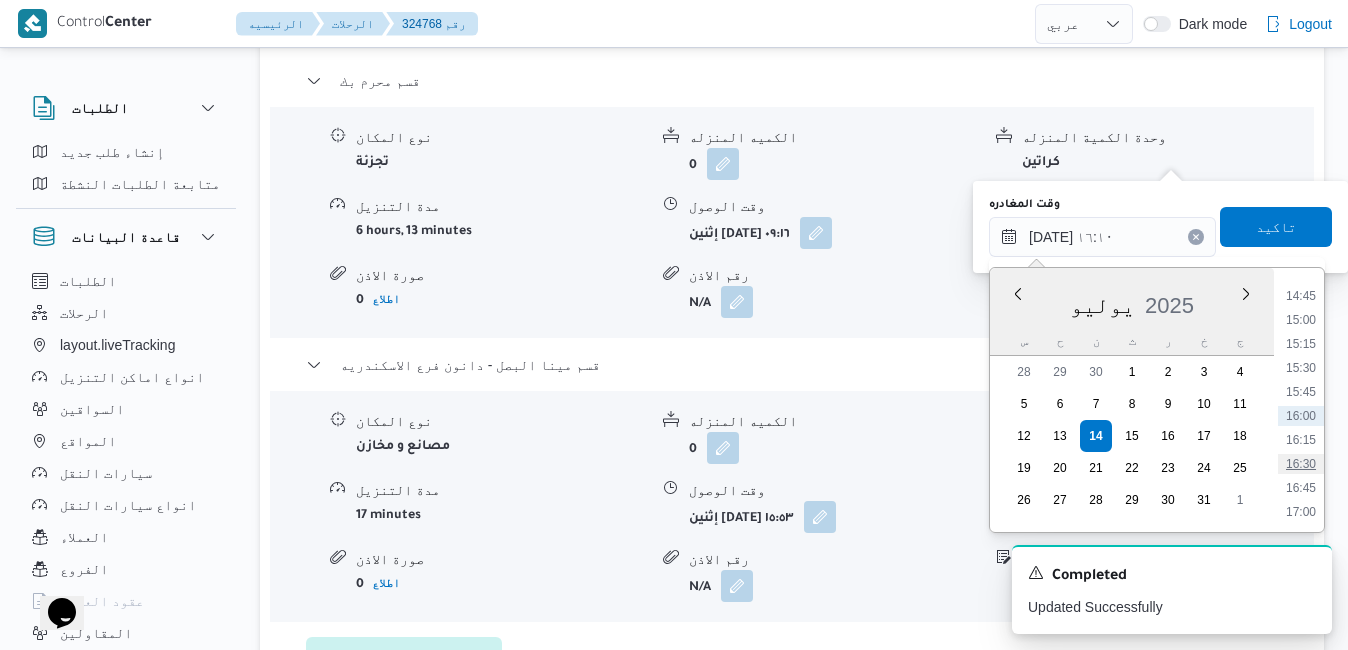 click on "16:30" at bounding box center [1301, 464] 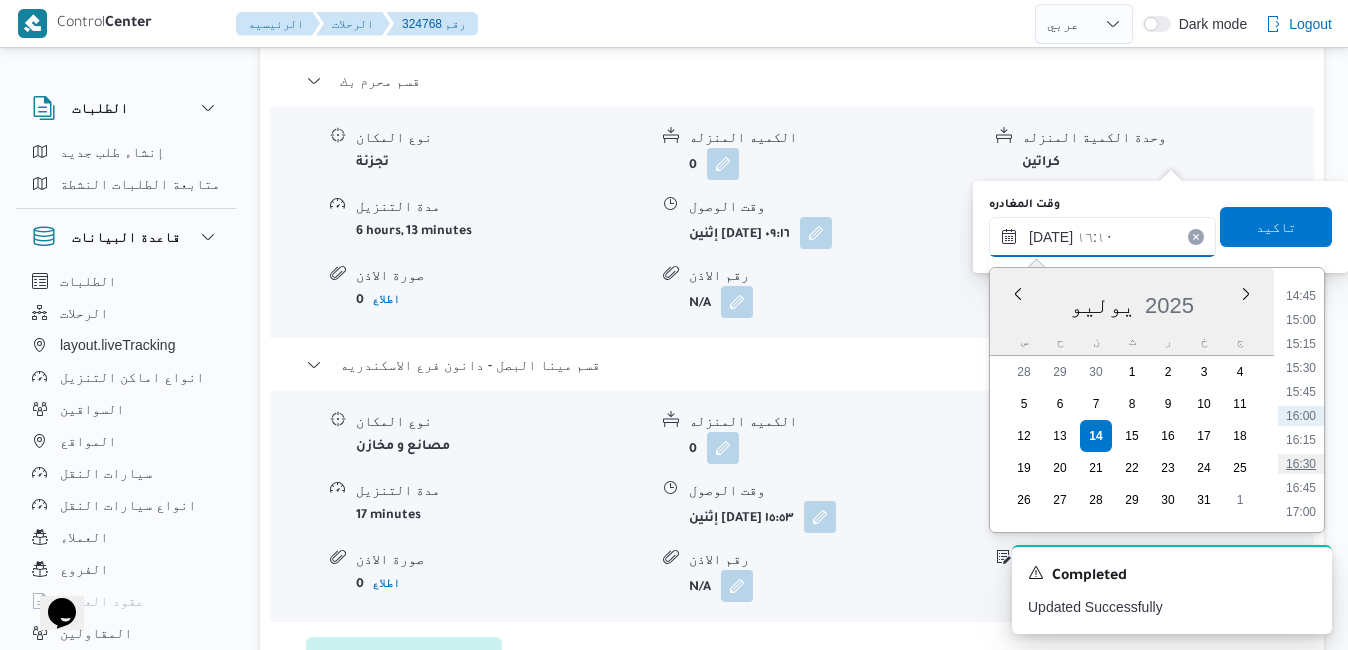type on "١٤/٠٧/٢٠٢٥ ١٦:٣٠" 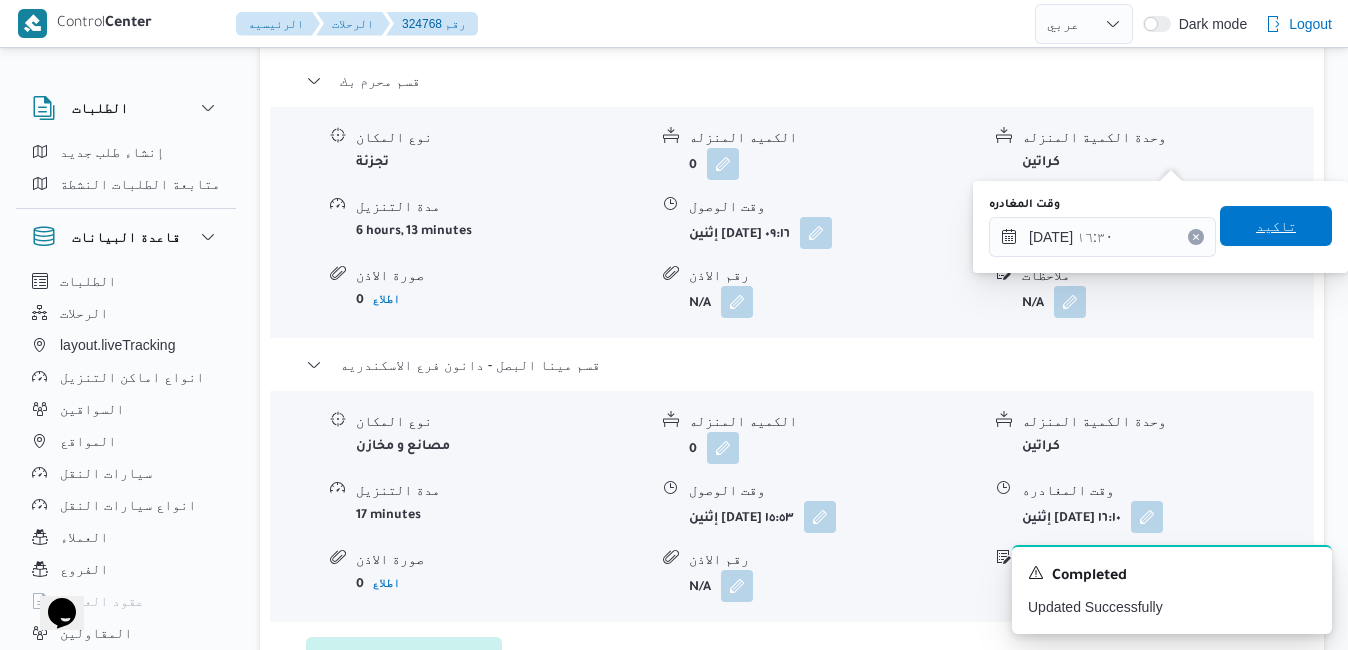 click on "تاكيد" at bounding box center [1276, 226] 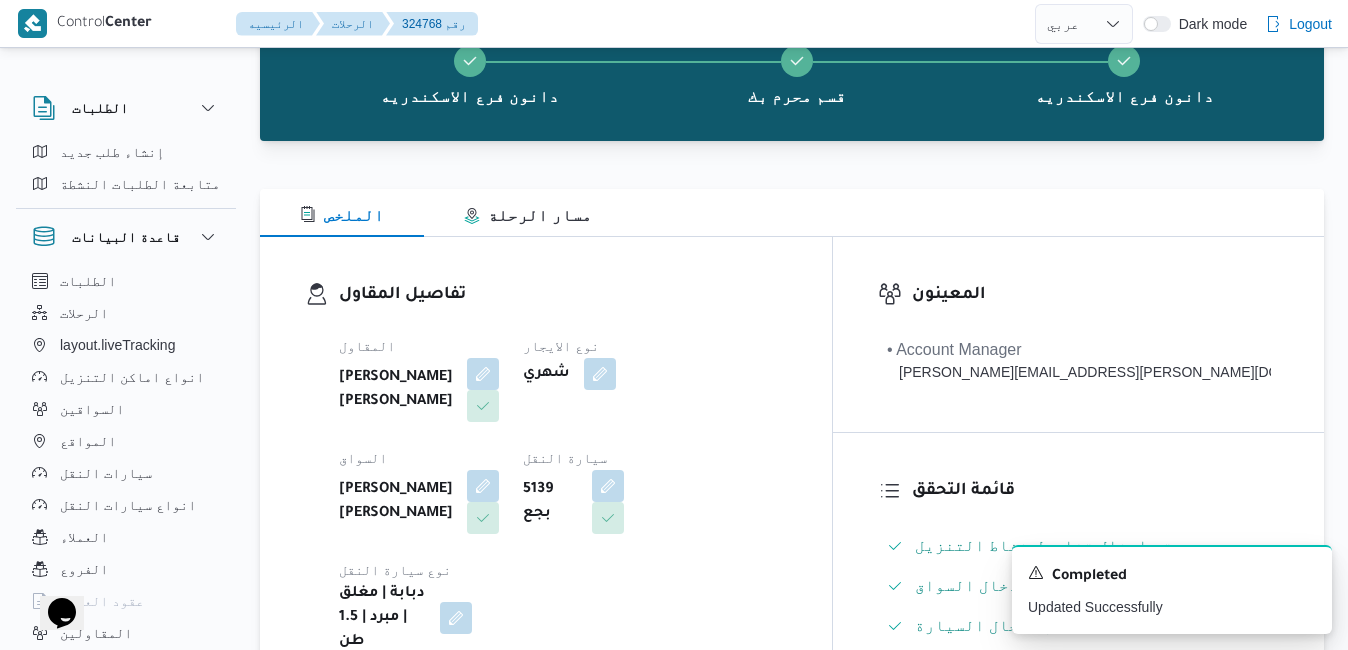 scroll, scrollTop: 0, scrollLeft: 0, axis: both 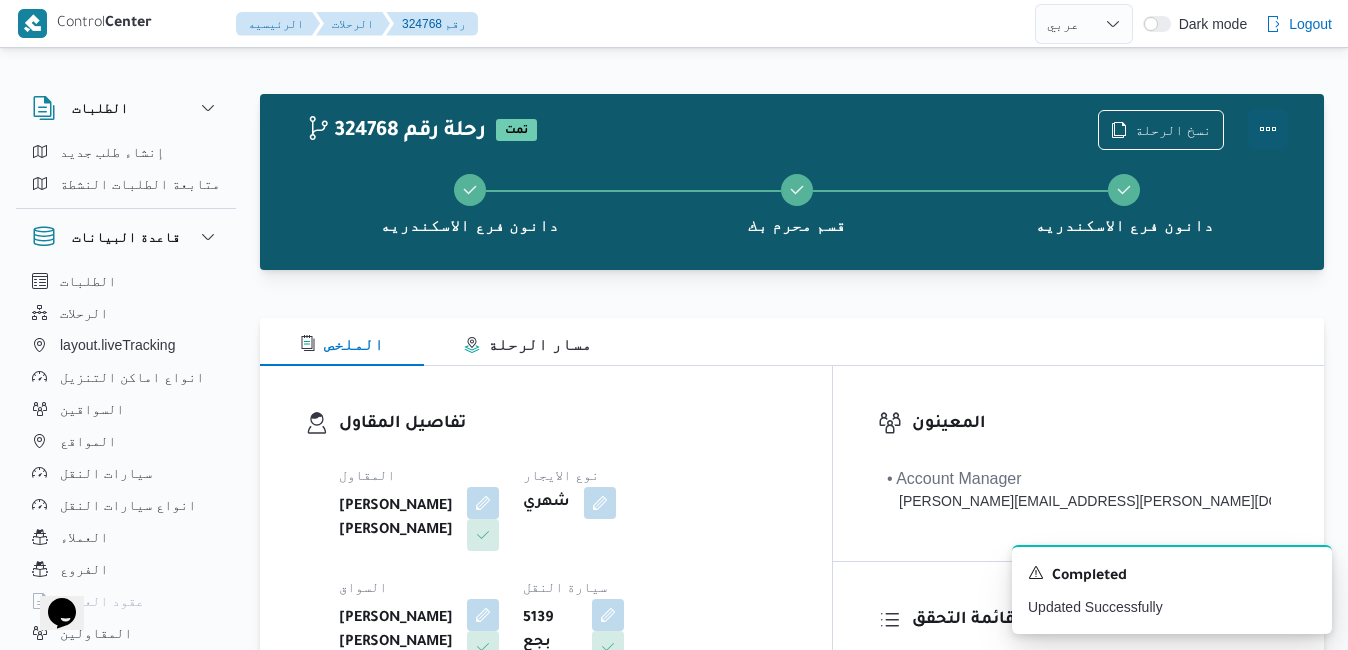 click at bounding box center [1268, 129] 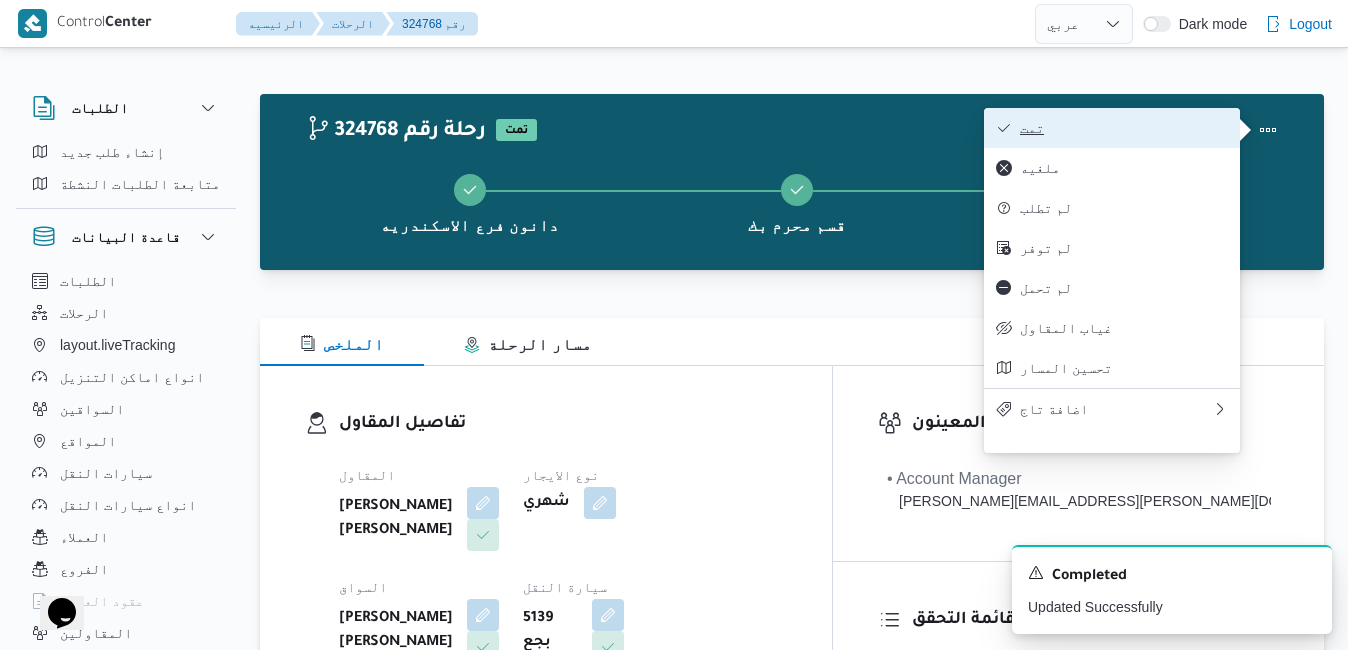 click on "تمت" at bounding box center [1124, 128] 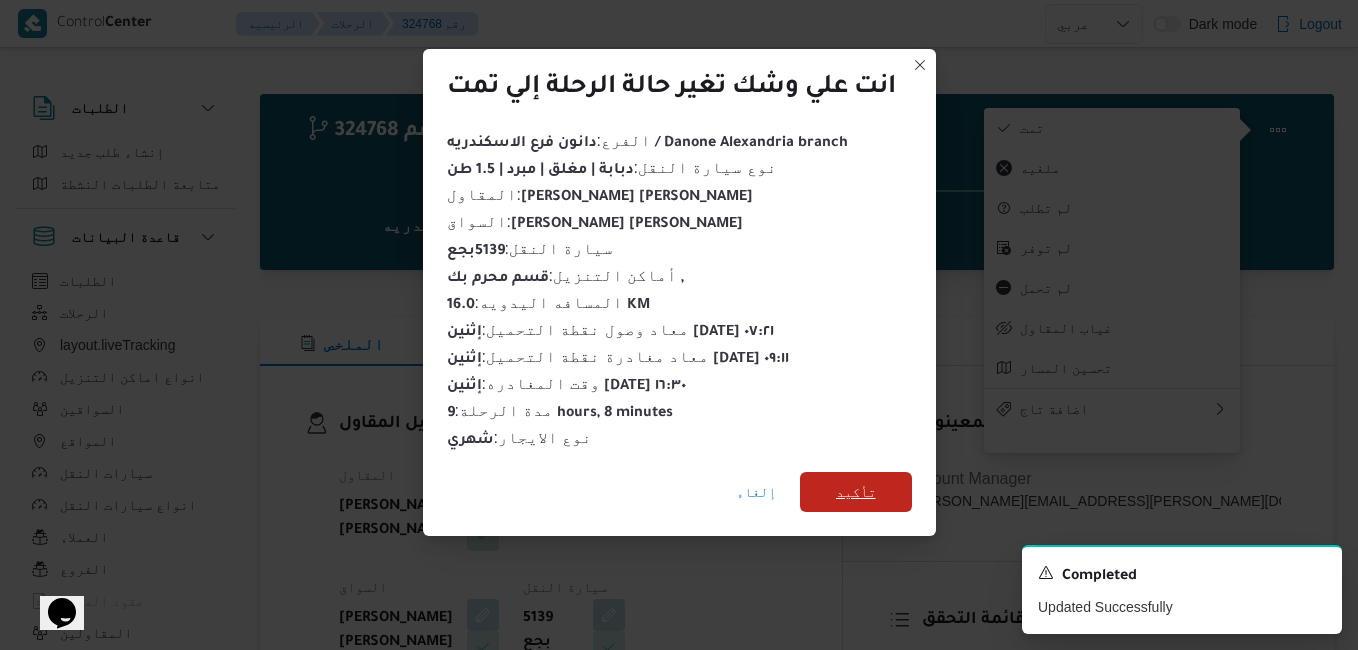click on "تأكيد" at bounding box center [856, 492] 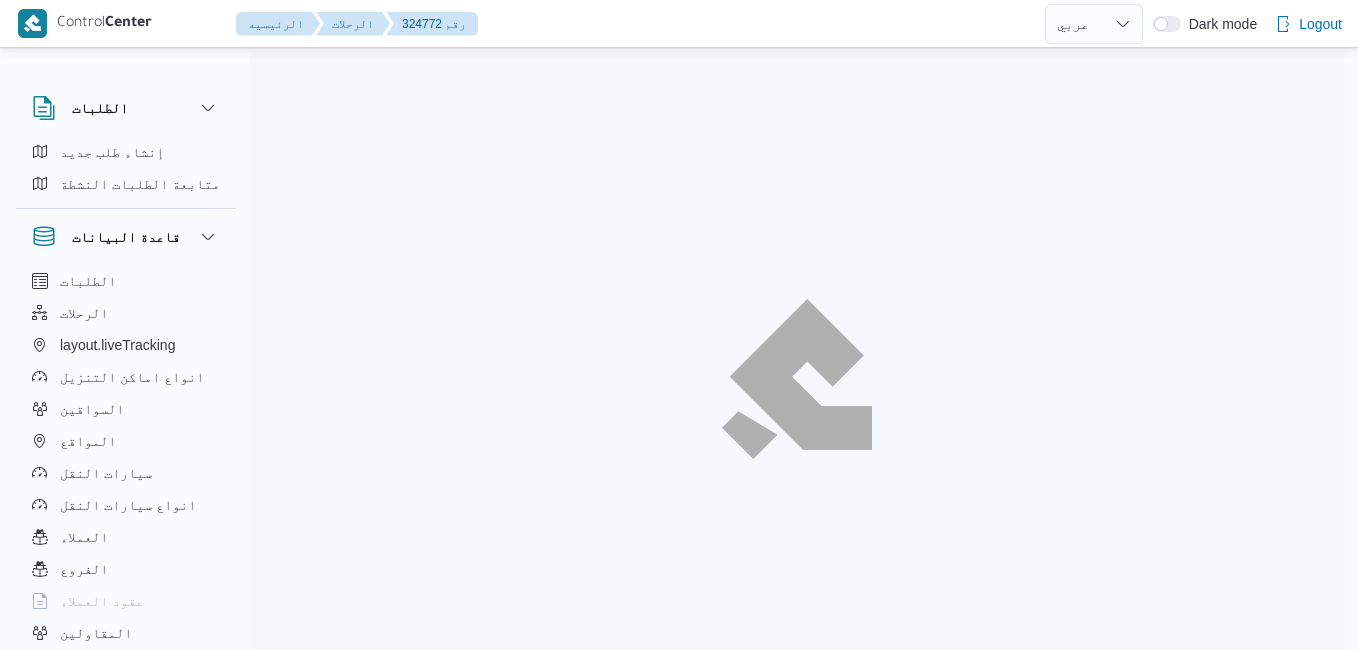 select on "ar" 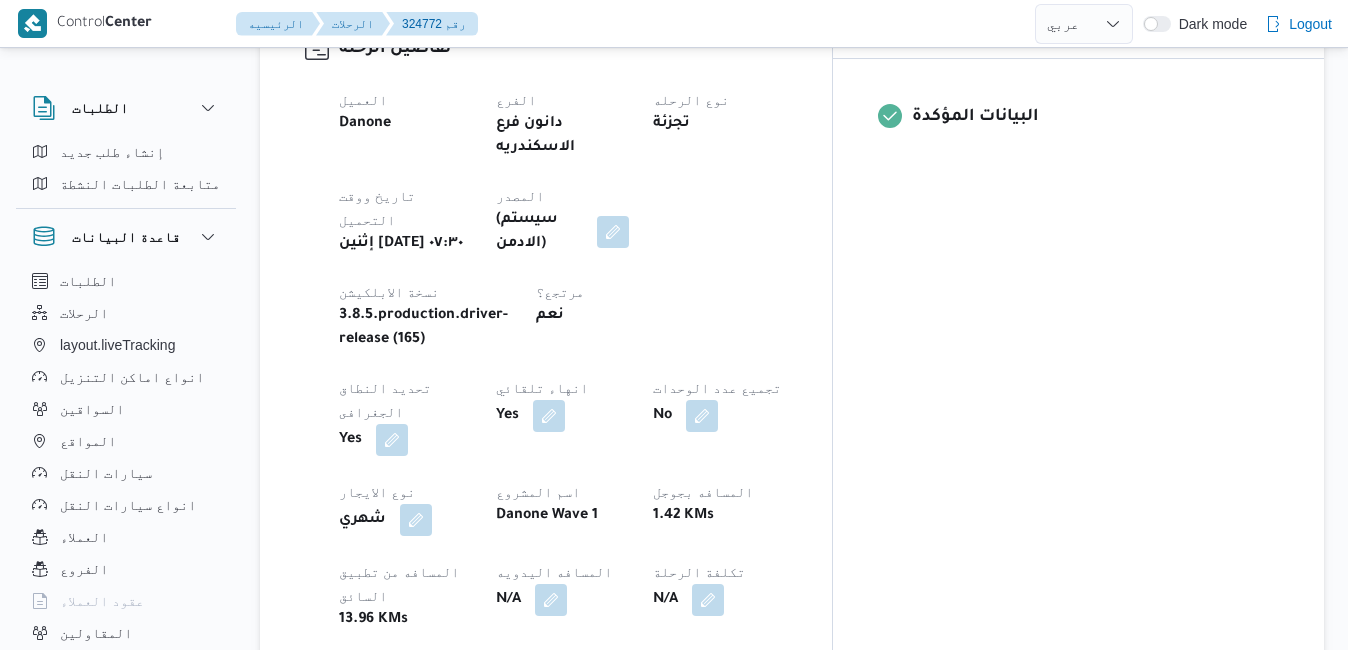 scroll, scrollTop: 840, scrollLeft: 0, axis: vertical 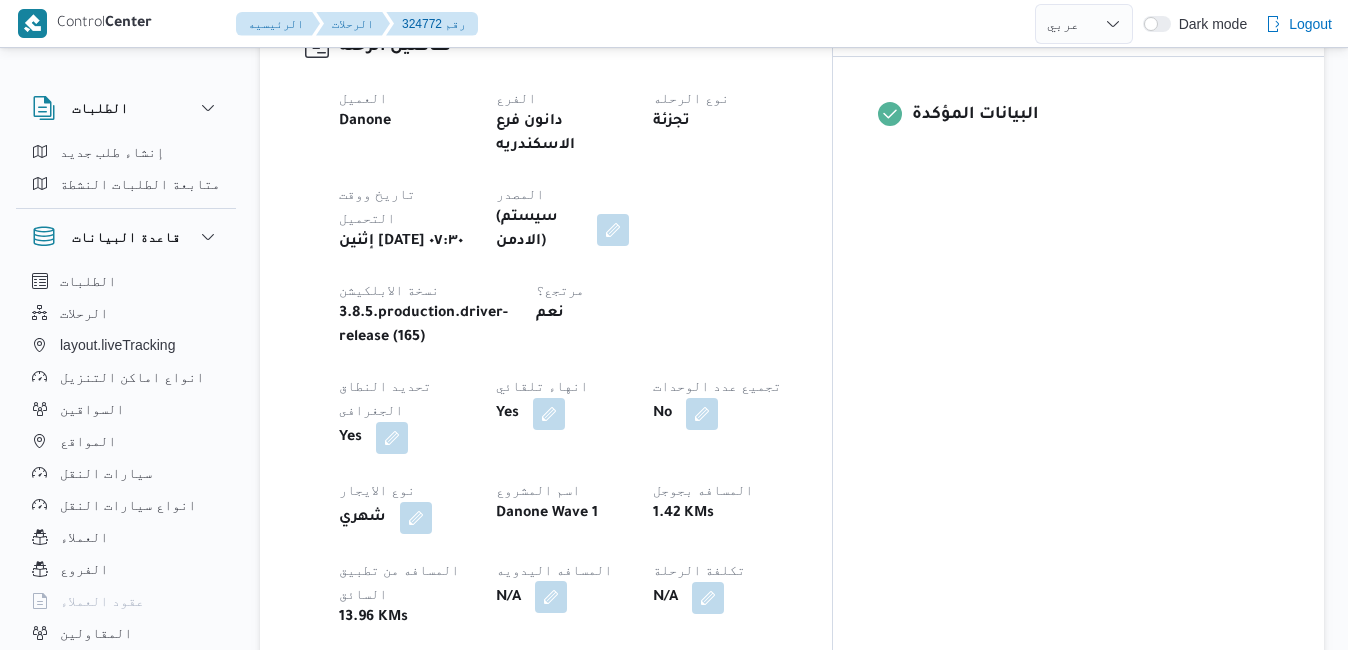 click at bounding box center [551, 597] 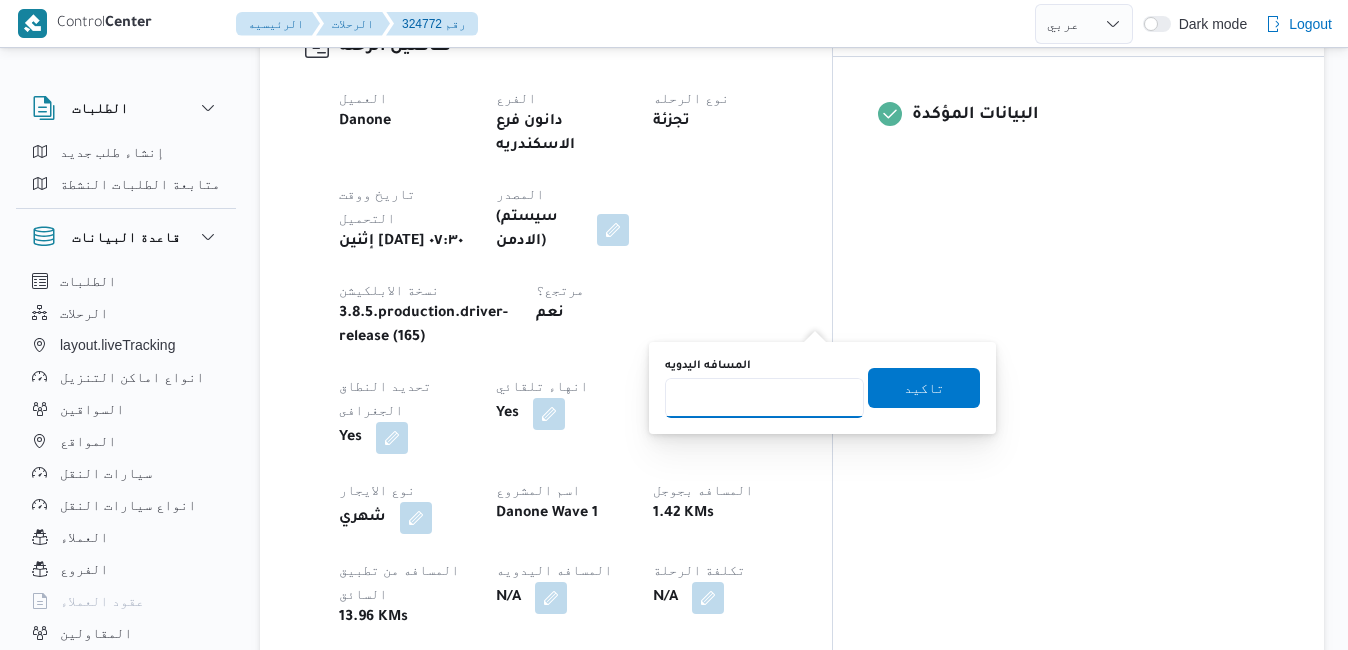 click on "المسافه اليدويه" at bounding box center (764, 398) 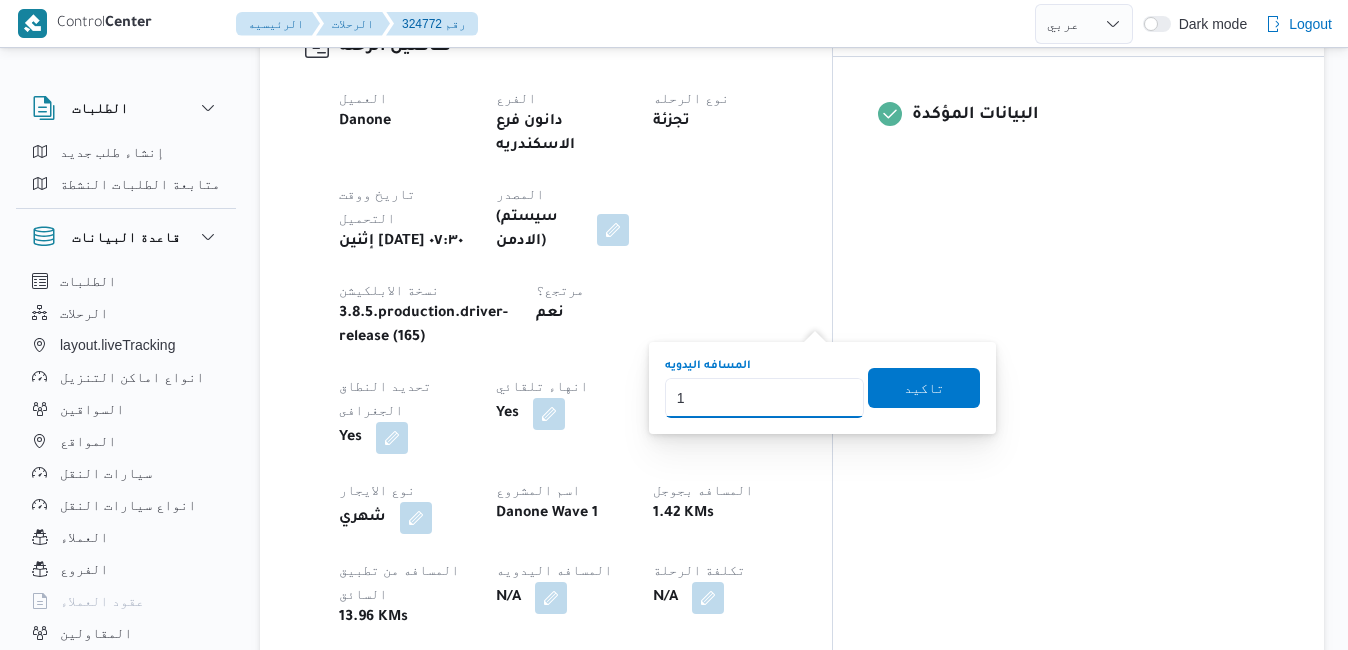 type on "16" 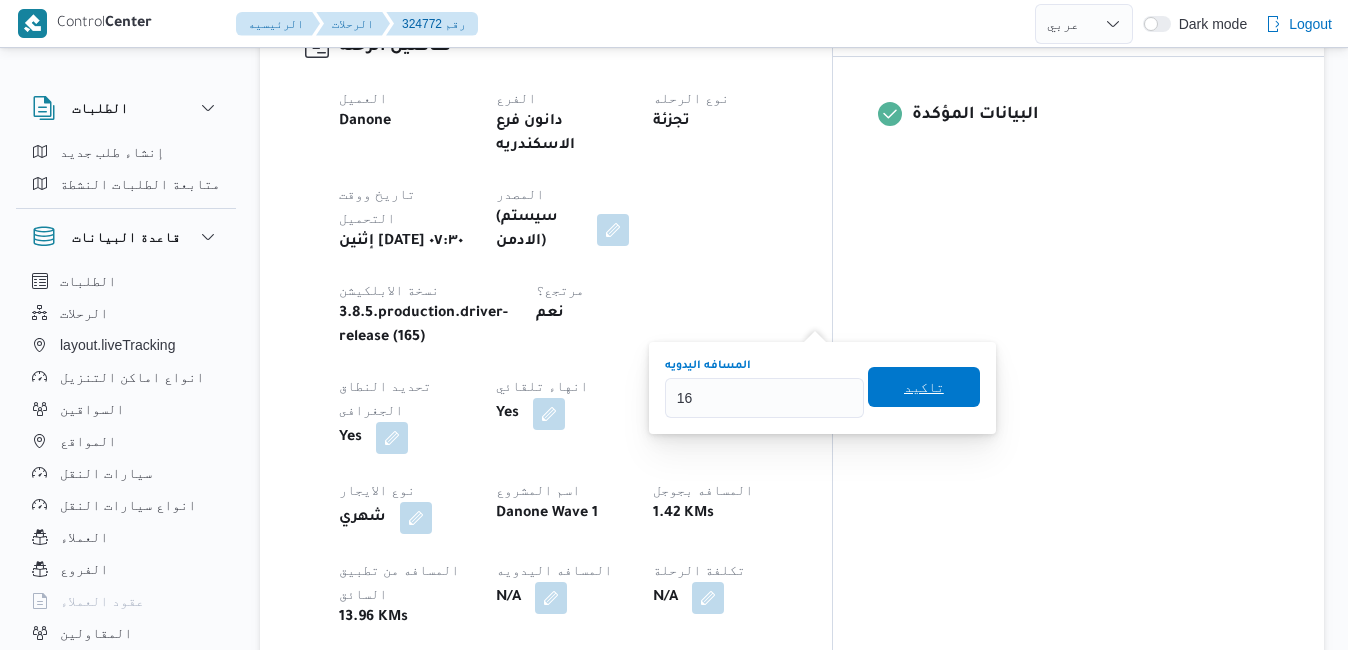 click on "تاكيد" at bounding box center [924, 387] 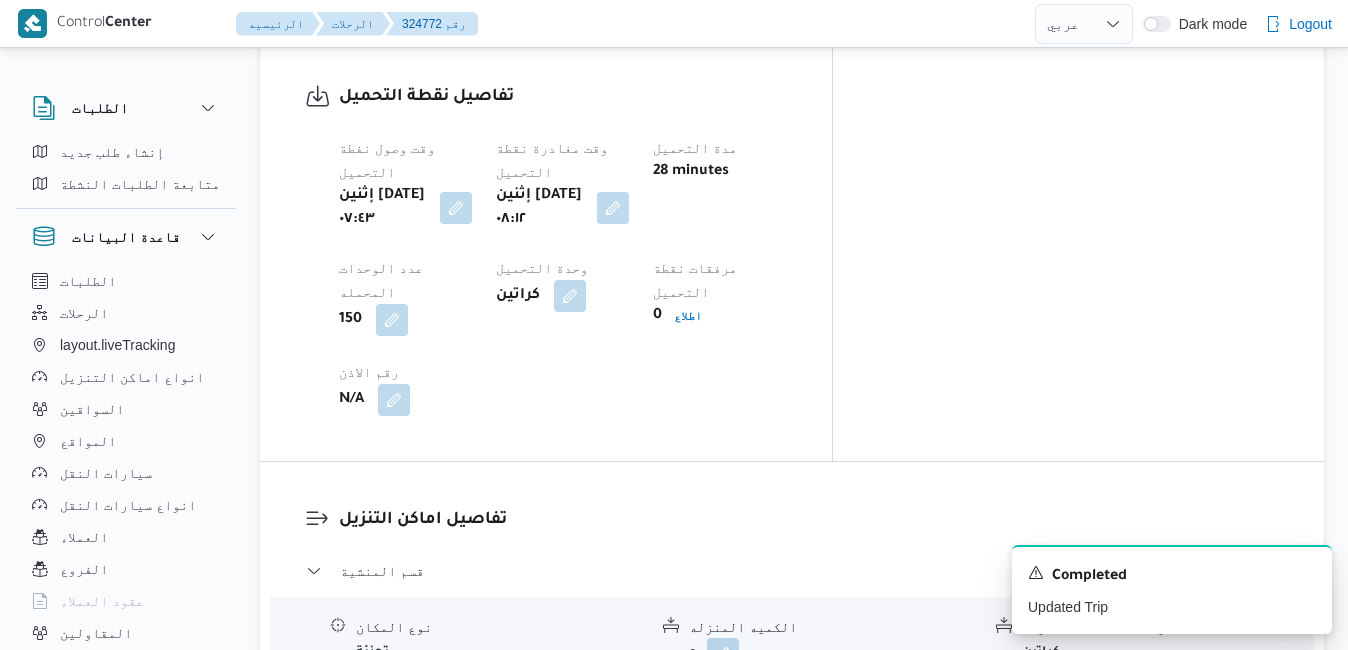 scroll, scrollTop: 1720, scrollLeft: 0, axis: vertical 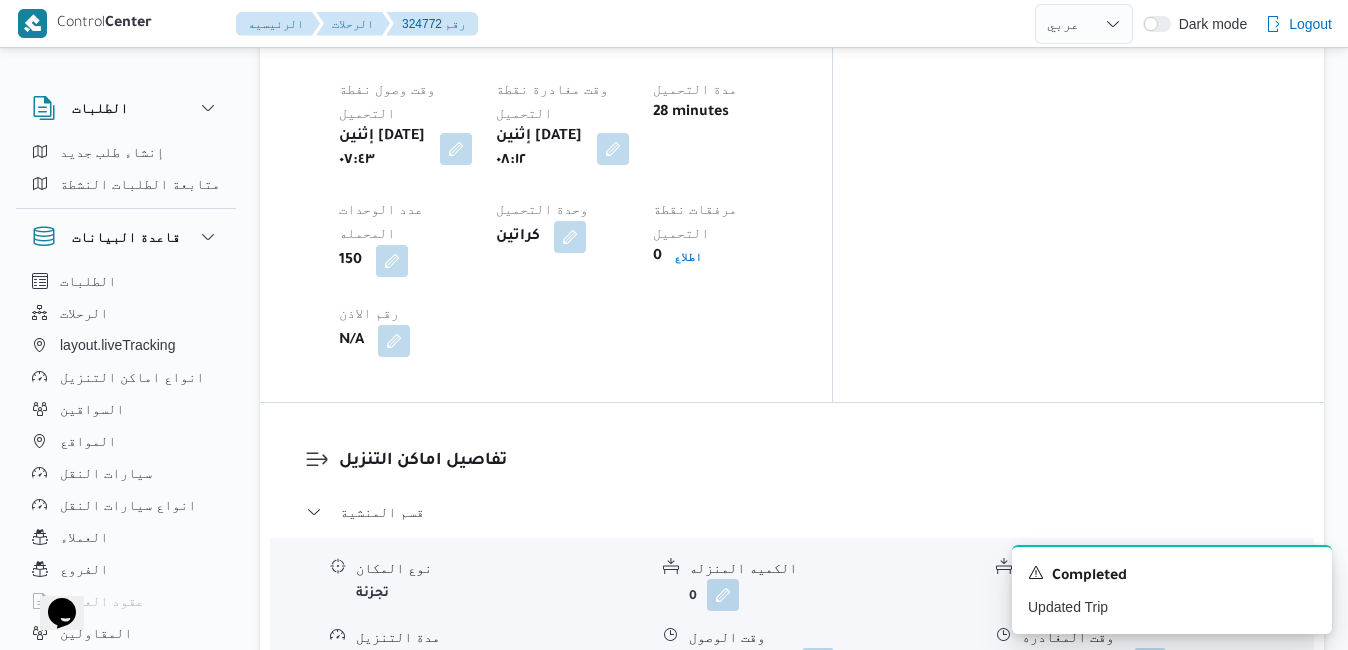 click on "قسم مينا البصل -
دانون فرع الاسكندريه" at bounding box center (792, 796) 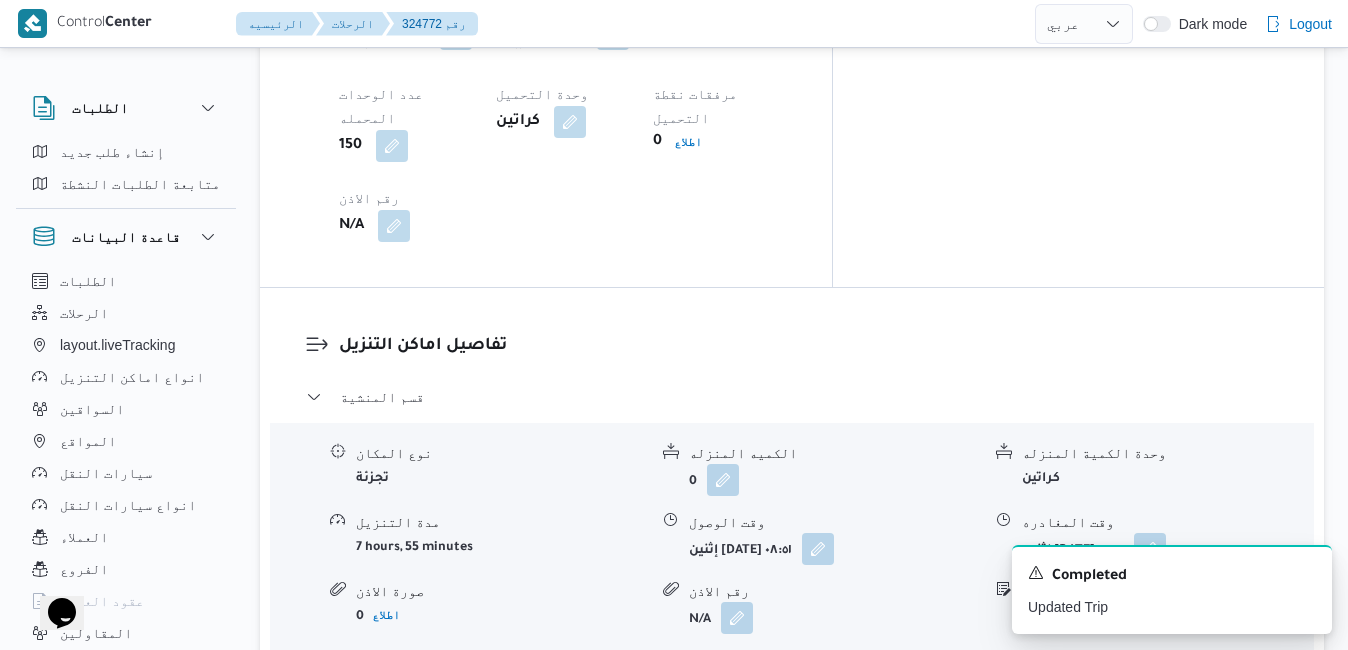 scroll, scrollTop: 1840, scrollLeft: 0, axis: vertical 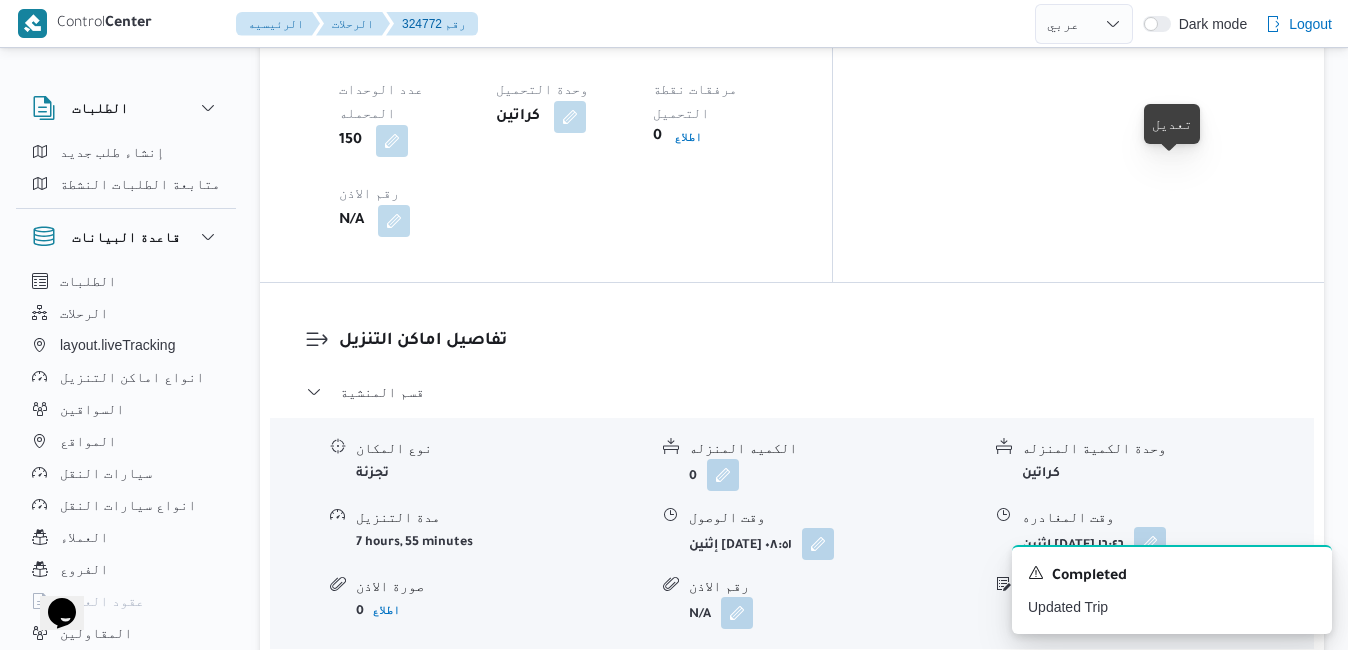 click at bounding box center (1150, 543) 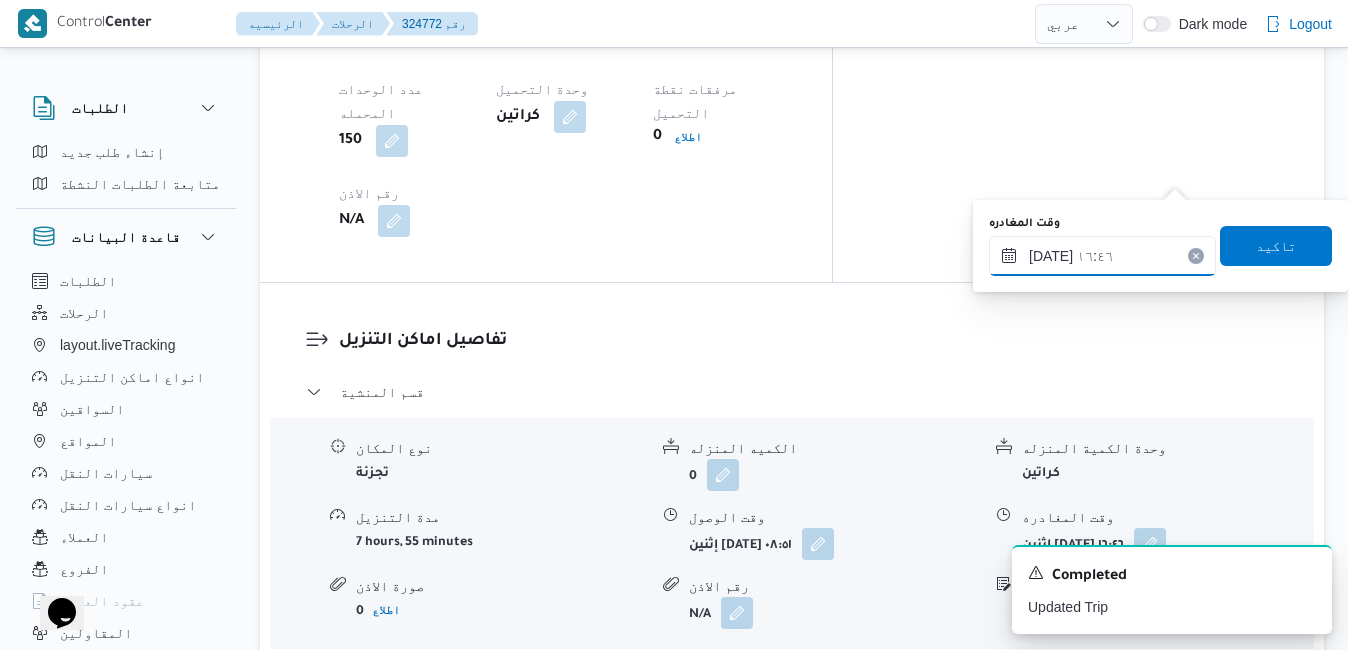 click on "١٤/٠٧/٢٠٢٥ ١٦:٤٦" at bounding box center (1102, 256) 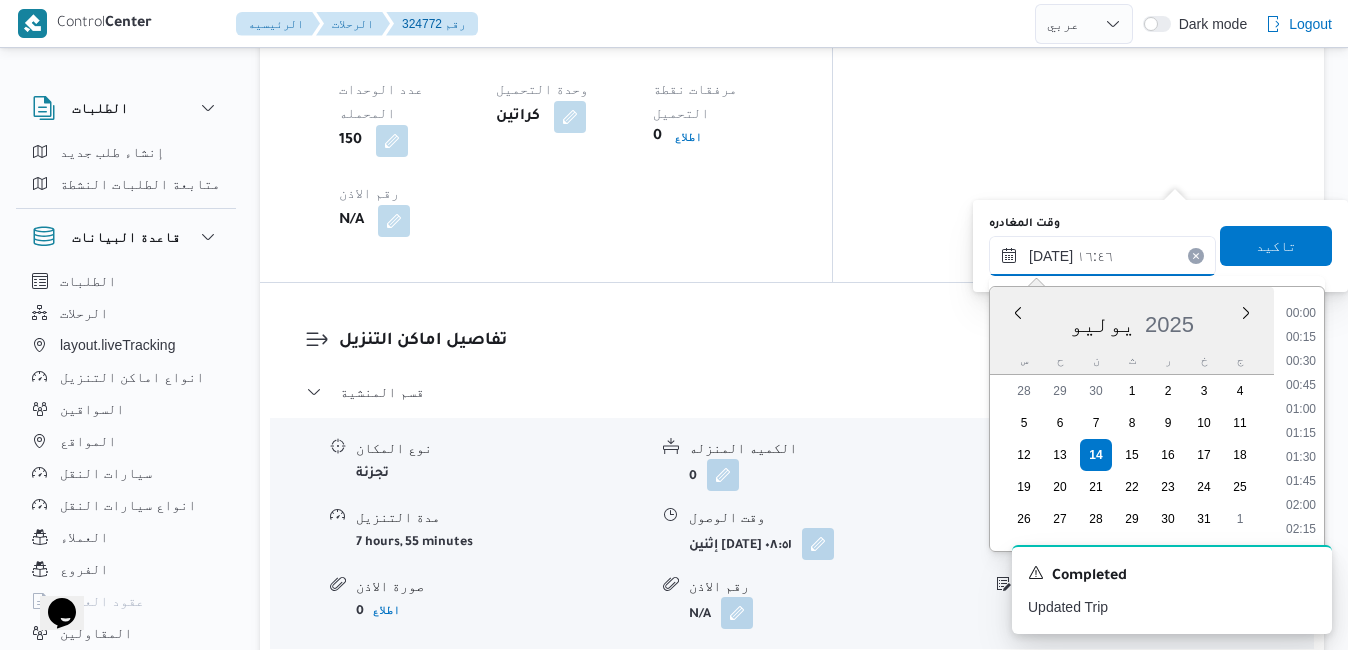 scroll, scrollTop: 1486, scrollLeft: 0, axis: vertical 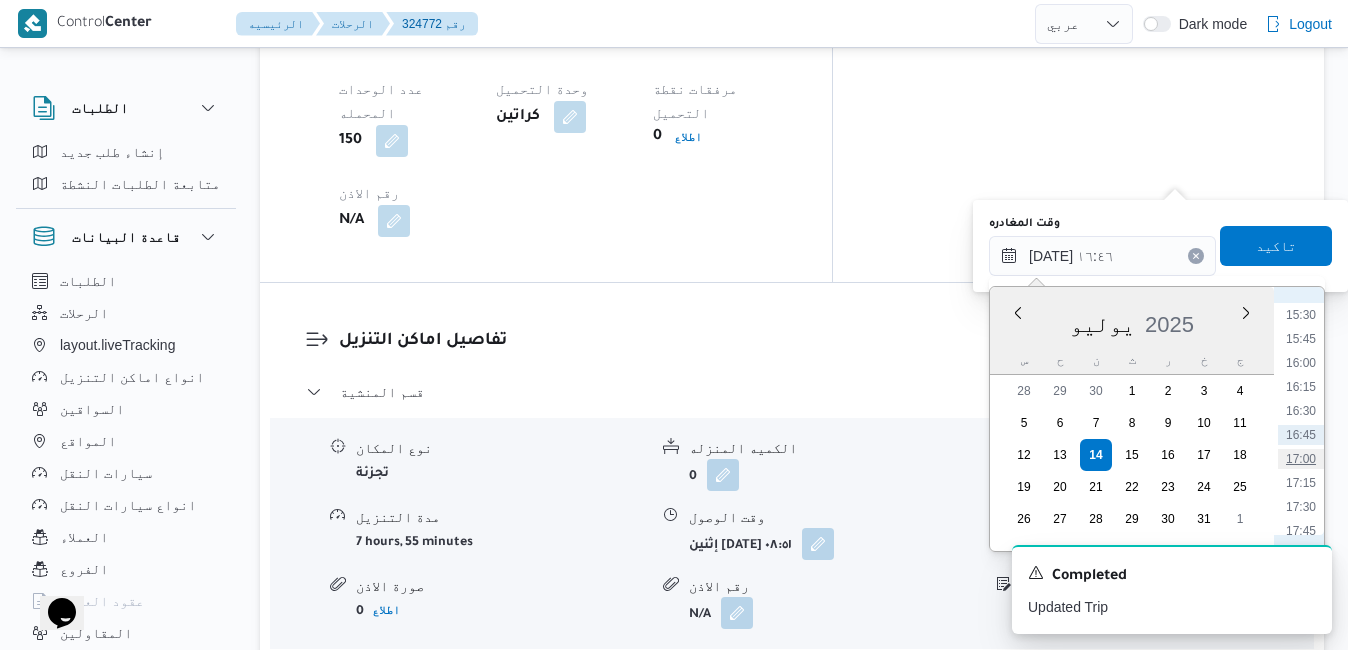 click on "17:00" at bounding box center (1301, 459) 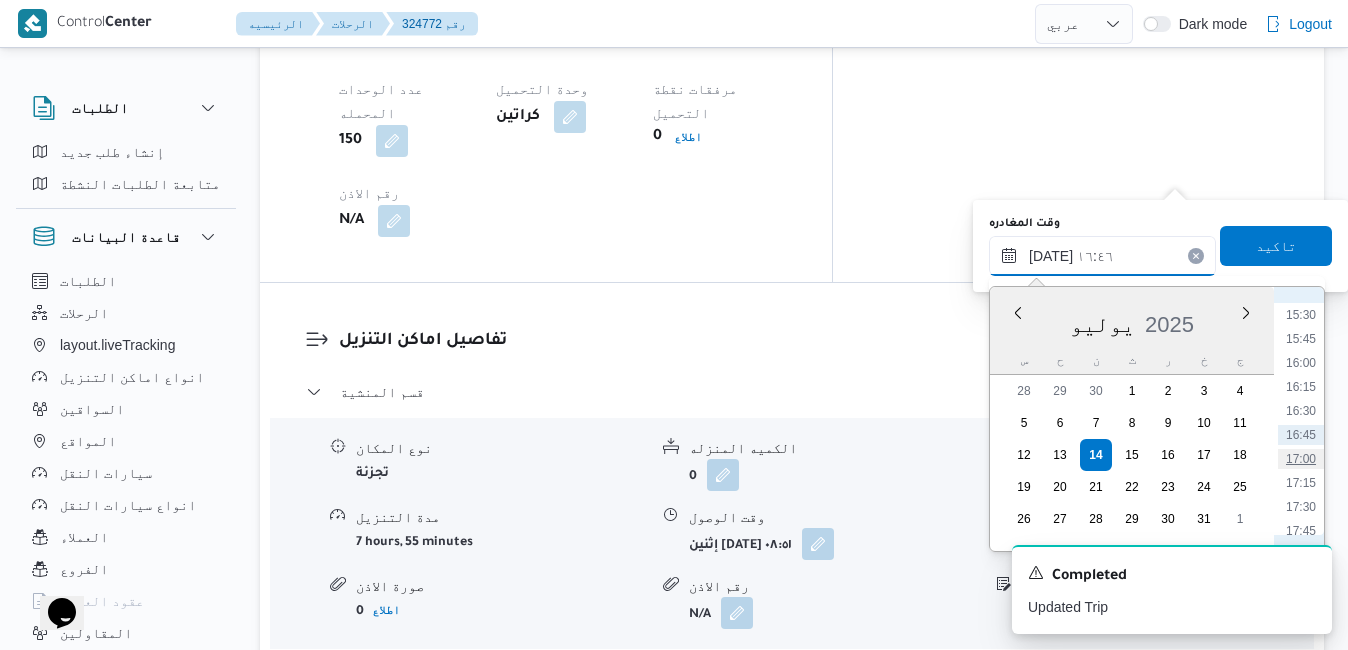 type on "١٤/٠٧/٢٠٢٥ ١٧:٠٠" 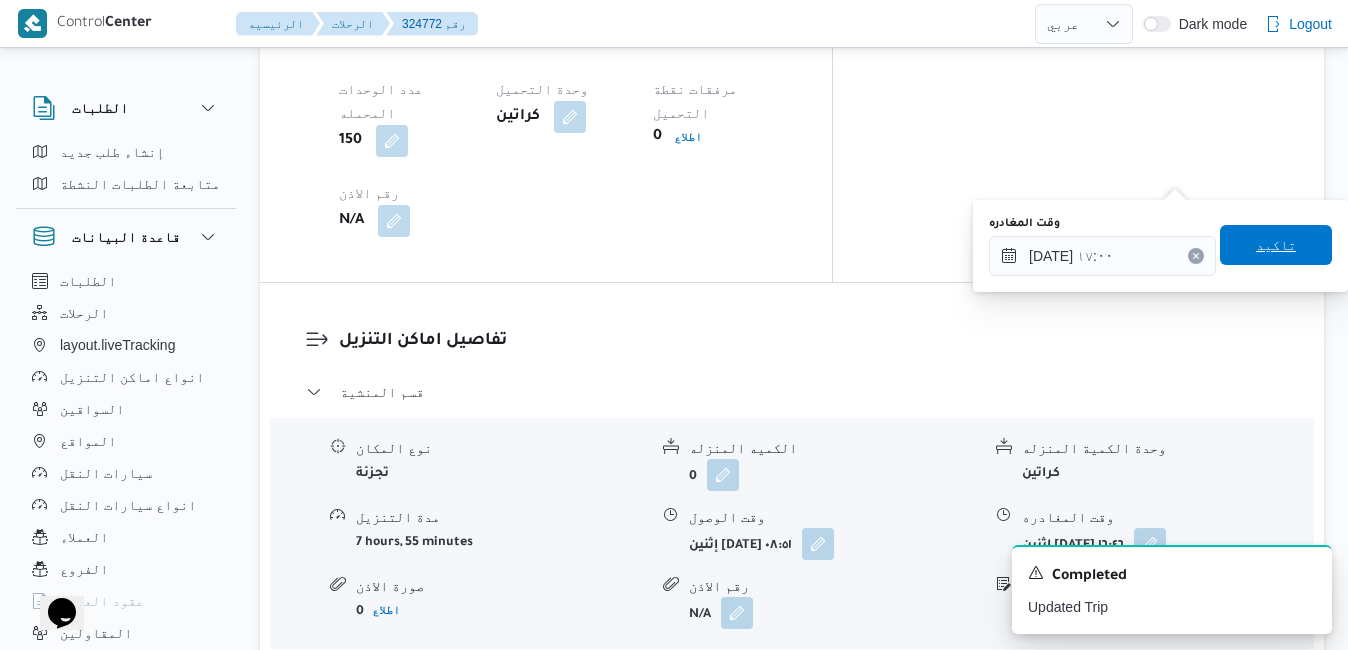 click on "تاكيد" at bounding box center [1276, 245] 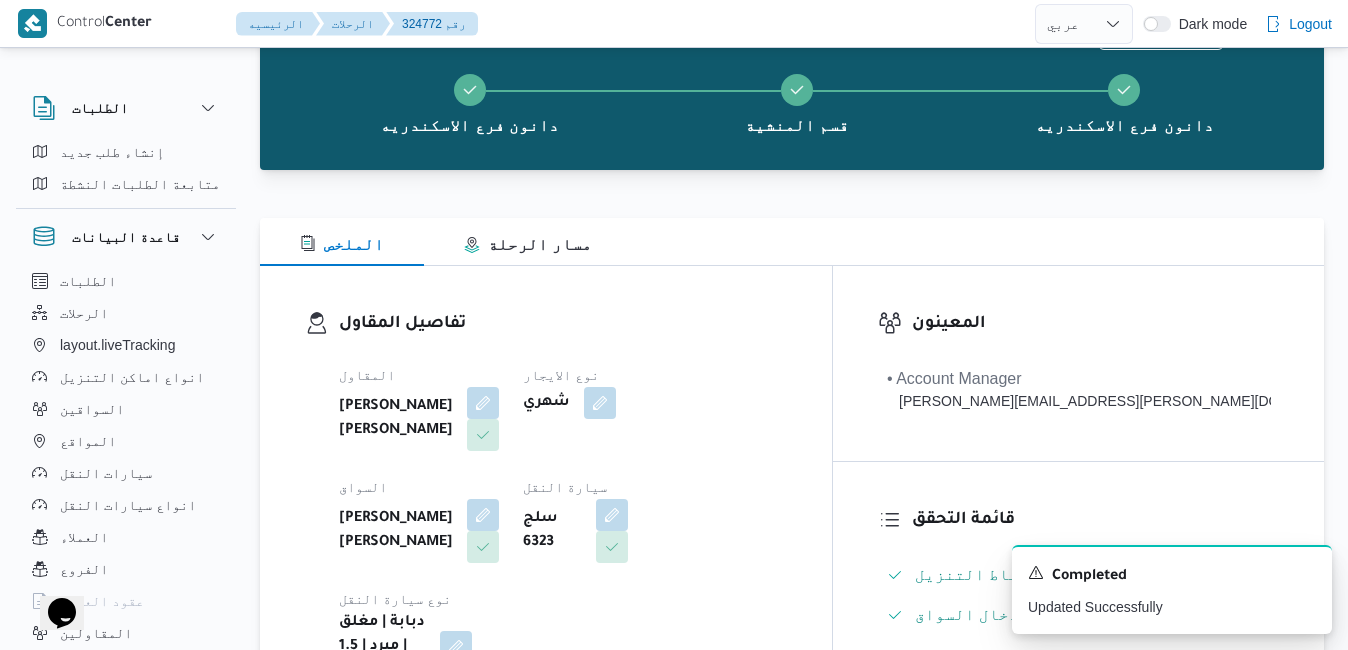 scroll, scrollTop: 0, scrollLeft: 0, axis: both 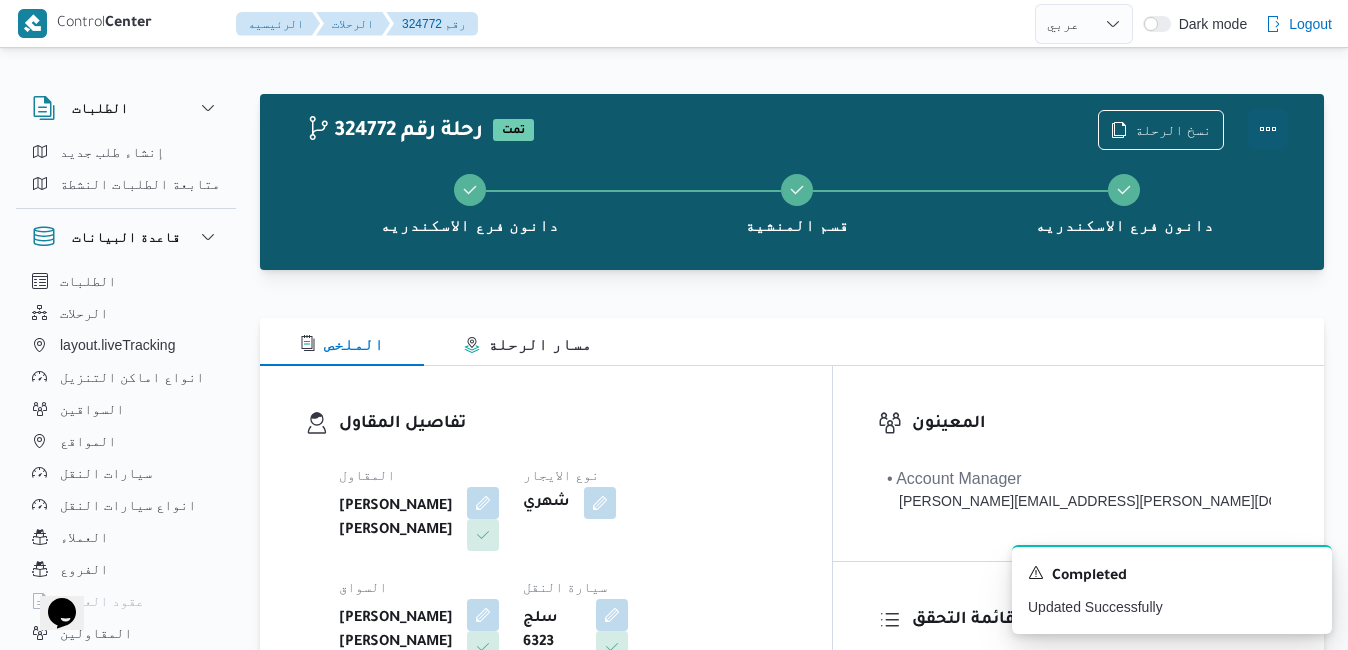 click at bounding box center [1268, 129] 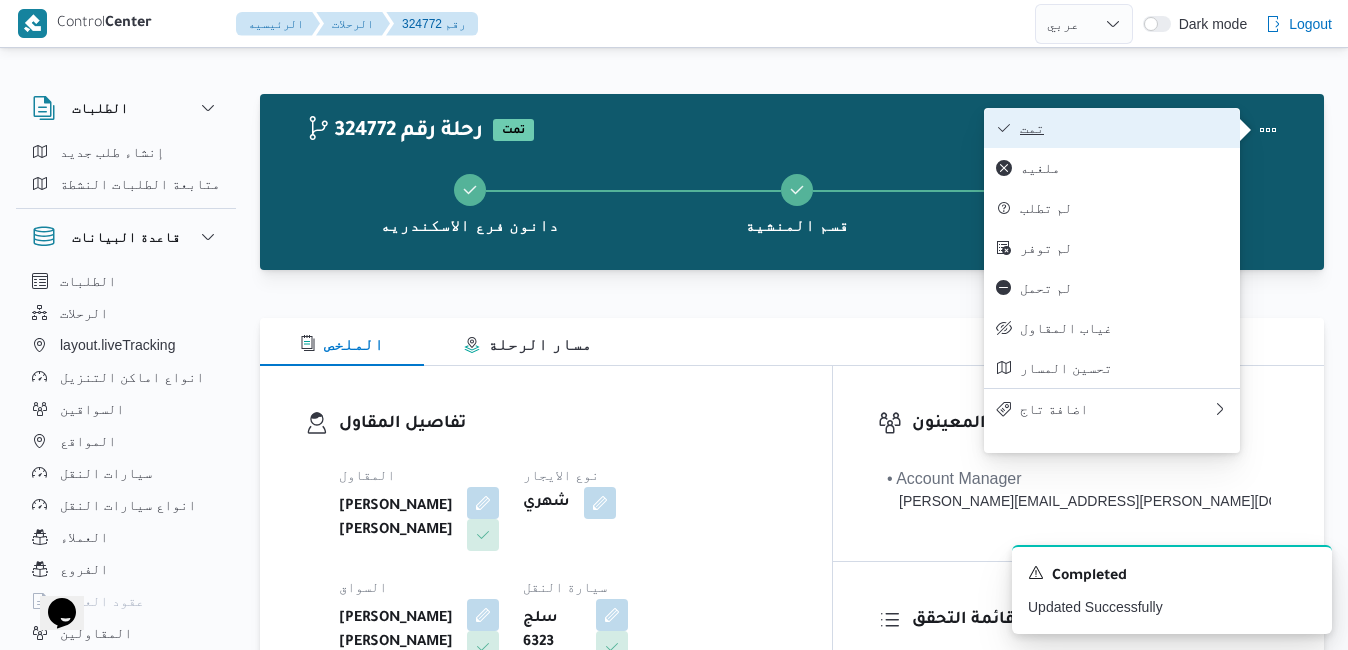click on "تمت" at bounding box center [1124, 128] 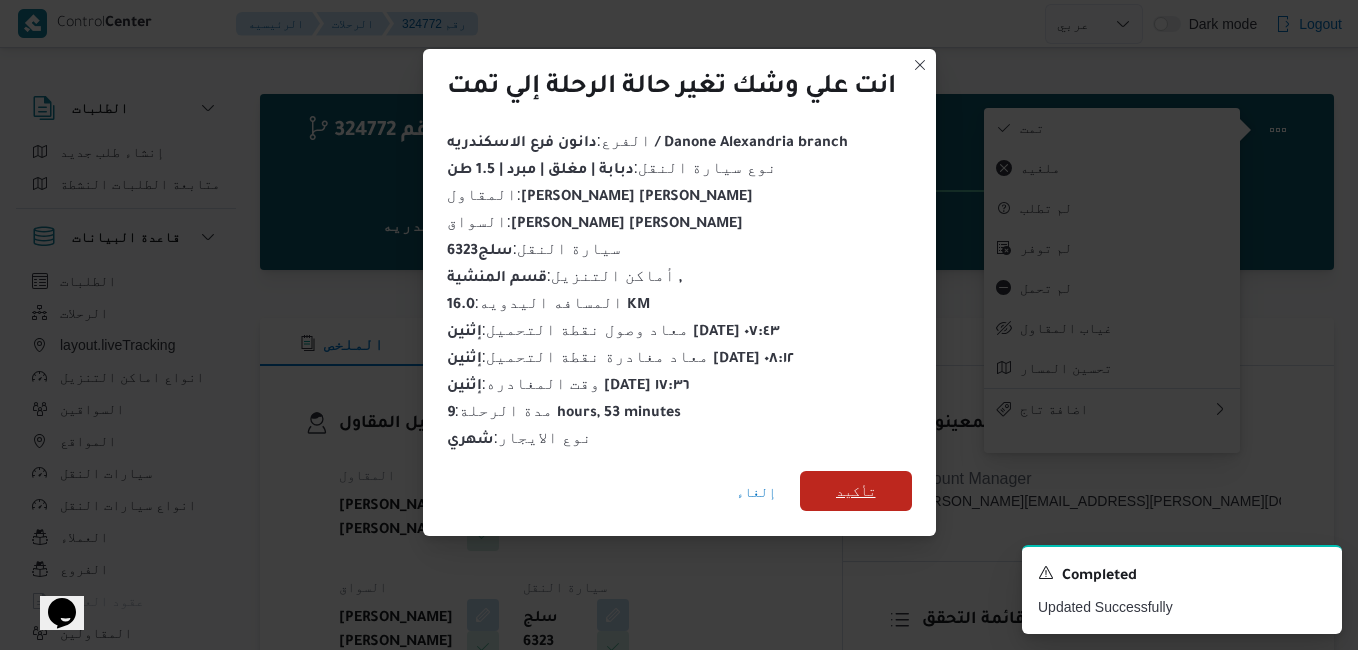 click on "تأكيد" at bounding box center (856, 491) 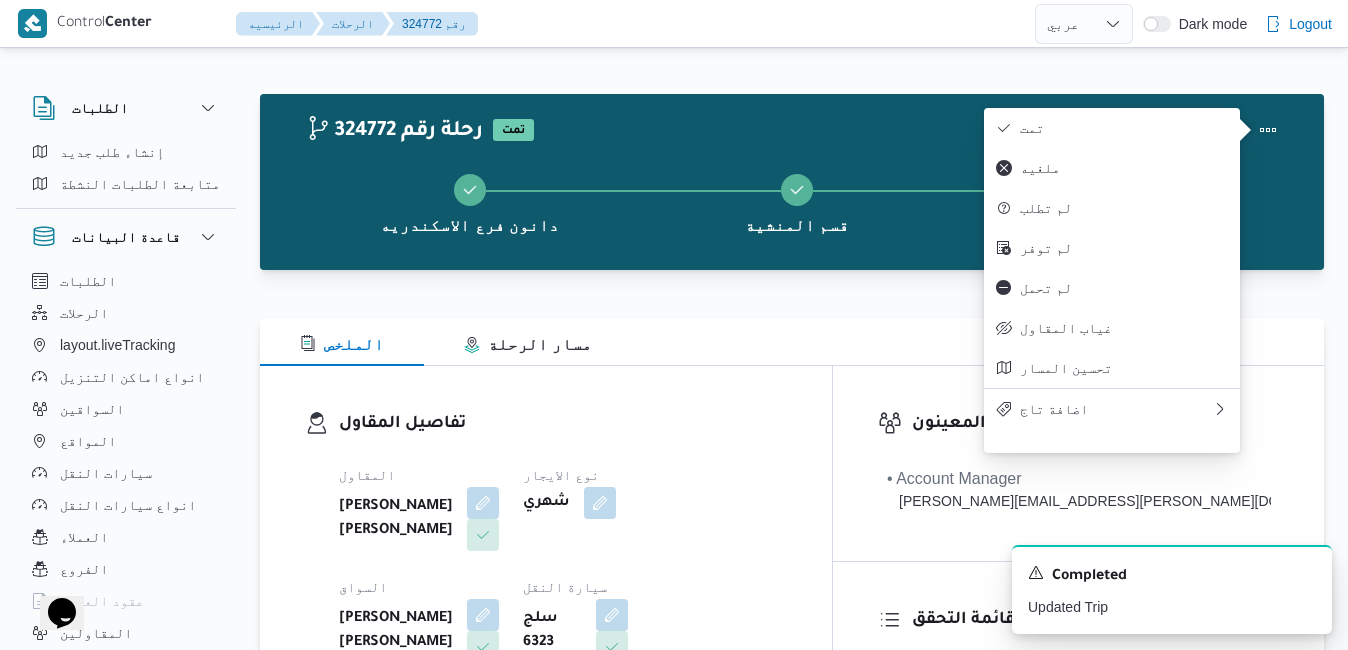 click on "تفاصيل المقاول المقاول حماده بسيوني احمد ابوالنصر نوع الايجار شهري السواق محمد رجب احمد اسماعيل احمد  سيارة النقل سلج 6323 نوع سيارة النقل دبابة | مغلق | مبرد | 1.5 طن" at bounding box center [546, 597] 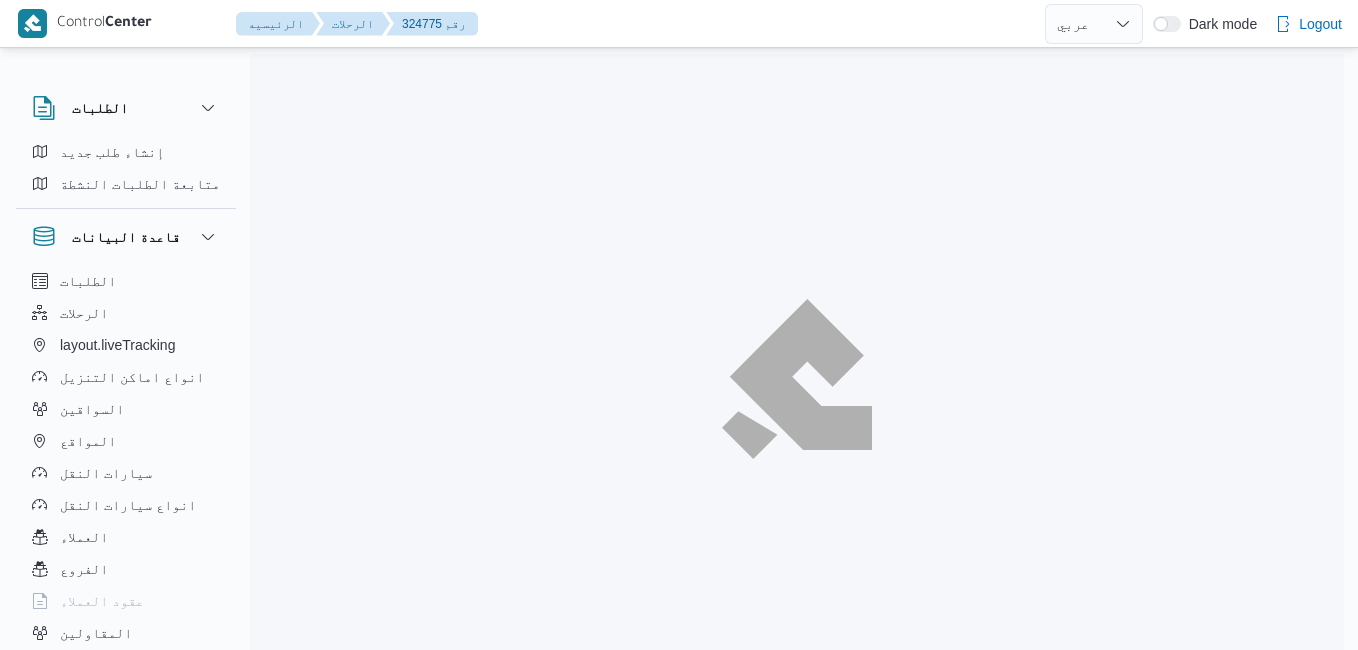 select on "ar" 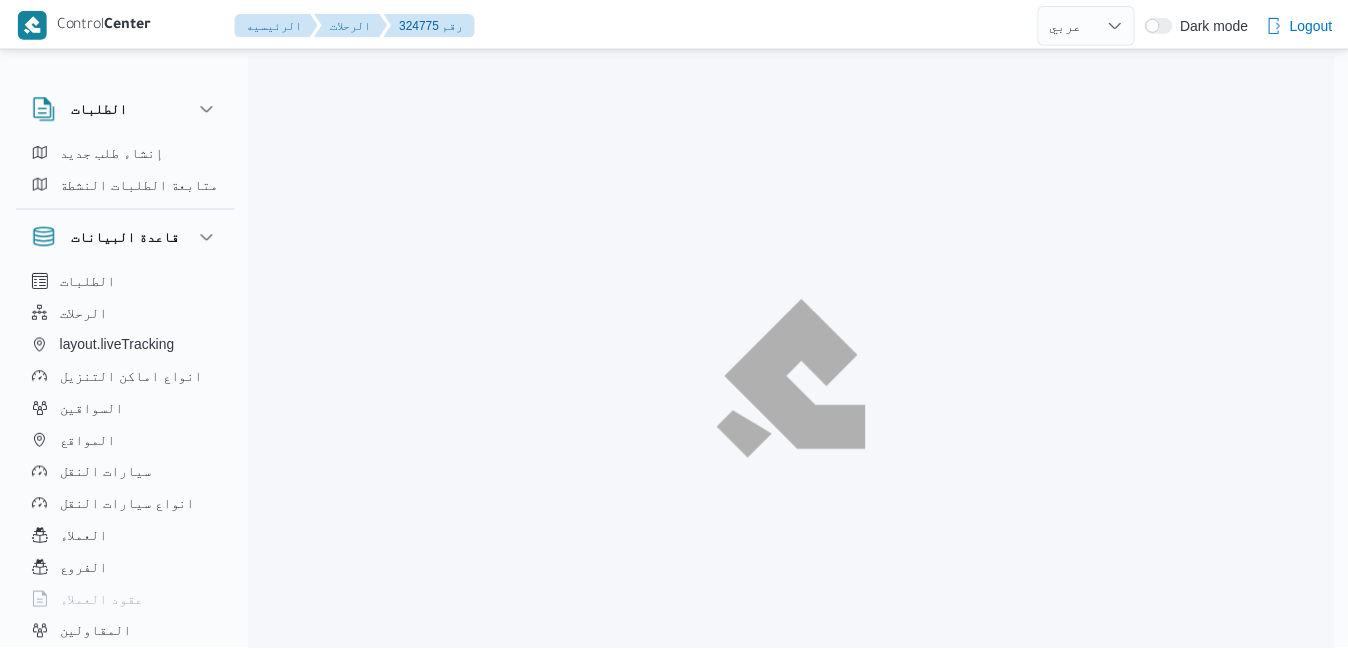 scroll, scrollTop: 0, scrollLeft: 0, axis: both 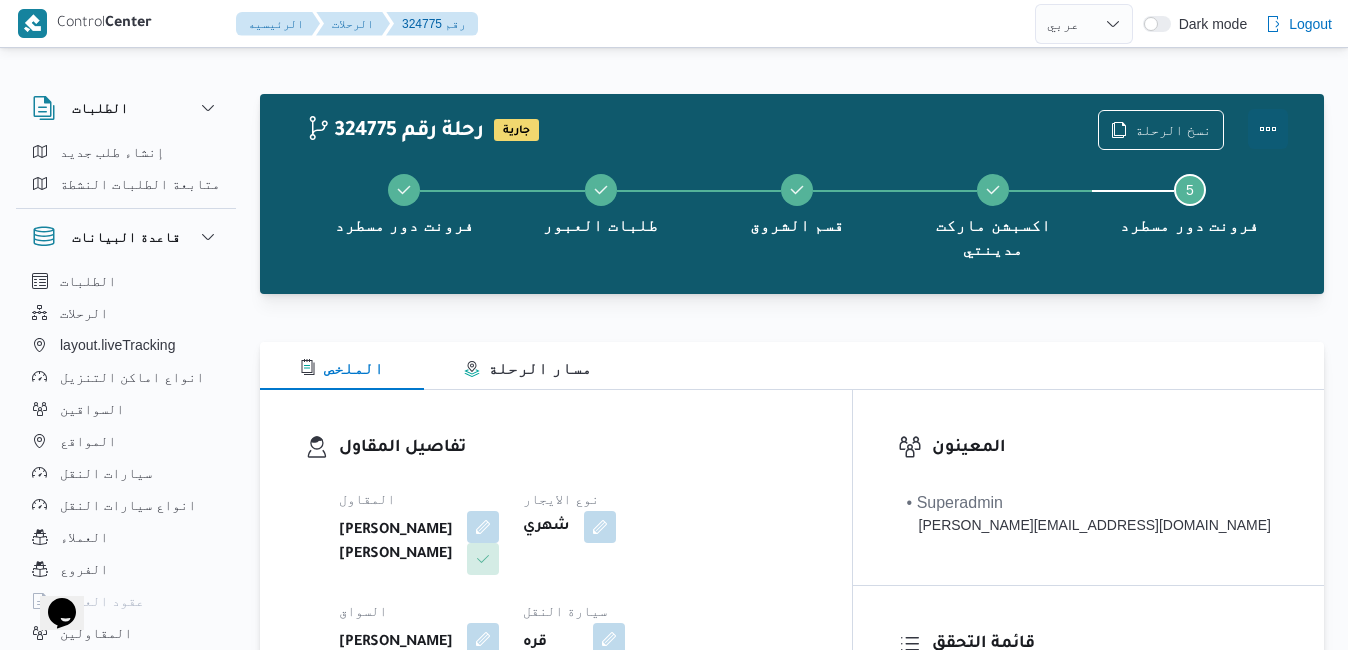 click at bounding box center [1268, 129] 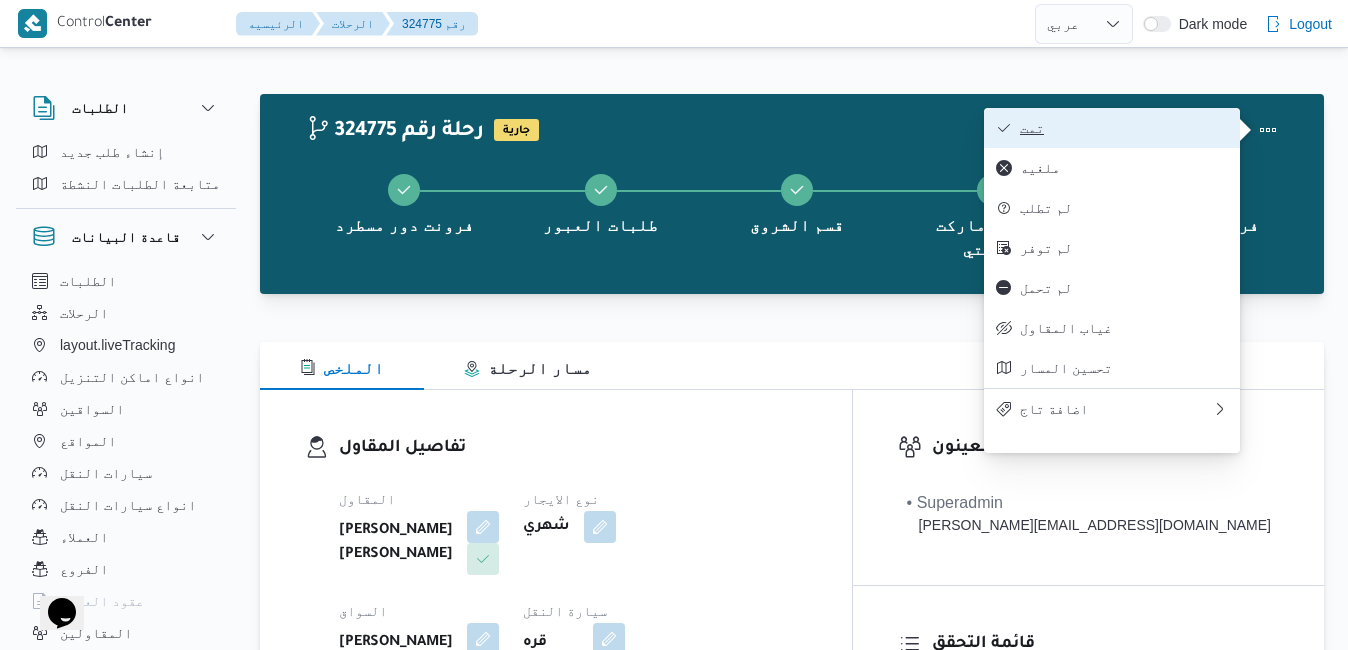 click on "تمت" at bounding box center (1124, 128) 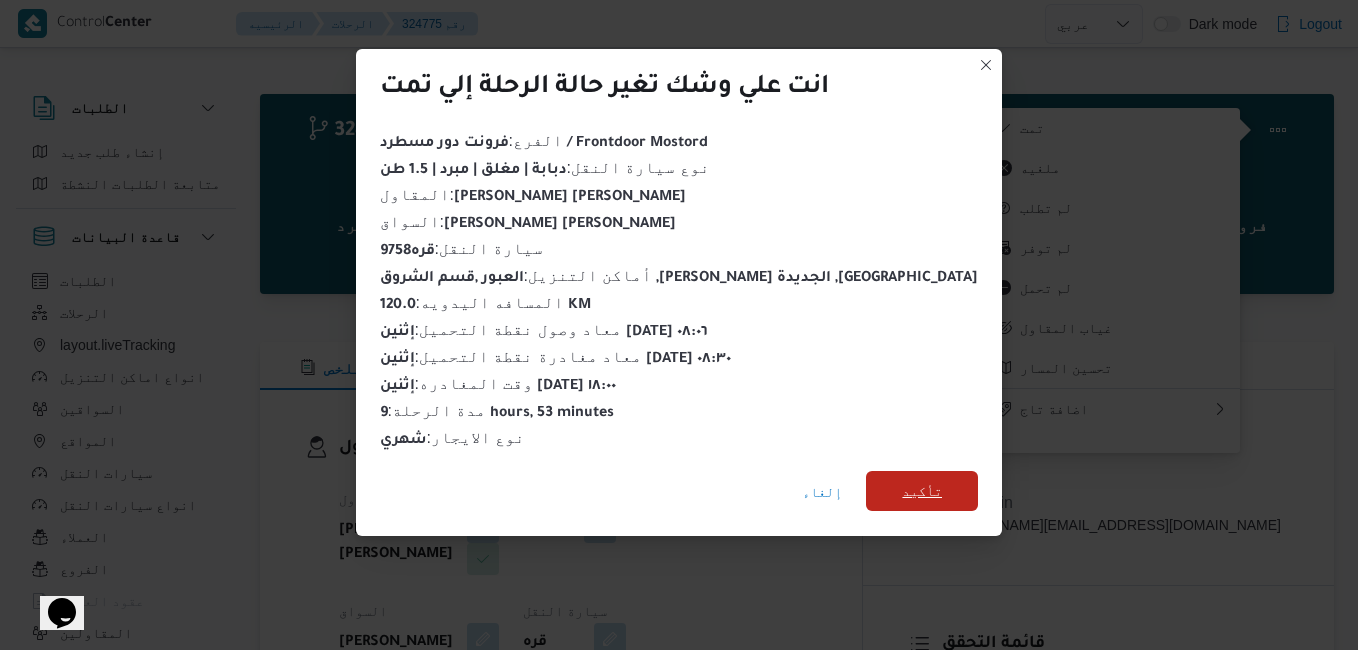 click on "تأكيد" at bounding box center [922, 491] 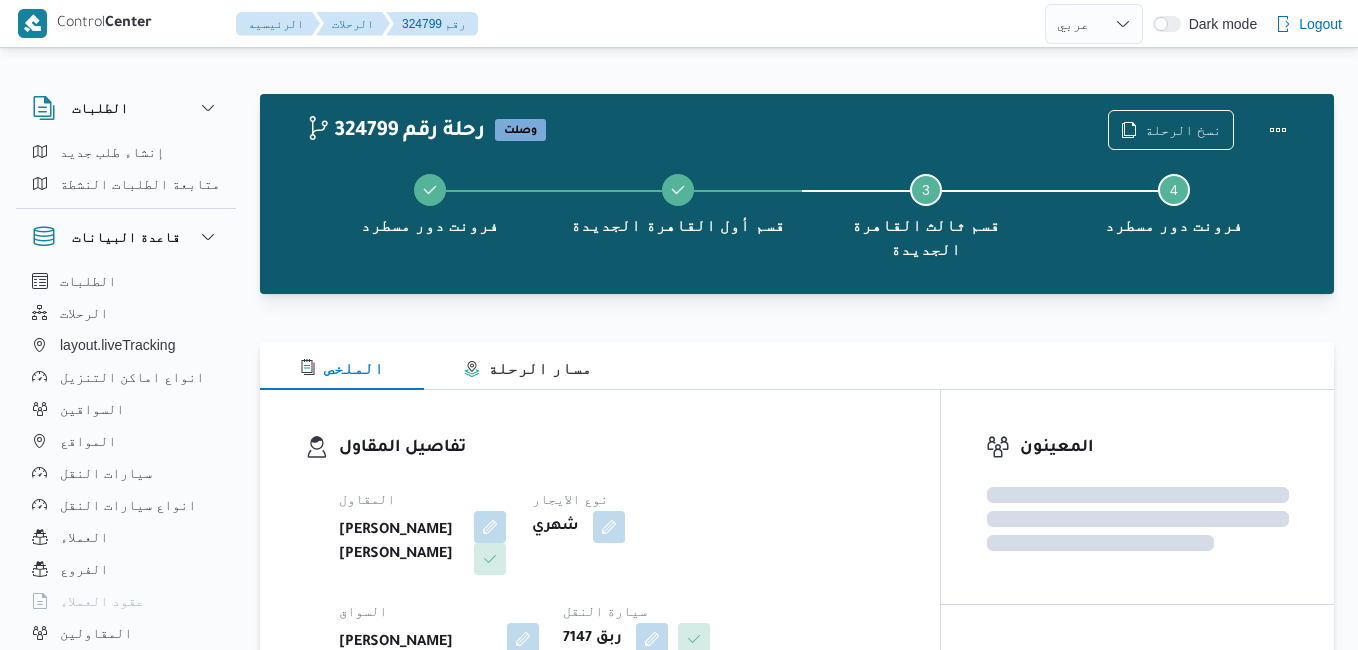 select on "ar" 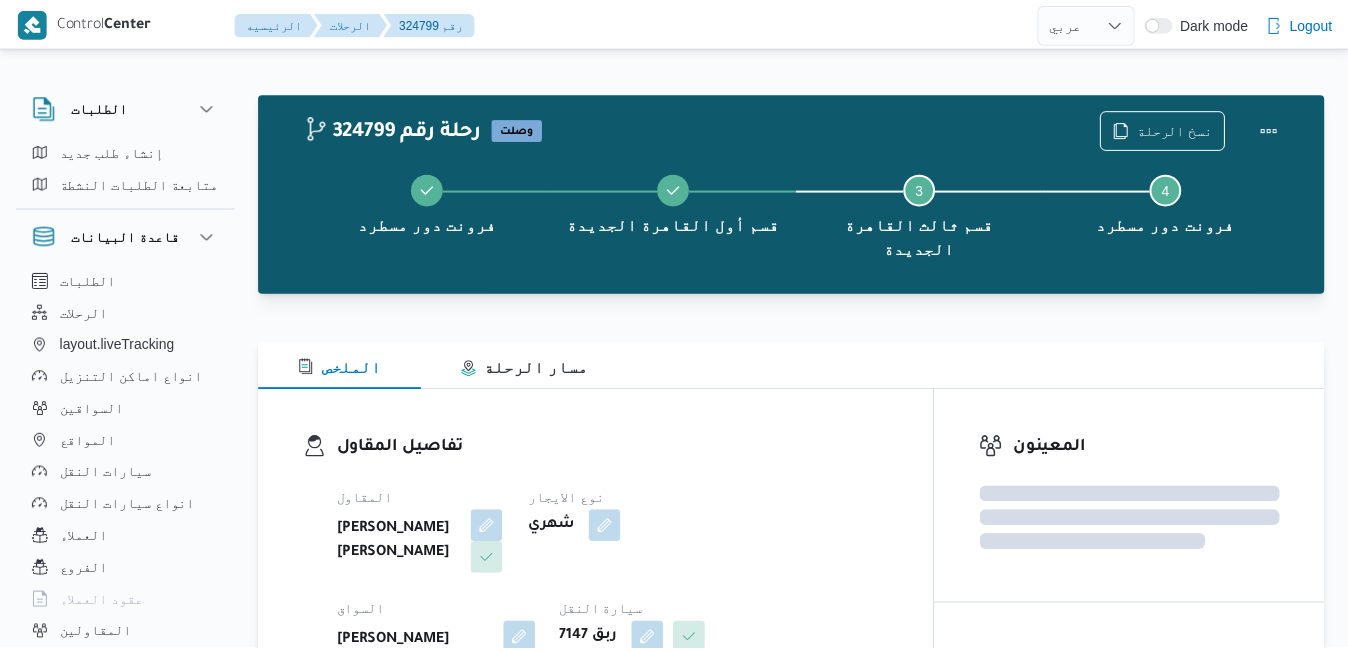 scroll, scrollTop: 0, scrollLeft: 0, axis: both 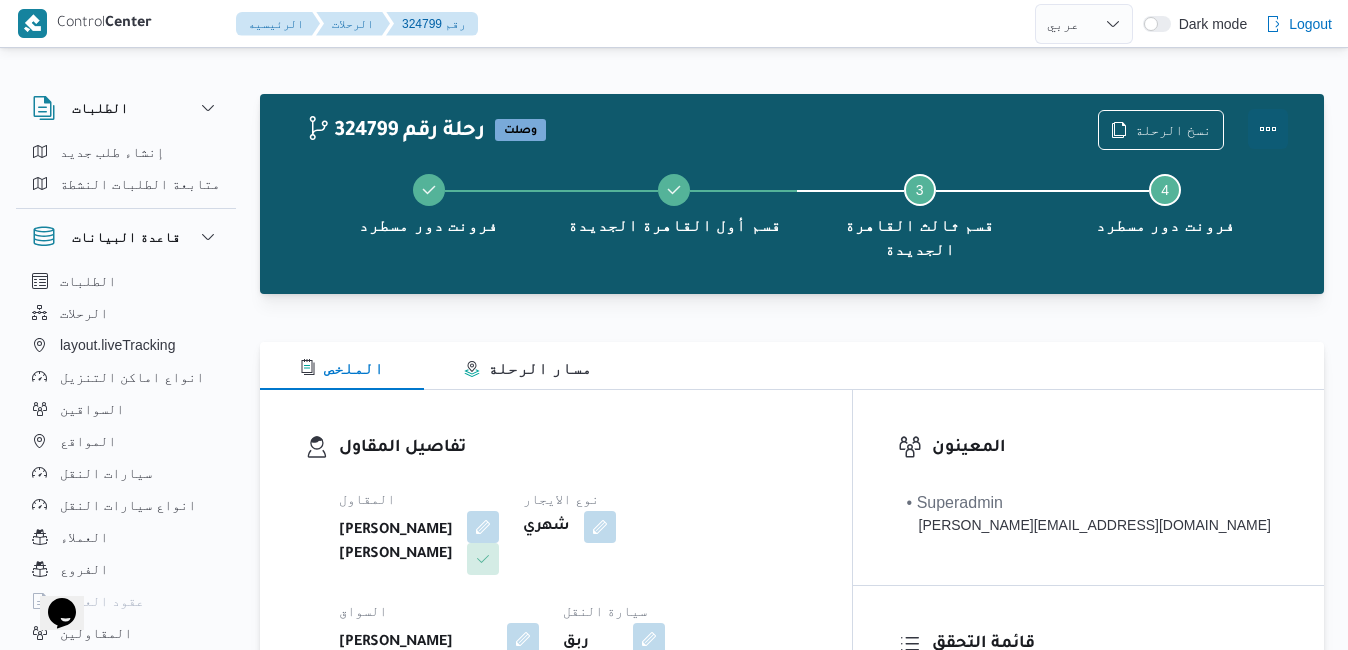 click at bounding box center (1268, 129) 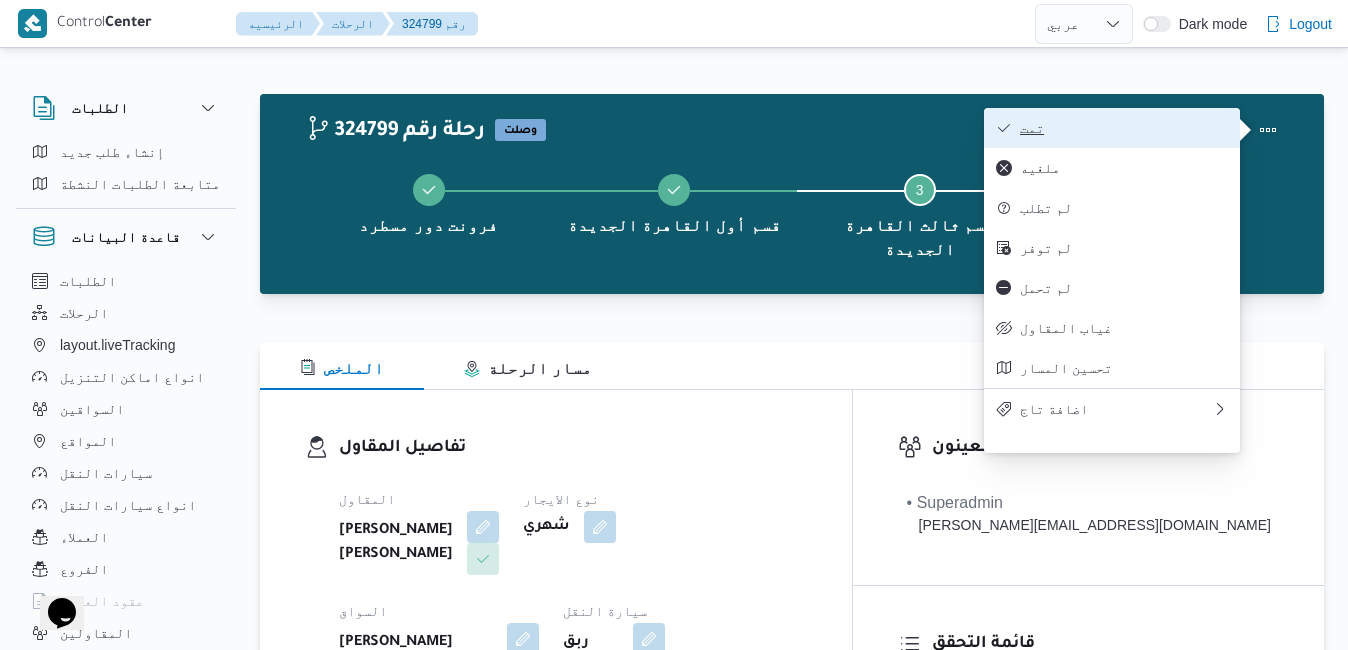 click on "تمت" at bounding box center [1124, 128] 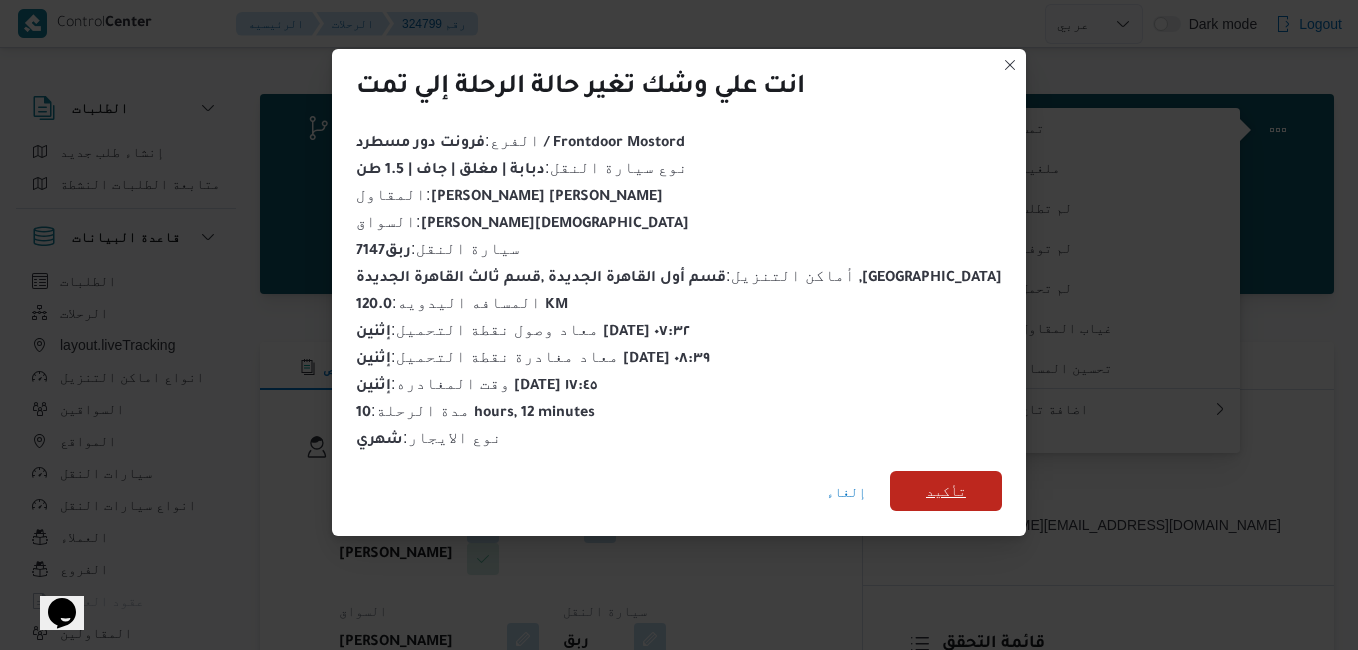 click on "تأكيد" at bounding box center (946, 491) 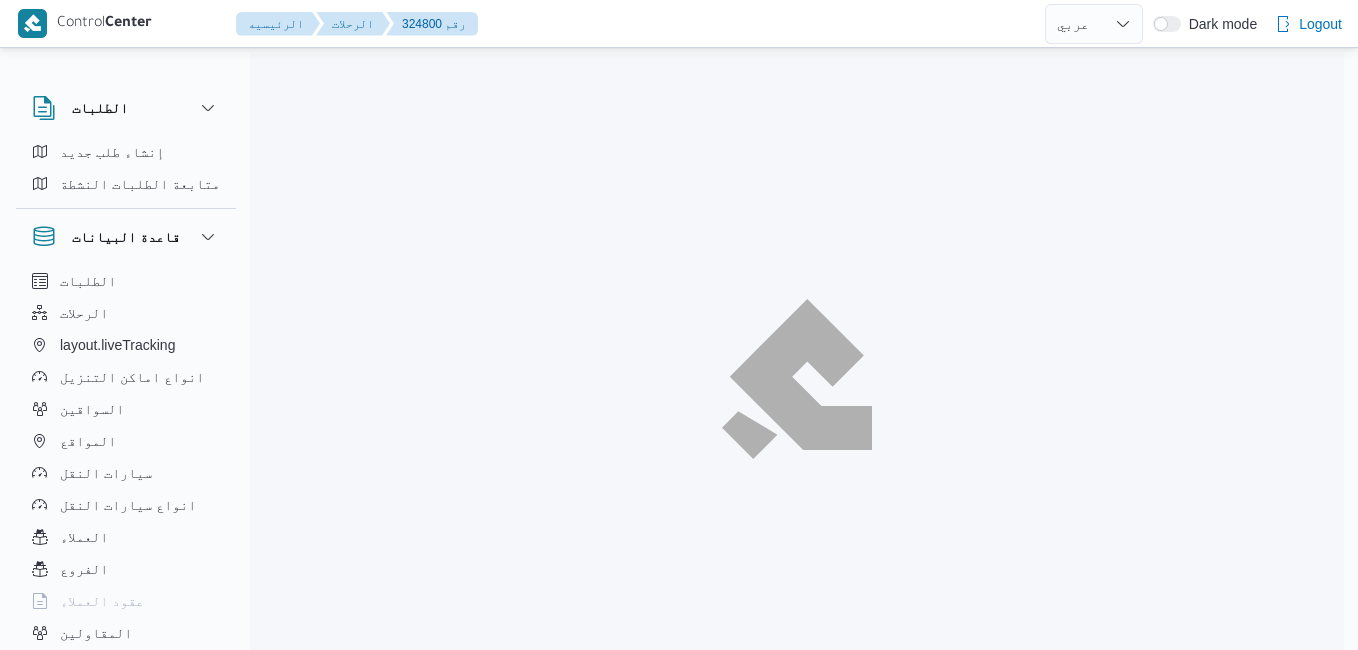 select on "ar" 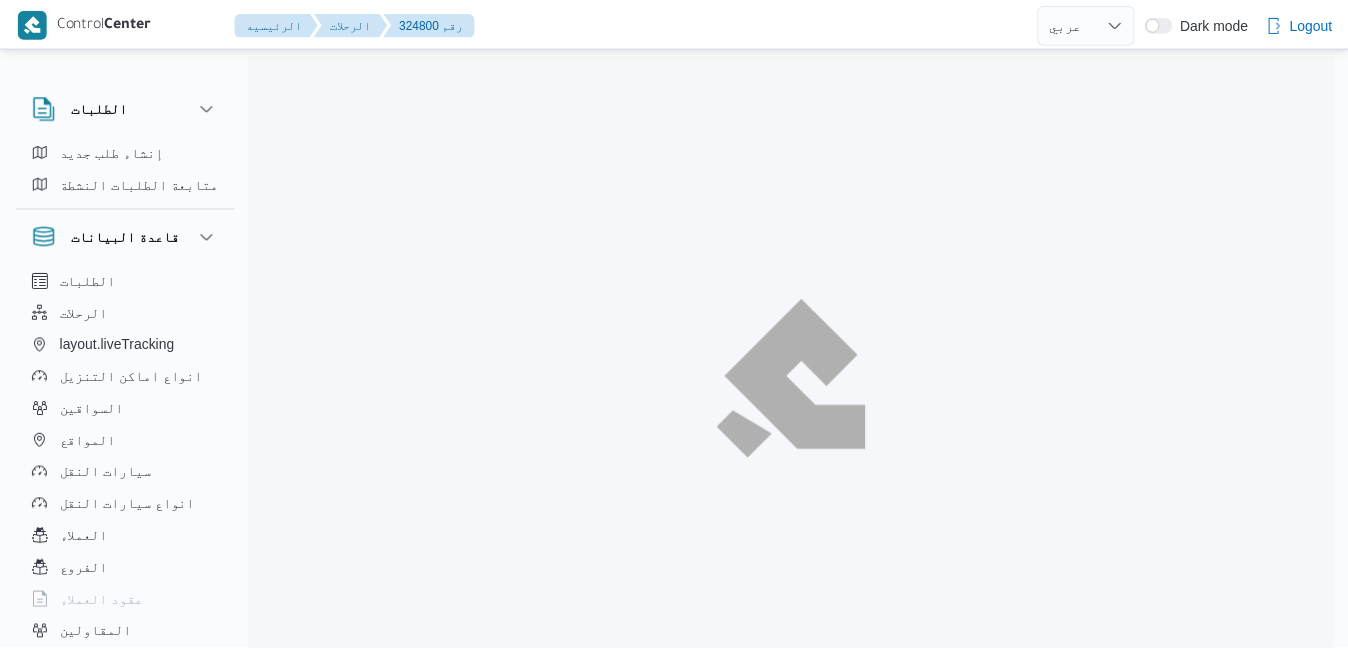 scroll, scrollTop: 0, scrollLeft: 0, axis: both 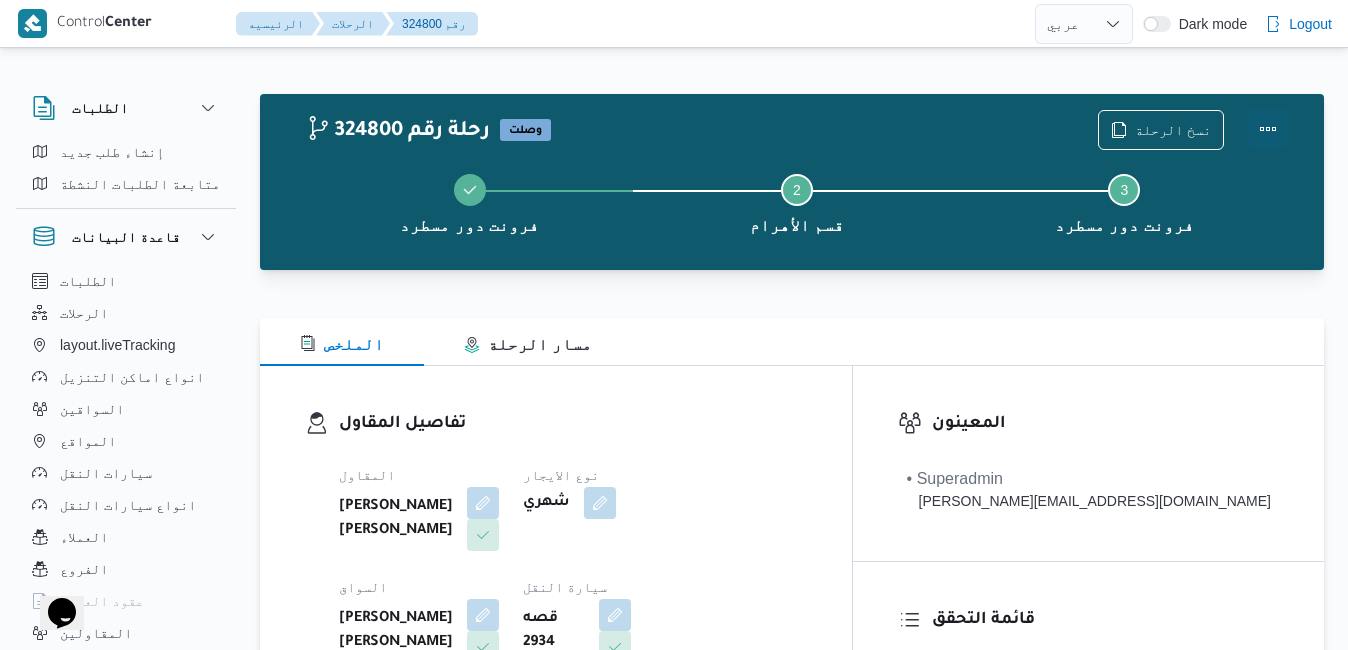 click at bounding box center (1268, 129) 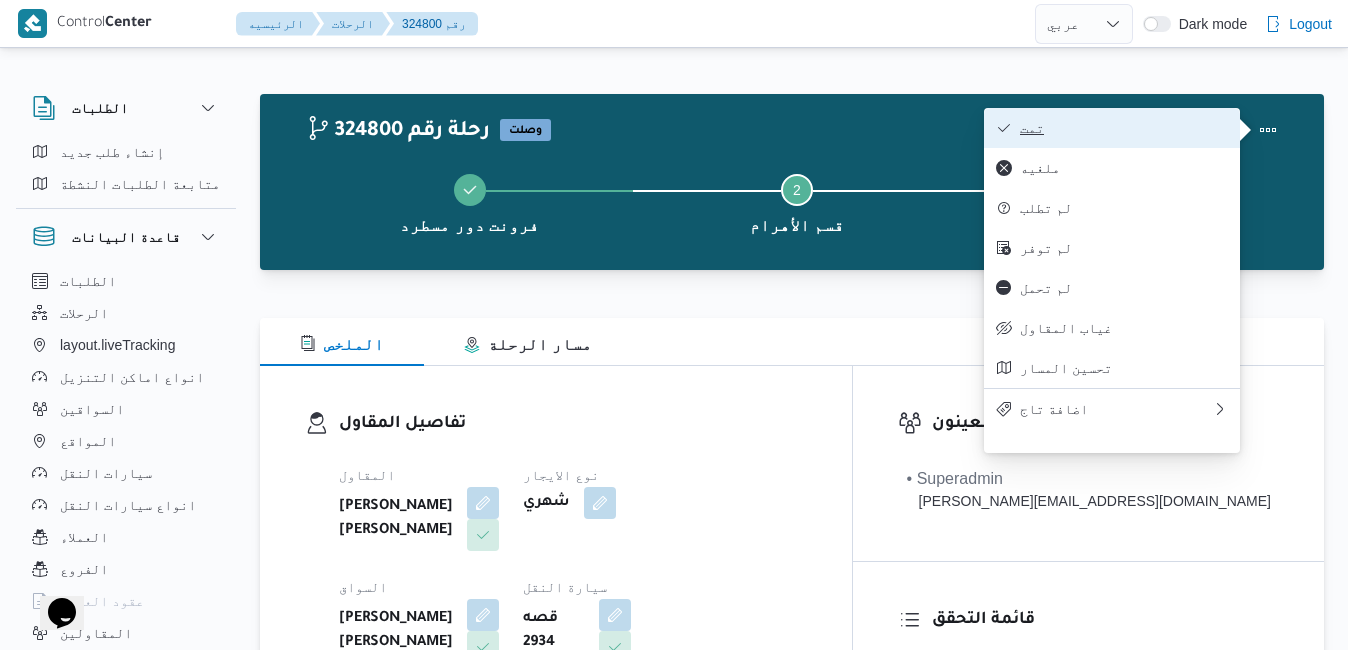click on "تمت" at bounding box center [1124, 128] 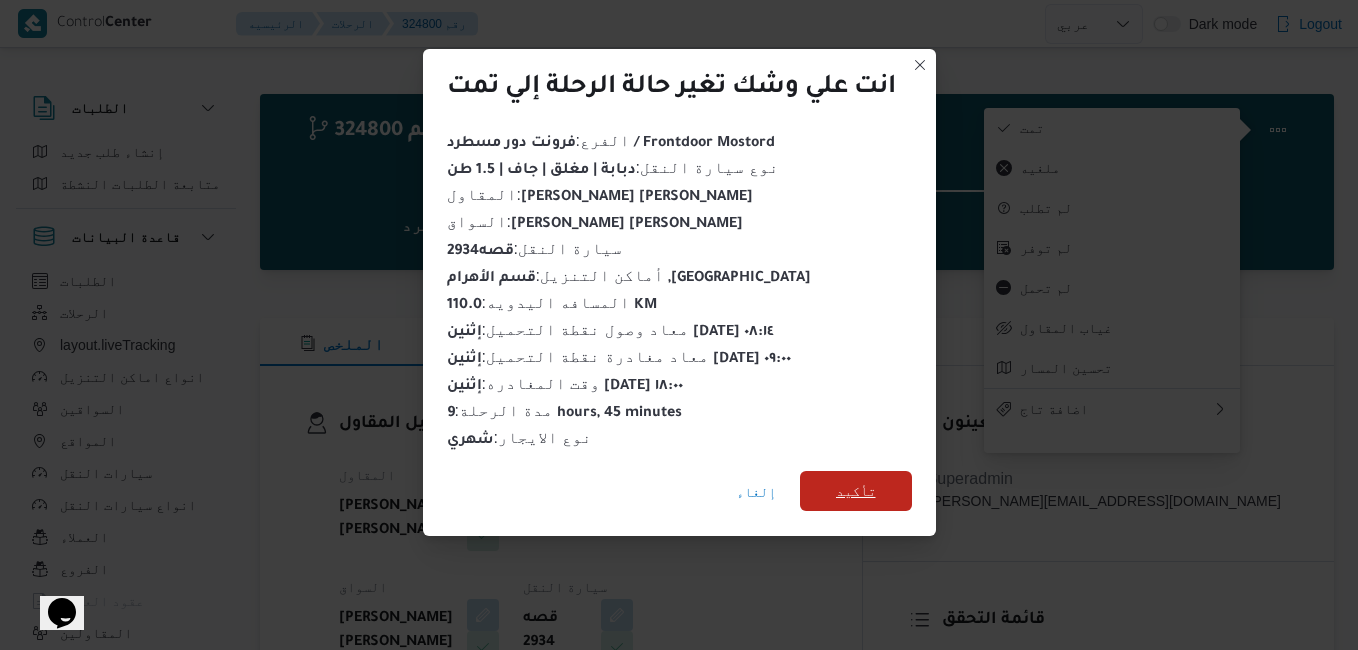 click on "تأكيد" at bounding box center (856, 491) 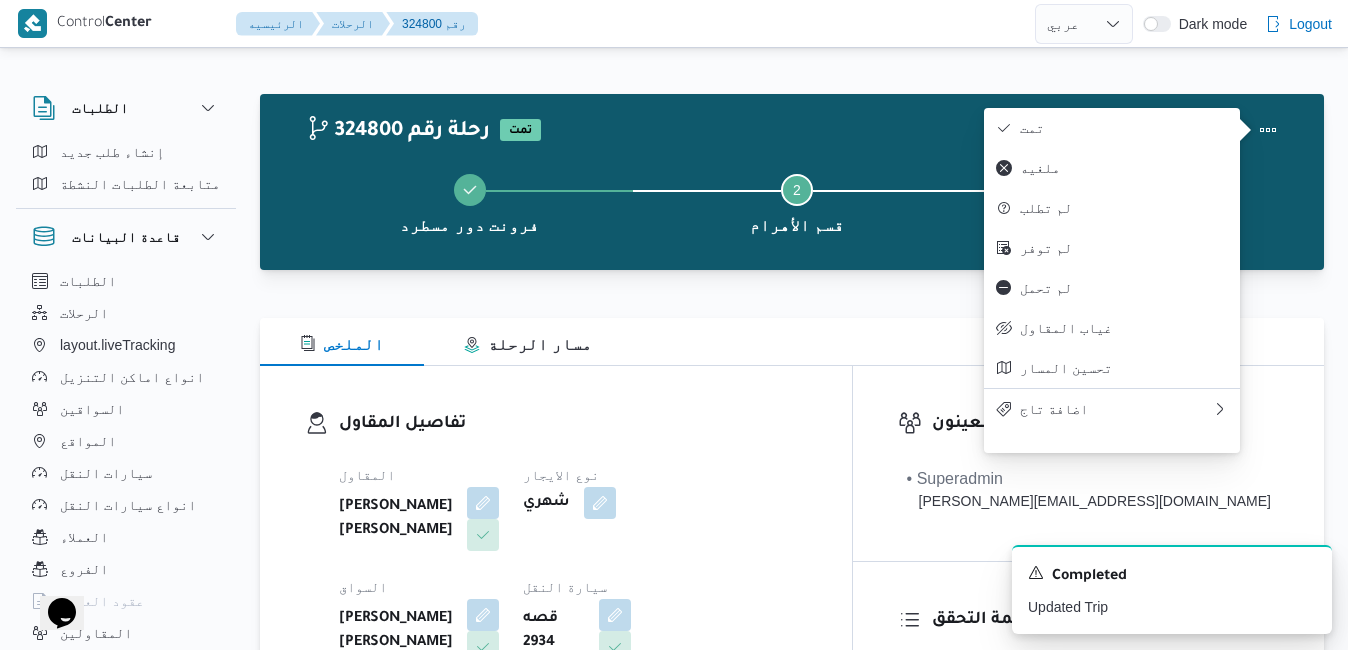 click on "المقاول عبدالله عيد عبدالسلام عبدالحافظ نوع الايجار شهري السواق عبدالله عيد عبدالسلام عبدالحافظ سيارة النقل قصه 2934 نوع سيارة النقل دبابة | مغلق | جاف | 1.5 طن" at bounding box center [573, 623] 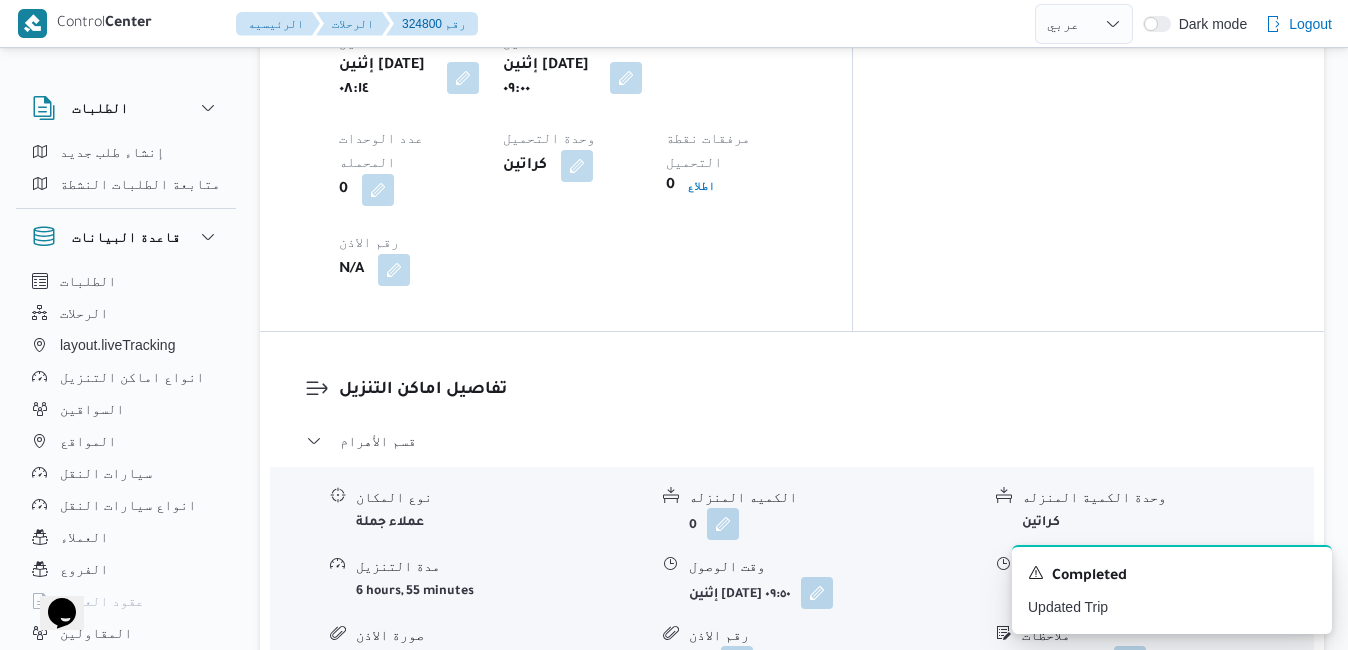 scroll, scrollTop: 1760, scrollLeft: 0, axis: vertical 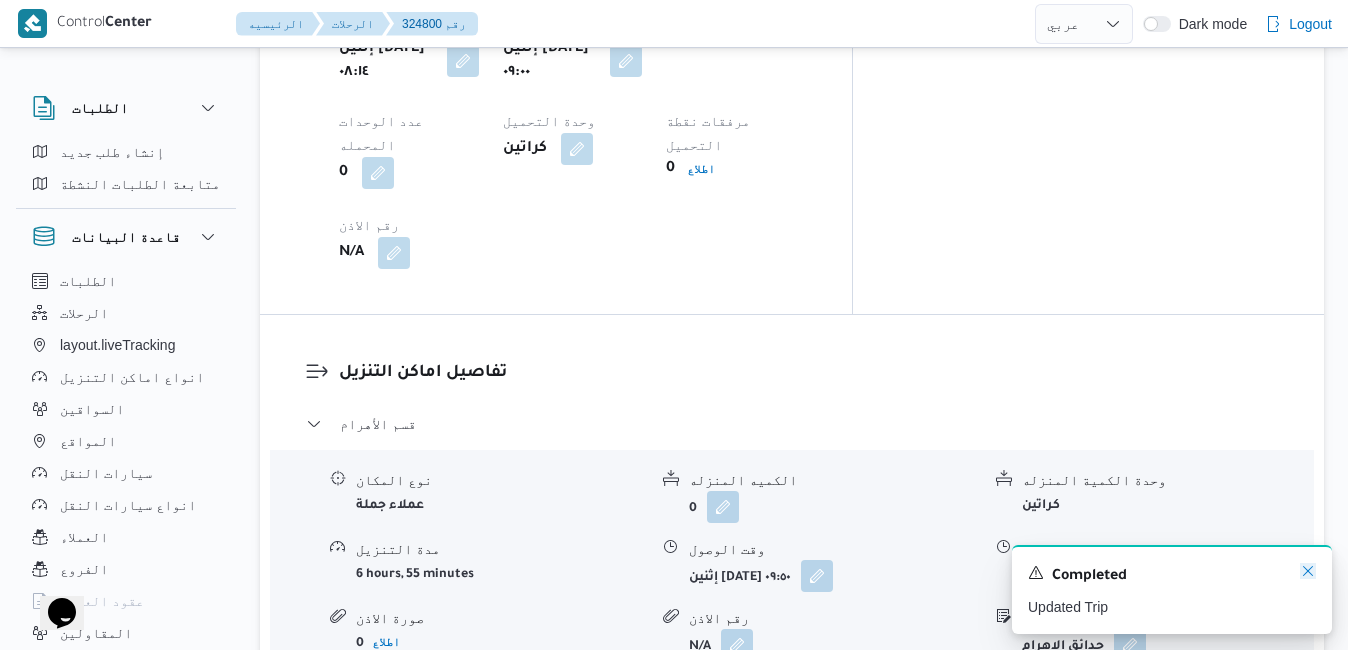 click 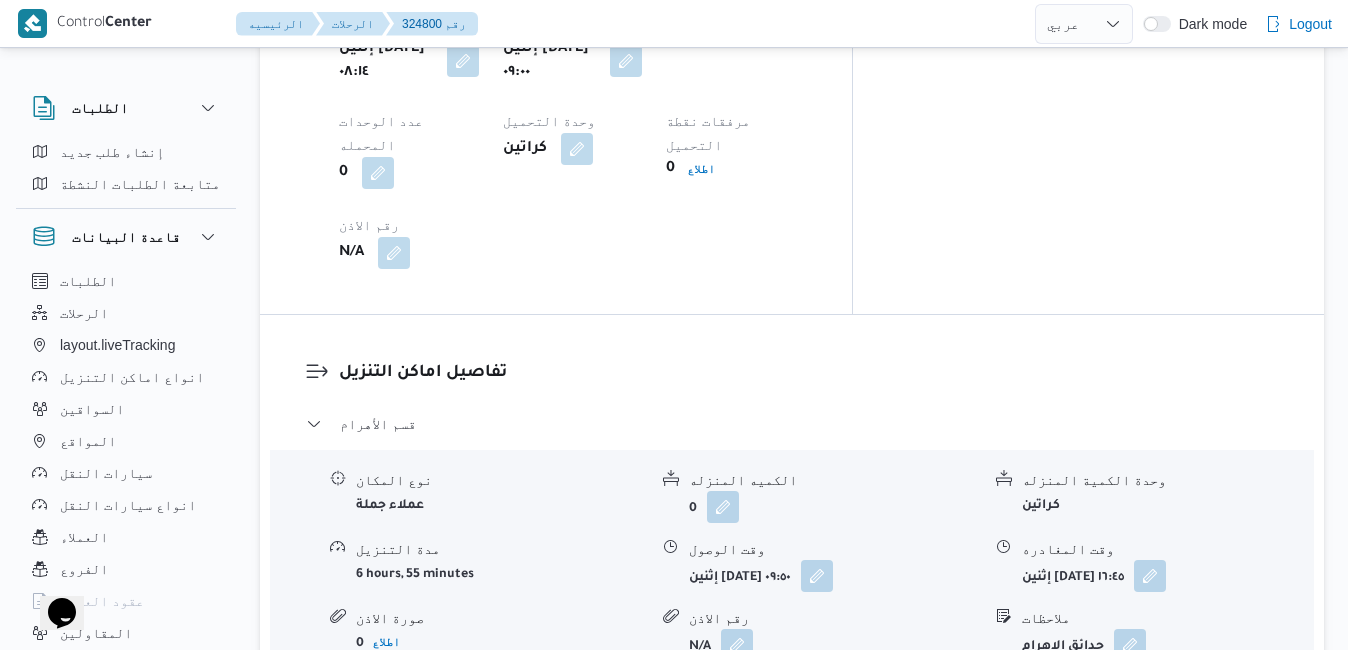 click on "مركز الخانكة -
فرونت دور مسطرد" at bounding box center [792, 708] 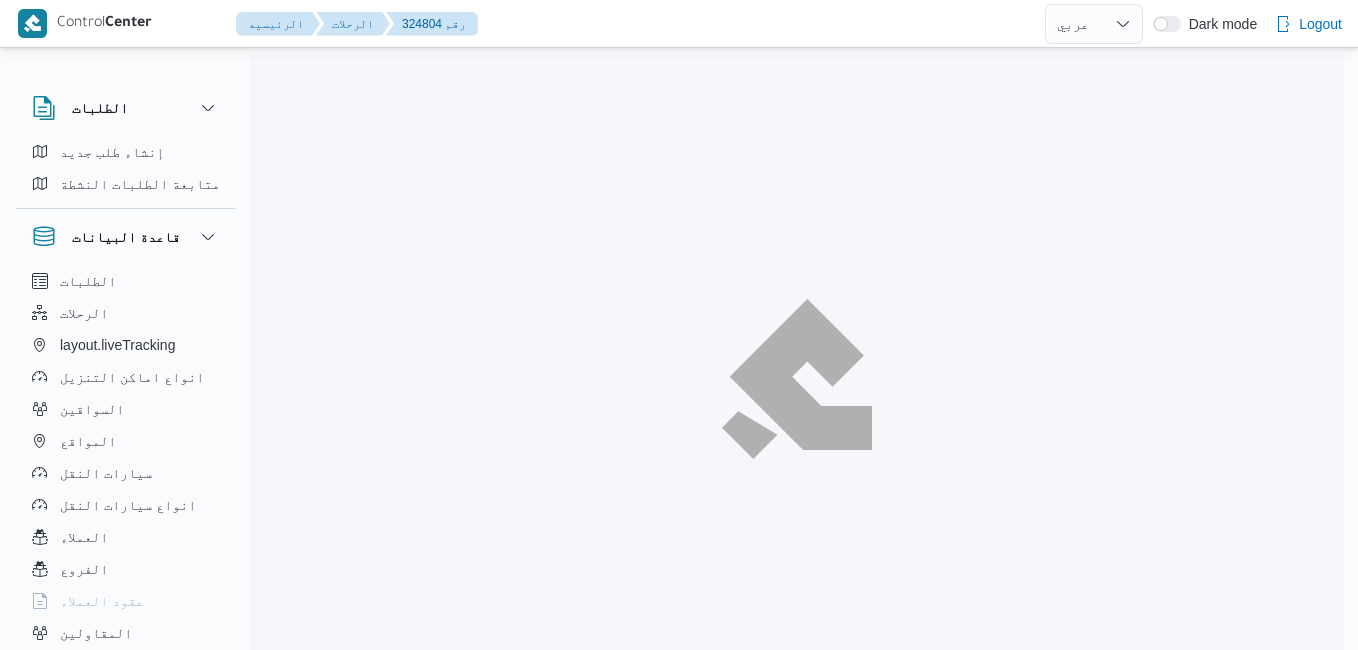 select on "ar" 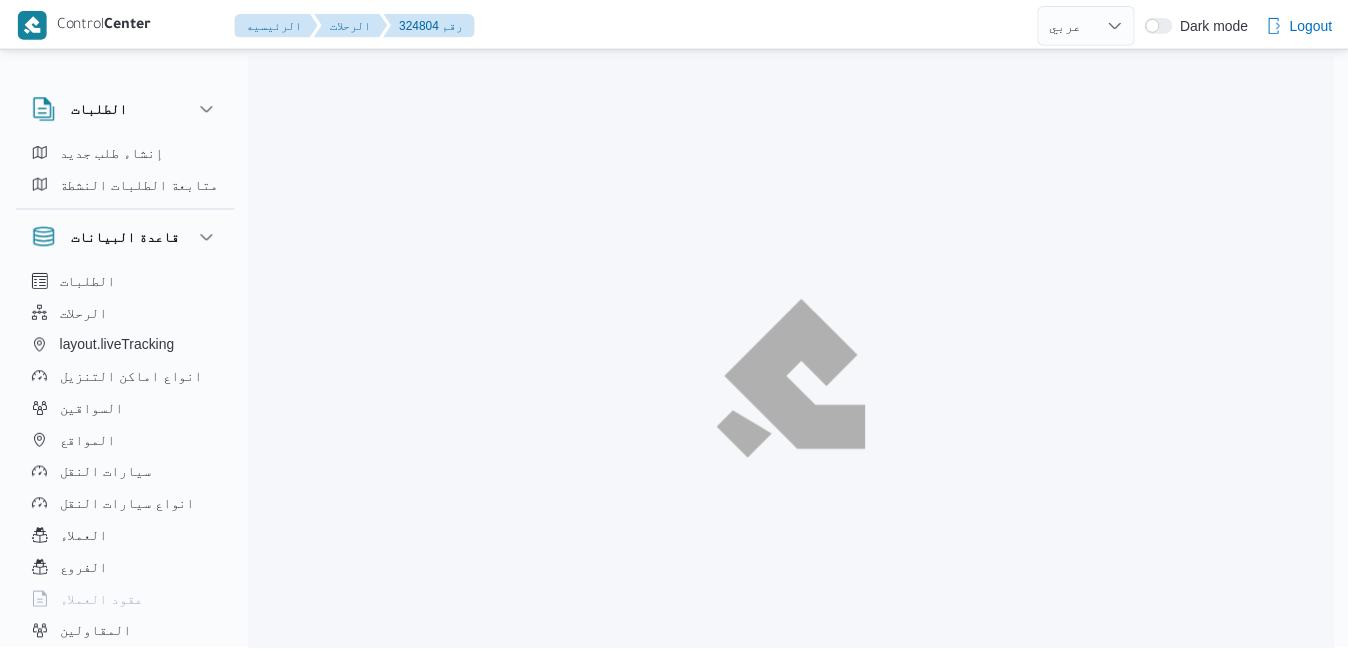 scroll, scrollTop: 0, scrollLeft: 0, axis: both 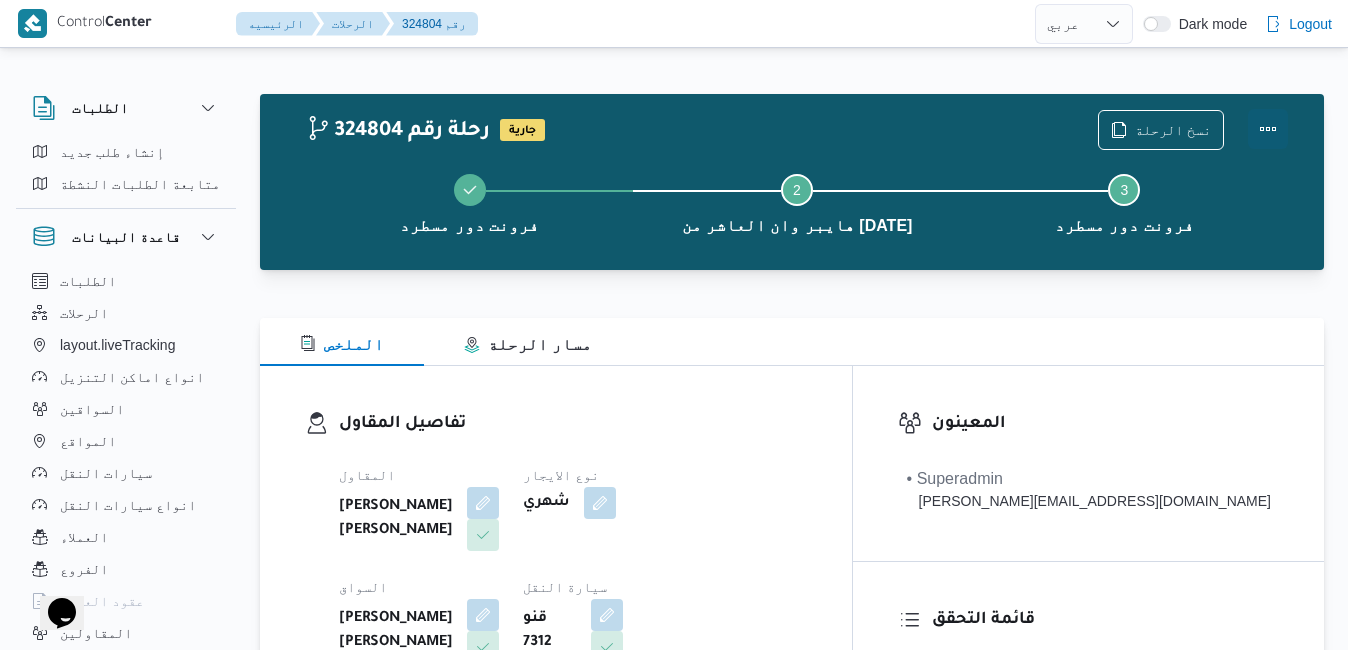 click at bounding box center [1268, 129] 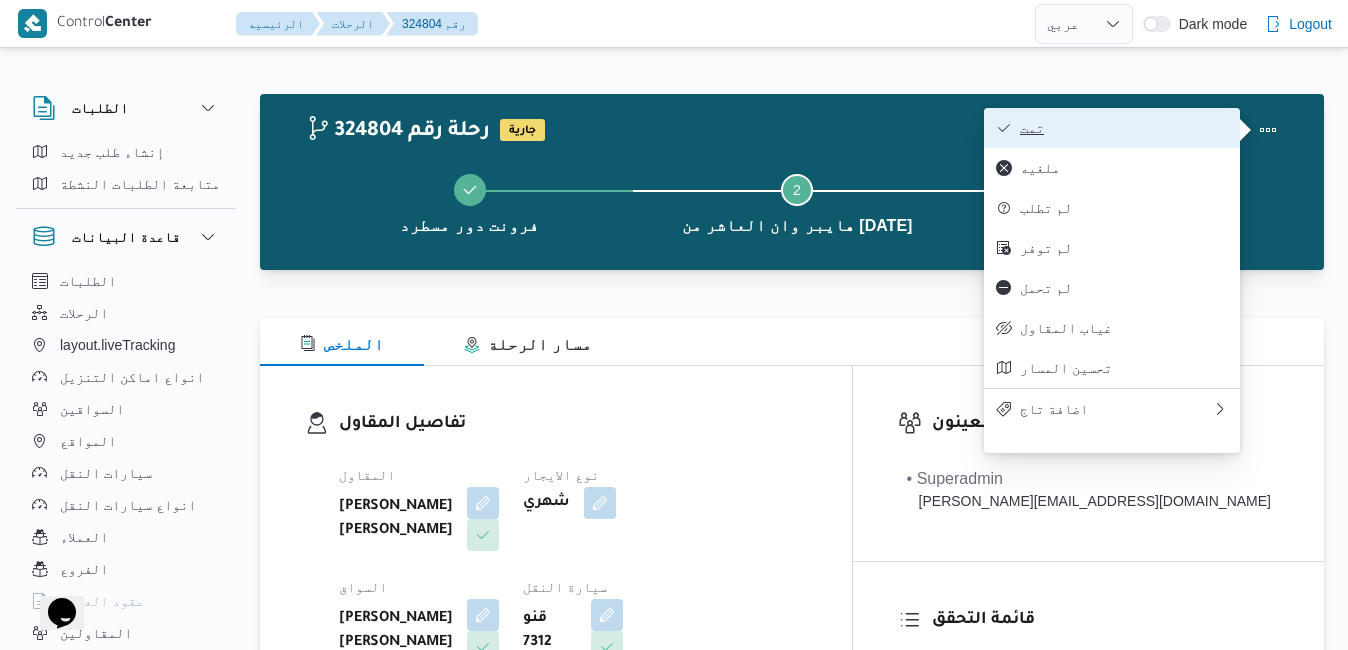 click on "تمت" at bounding box center [1124, 128] 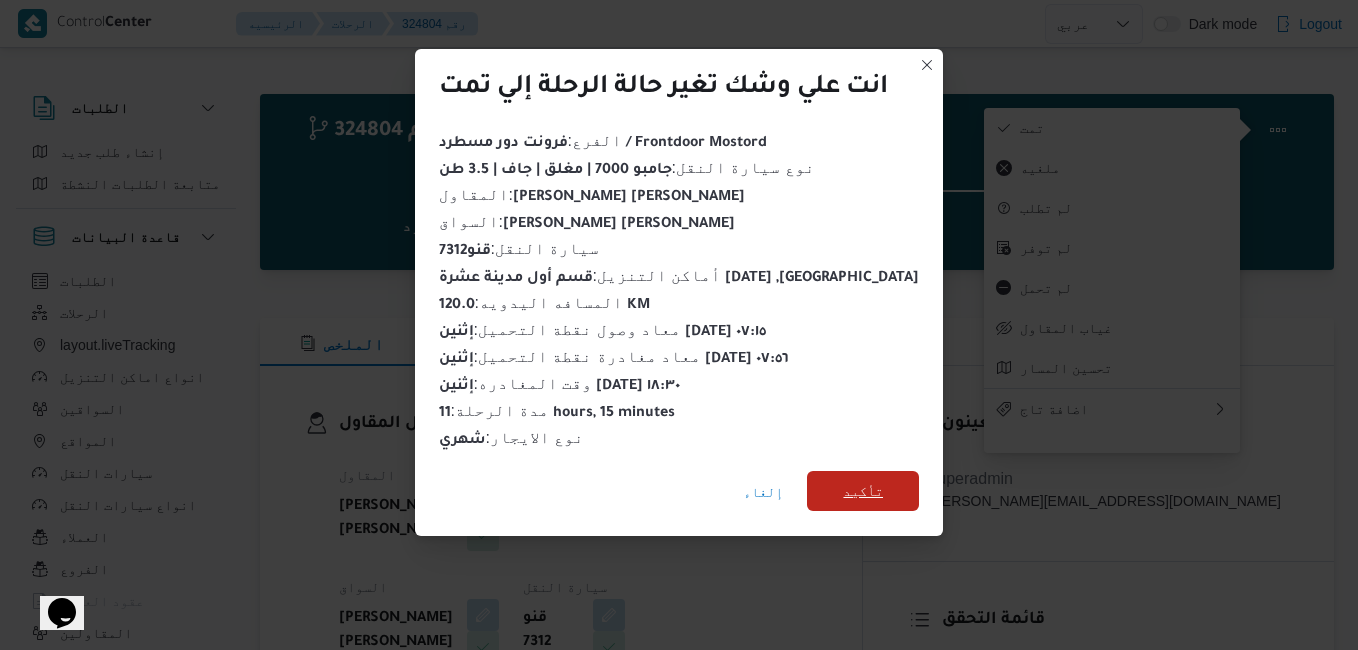 click on "تأكيد" at bounding box center [863, 491] 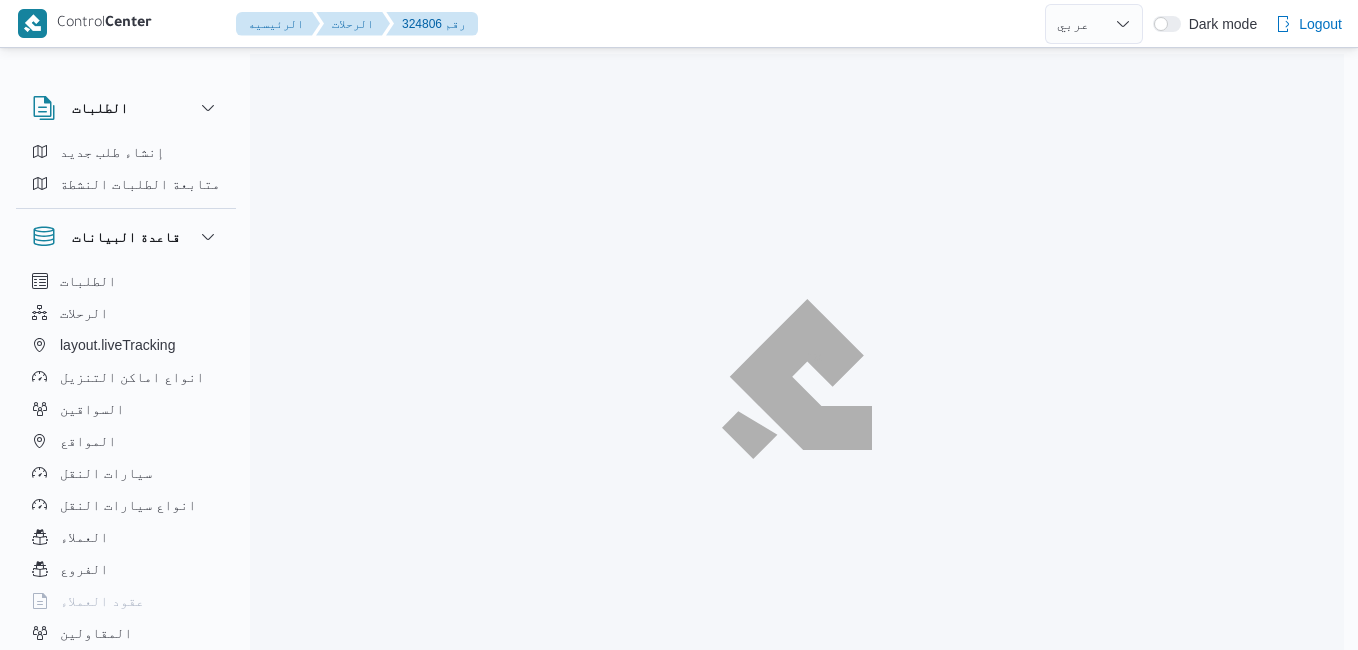 select on "ar" 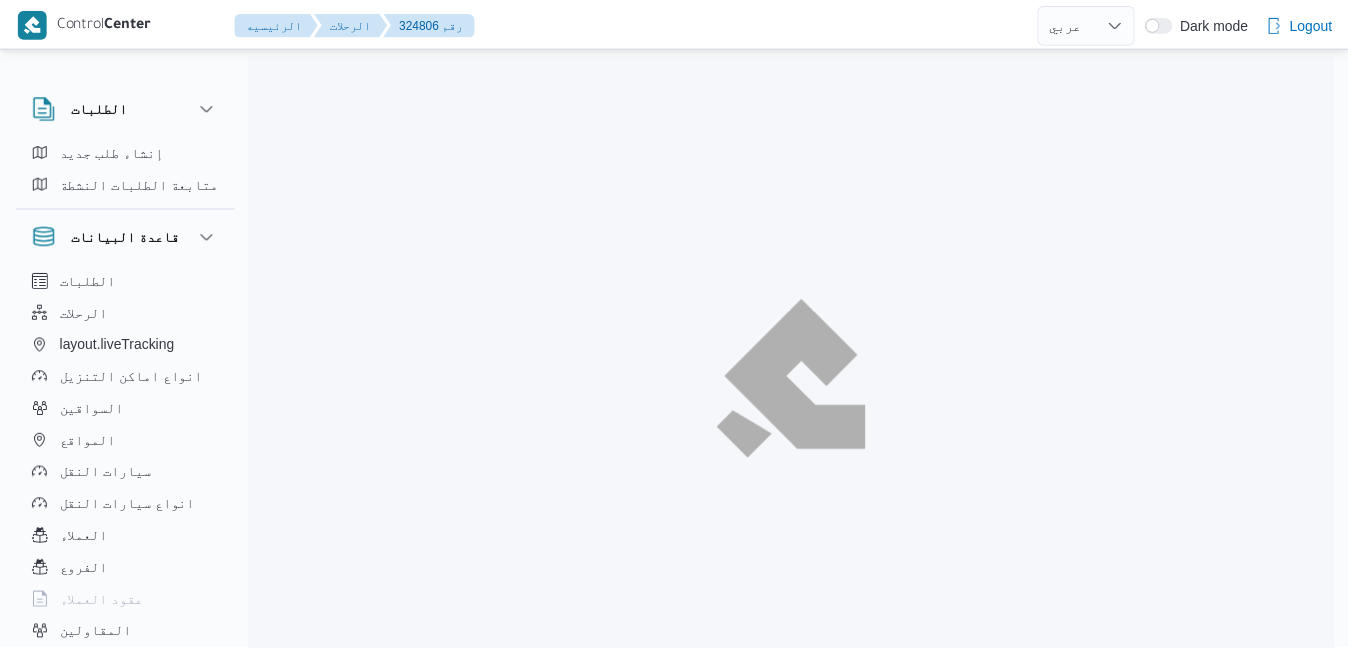 scroll, scrollTop: 0, scrollLeft: 0, axis: both 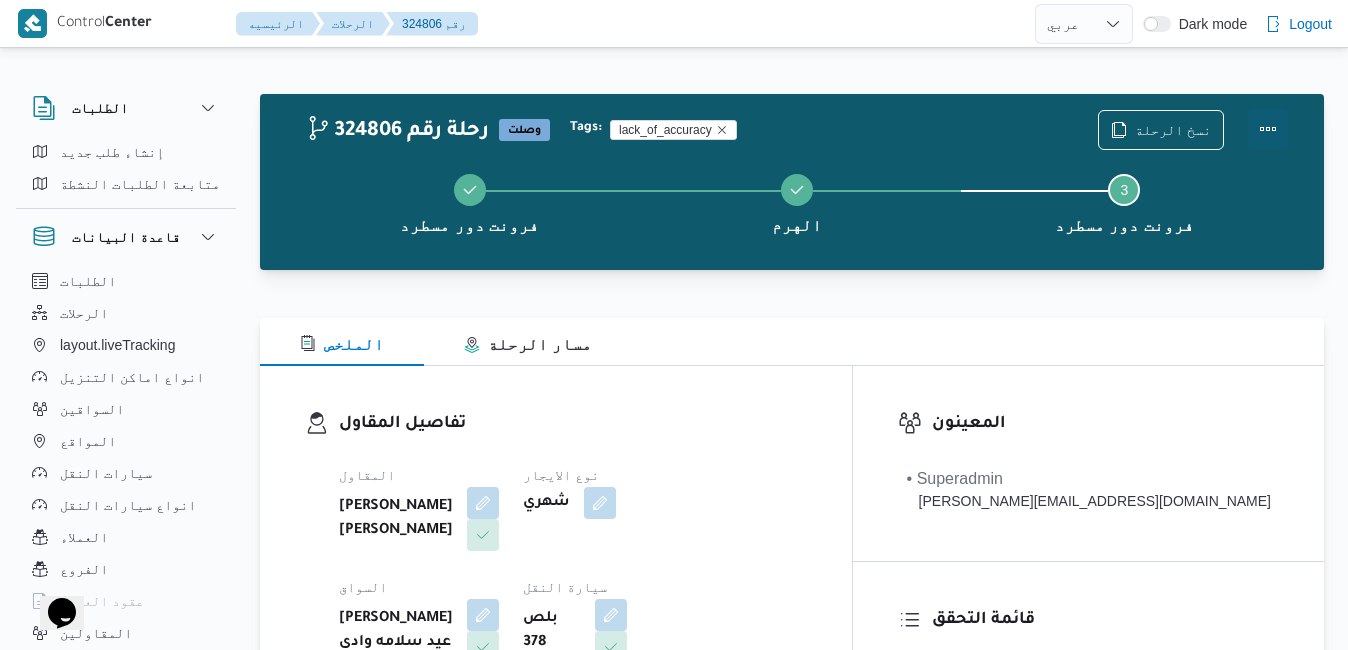 click at bounding box center (1268, 129) 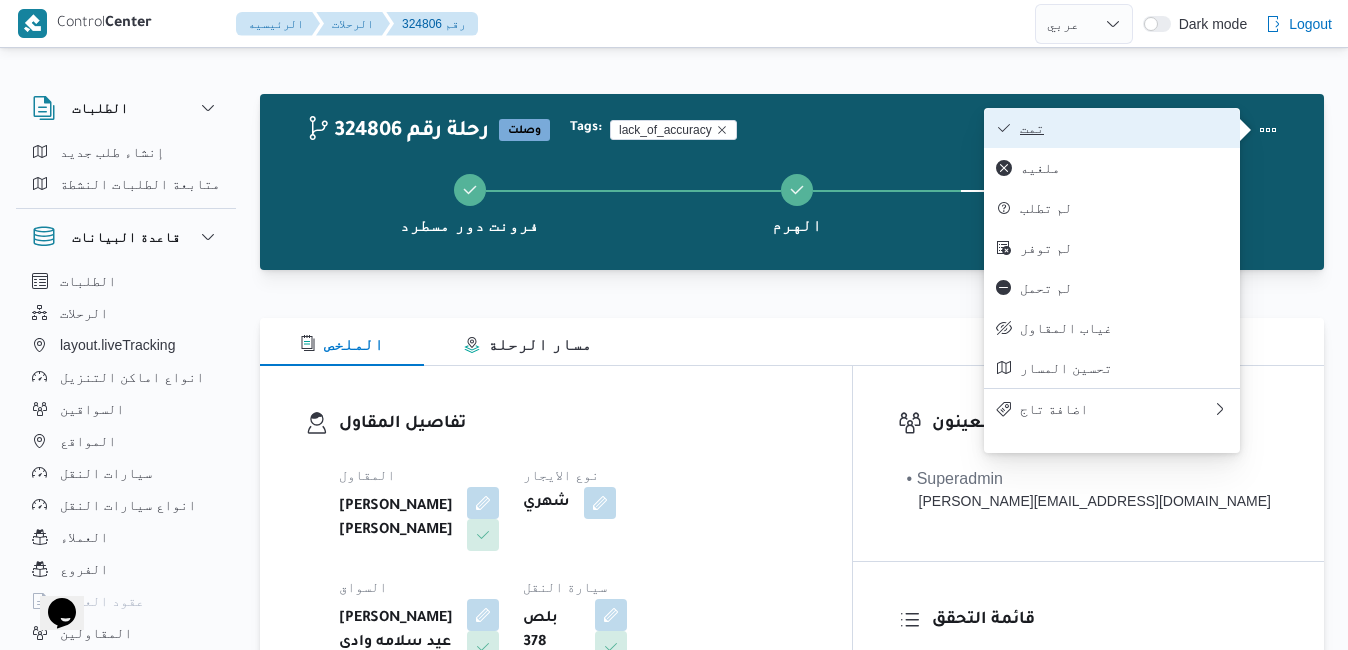 click on "تمت" at bounding box center [1124, 128] 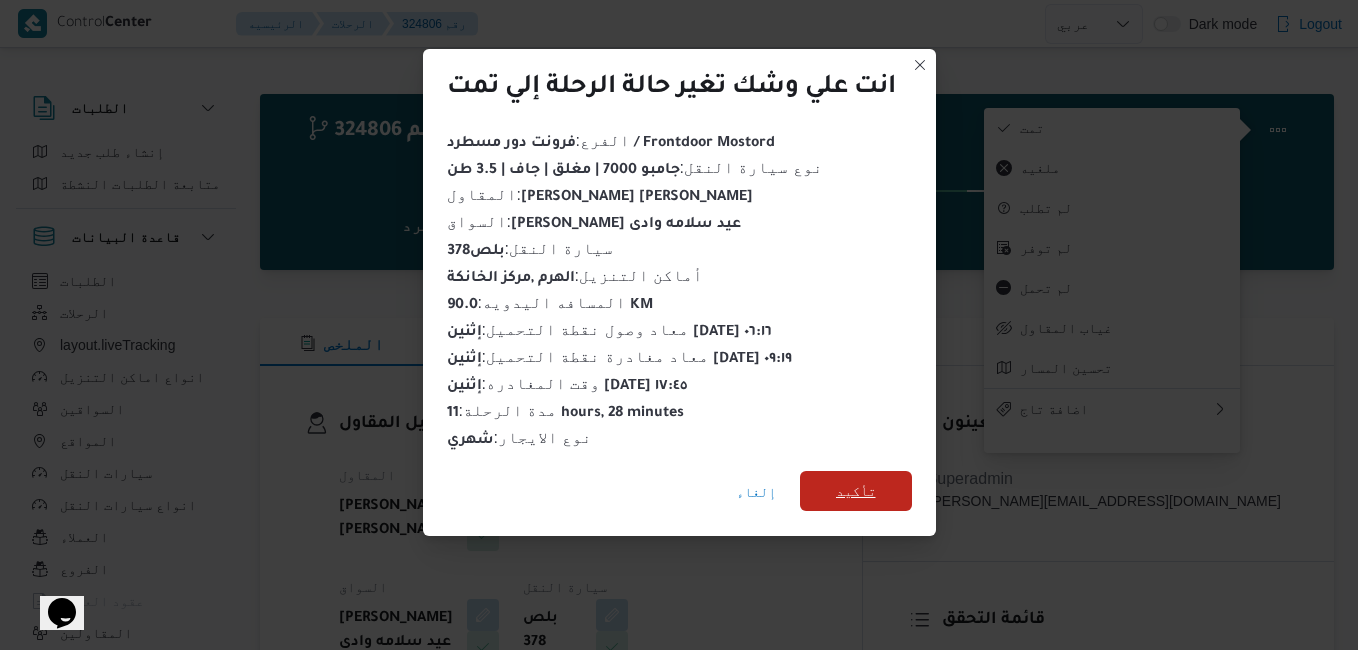 click on "تأكيد" at bounding box center [856, 491] 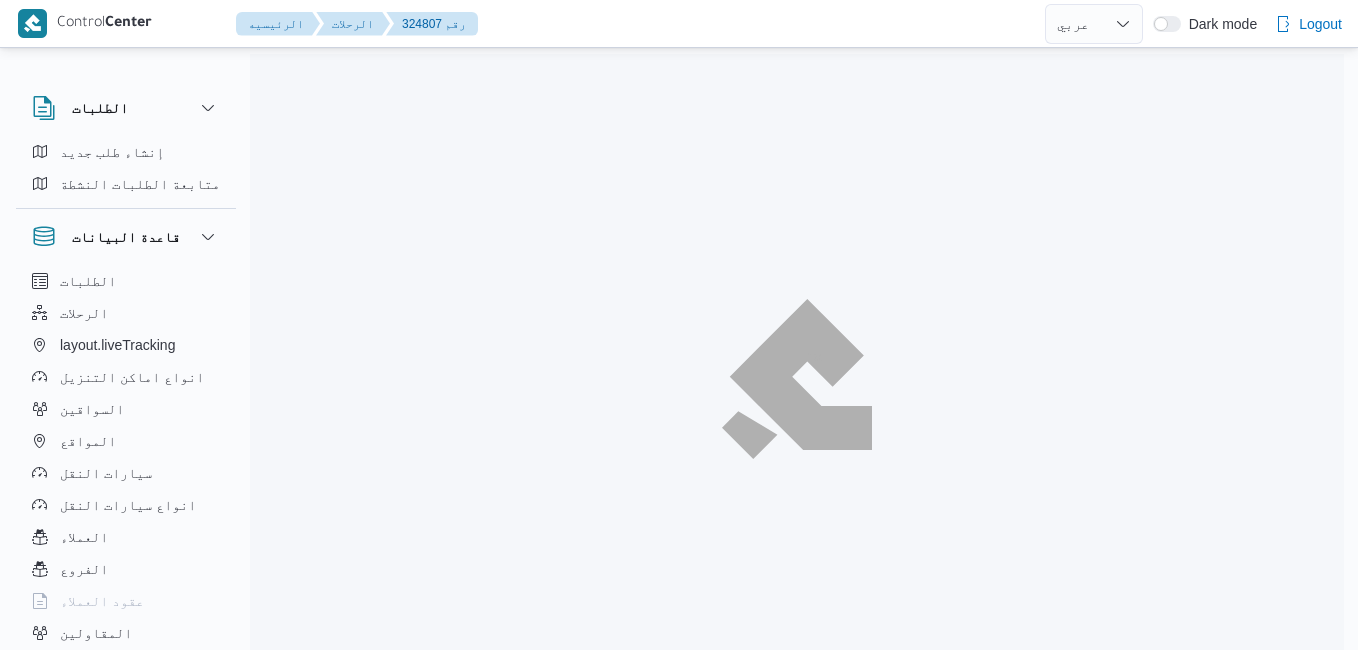 select on "ar" 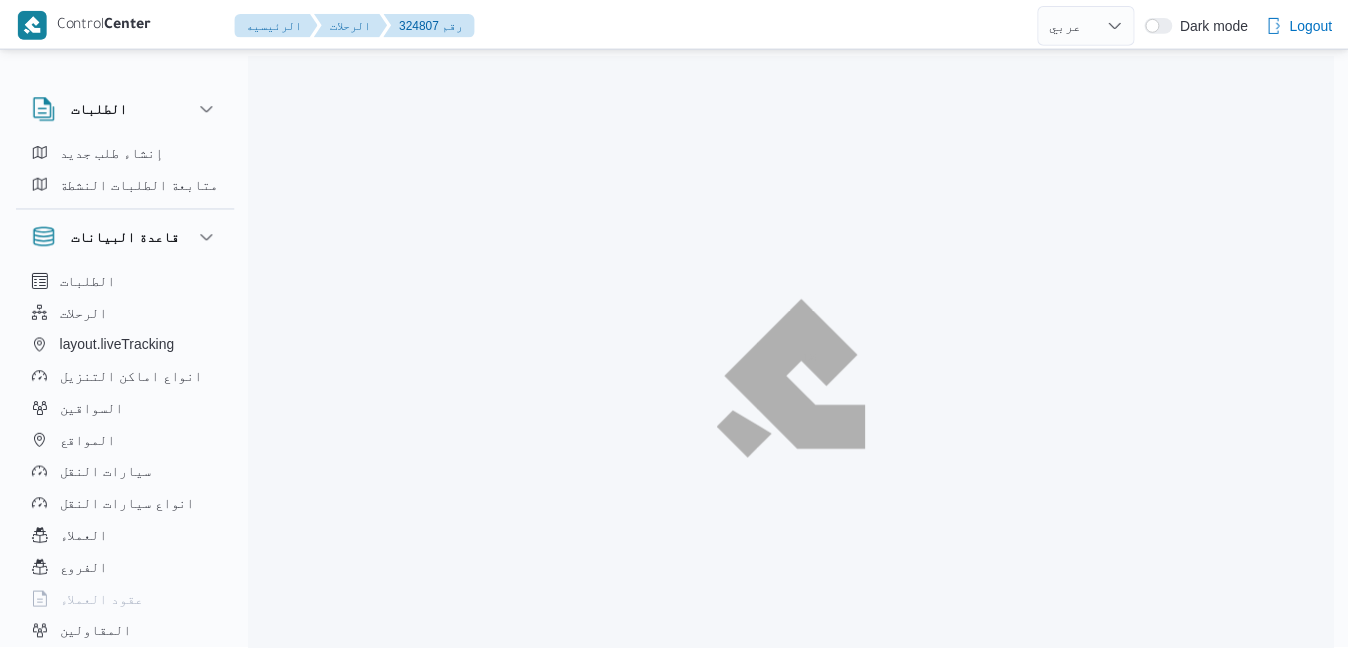scroll, scrollTop: 0, scrollLeft: 0, axis: both 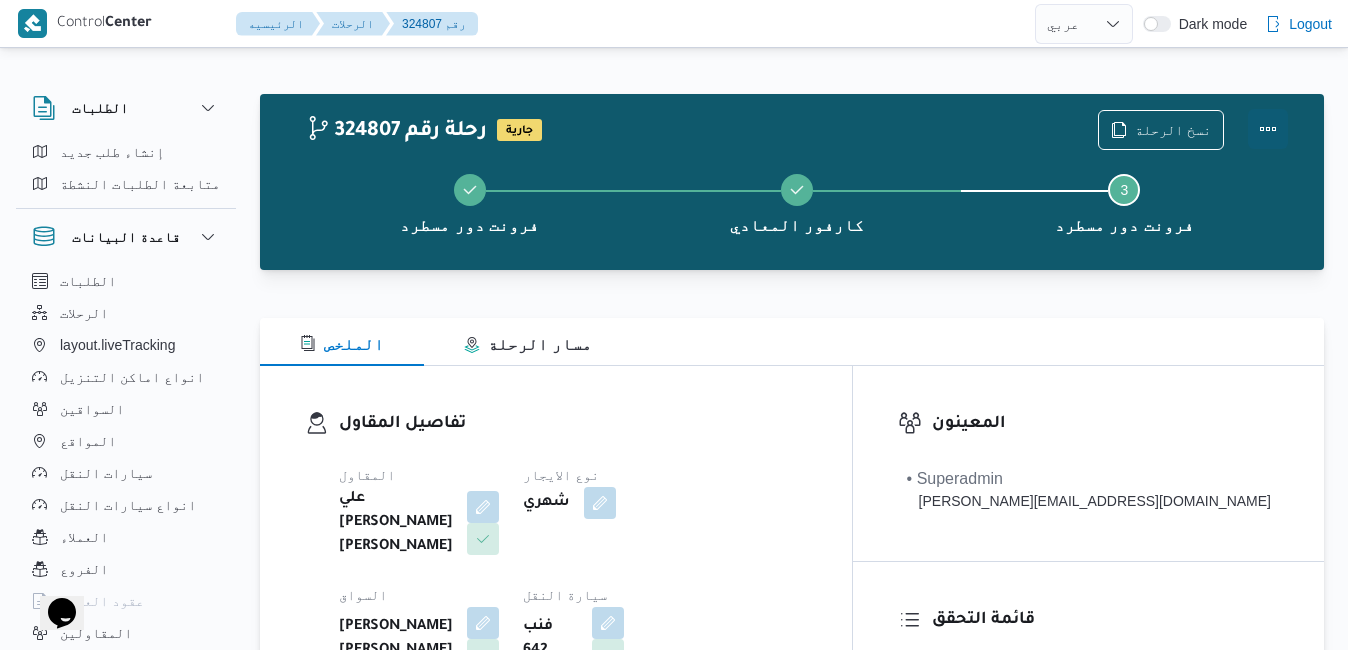 click at bounding box center (1268, 129) 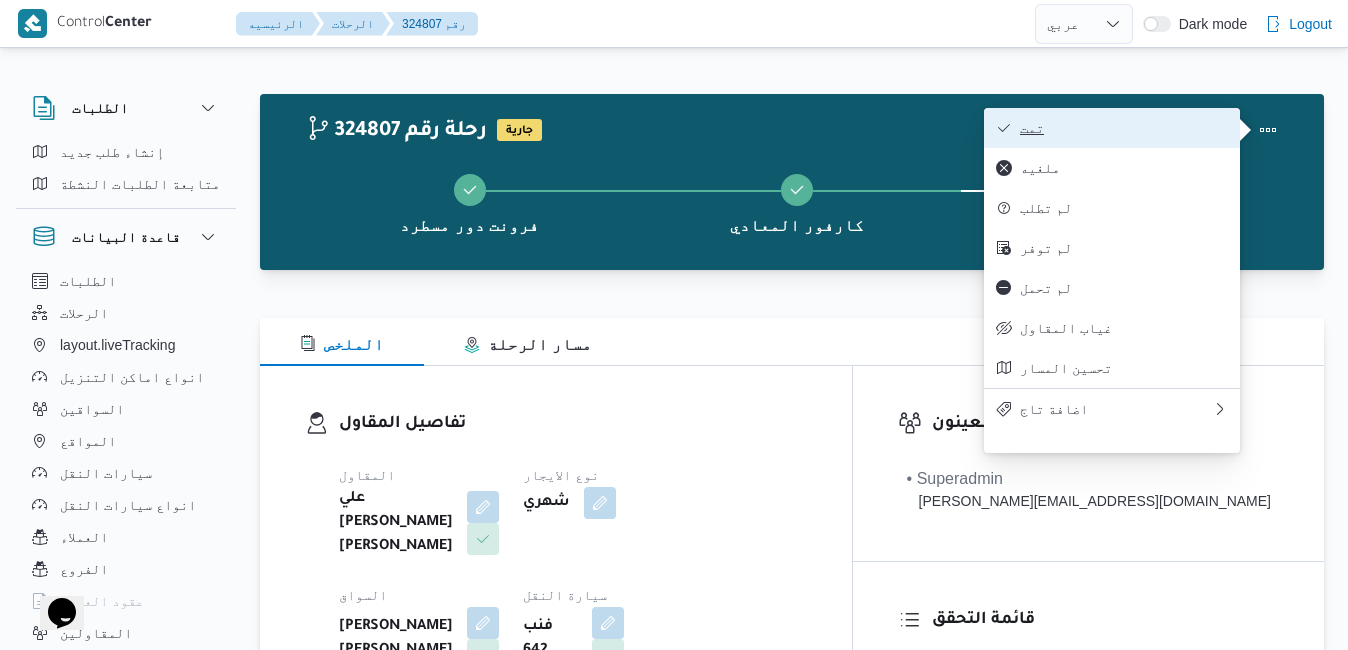 click on "تمت" at bounding box center [1124, 128] 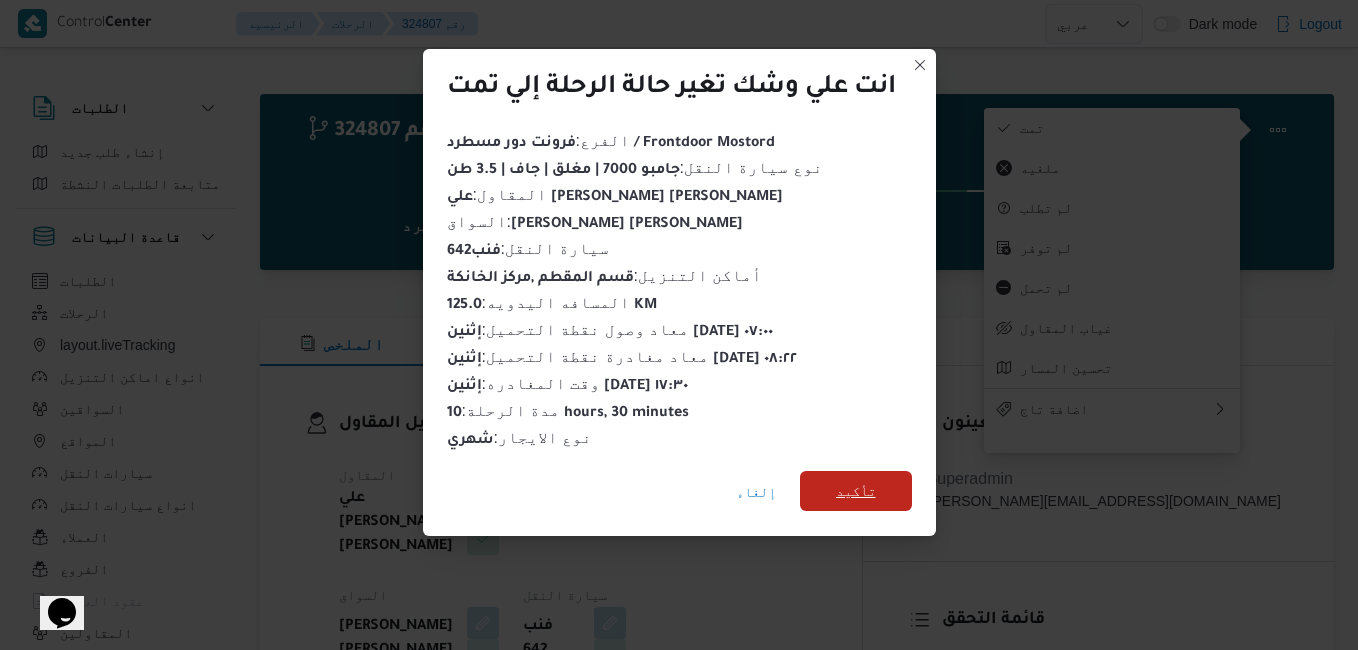 click on "تأكيد" at bounding box center [856, 491] 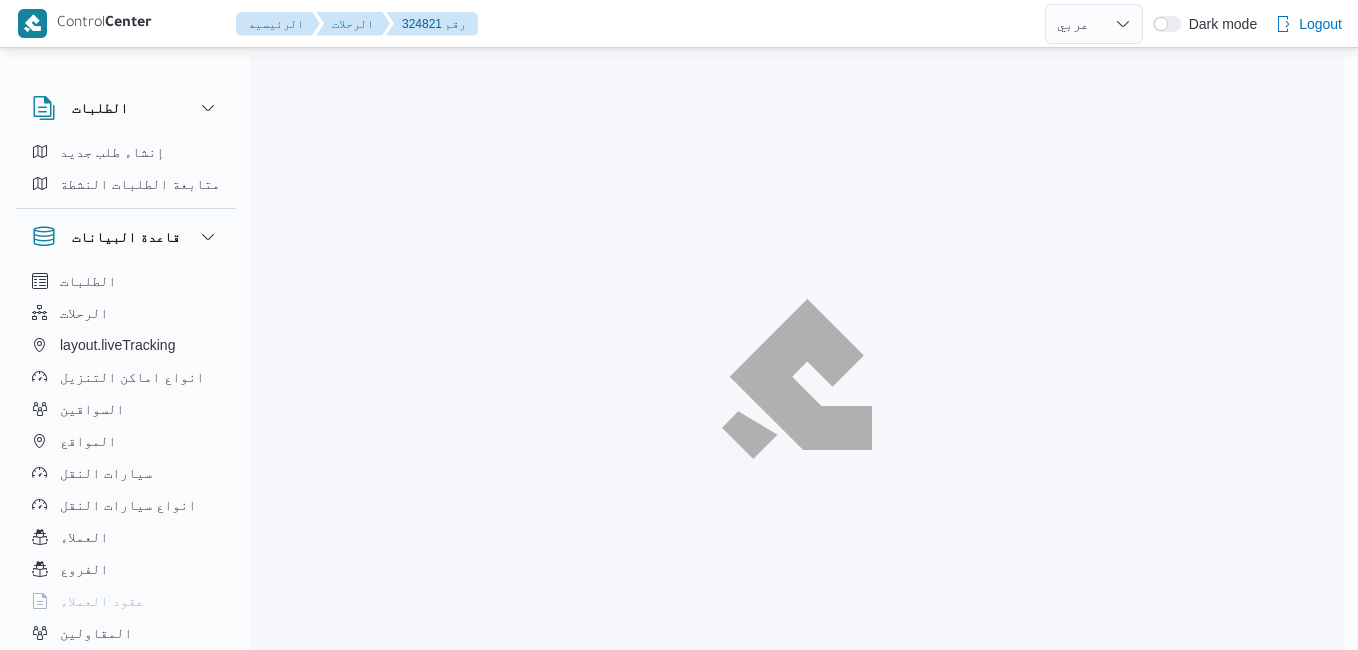 select on "ar" 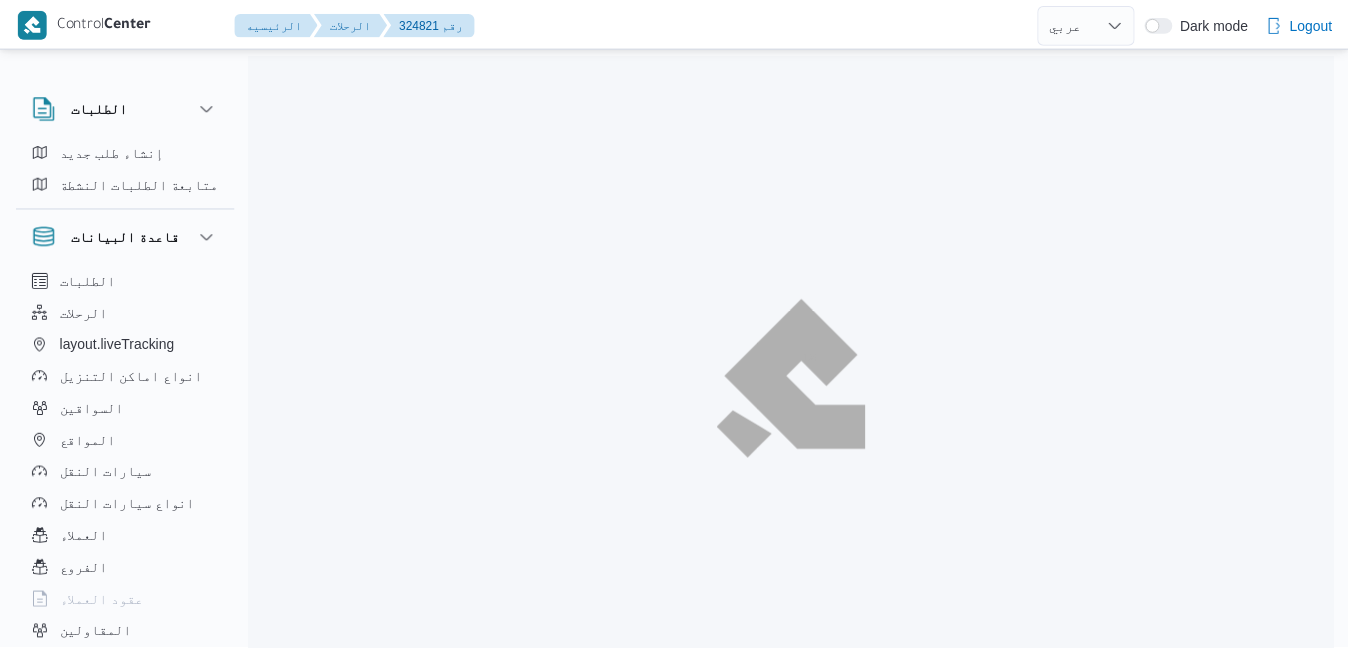 scroll, scrollTop: 0, scrollLeft: 0, axis: both 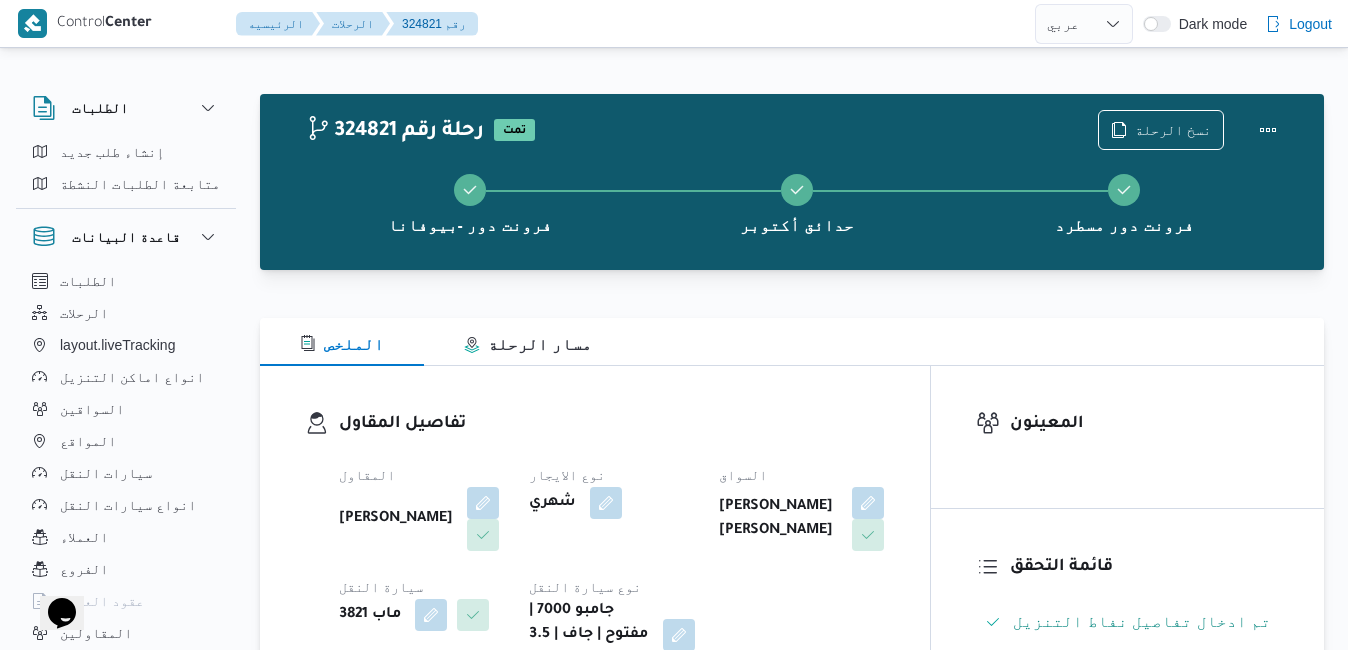 click on "الملخص مسار الرحلة" at bounding box center (792, 342) 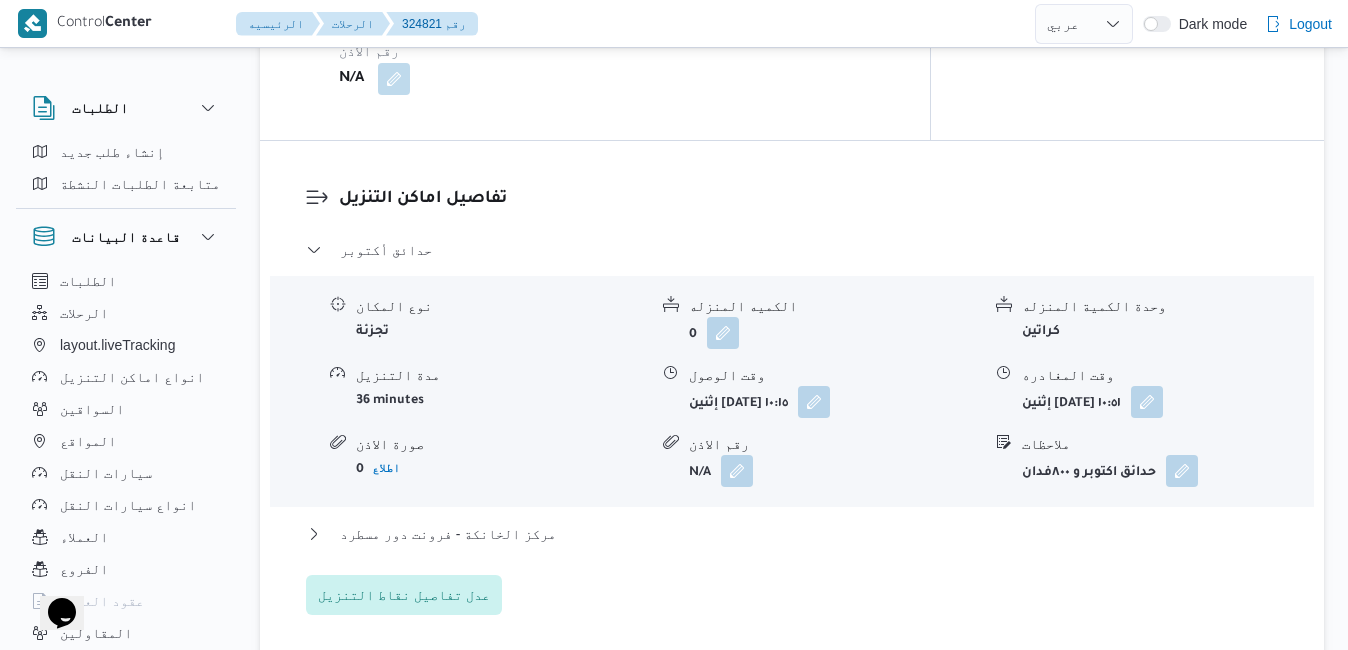 scroll, scrollTop: 1760, scrollLeft: 0, axis: vertical 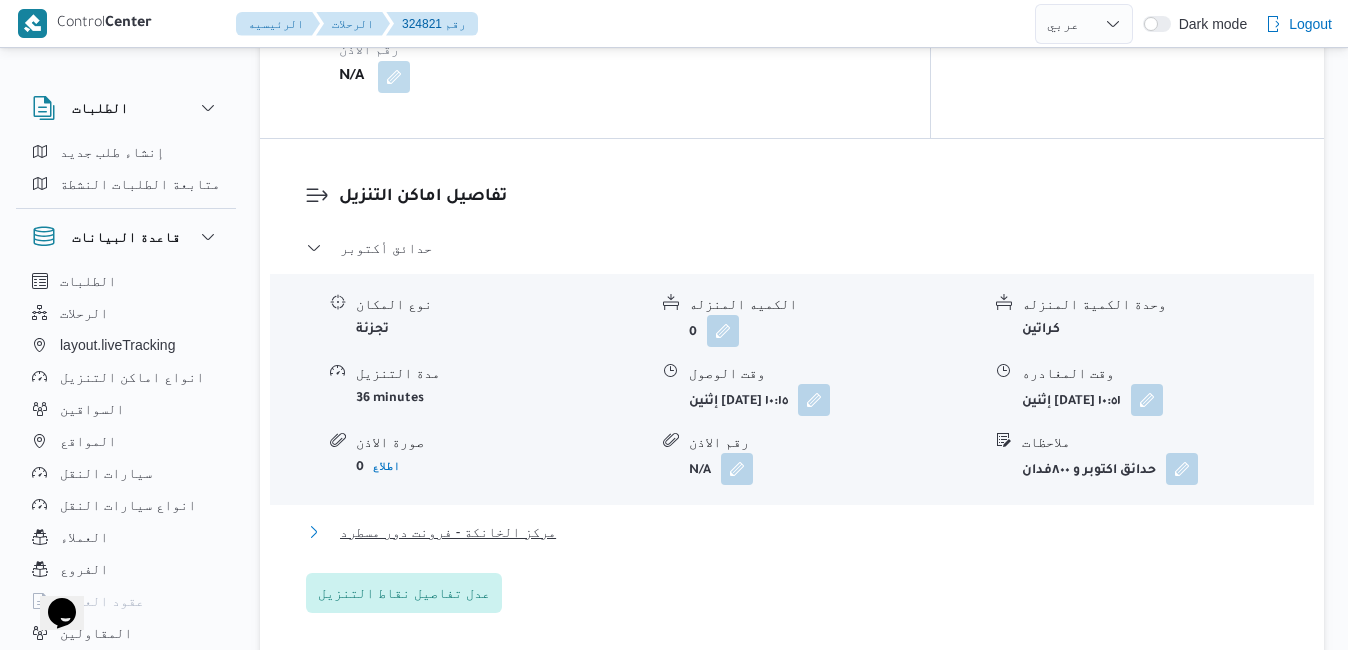 click on "مركز الخانكة -
فرونت دور مسطرد" at bounding box center [792, 532] 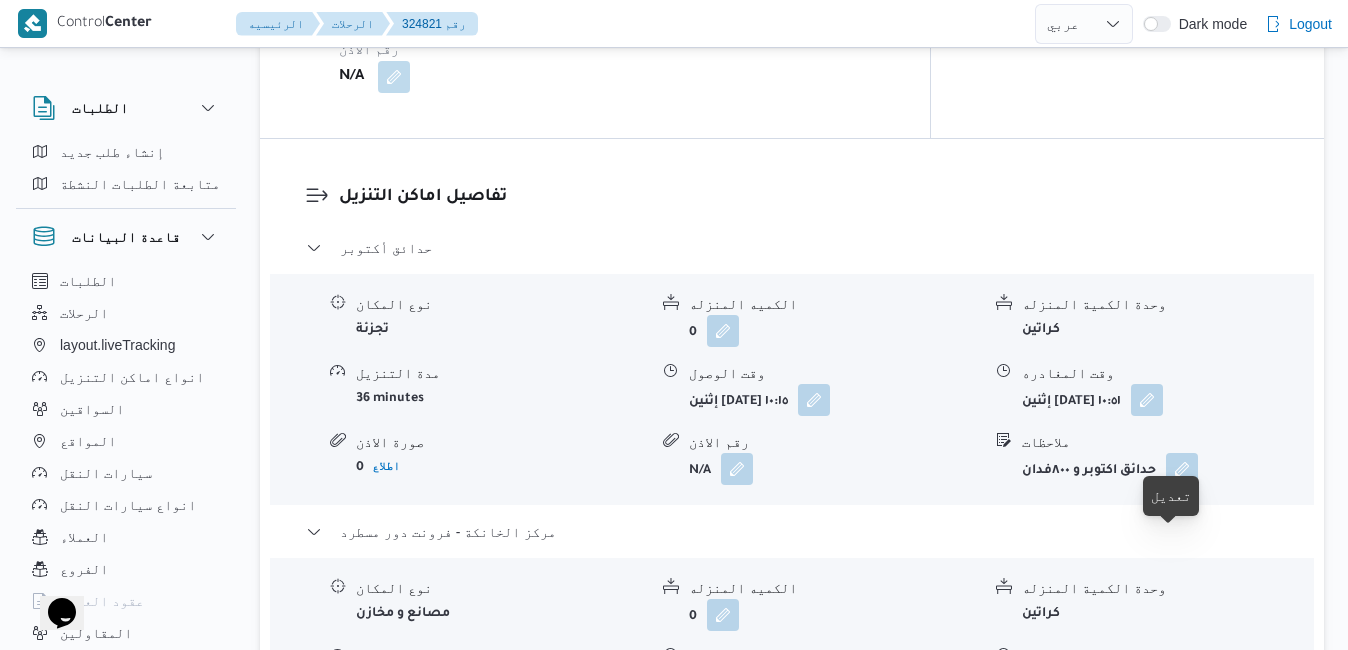 click at bounding box center (1149, 683) 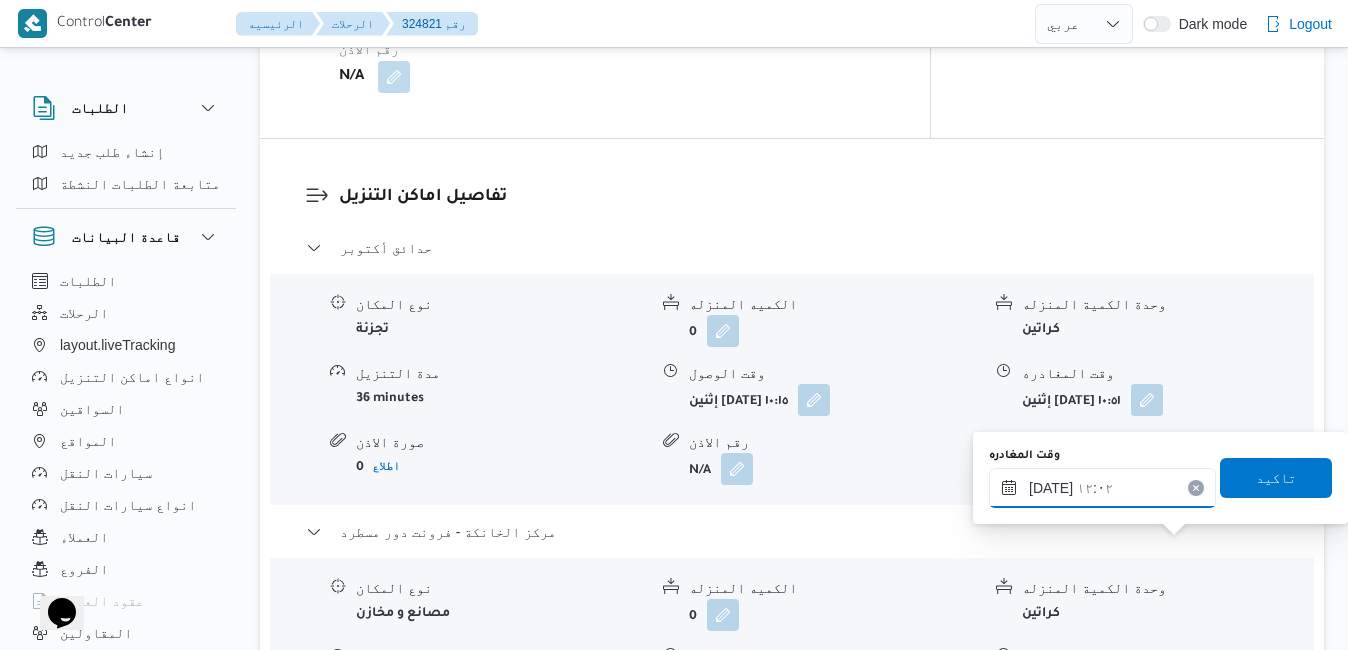 click on "١٤/٠٧/٢٠٢٥ ١٢:٠٢" at bounding box center (1102, 488) 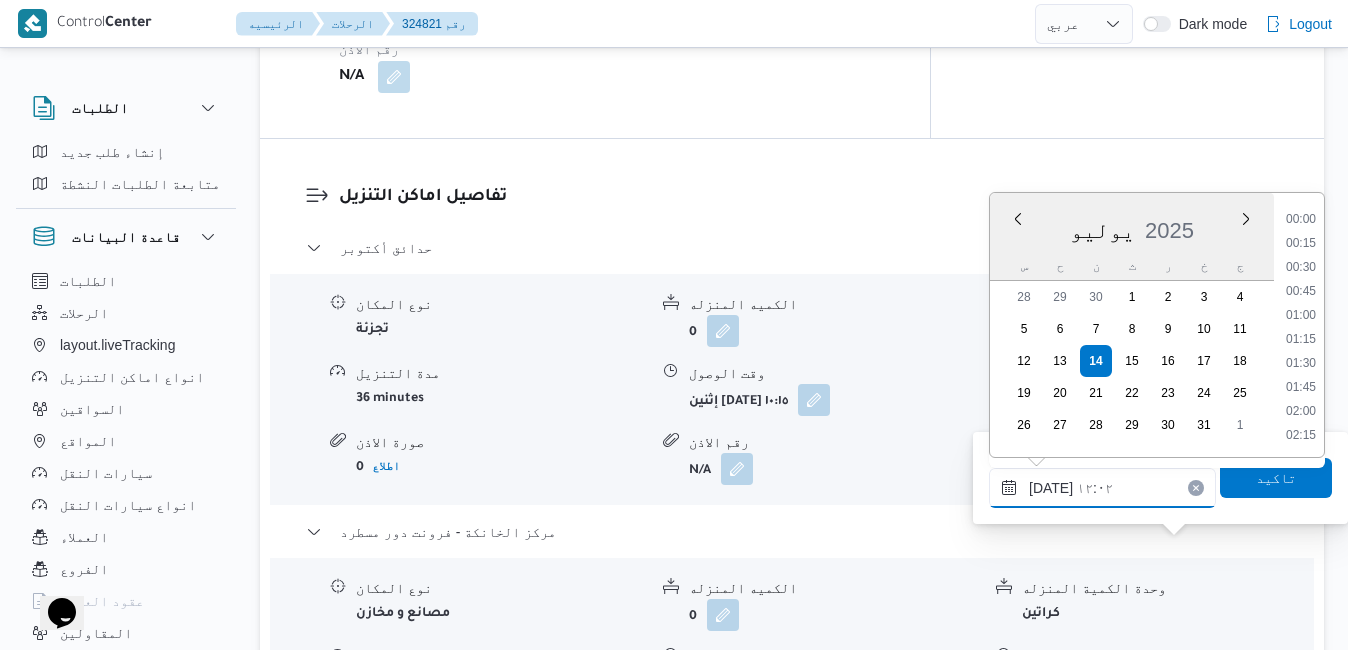scroll, scrollTop: 1030, scrollLeft: 0, axis: vertical 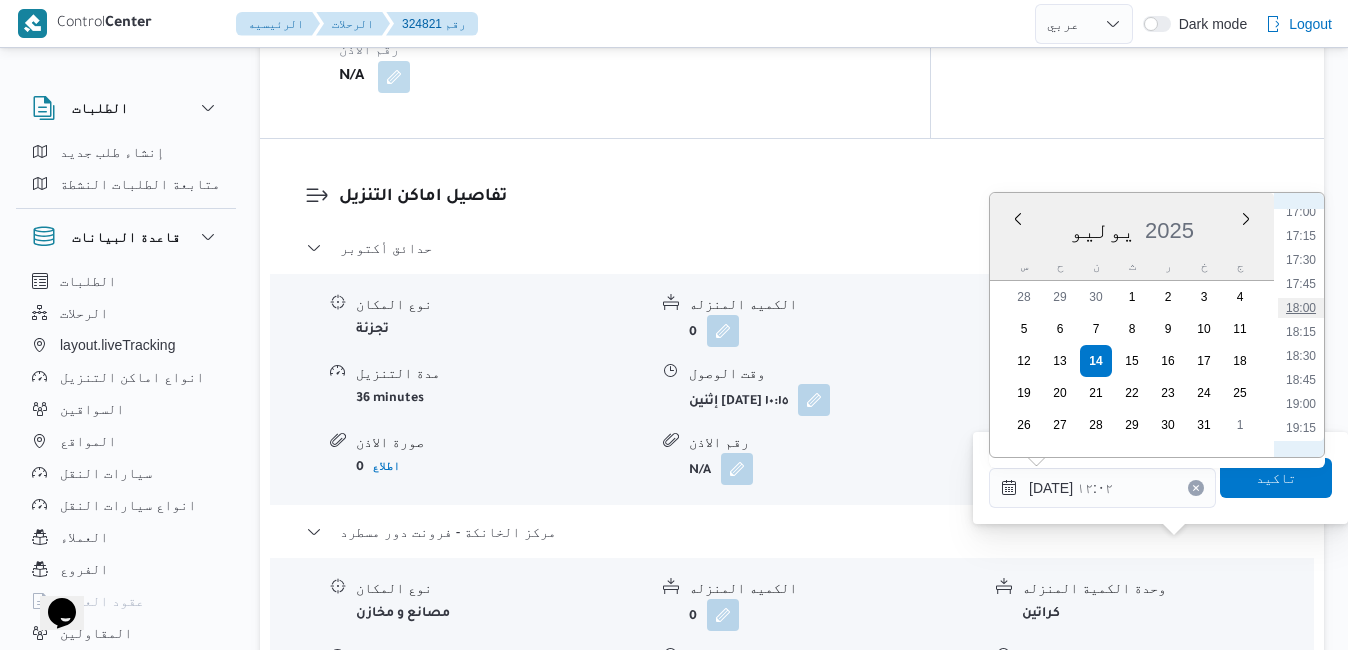 click on "18:00" at bounding box center (1301, 308) 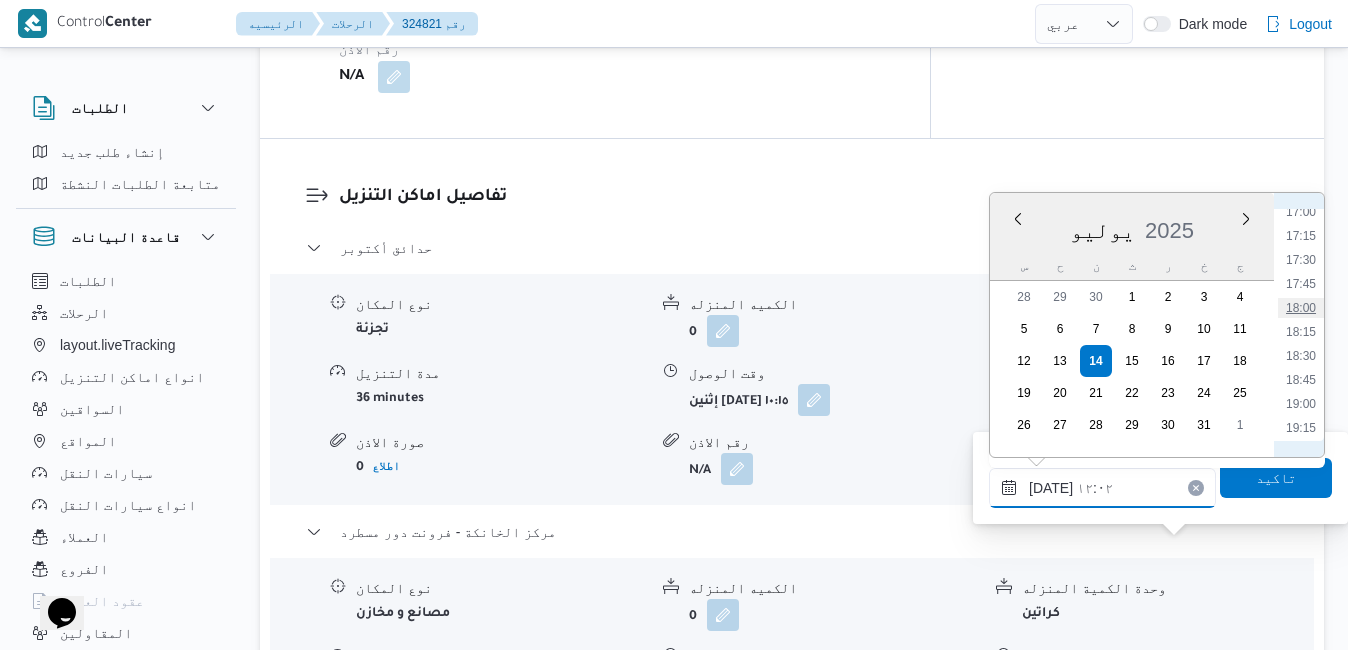 type on "١٤/٠٧/٢٠٢٥ ١٨:٠٠" 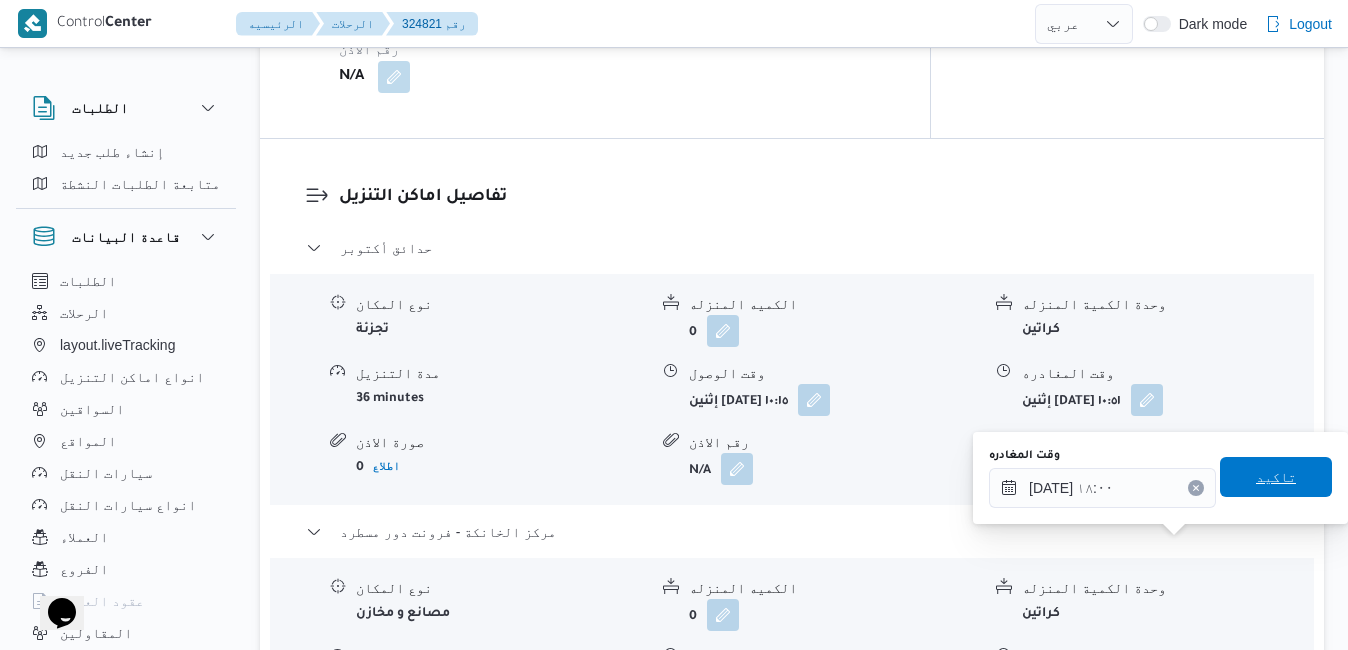 click on "تاكيد" at bounding box center (1276, 477) 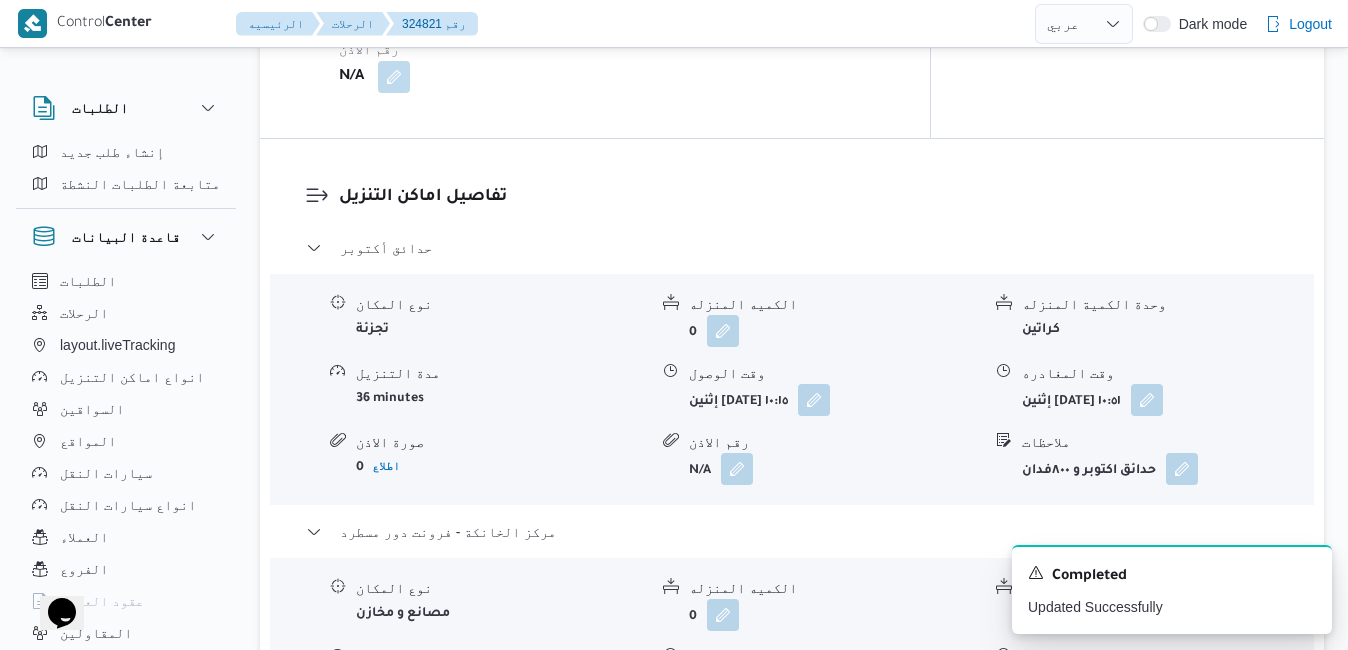 click at bounding box center (814, 683) 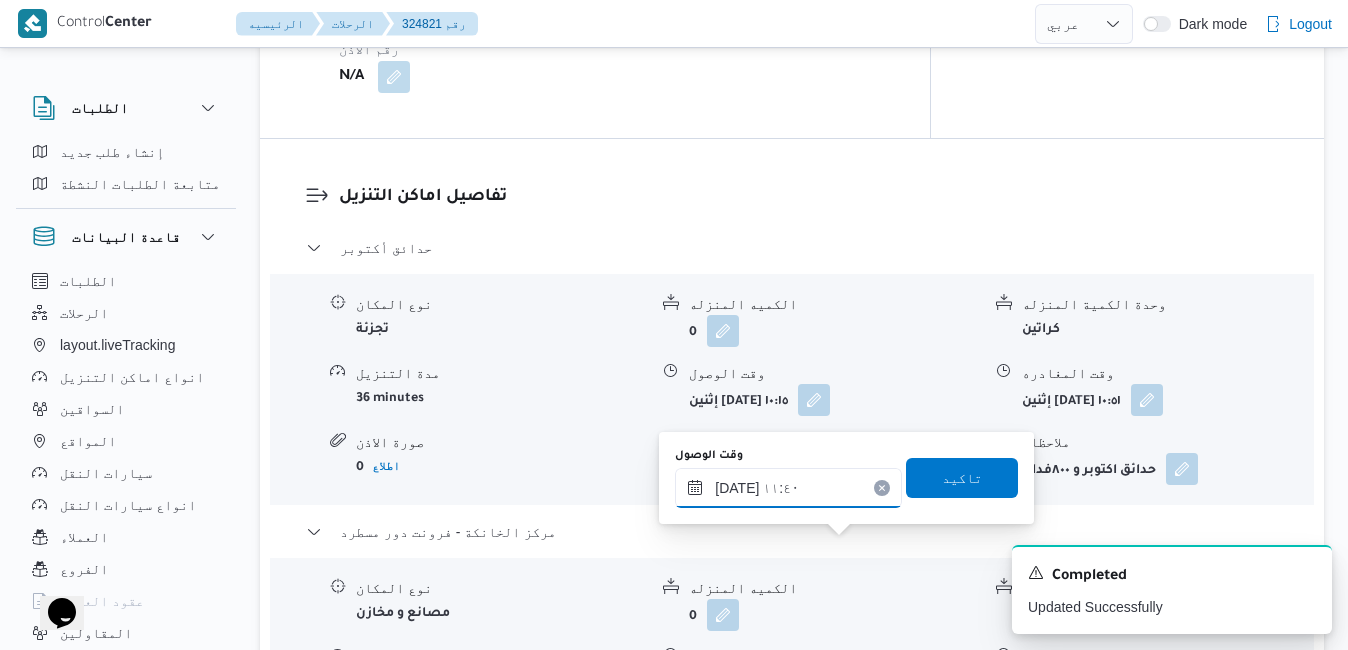 click on "١٤/٠٧/٢٠٢٥ ١١:٤٠" at bounding box center (788, 488) 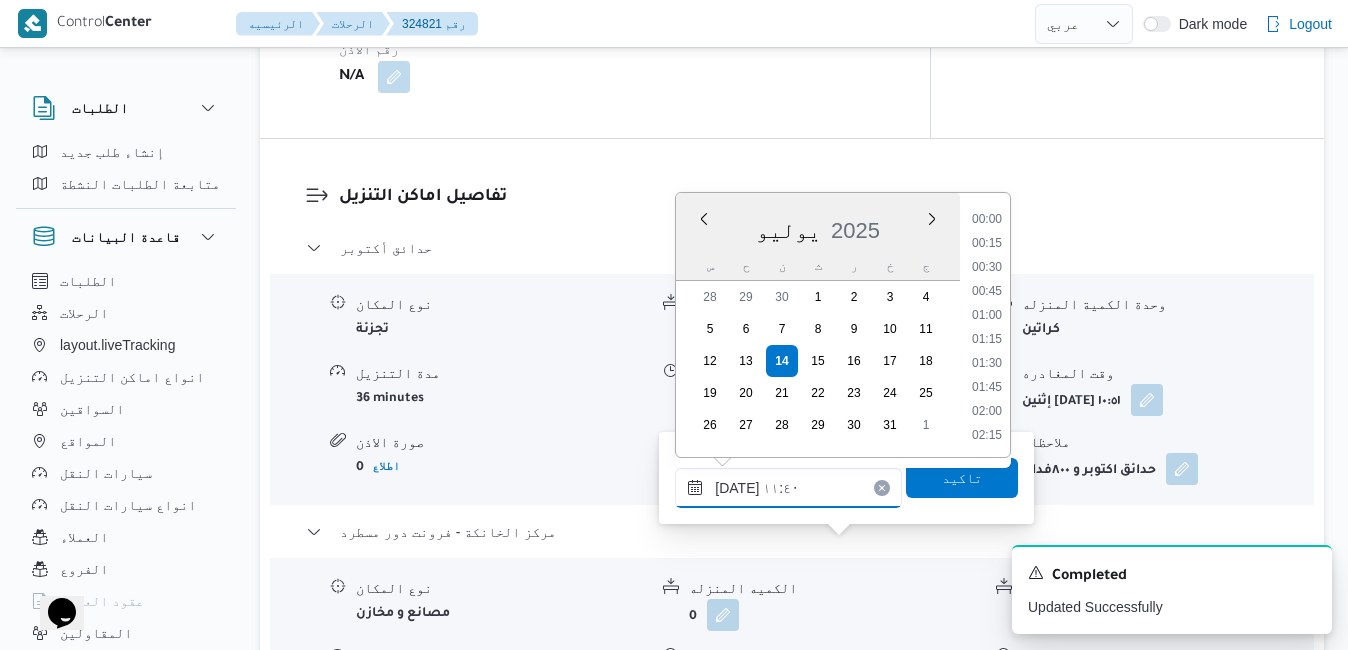 scroll, scrollTop: 982, scrollLeft: 0, axis: vertical 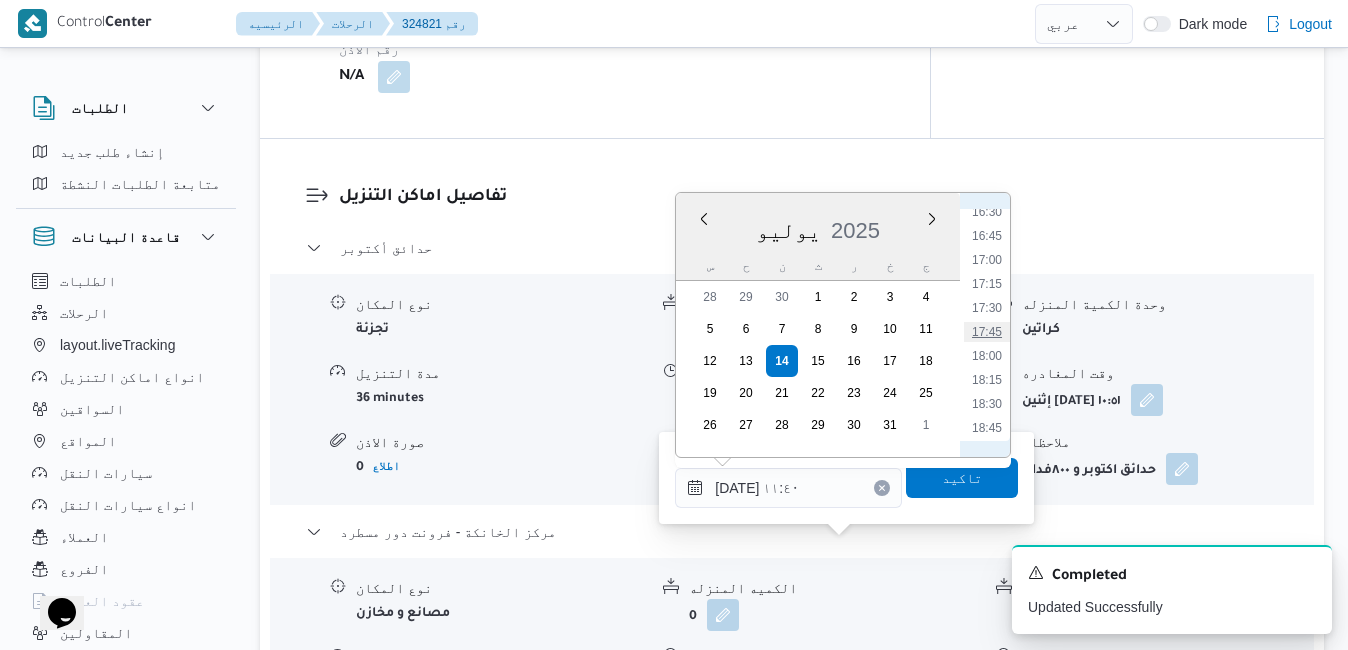 click on "17:45" at bounding box center [987, 332] 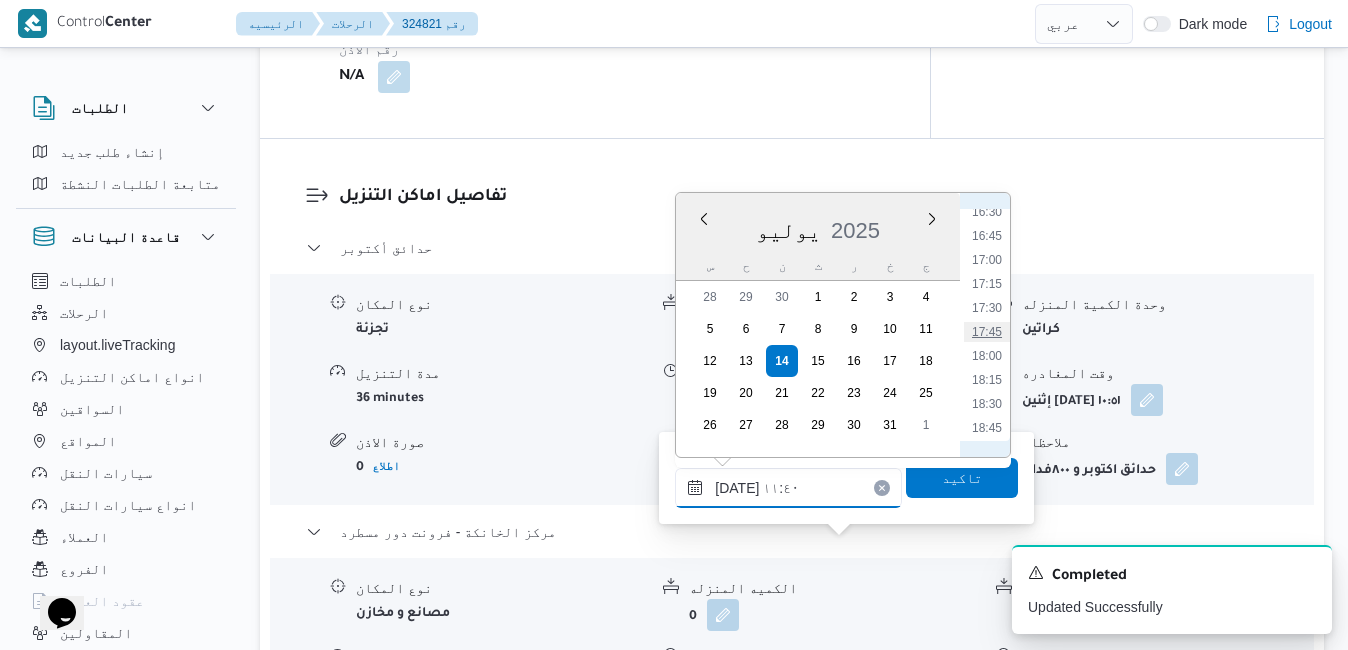 type on "١٤/٠٧/٢٠٢٥ ١٧:٤٥" 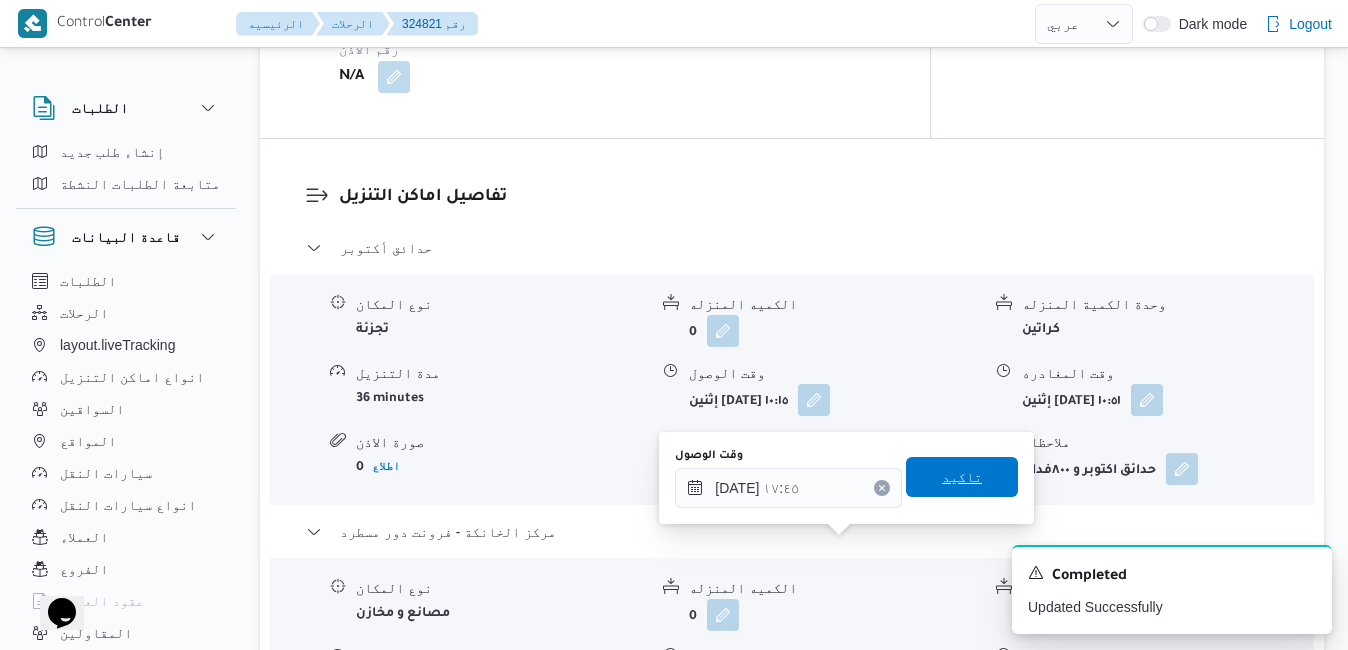 click on "تاكيد" at bounding box center (962, 477) 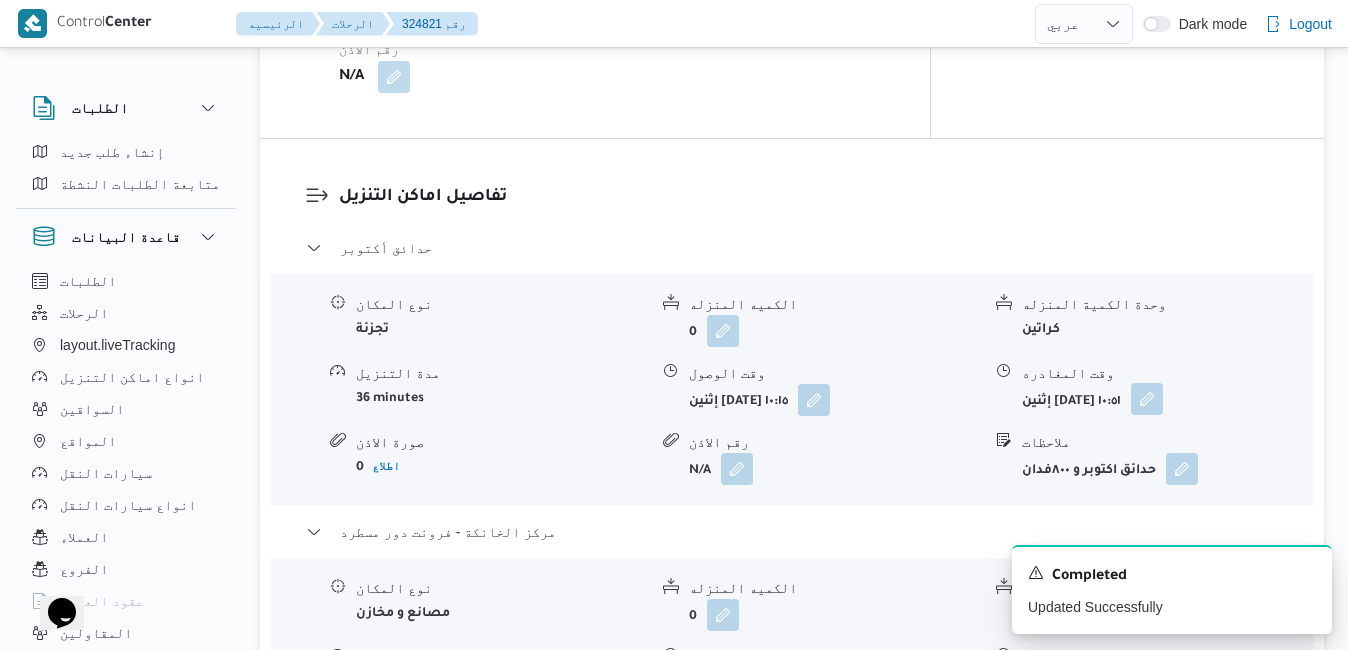 click at bounding box center (1147, 399) 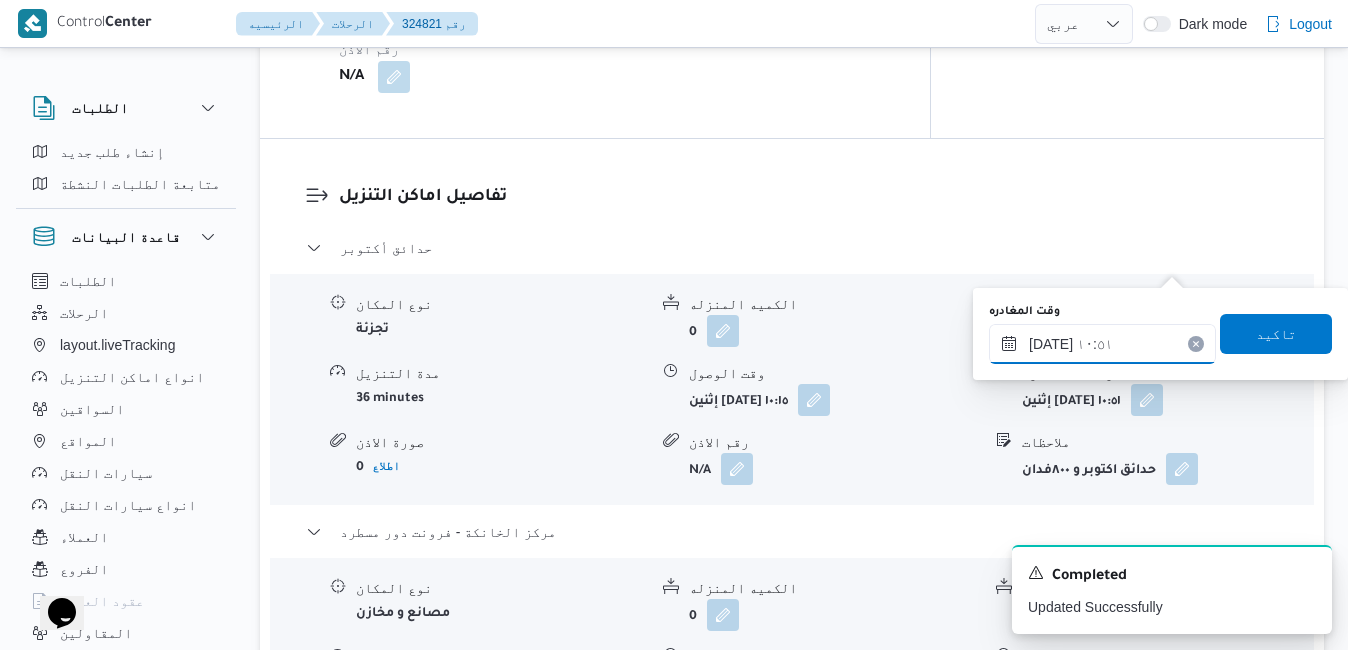click on "١٤/٠٧/٢٠٢٥ ١٠:٥١" at bounding box center [1102, 344] 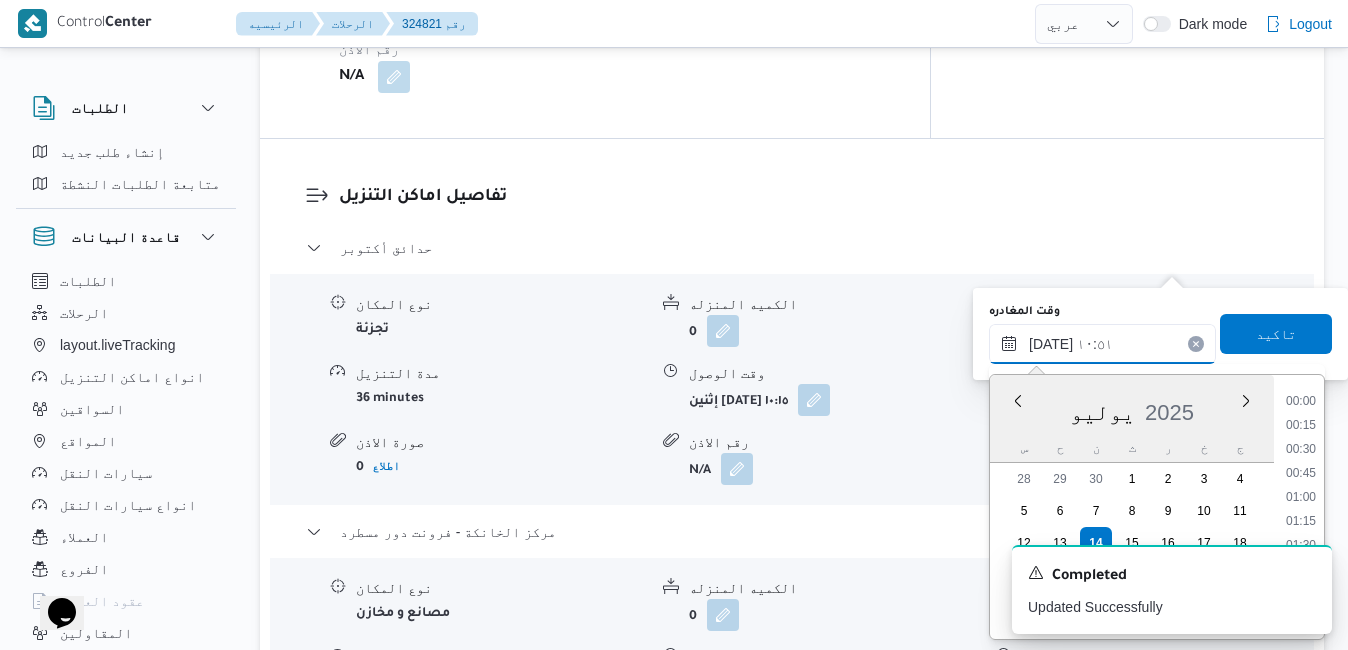 scroll, scrollTop: 910, scrollLeft: 0, axis: vertical 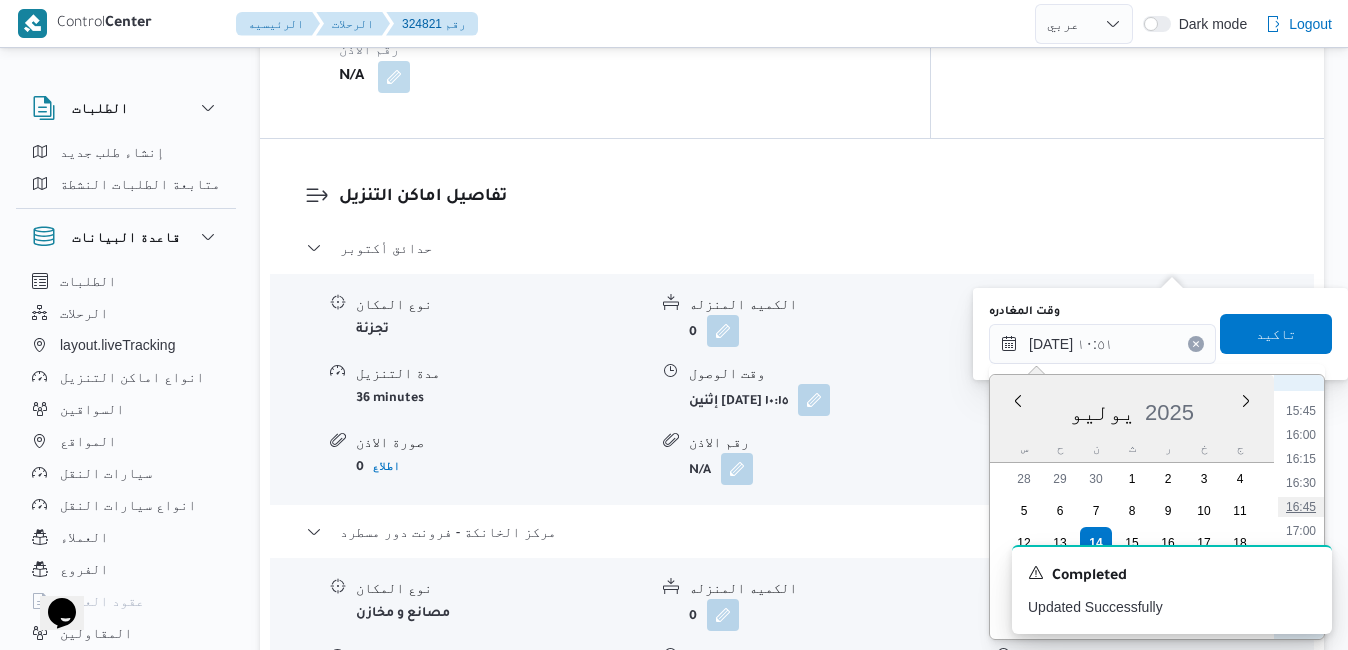 click on "16:45" at bounding box center [1301, 507] 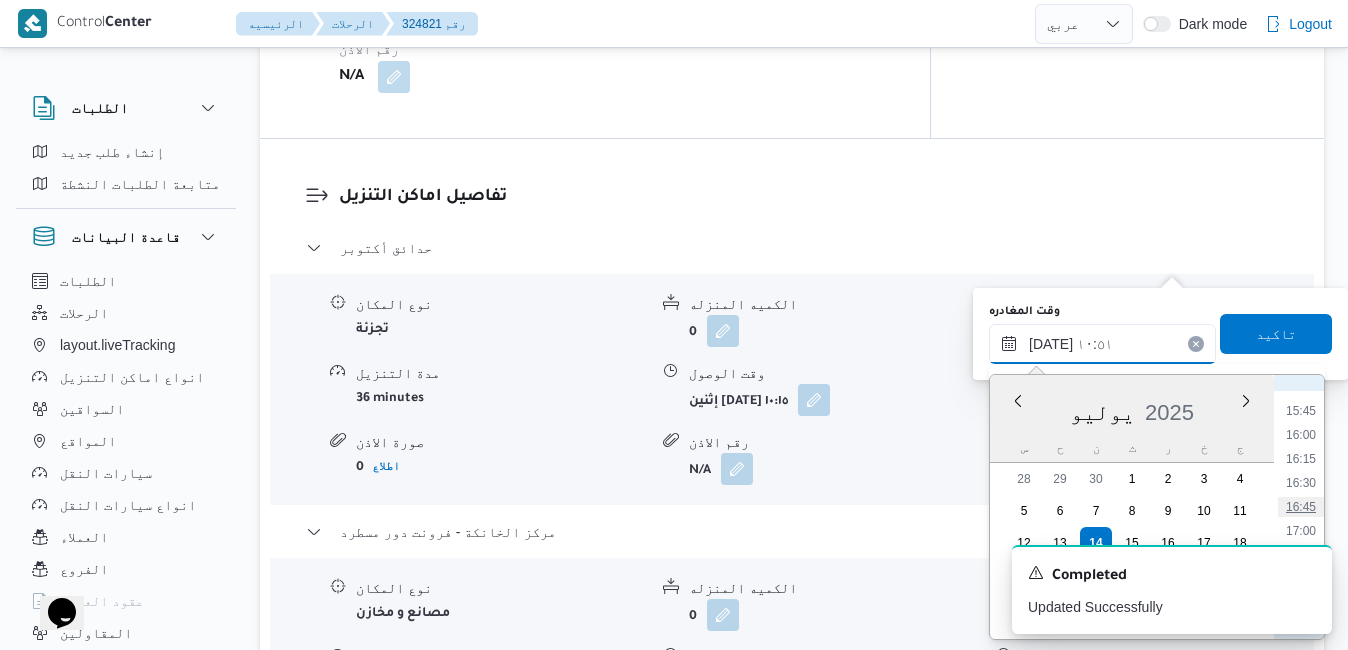 type on "١٤/٠٧/٢٠٢٥ ١٦:٤٥" 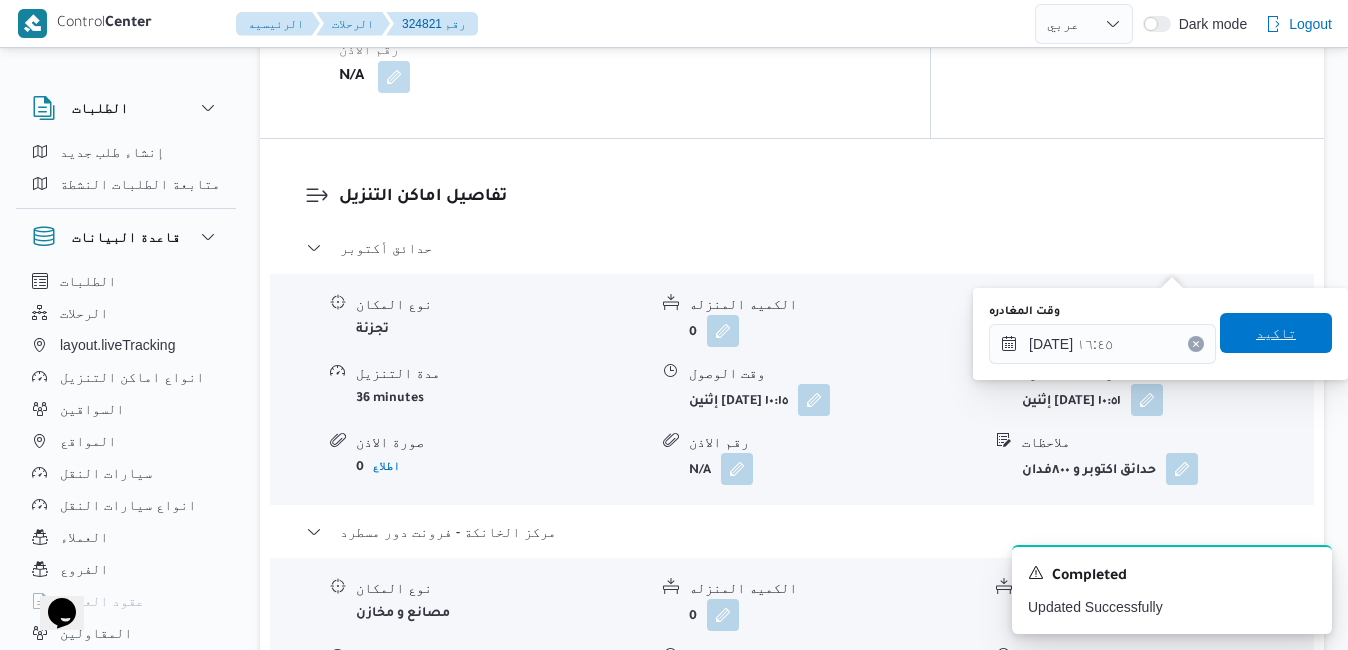 click on "تاكيد" at bounding box center [1276, 333] 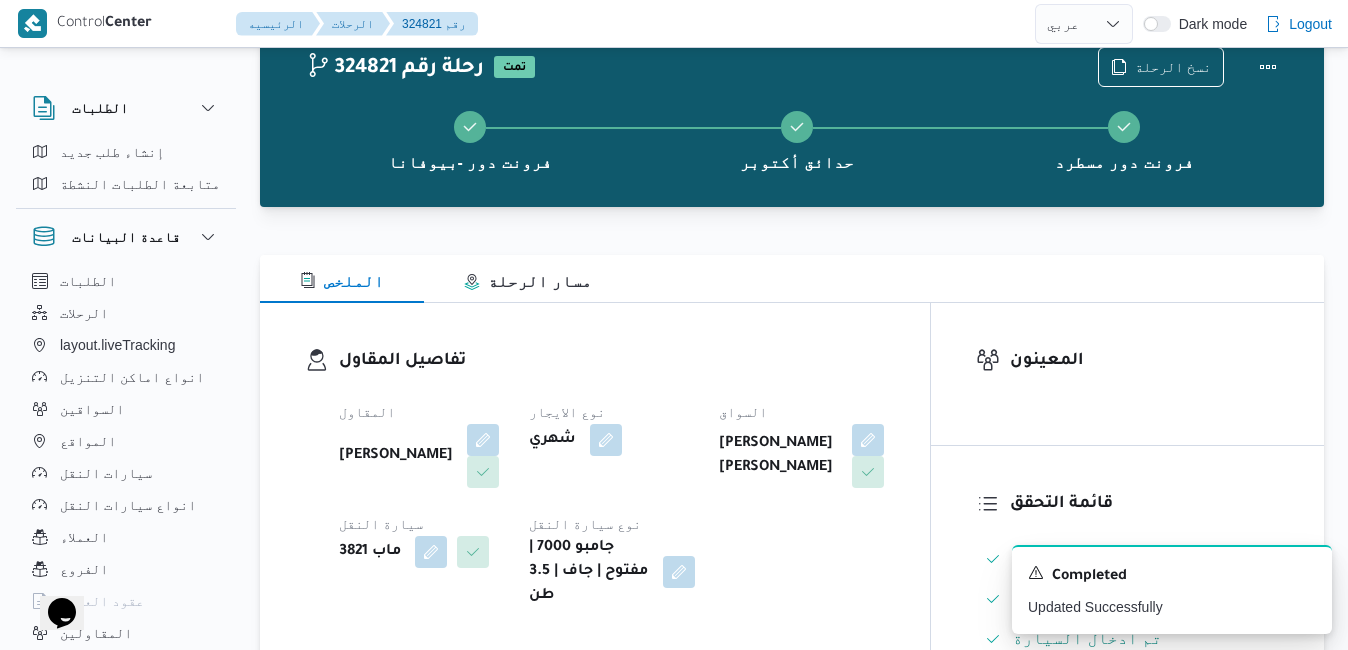 scroll, scrollTop: 0, scrollLeft: 0, axis: both 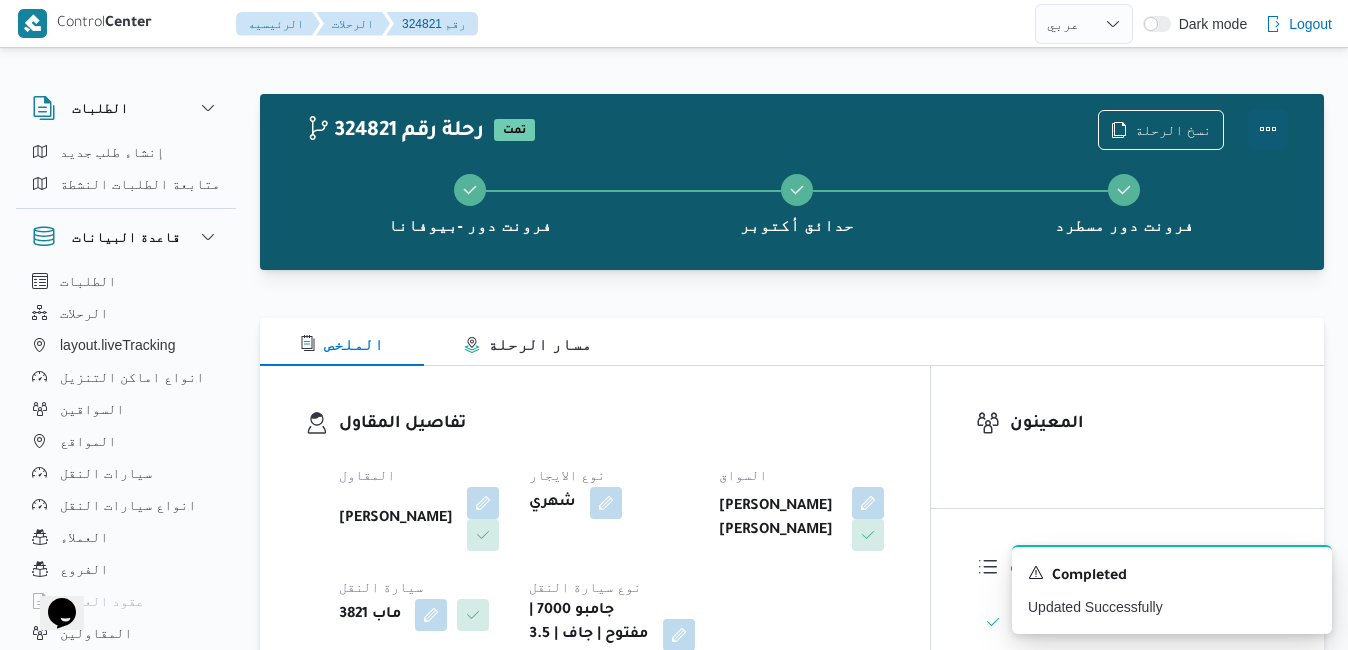 click at bounding box center (1268, 129) 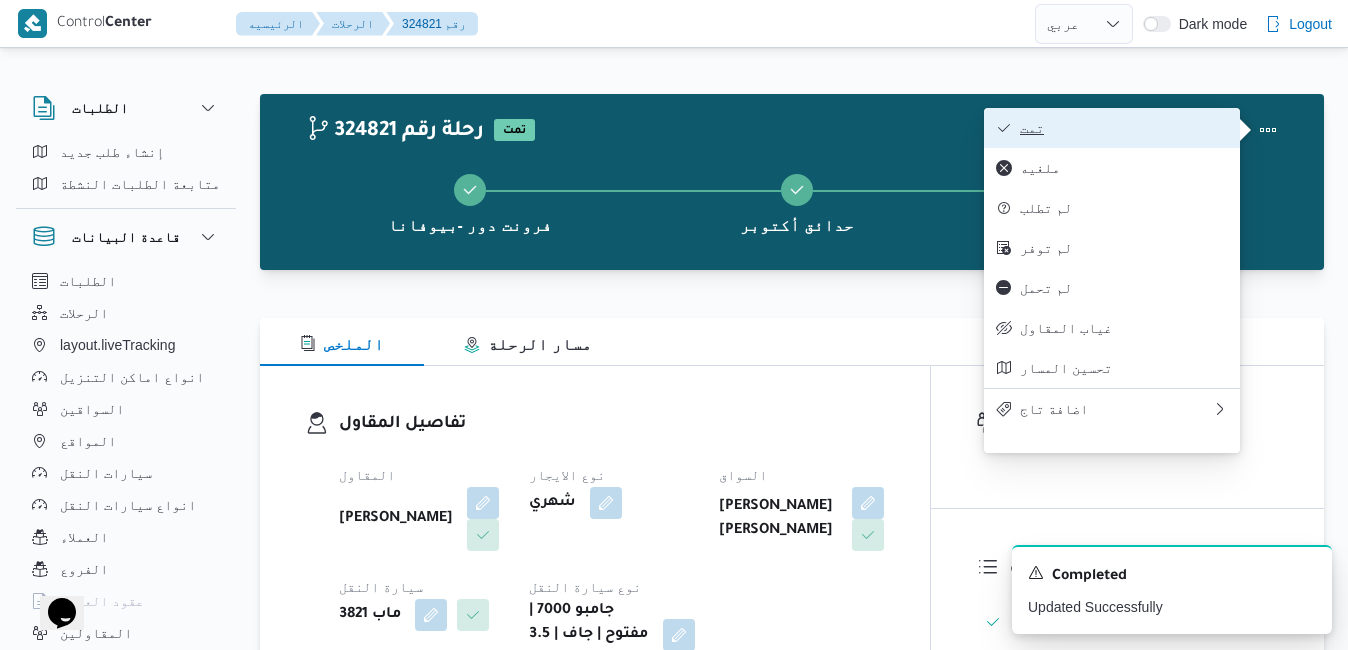 click on "تمت" at bounding box center (1124, 128) 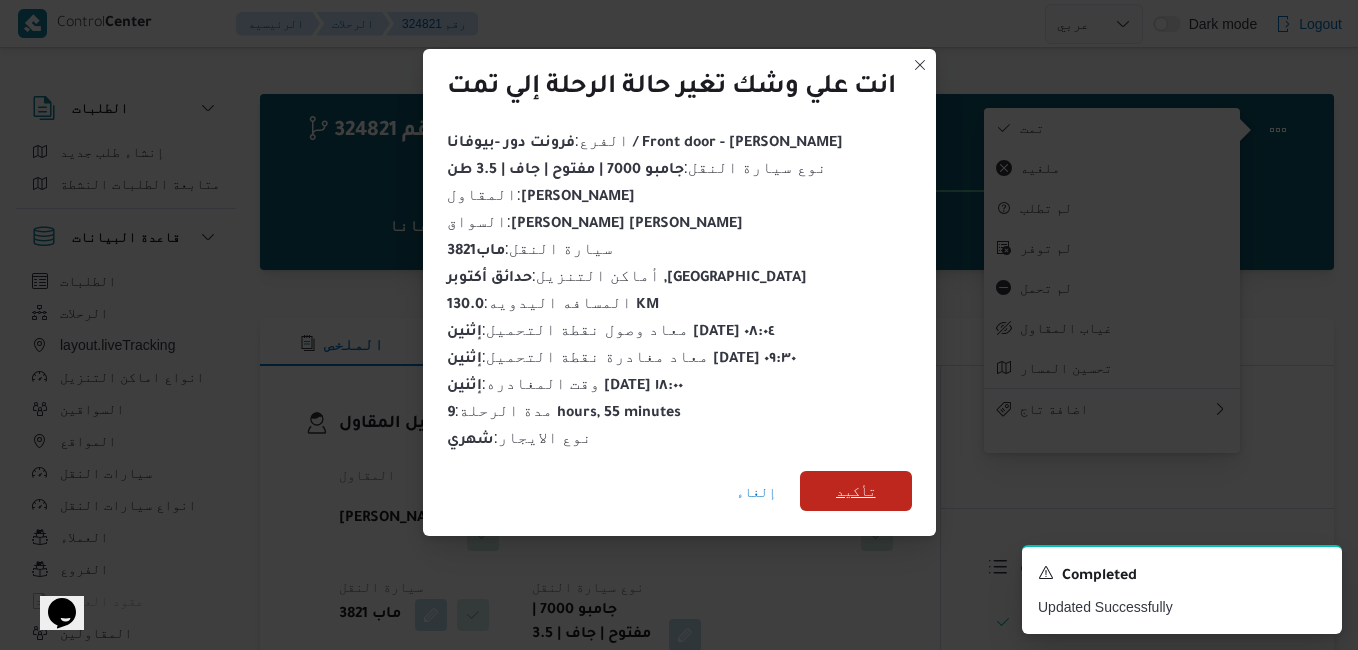 click on "تأكيد" at bounding box center (856, 491) 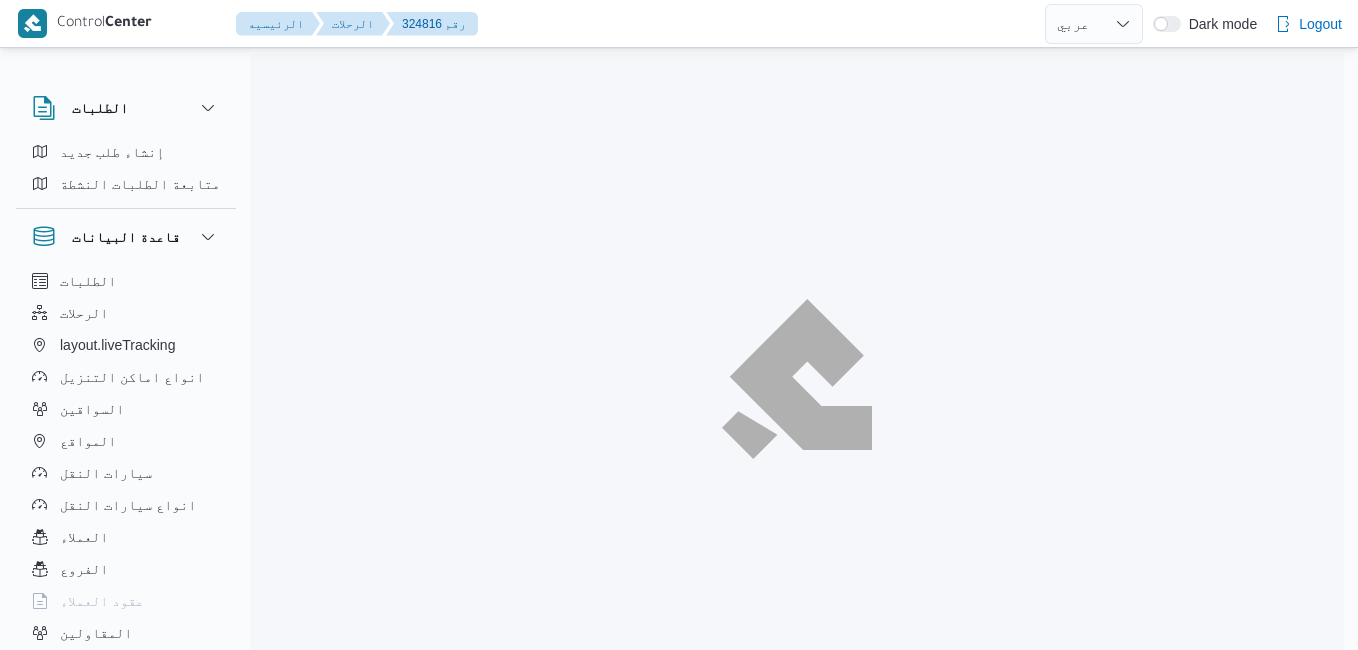 select on "ar" 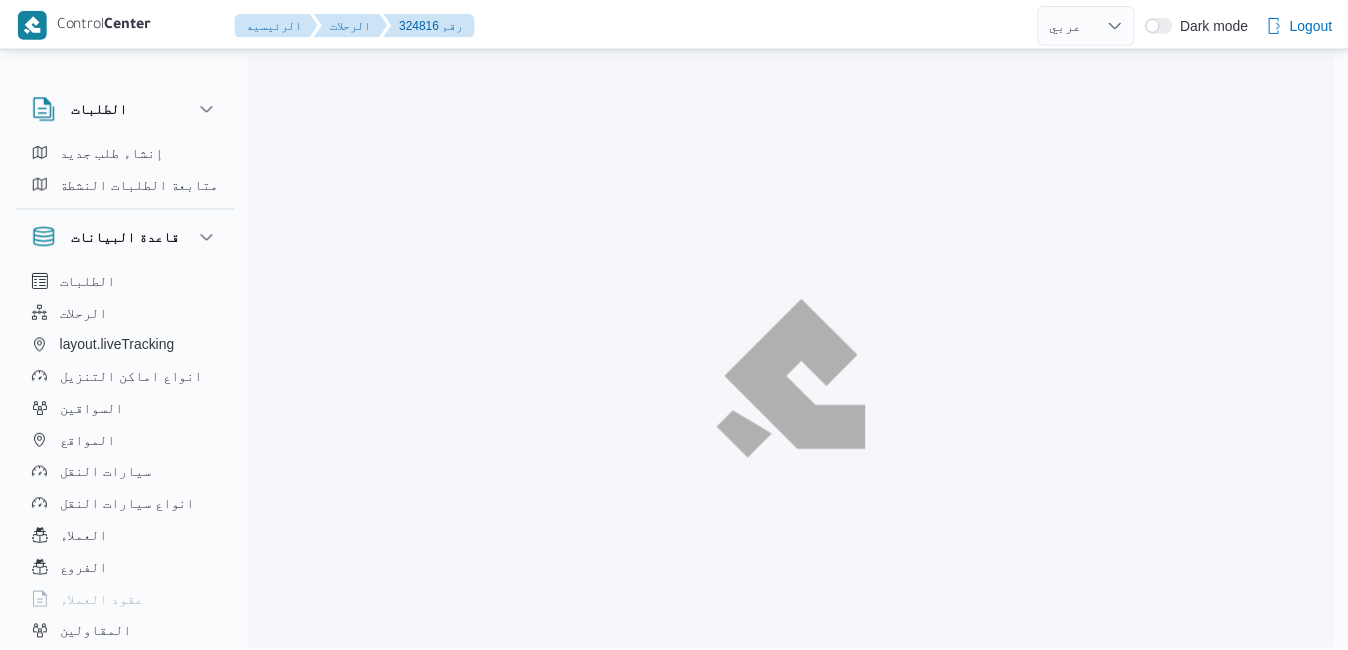 scroll, scrollTop: 0, scrollLeft: 0, axis: both 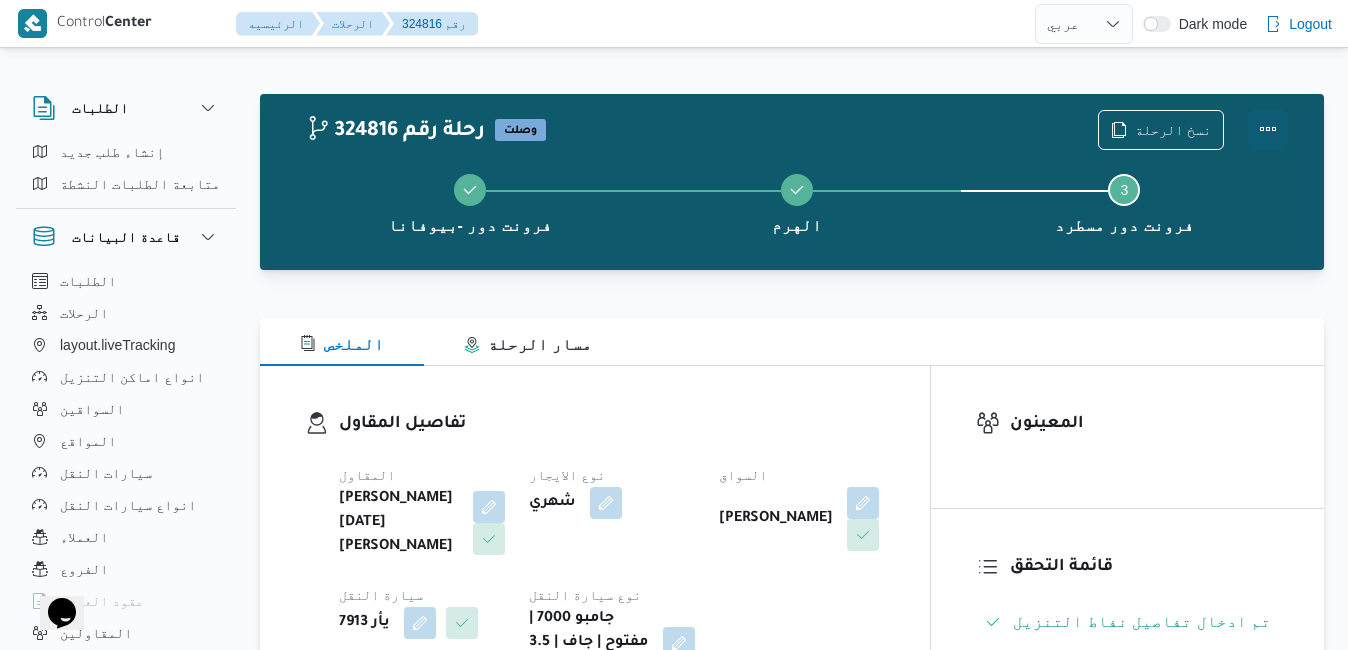 click at bounding box center (1268, 129) 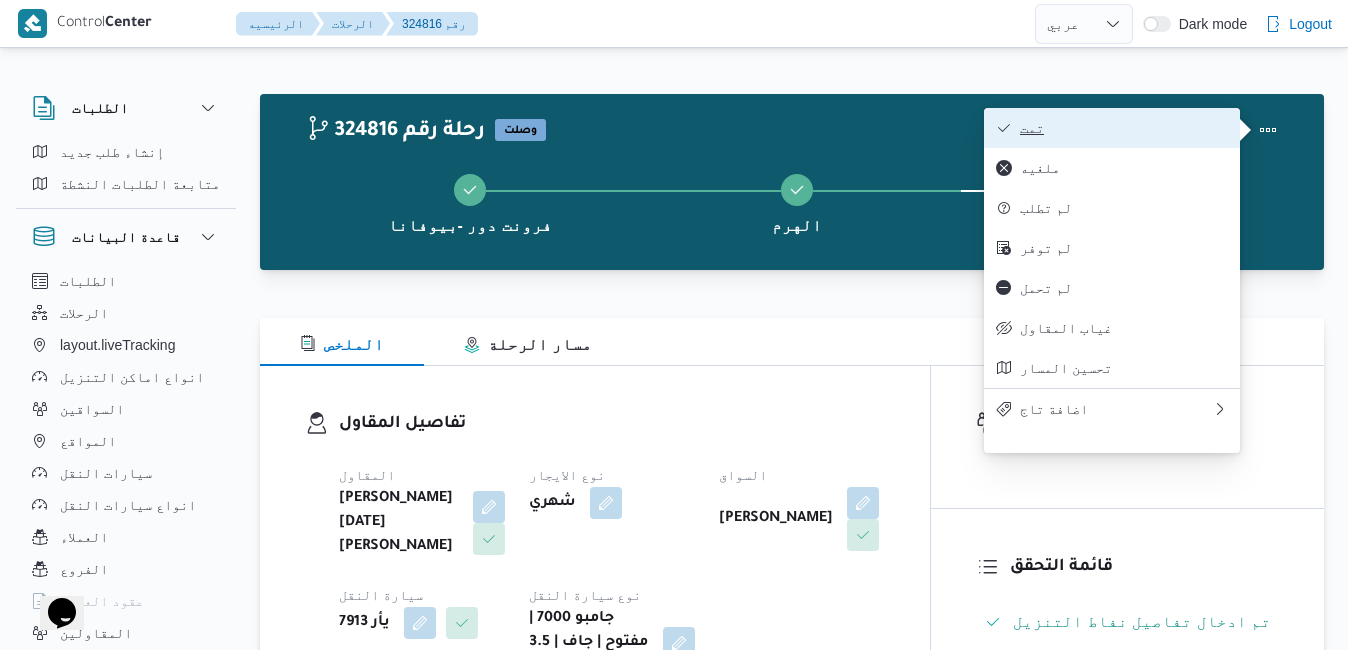 click on "تمت" at bounding box center [1124, 128] 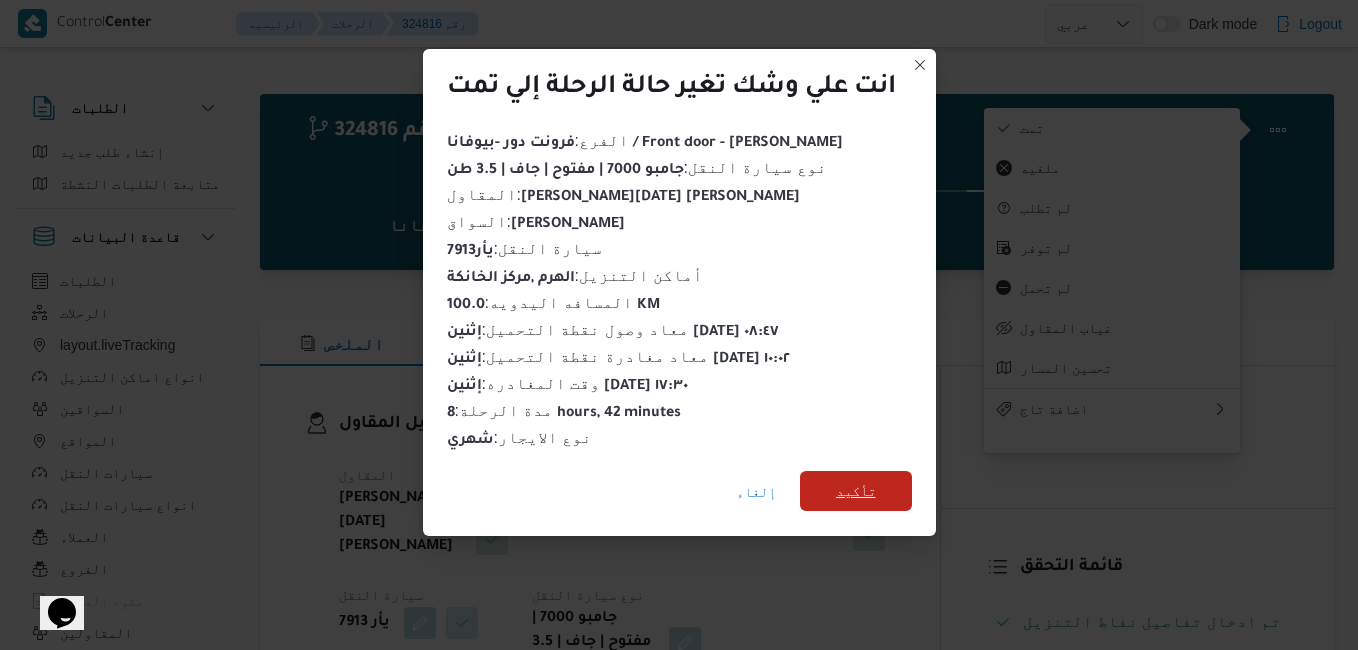 click on "تأكيد" at bounding box center (856, 491) 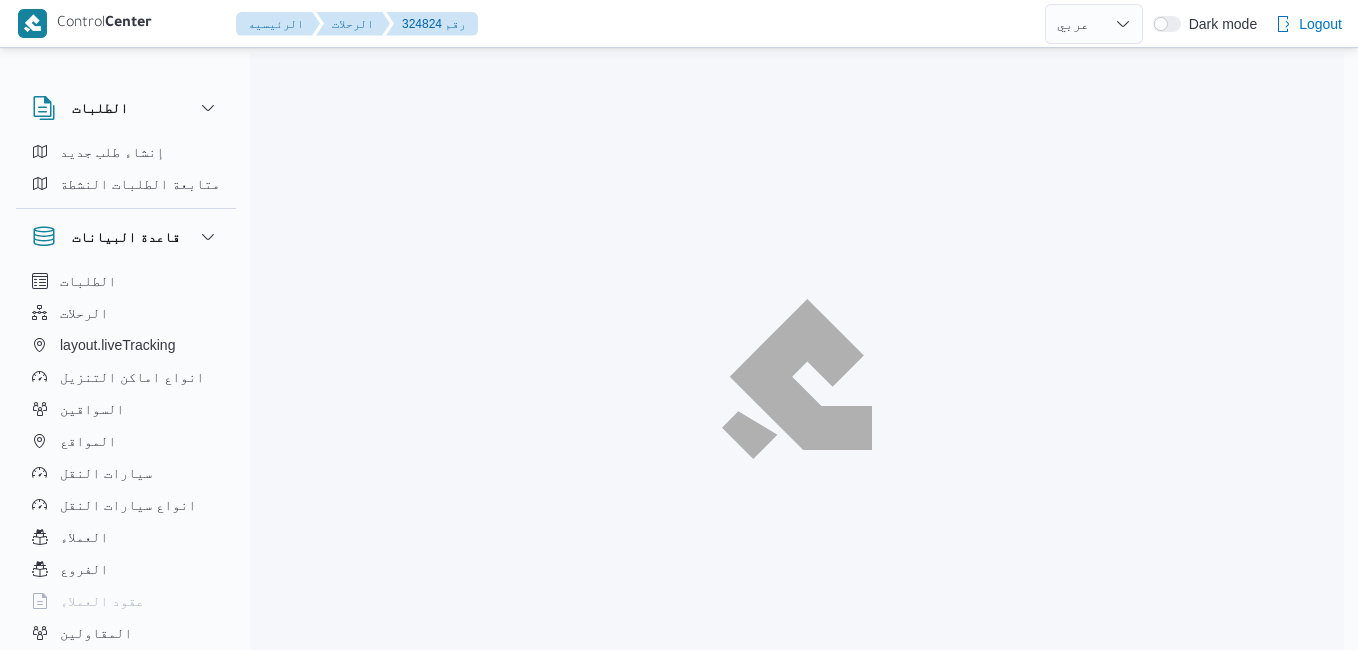 select on "ar" 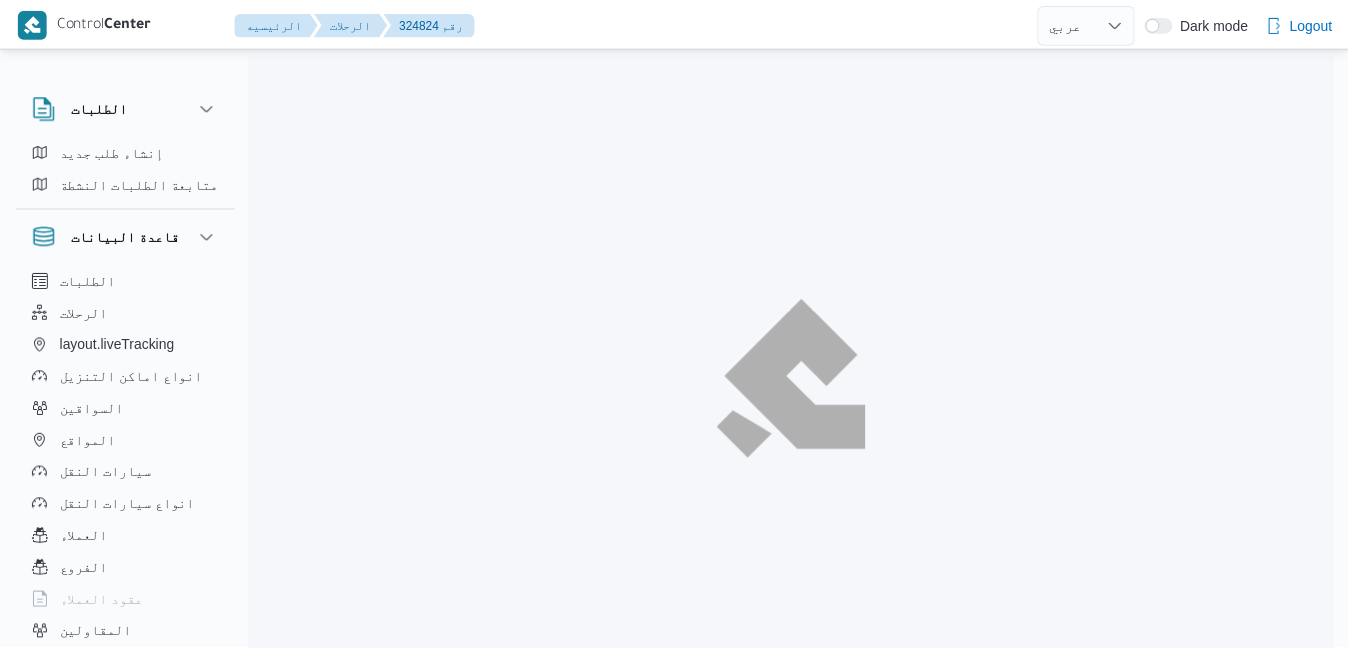 scroll, scrollTop: 0, scrollLeft: 0, axis: both 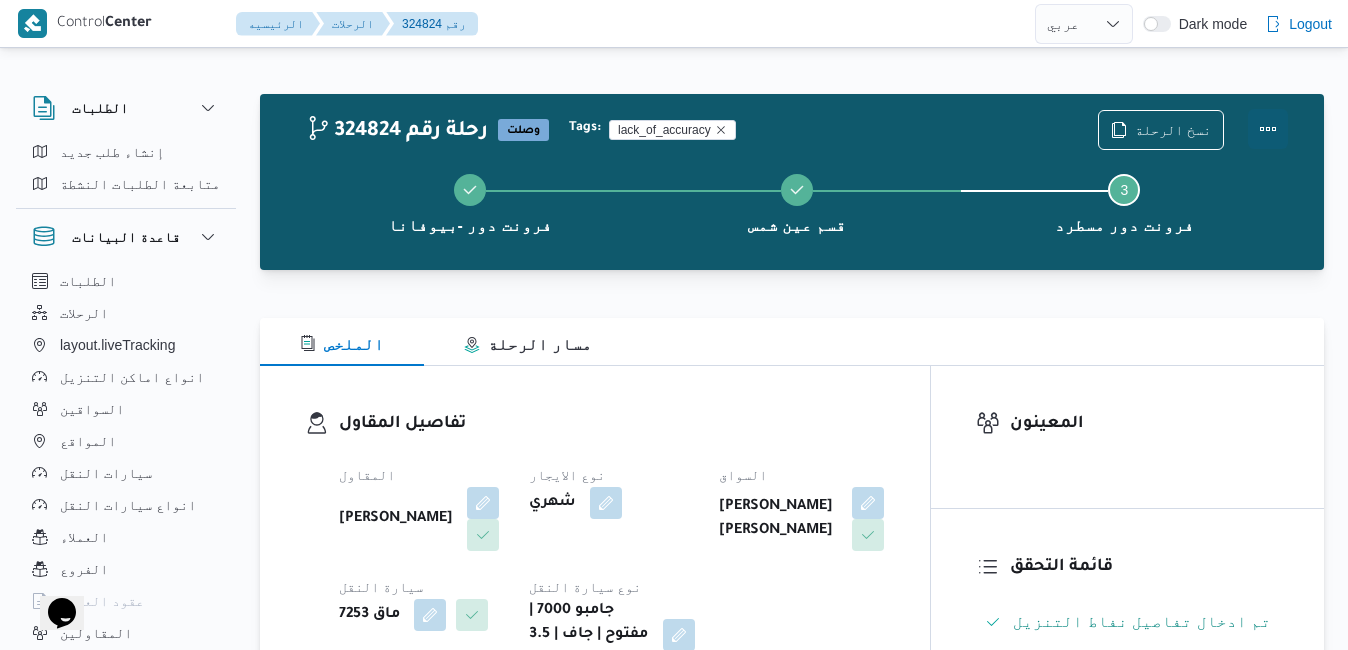 click at bounding box center [1268, 129] 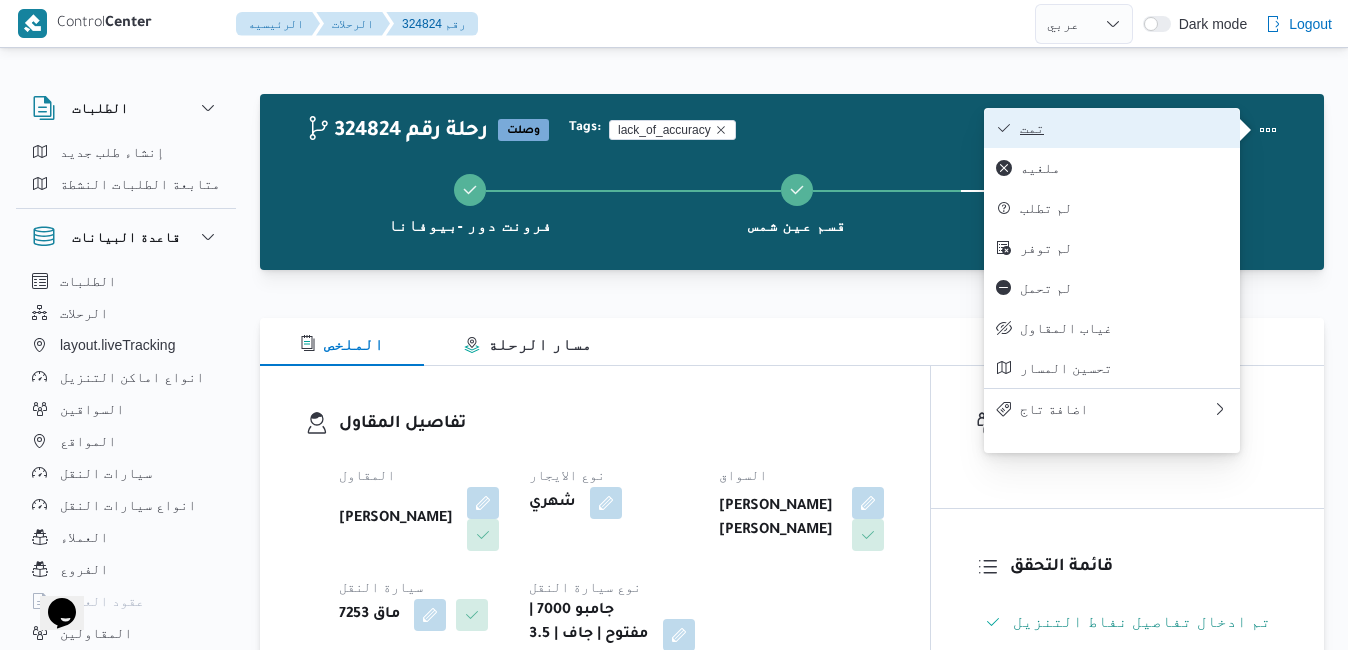 click on "تمت" at bounding box center (1124, 128) 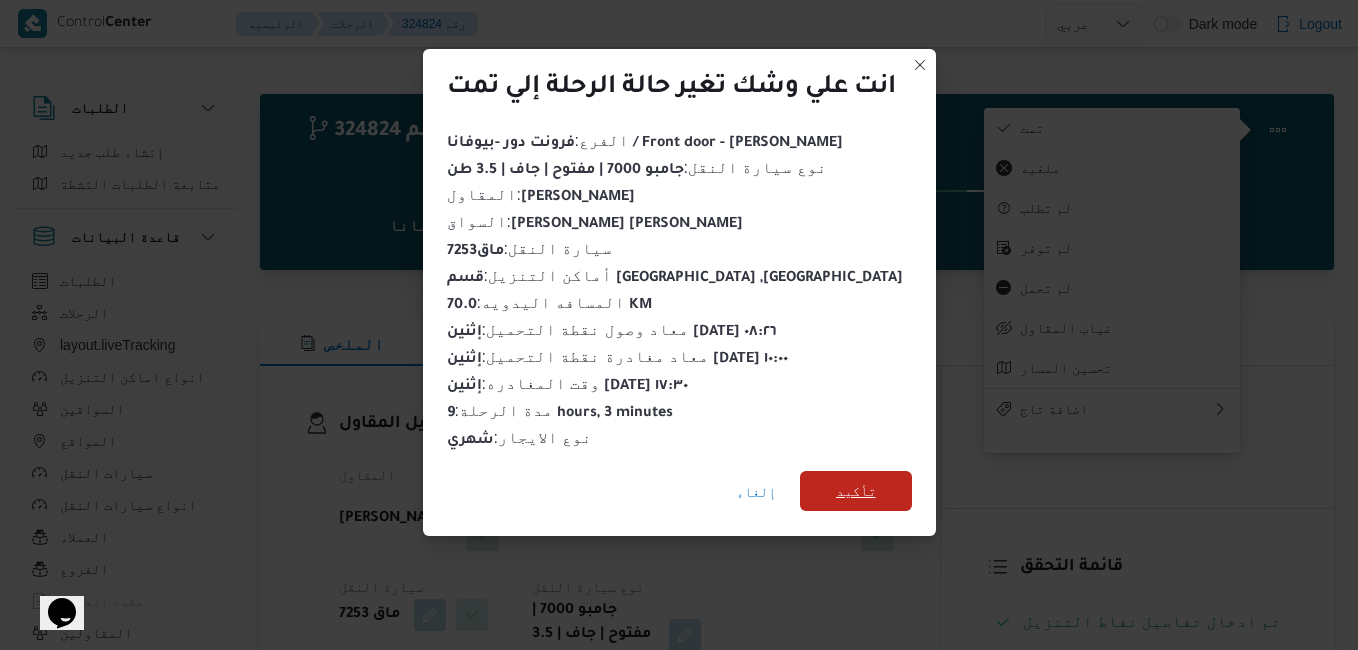 click on "تأكيد" at bounding box center (856, 491) 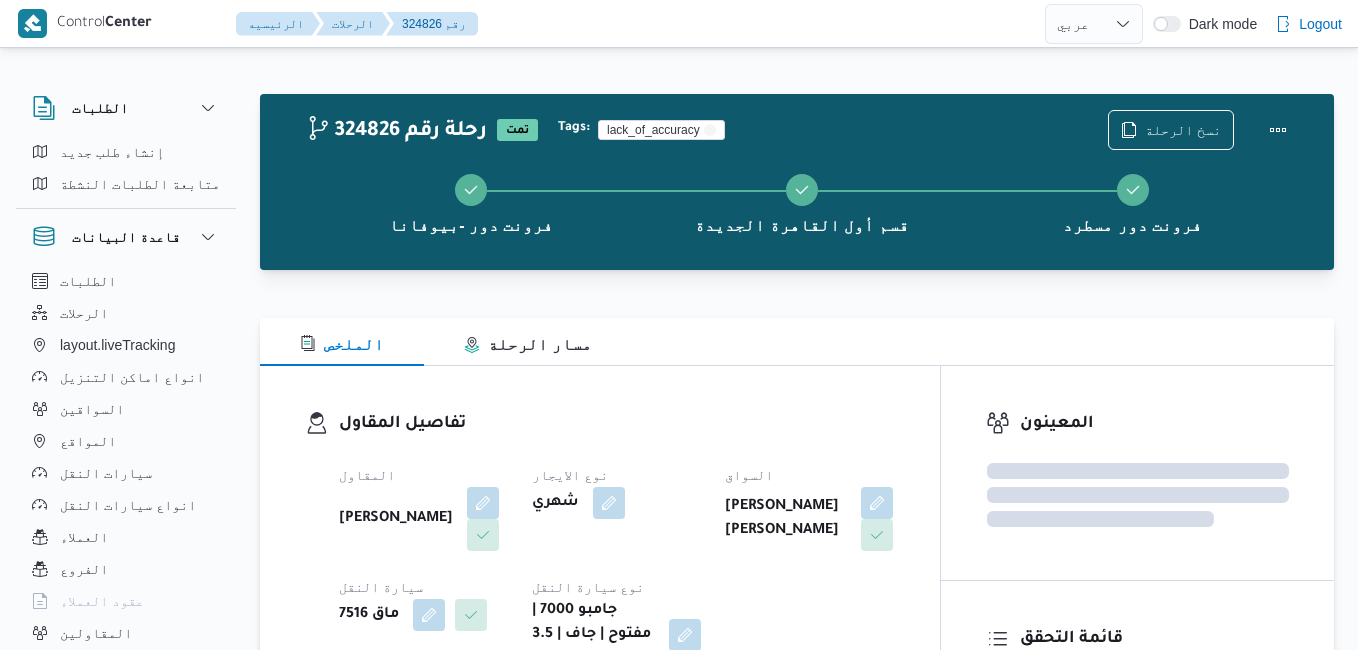 select on "ar" 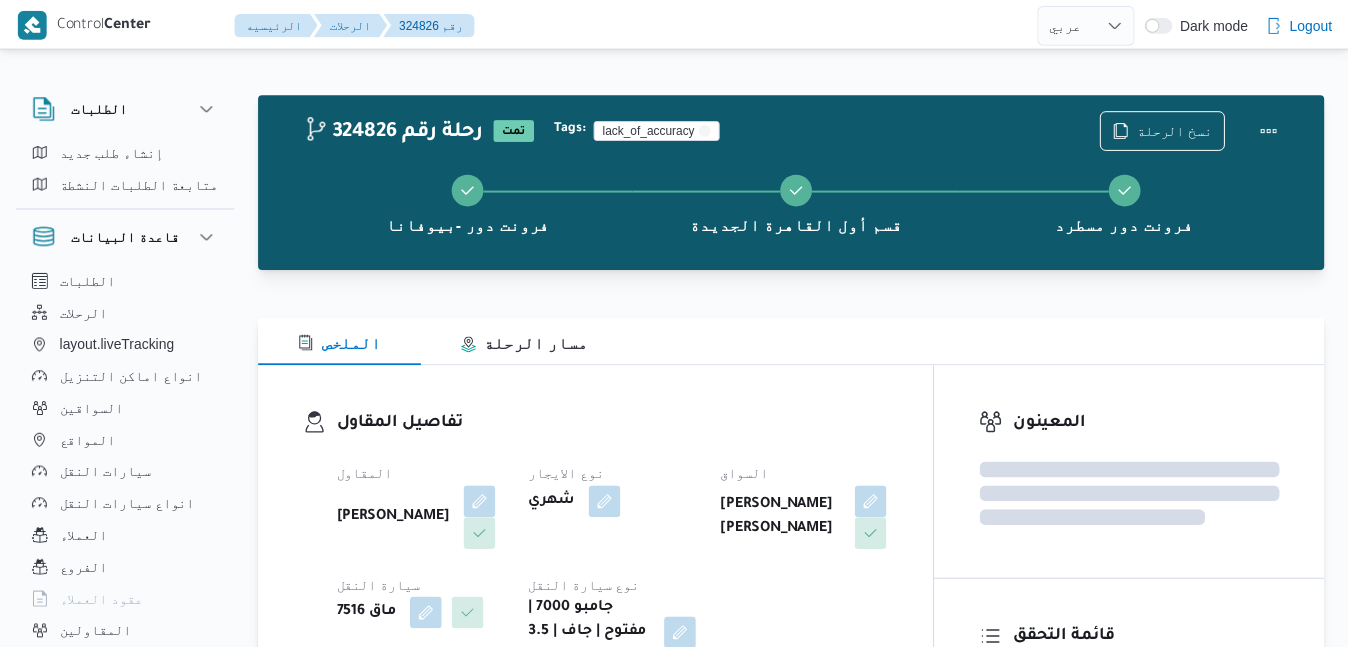 scroll, scrollTop: 0, scrollLeft: 0, axis: both 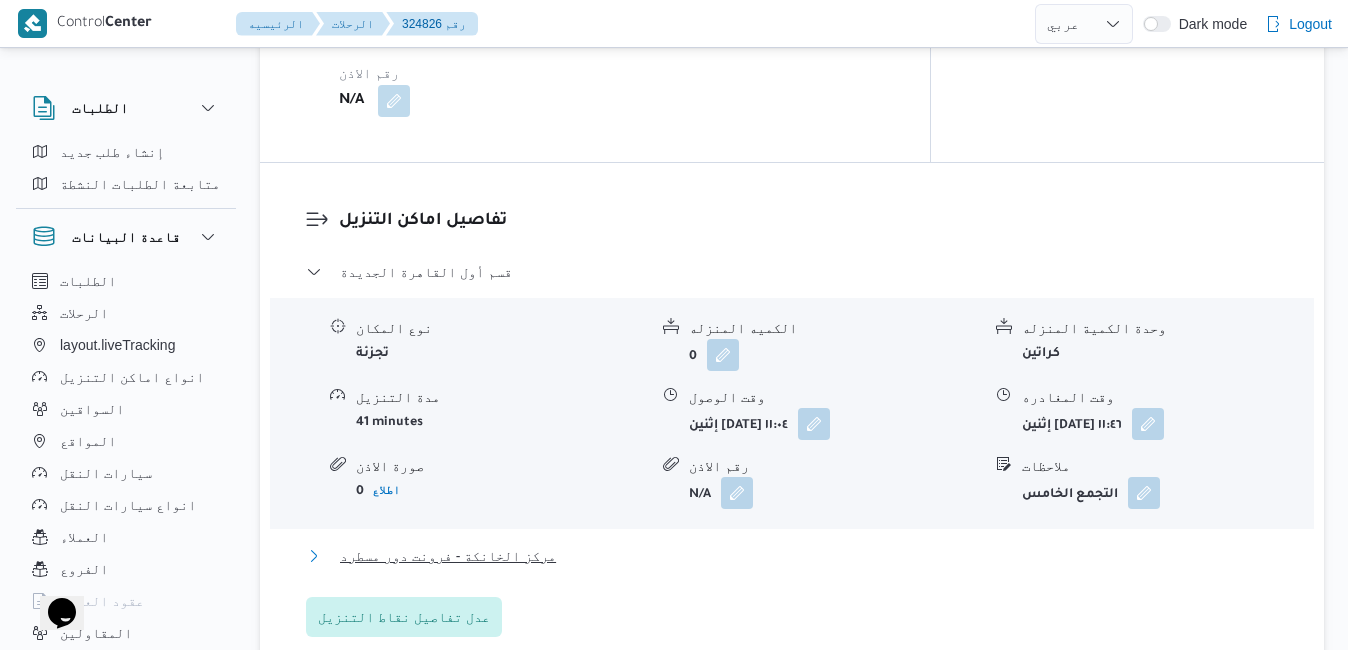 click on "مركز الخانكة -
فرونت دور مسطرد" at bounding box center (792, 556) 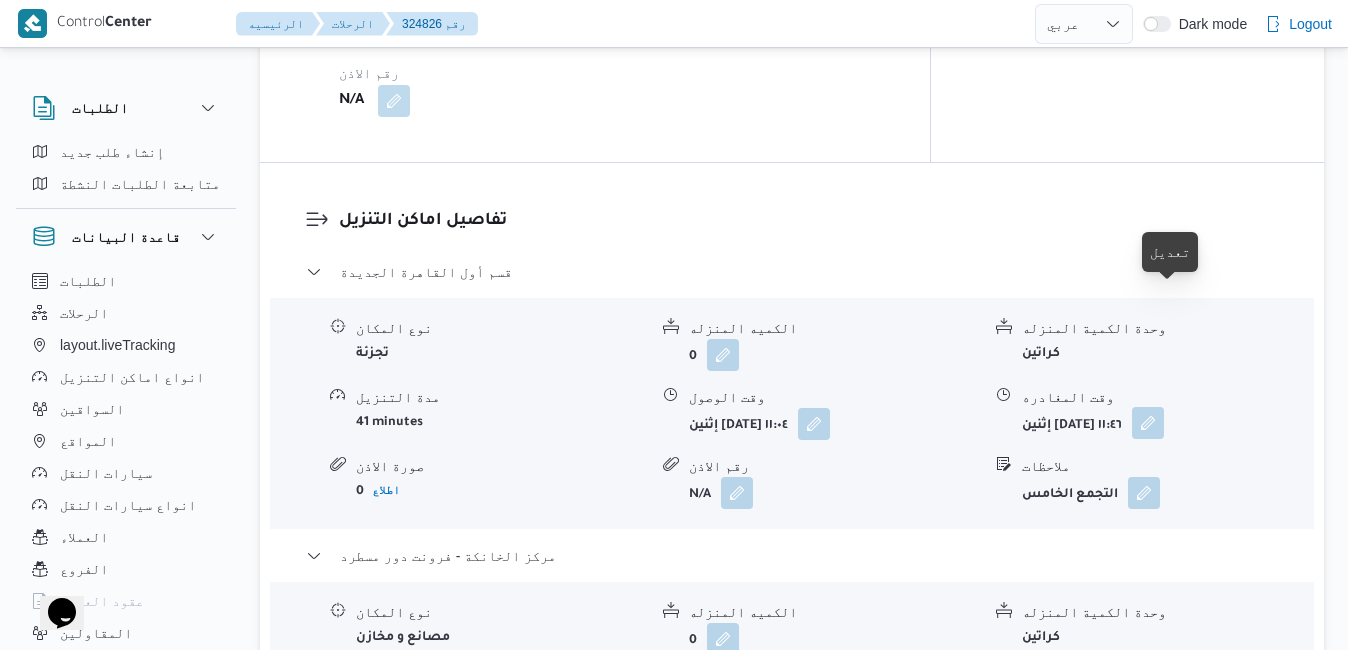 click at bounding box center [1148, 423] 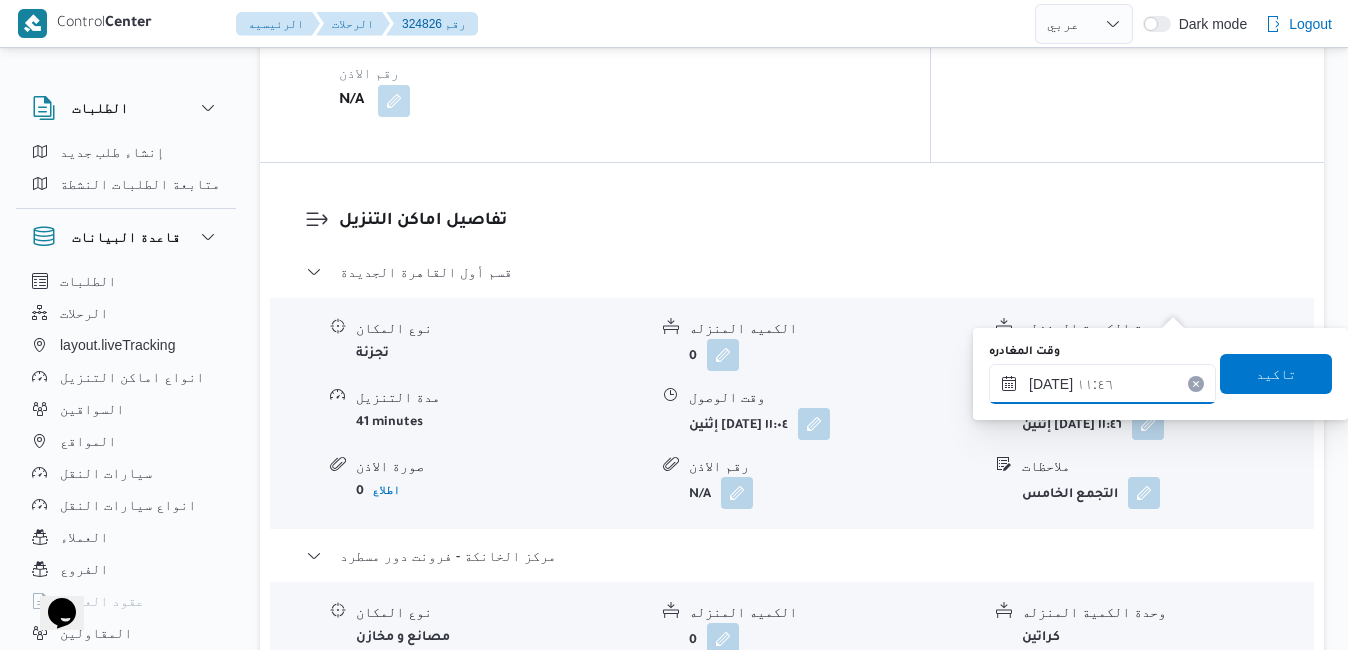 click on "١٤/٠٧/٢٠٢٥ ١١:٤٦" at bounding box center (1102, 384) 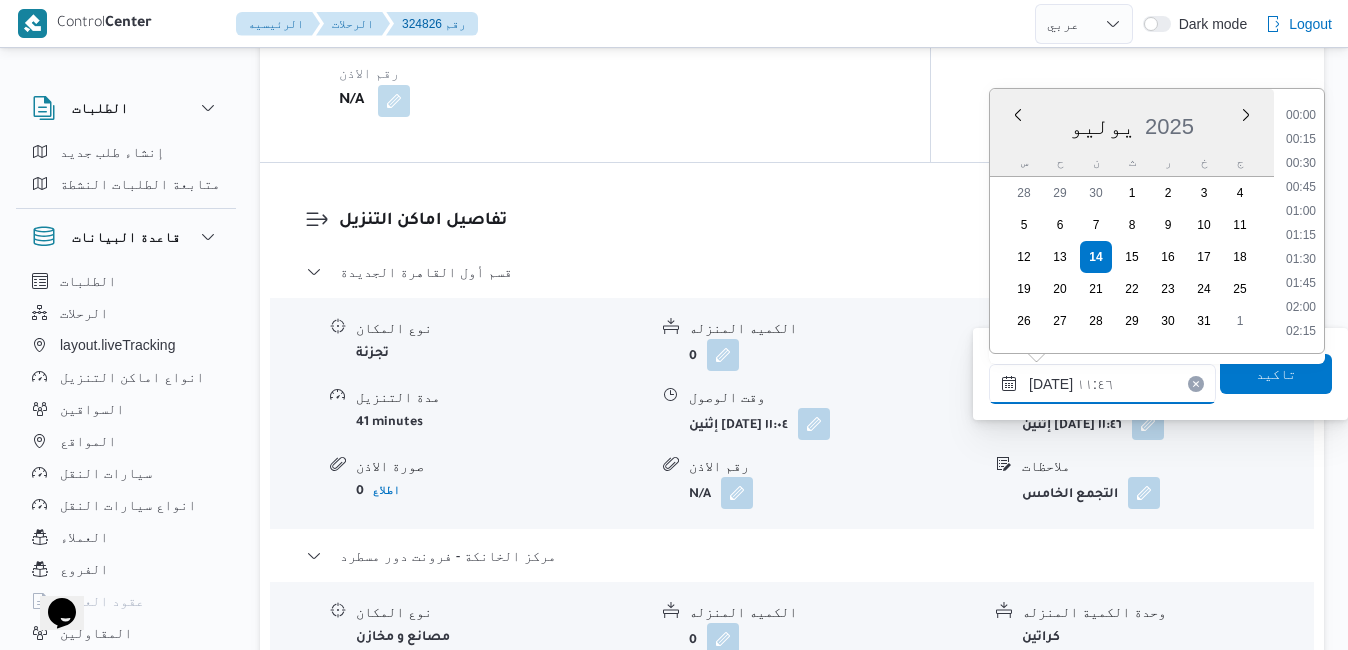 scroll, scrollTop: 1006, scrollLeft: 0, axis: vertical 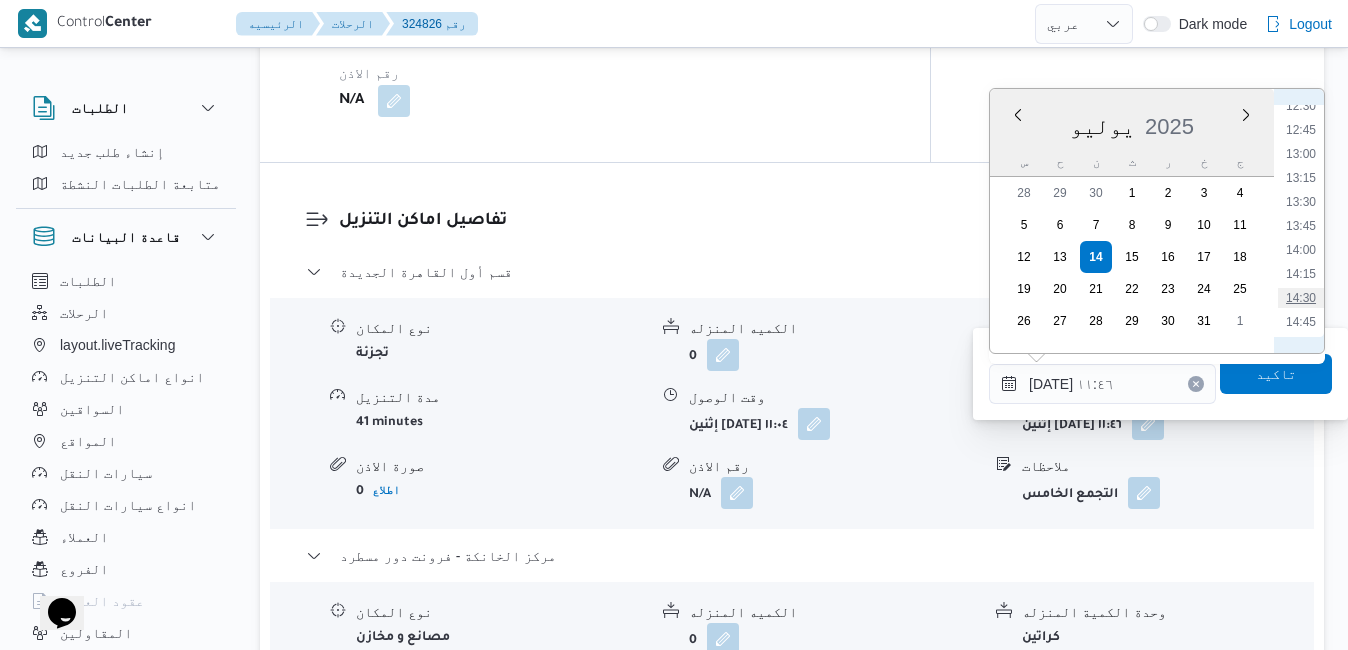 click on "14:30" at bounding box center (1301, 298) 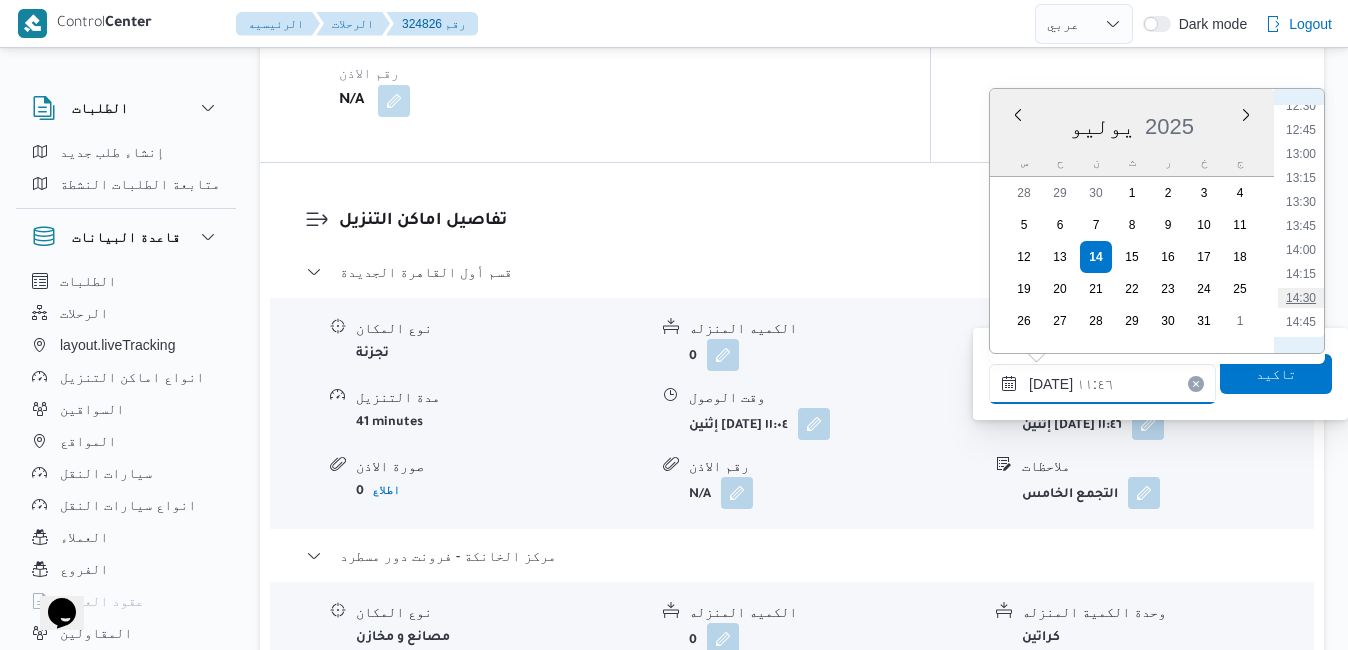 type on "١٤/٠٧/٢٠٢٥ ١٤:٣٠" 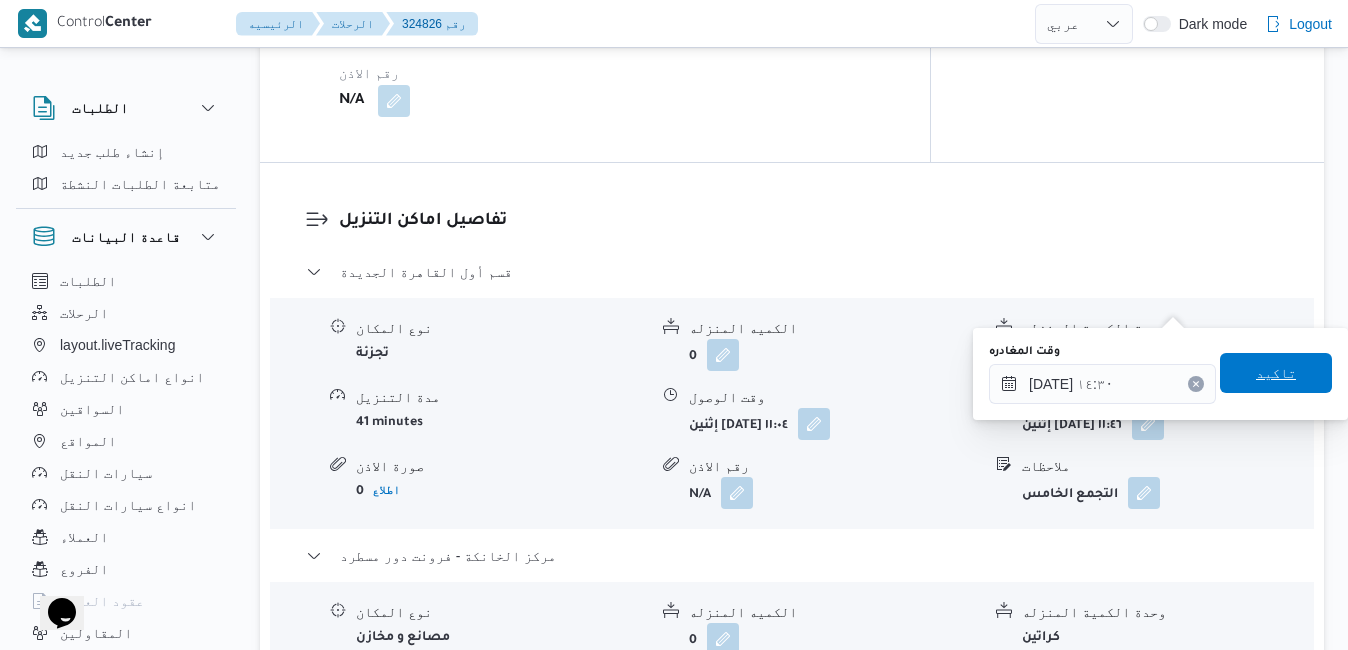 click on "تاكيد" at bounding box center [1276, 373] 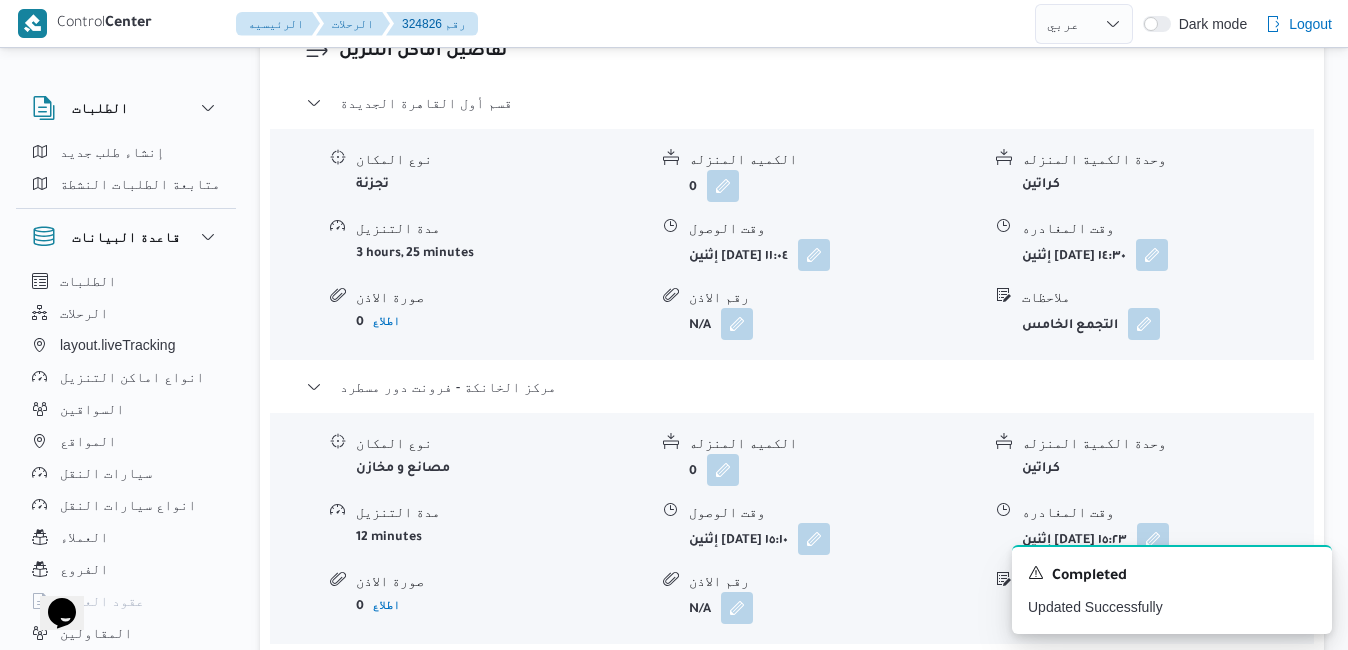 scroll, scrollTop: 1920, scrollLeft: 0, axis: vertical 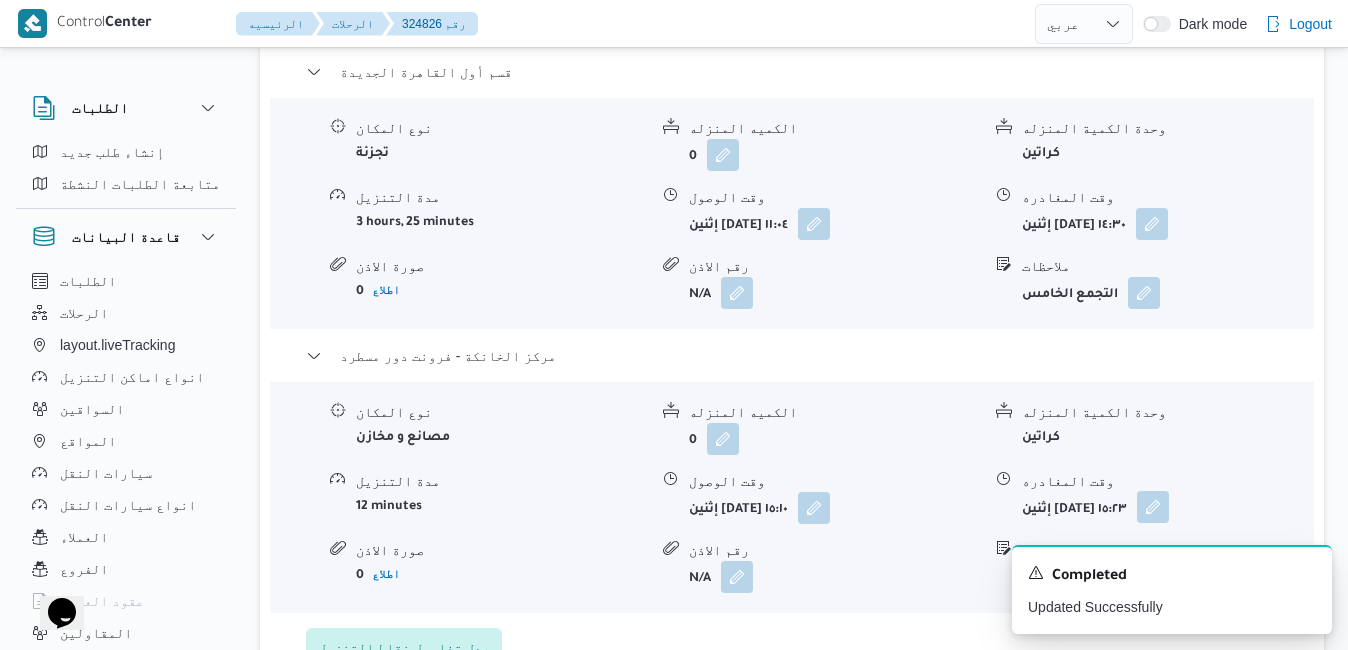 click at bounding box center [1153, 507] 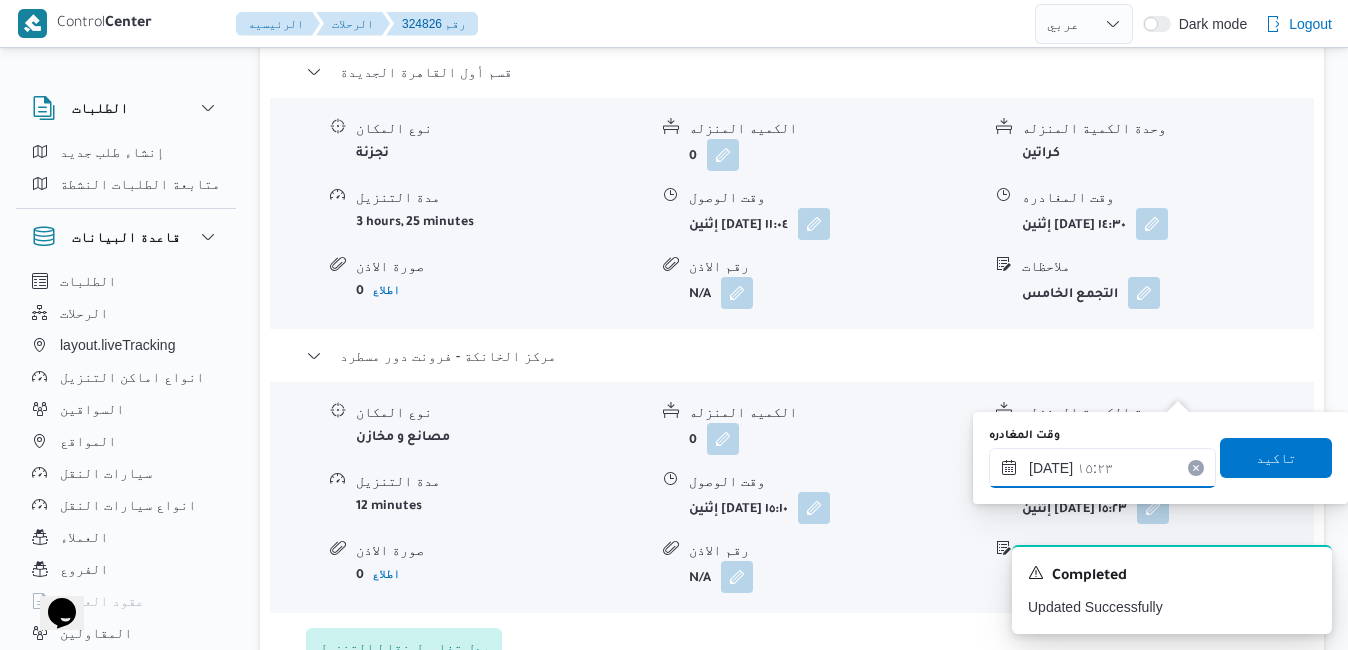 click on "١٤/٠٧/٢٠٢٥ ١٥:٢٣" at bounding box center [1102, 468] 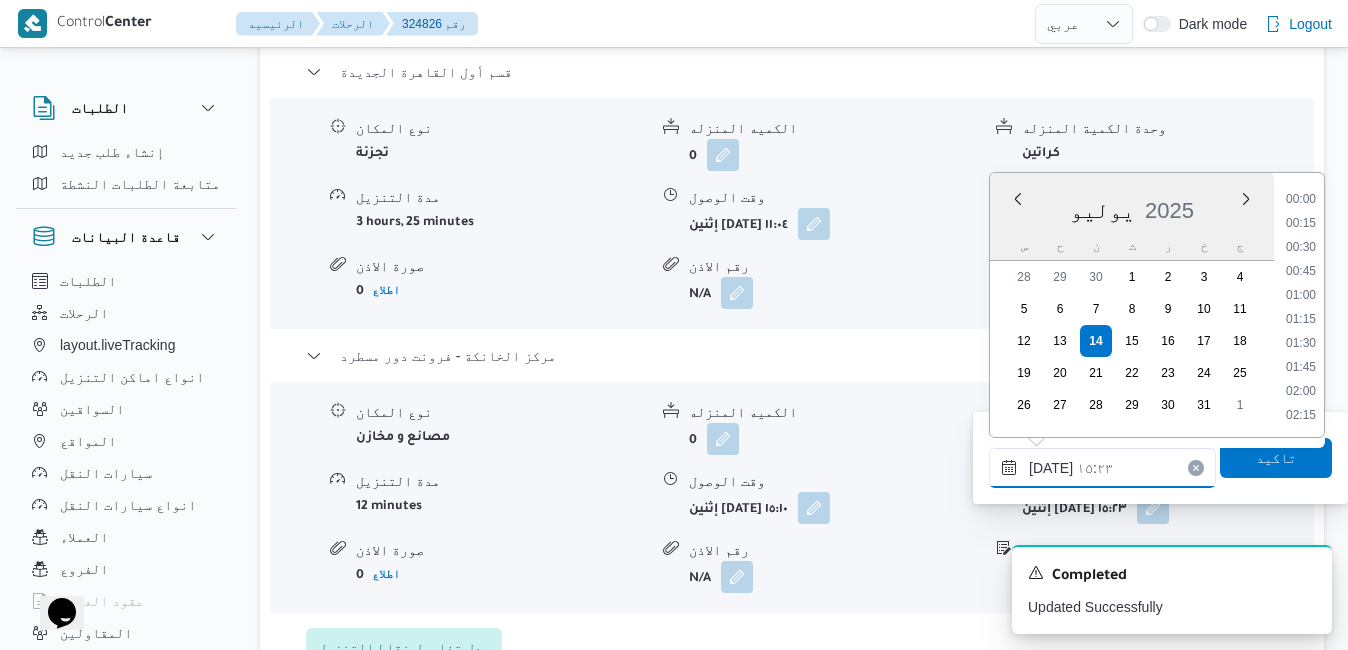 scroll, scrollTop: 1342, scrollLeft: 0, axis: vertical 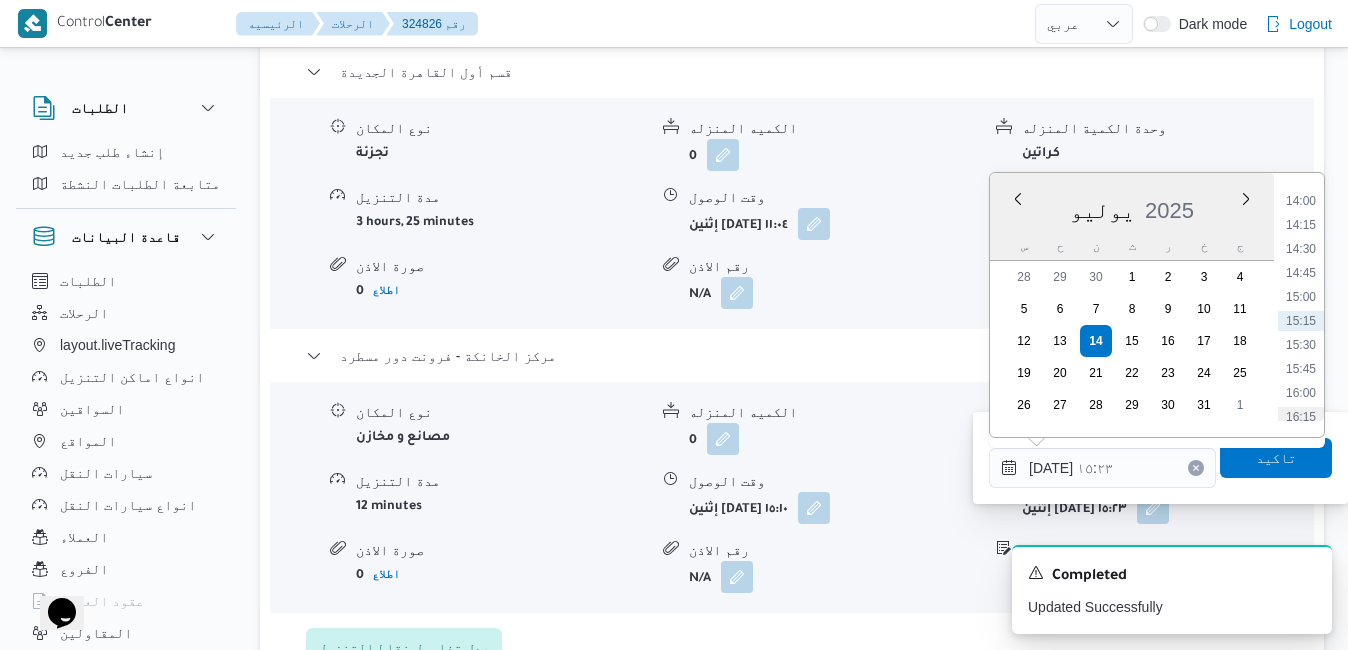 click on "16:15" at bounding box center [1301, 417] 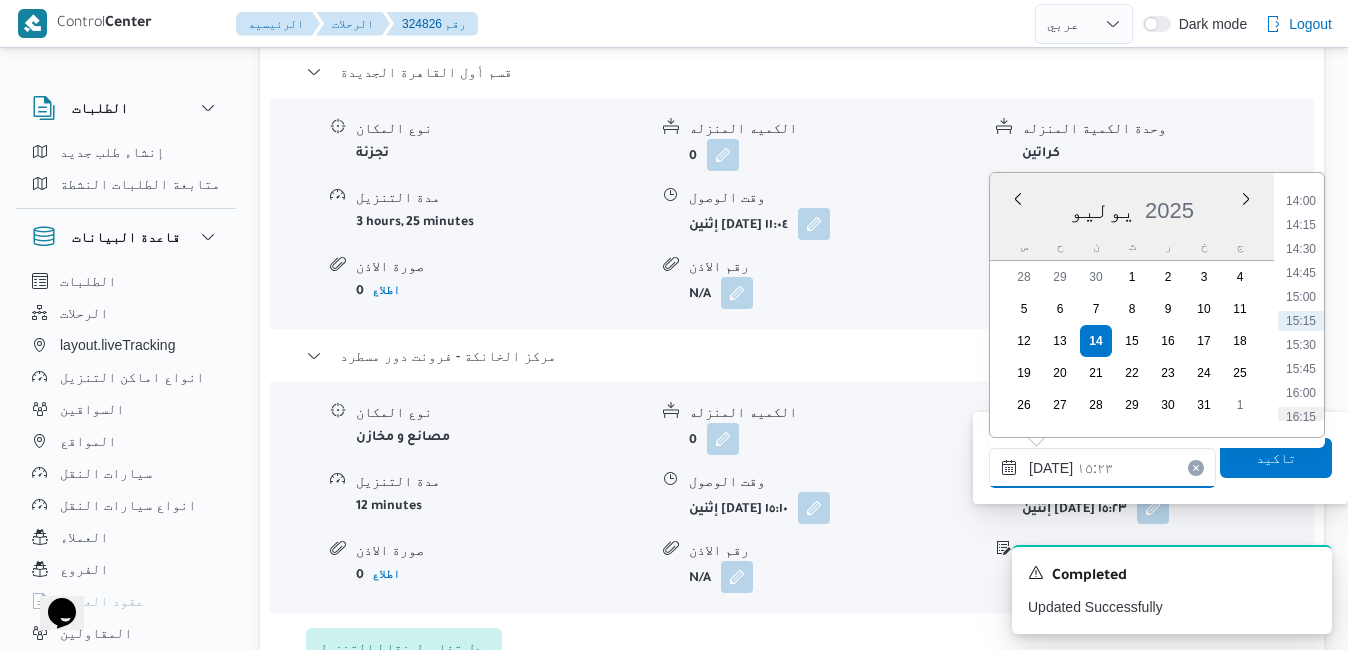 type on "١٤/٠٧/٢٠٢٥ ١٦:١٥" 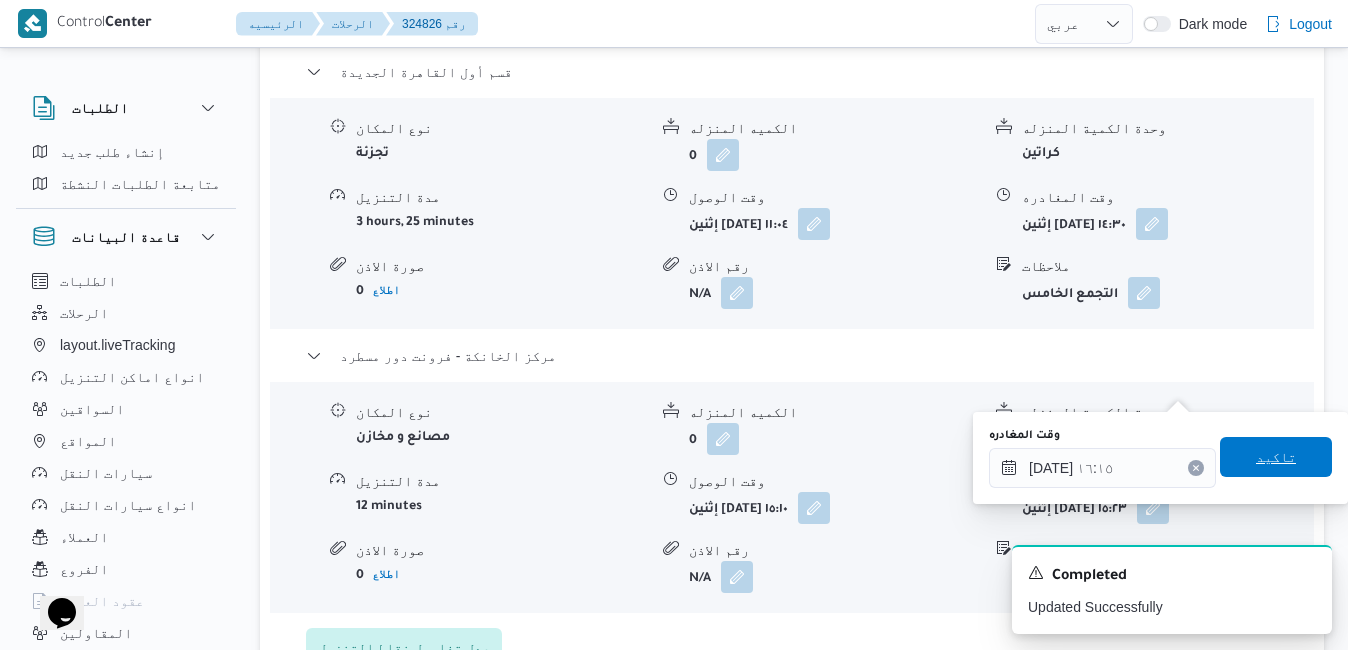 click on "تاكيد" at bounding box center [1276, 457] 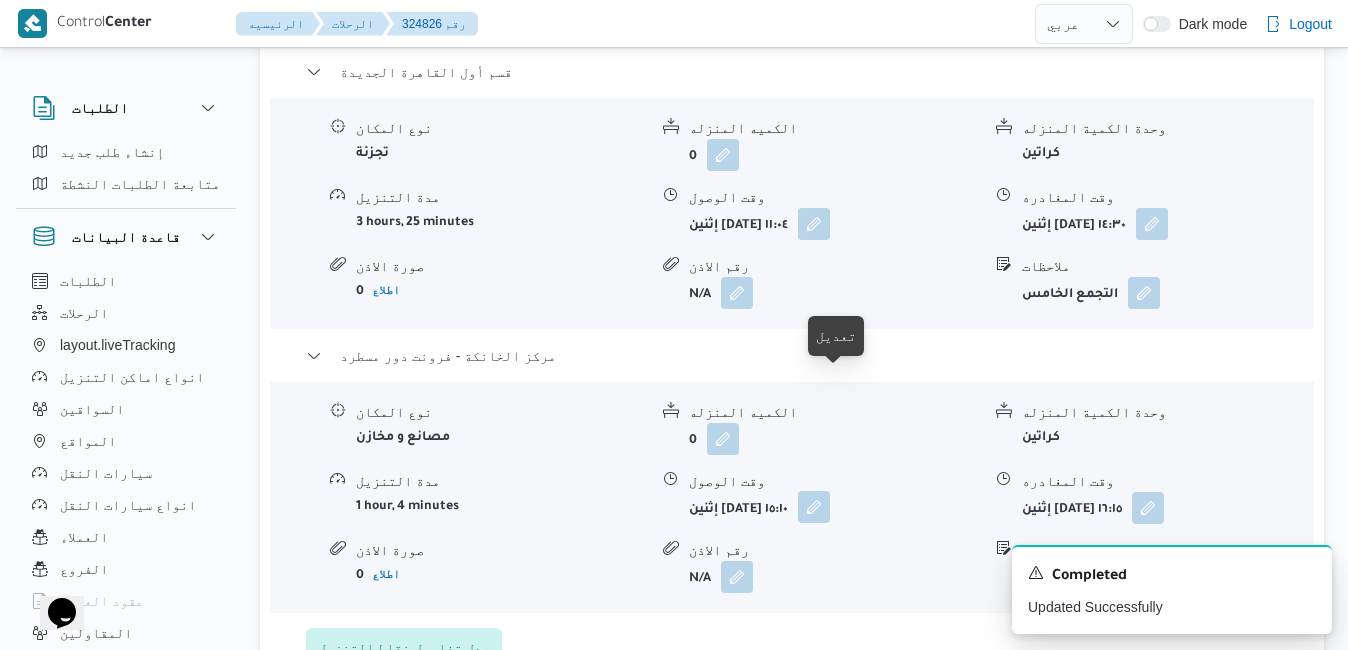 click at bounding box center [814, 507] 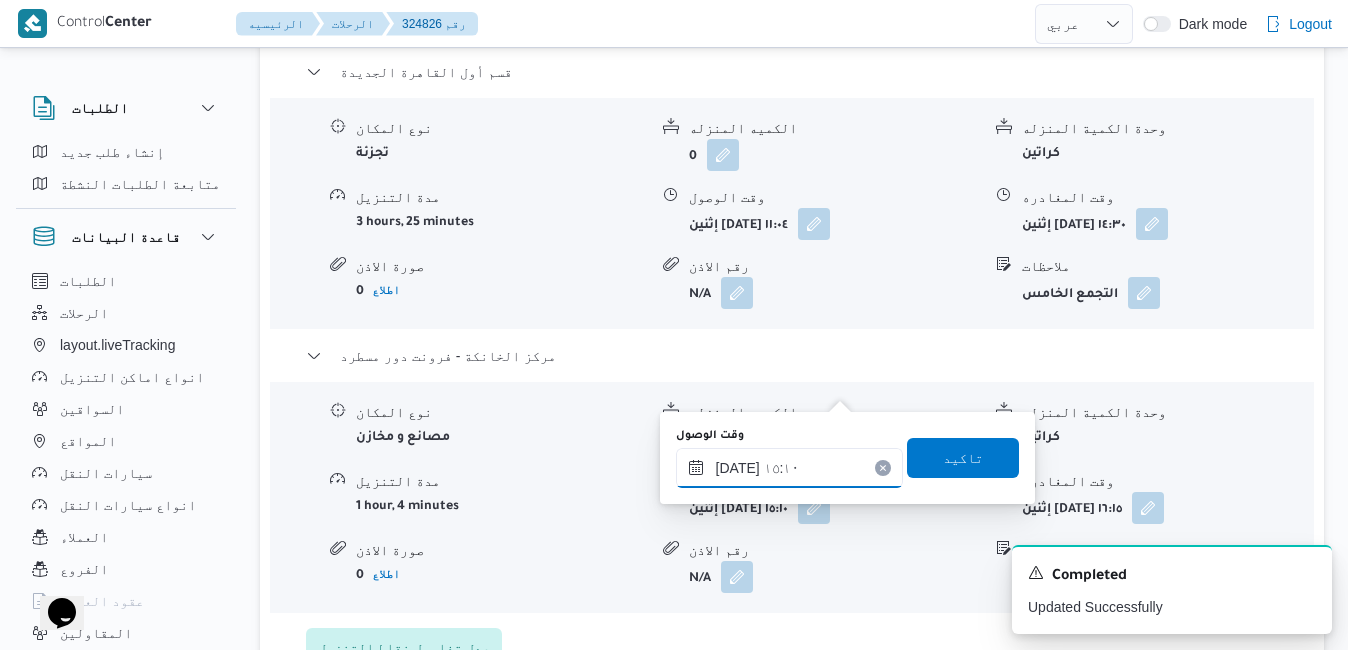 click on "١٤/٠٧/٢٠٢٥ ١٥:١٠" at bounding box center [789, 468] 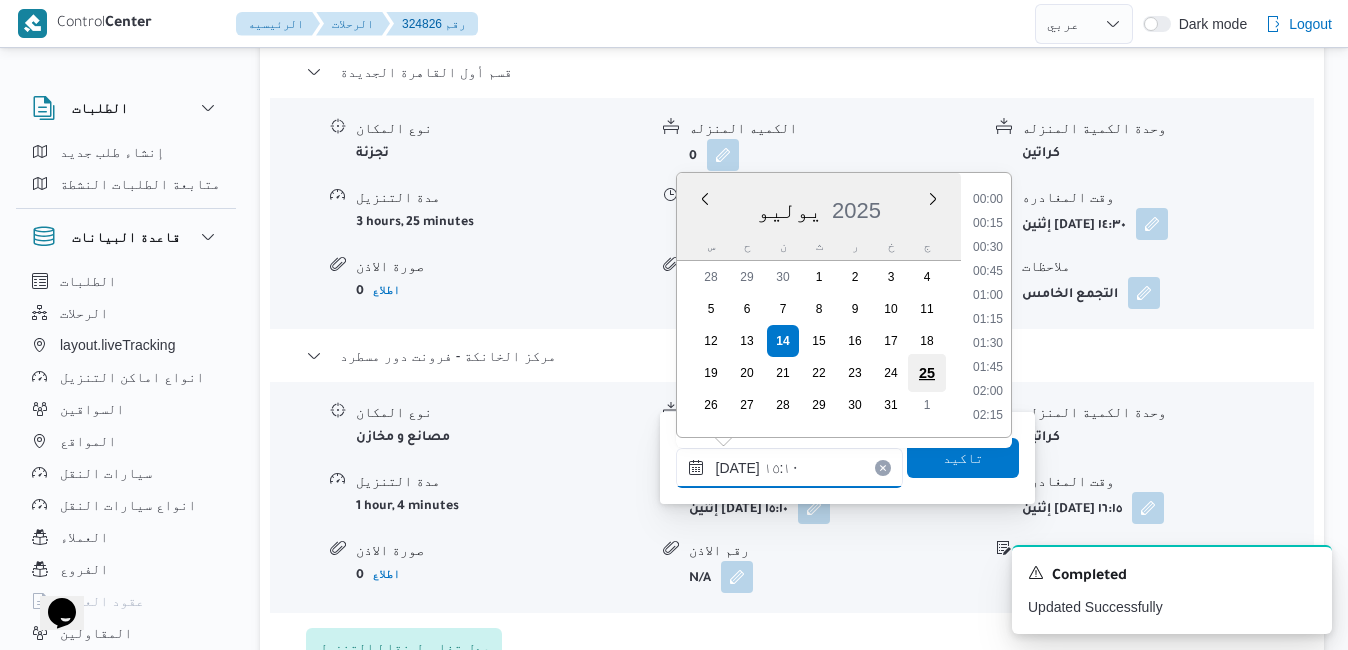 scroll, scrollTop: 1318, scrollLeft: 0, axis: vertical 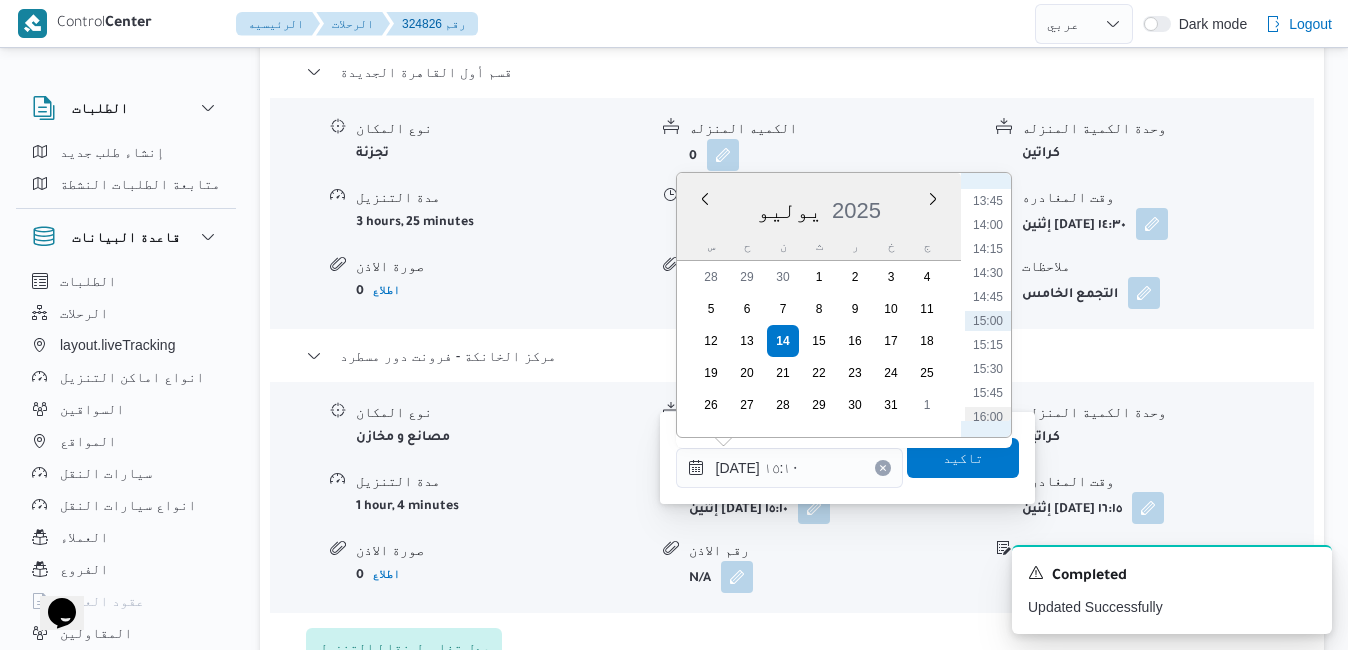 click on "16:00" at bounding box center (988, 417) 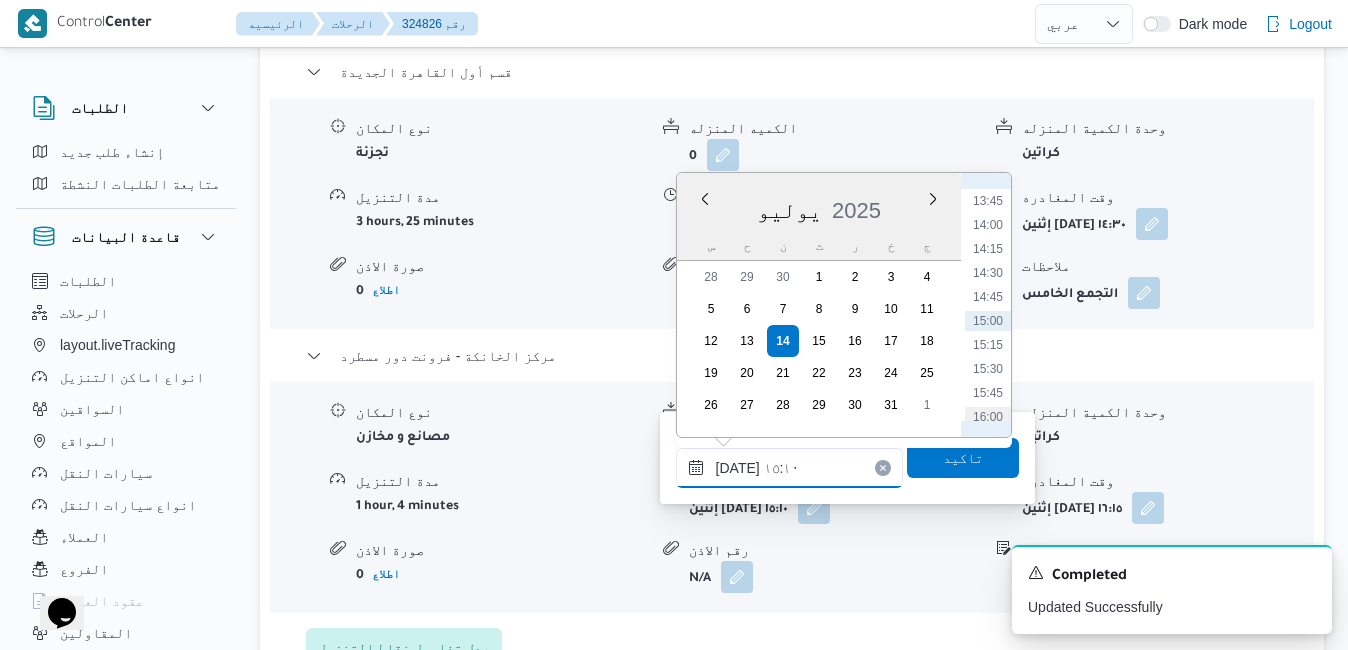type on "١٤/٠٧/٢٠٢٥ ١٦:٠٠" 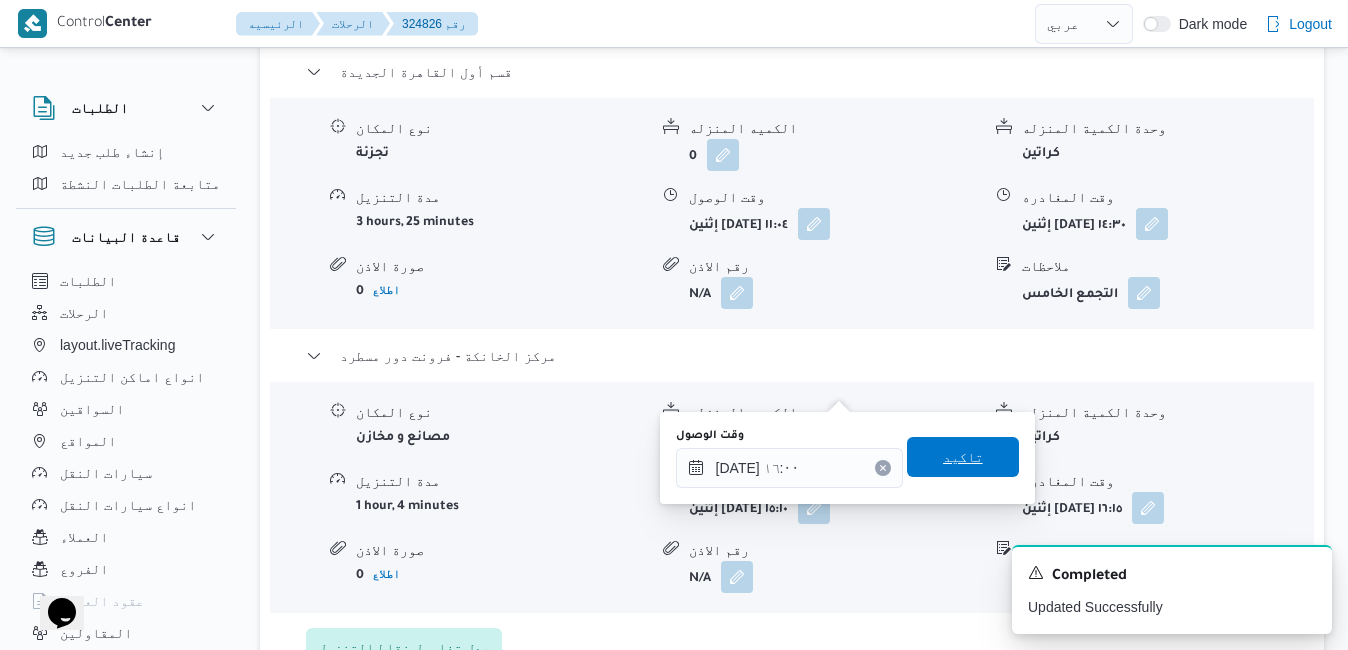 click on "تاكيد" at bounding box center [963, 457] 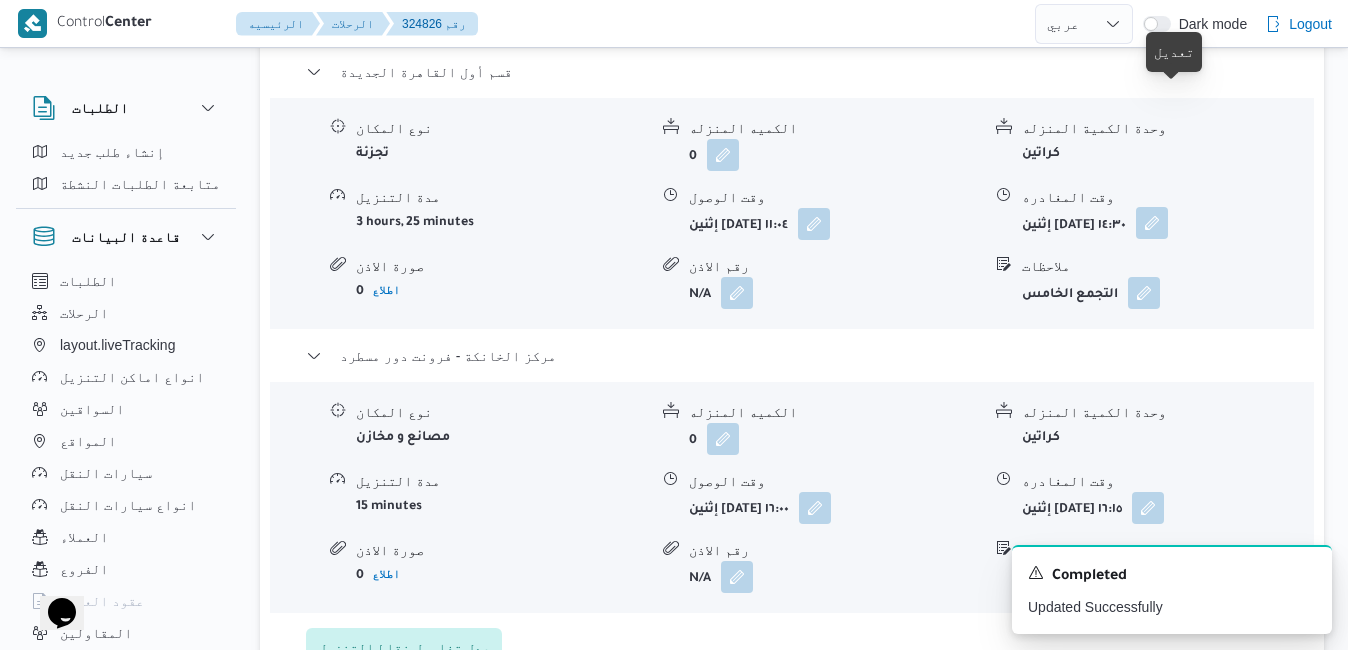 click at bounding box center (1152, 223) 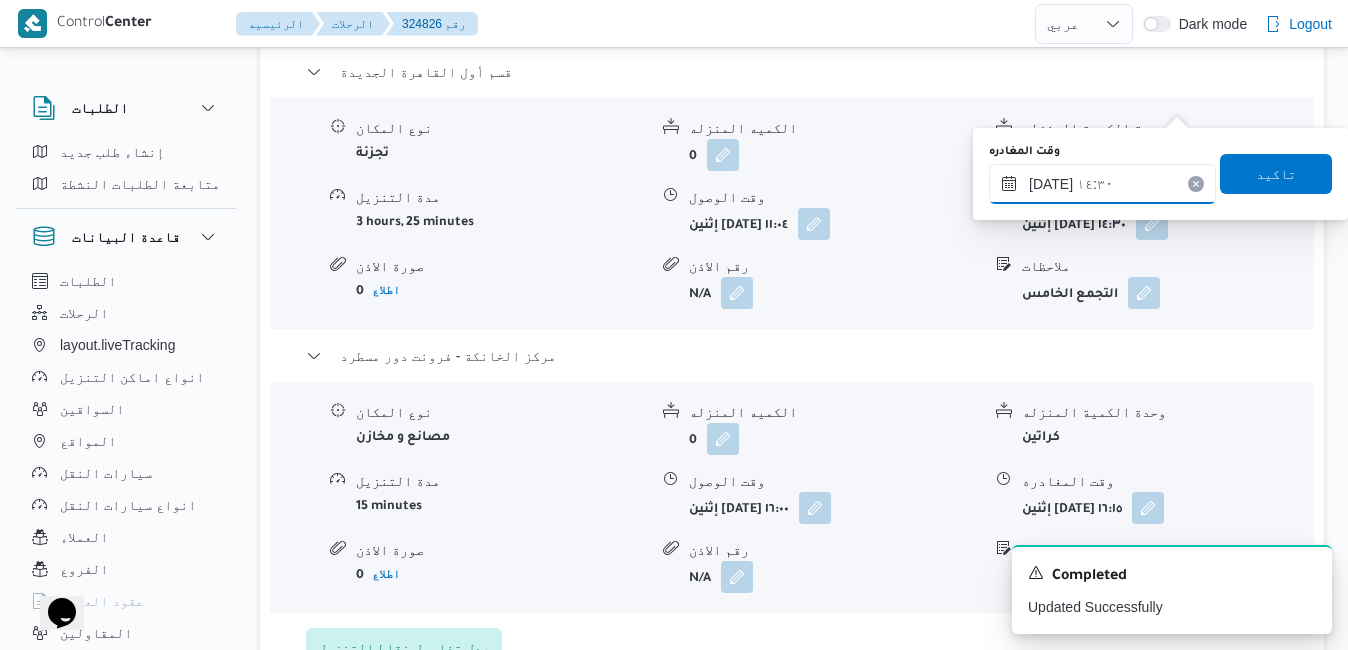 click on "١٤/٠٧/٢٠٢٥ ١٤:٣٠" at bounding box center (1102, 184) 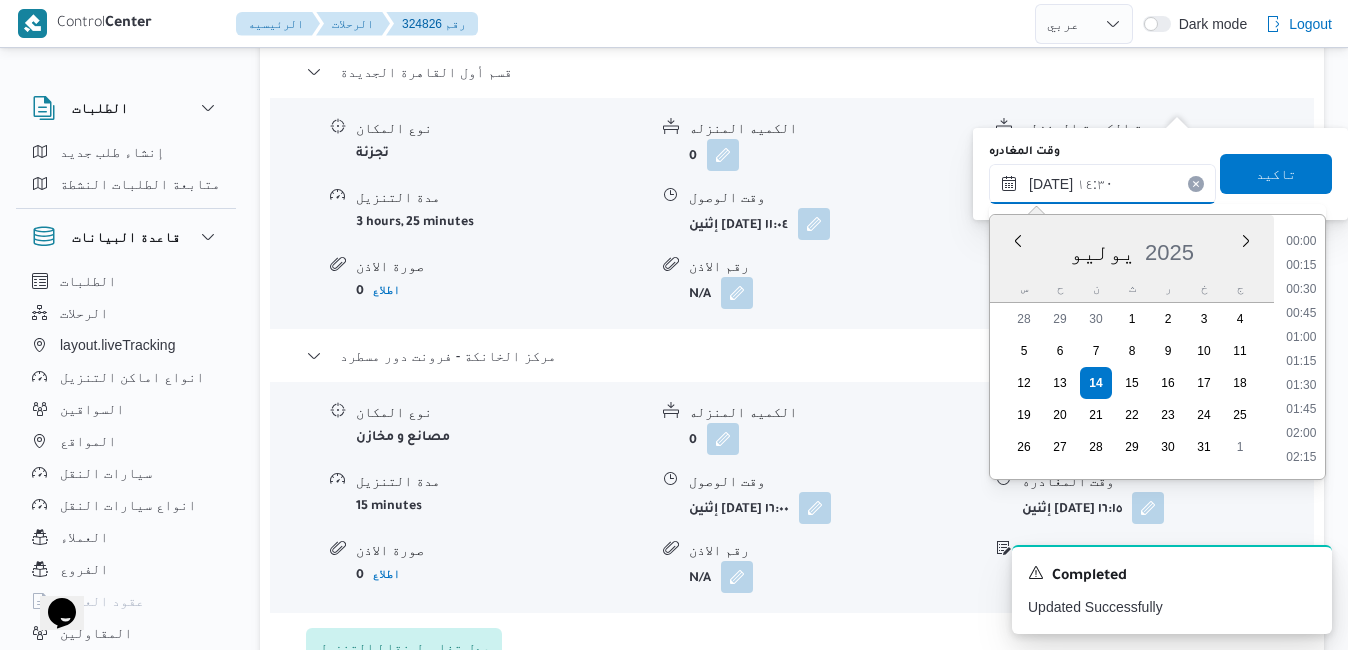 scroll, scrollTop: 1270, scrollLeft: 0, axis: vertical 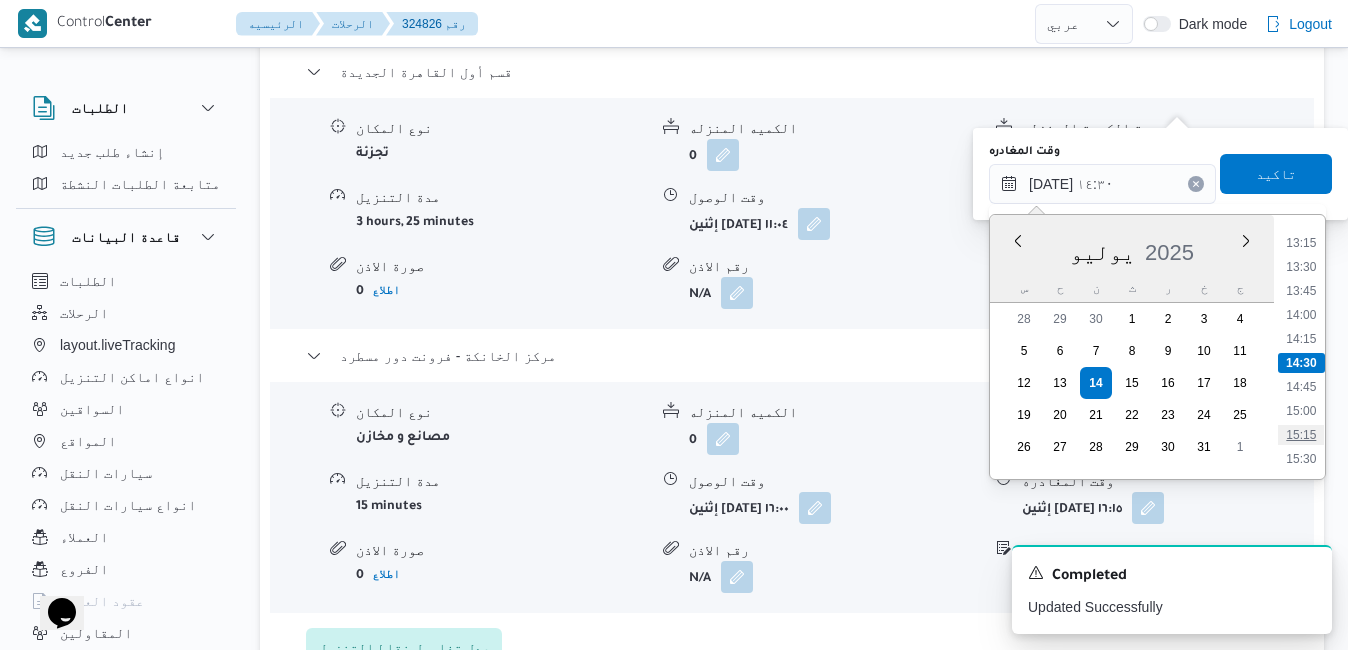 click on "15:15" at bounding box center [1301, 435] 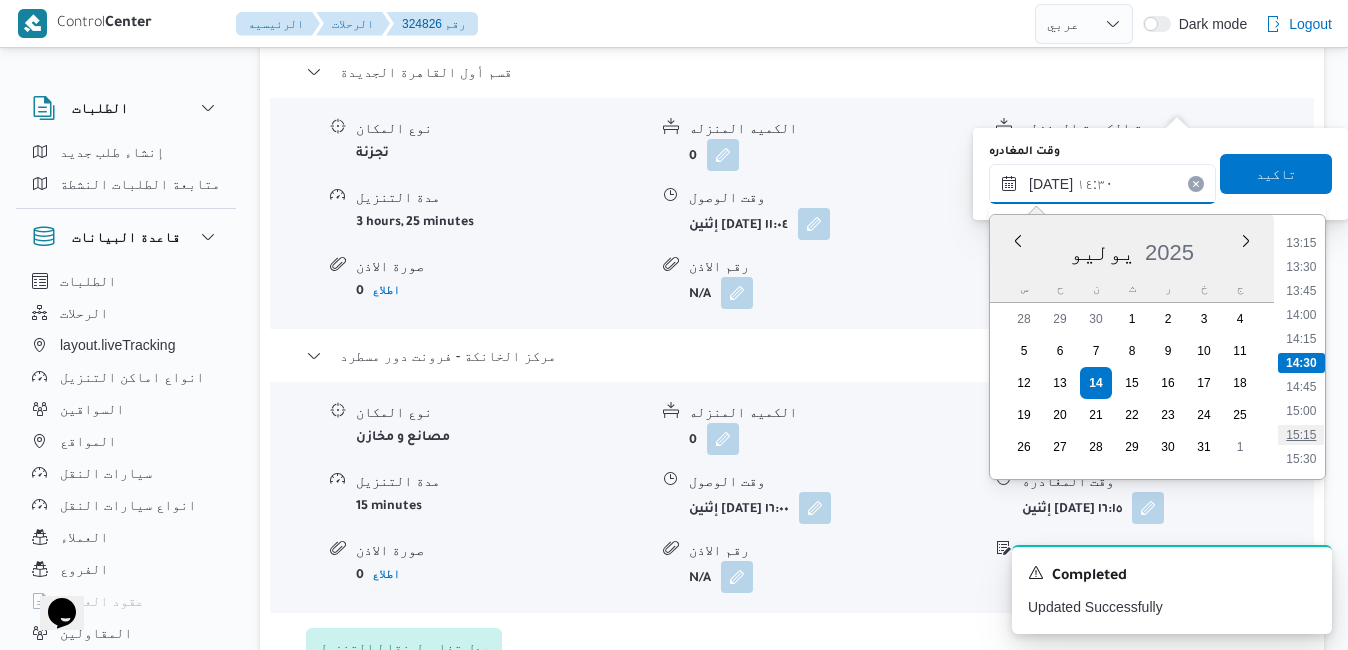 type on "١٤/٠٧/٢٠٢٥ ١٥:١٥" 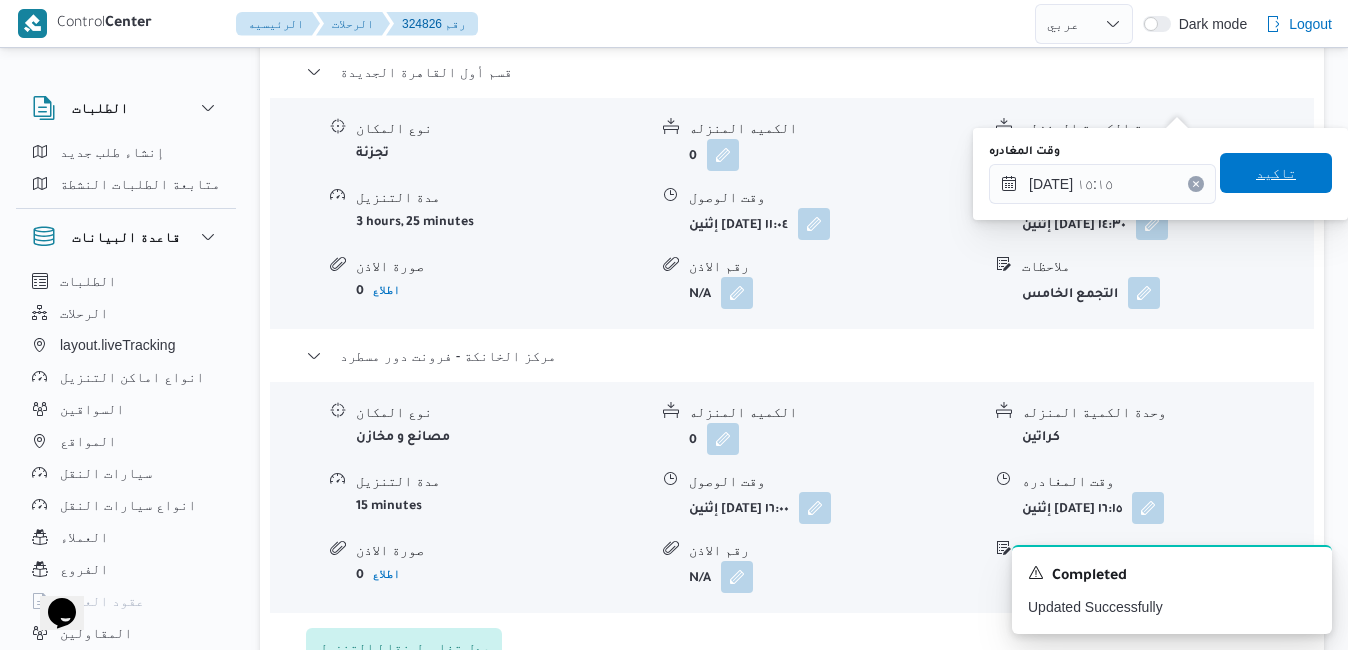 click on "تاكيد" at bounding box center [1276, 173] 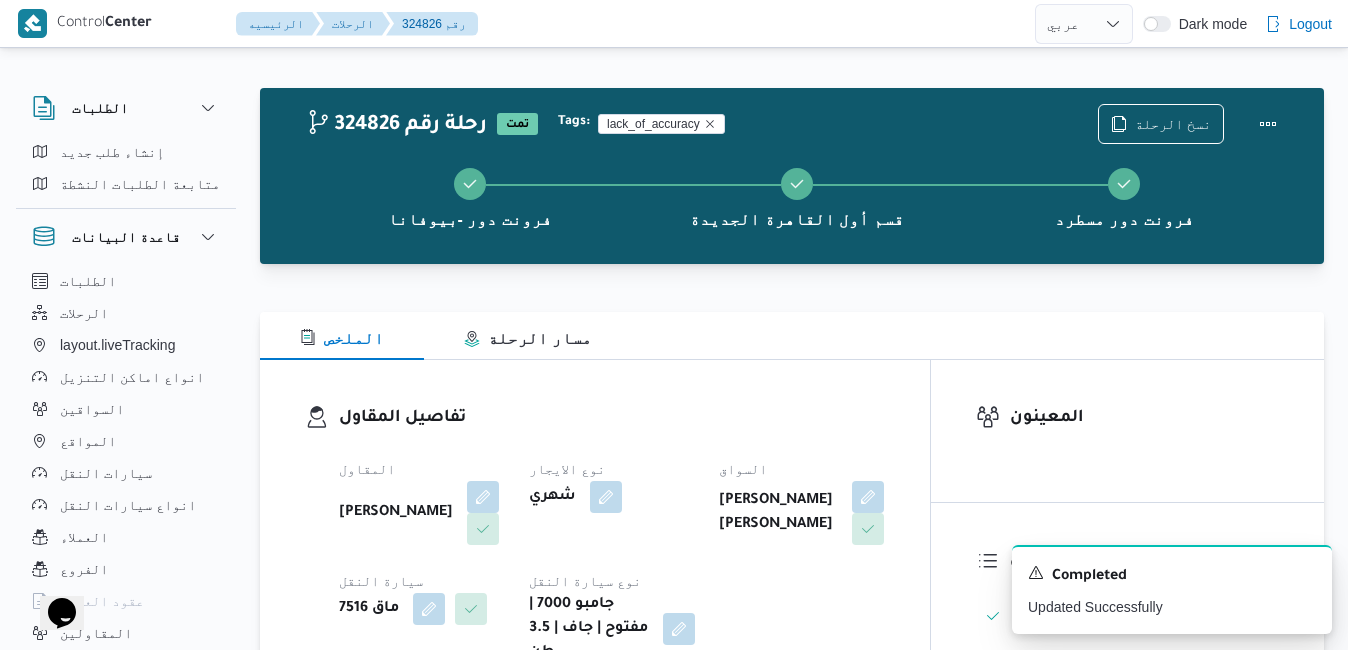 scroll, scrollTop: 0, scrollLeft: 0, axis: both 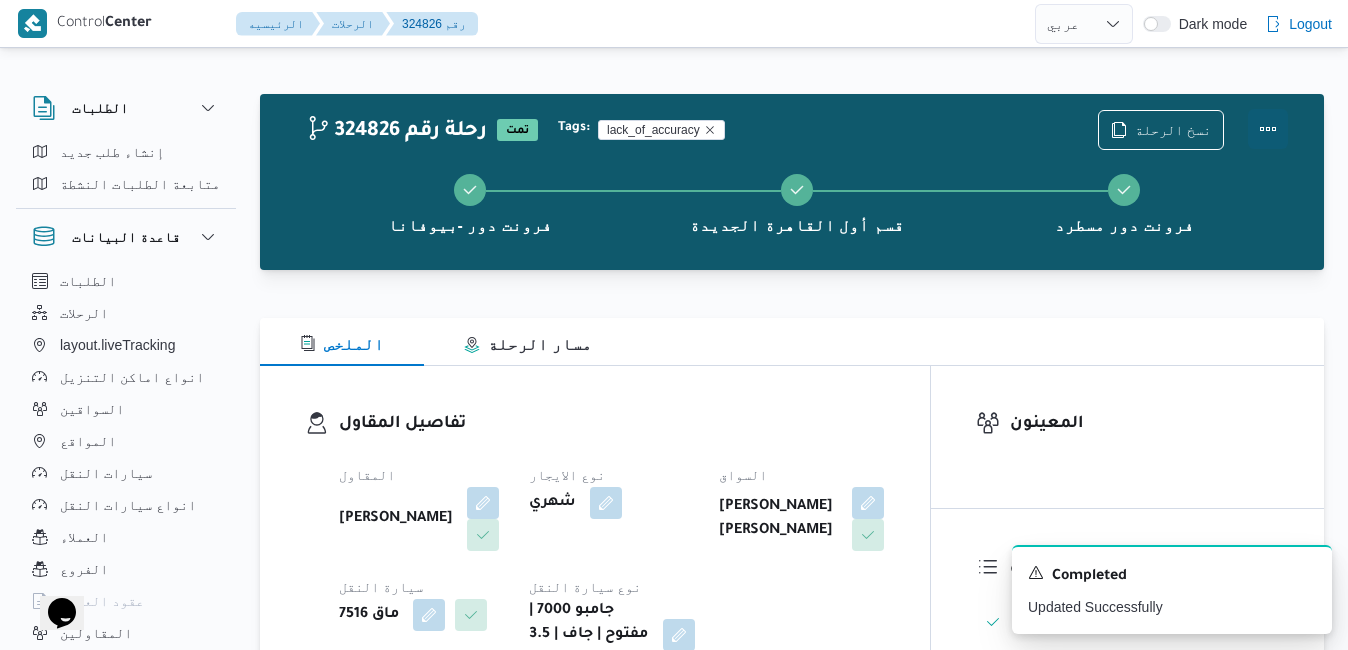 click at bounding box center (1268, 129) 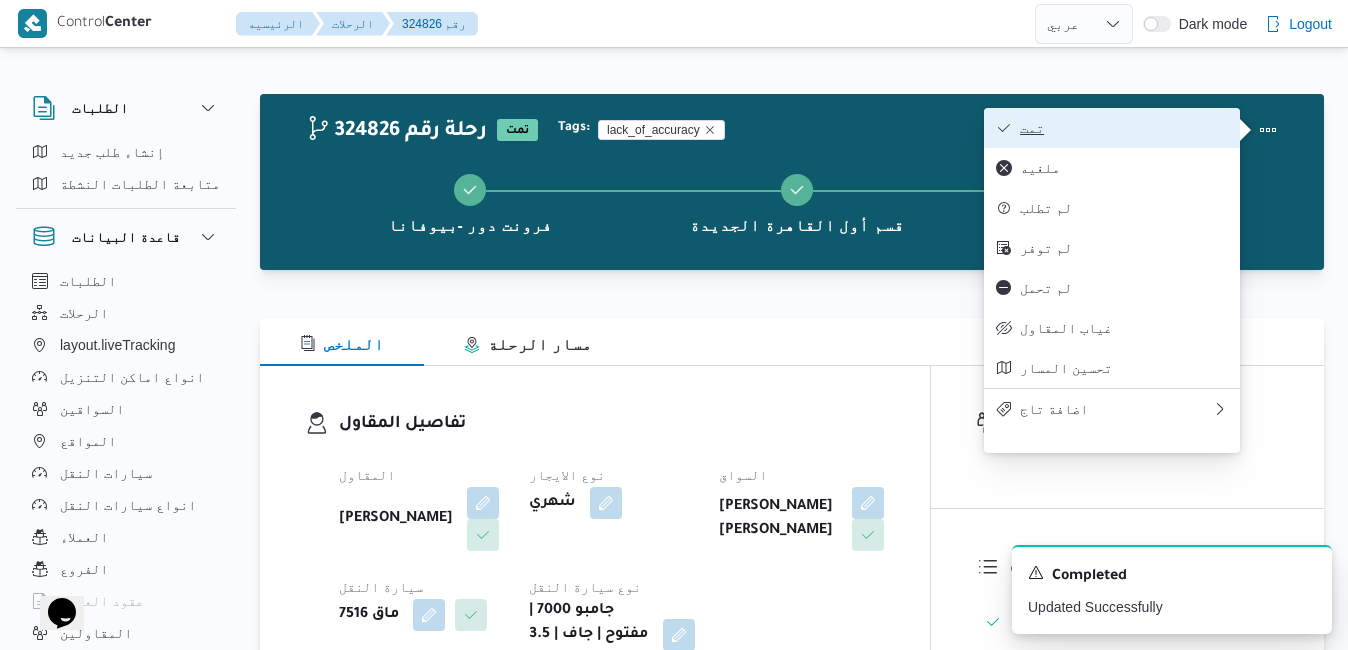click on "تمت" at bounding box center (1124, 128) 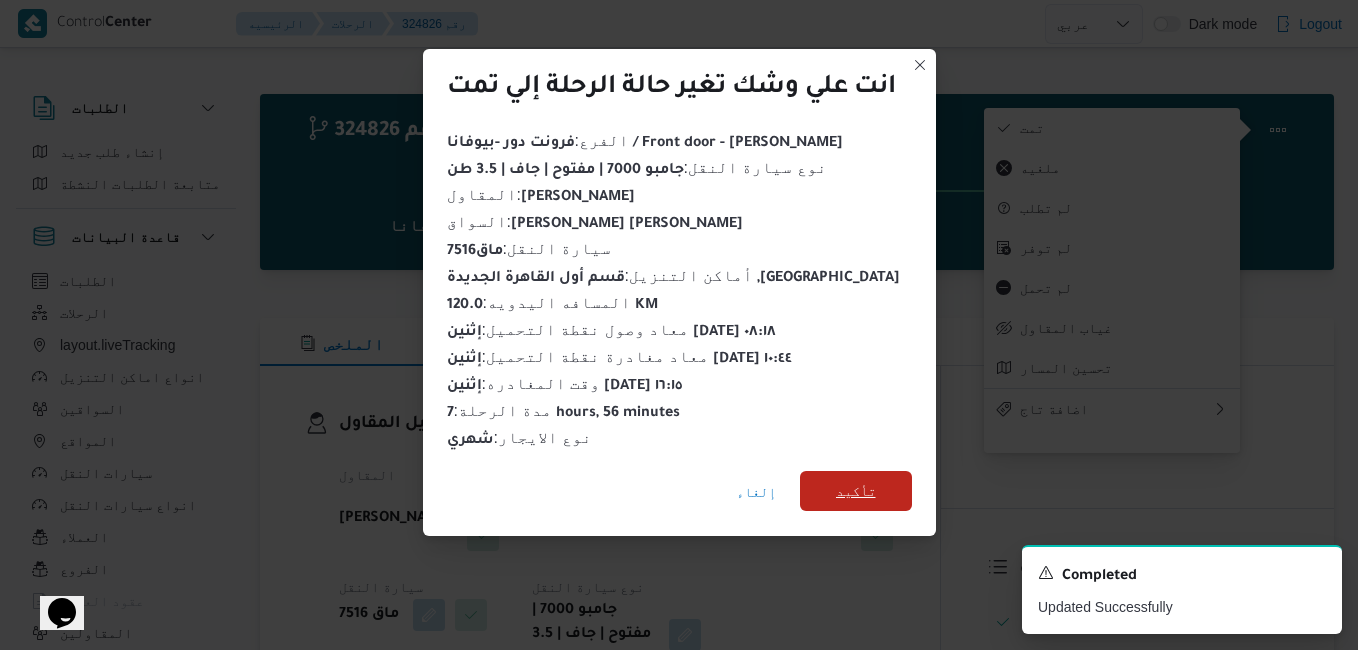 click on "تأكيد" at bounding box center [856, 491] 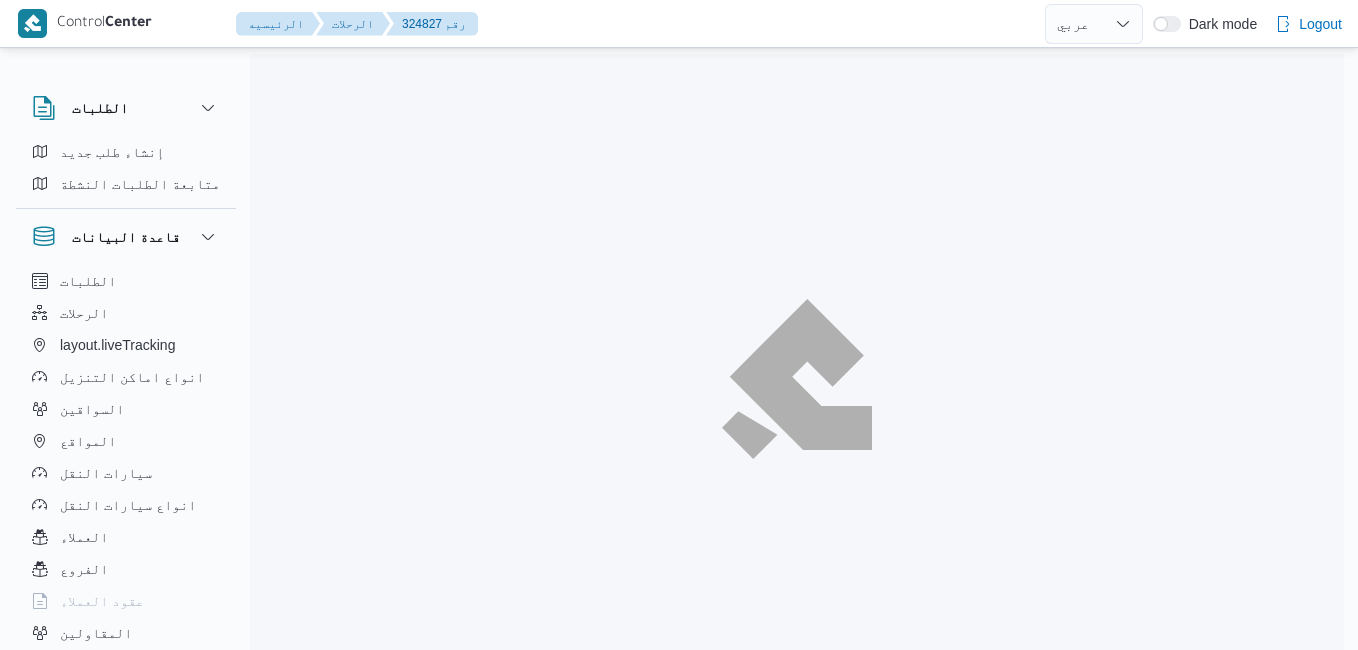 select on "ar" 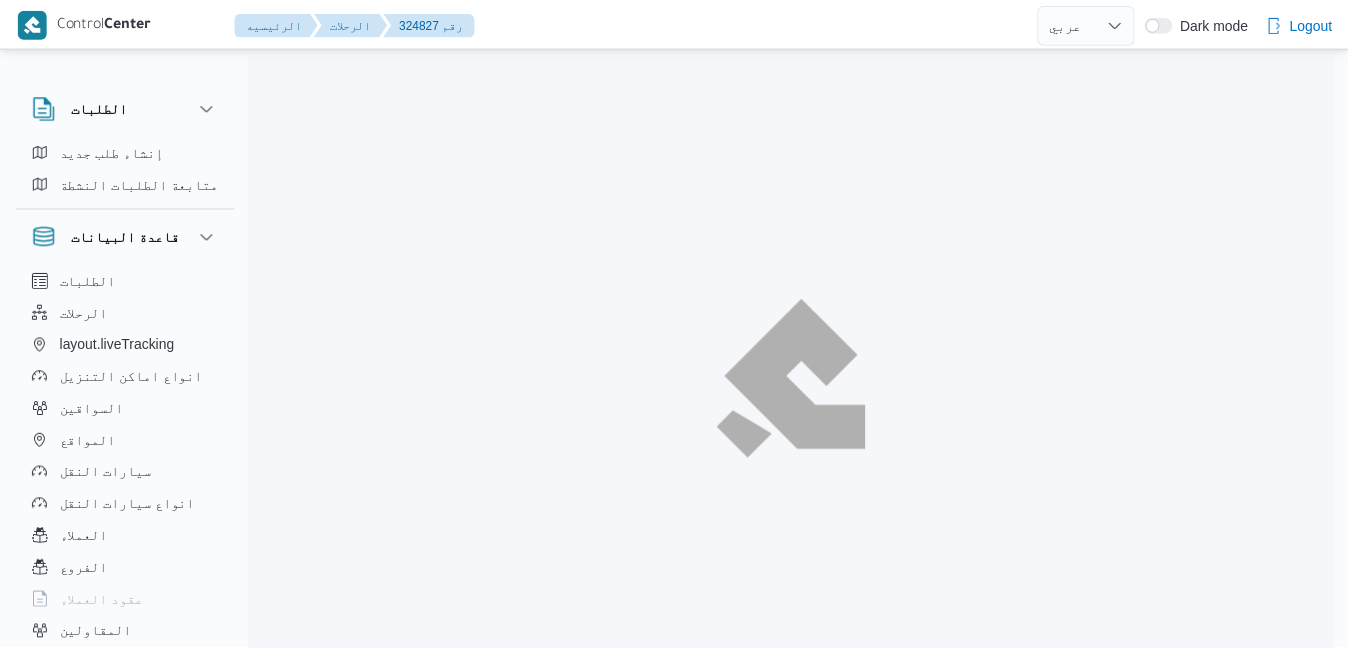 scroll, scrollTop: 0, scrollLeft: 0, axis: both 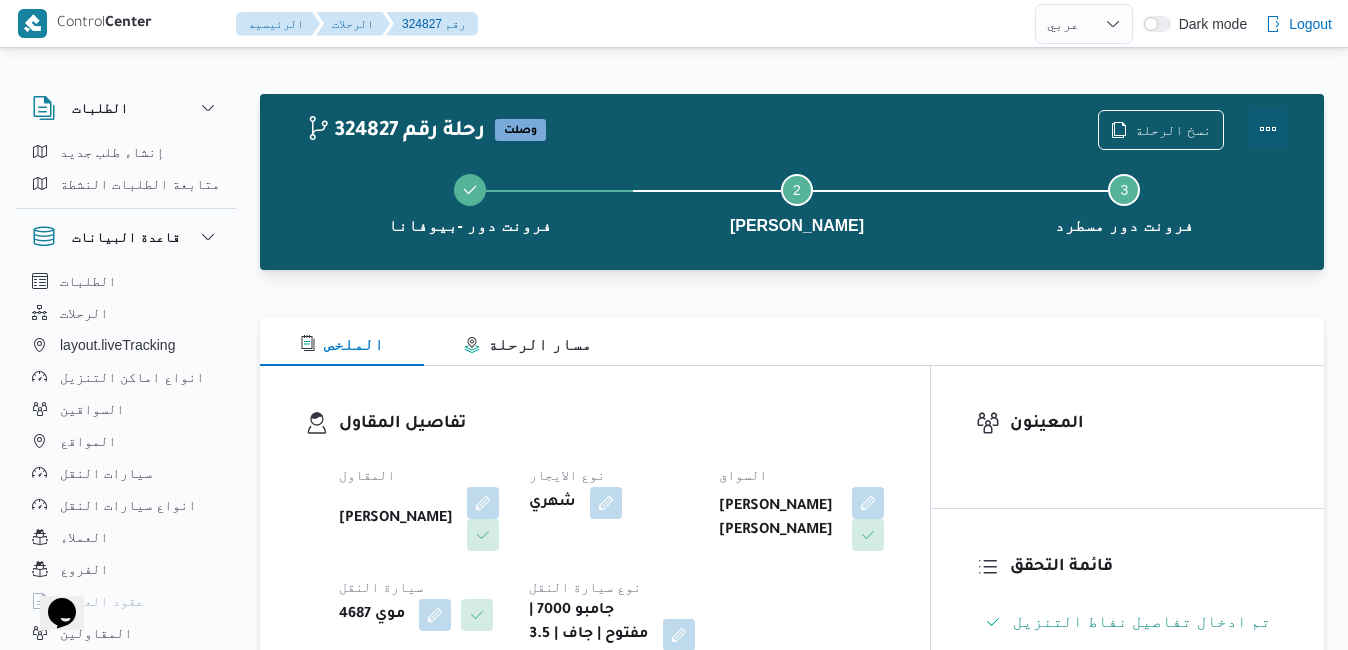 click at bounding box center [1268, 129] 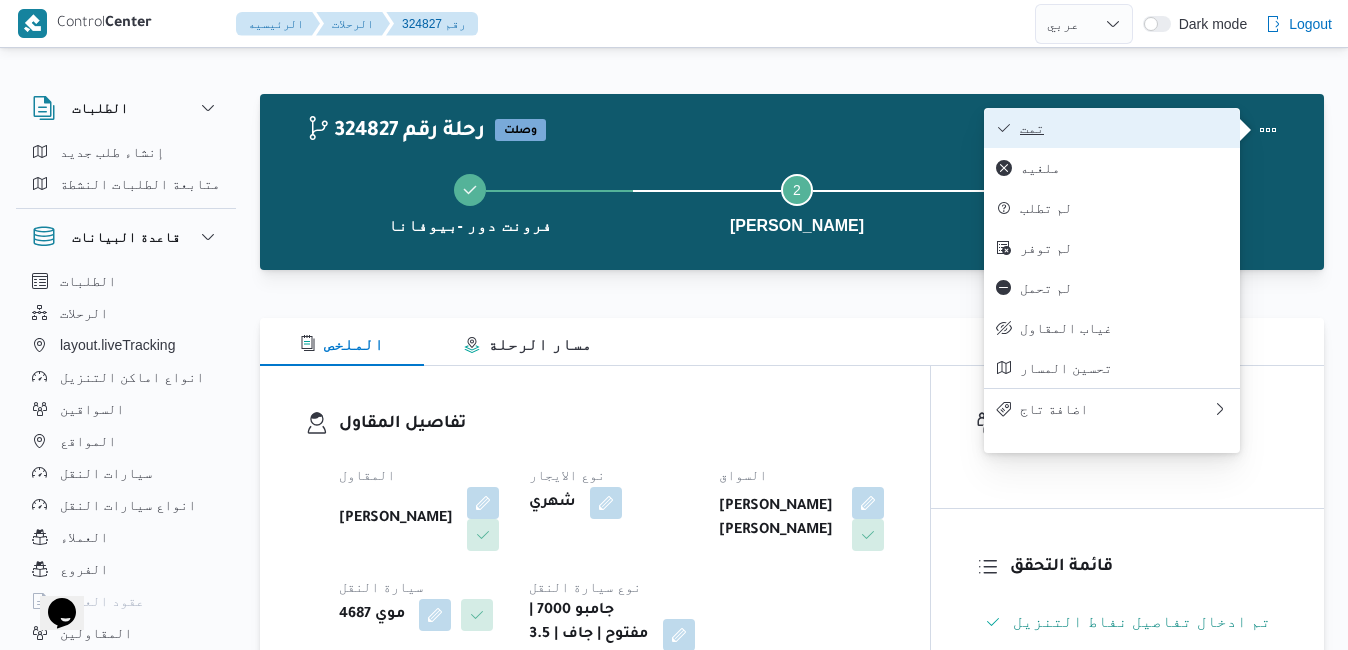 click on "تمت" at bounding box center [1124, 128] 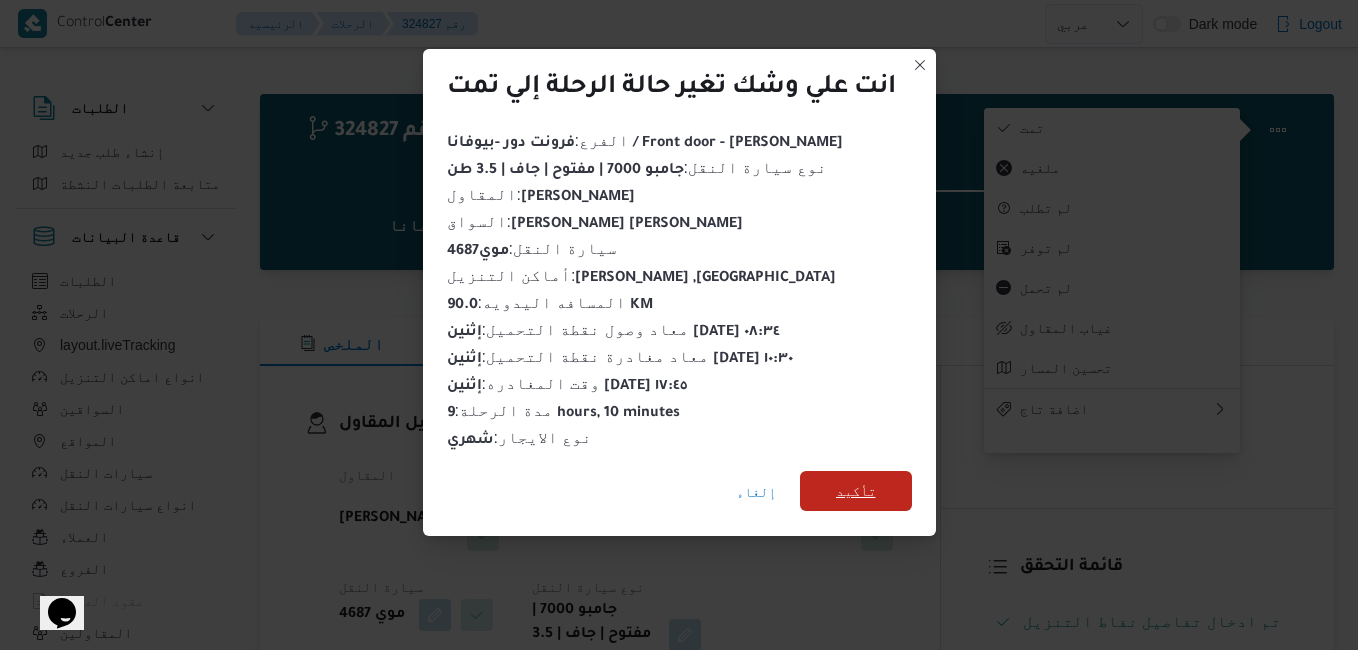 click on "تأكيد" at bounding box center [856, 491] 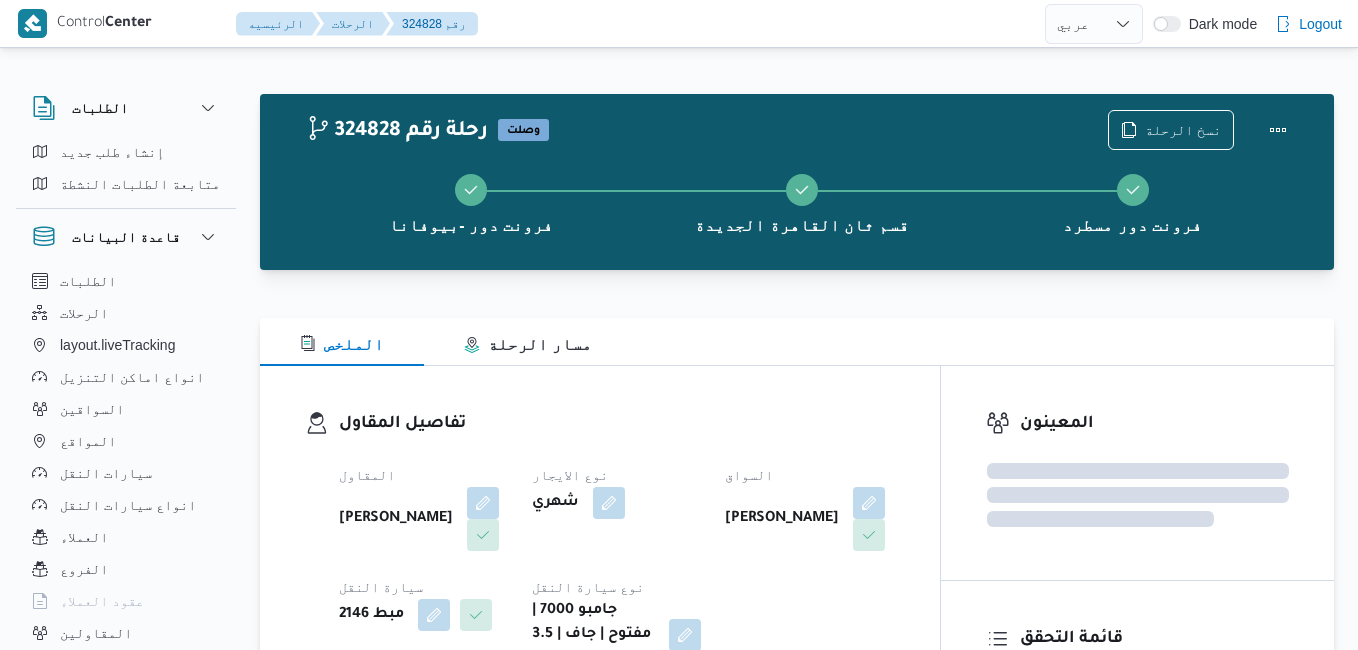 select on "ar" 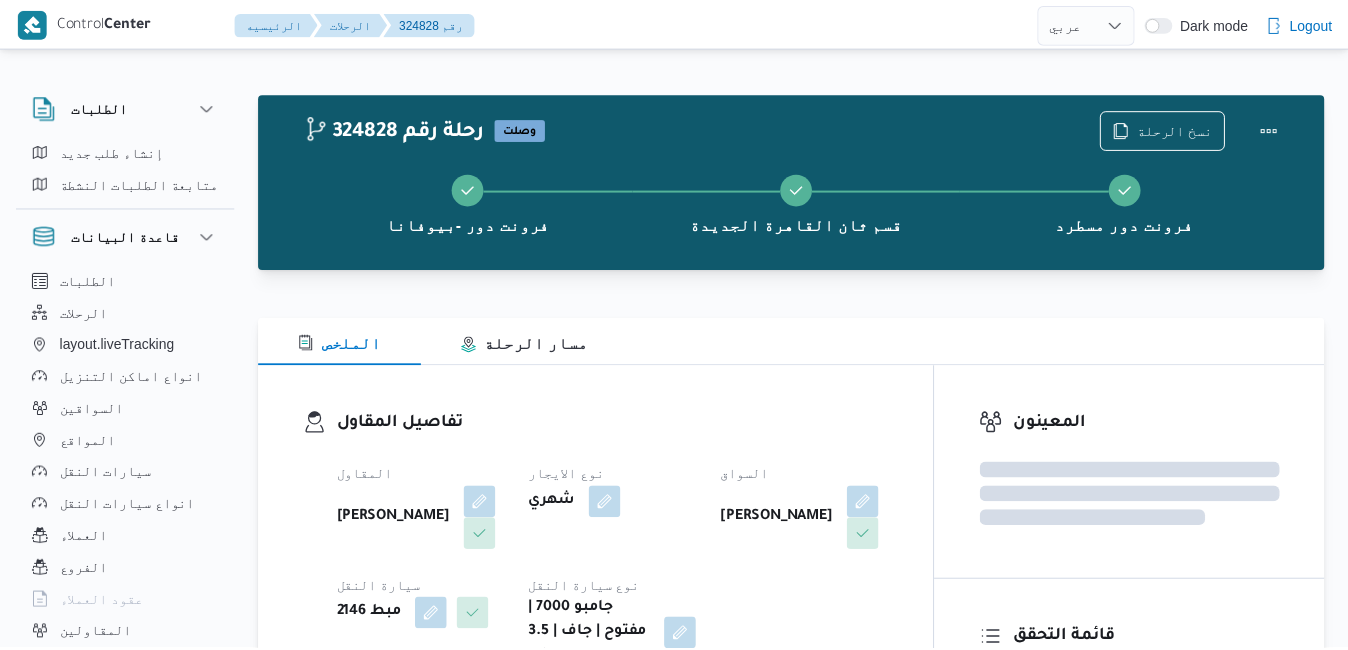scroll, scrollTop: 0, scrollLeft: 0, axis: both 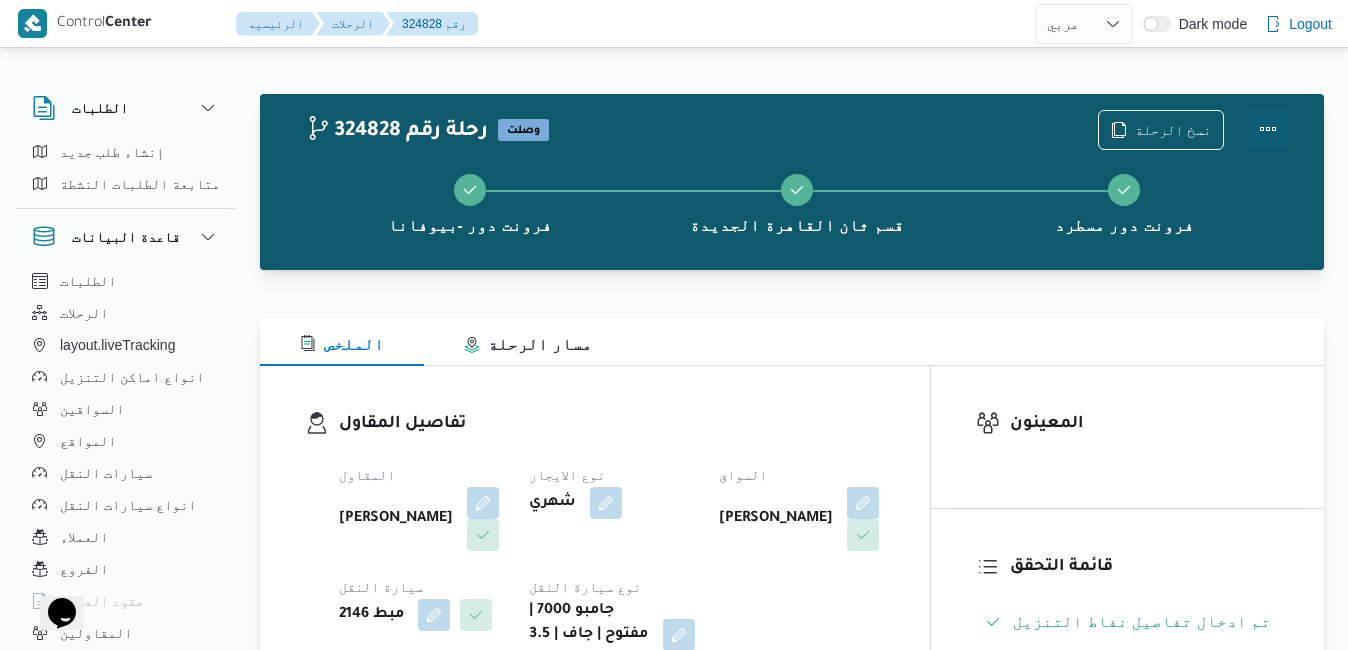 click at bounding box center [1268, 129] 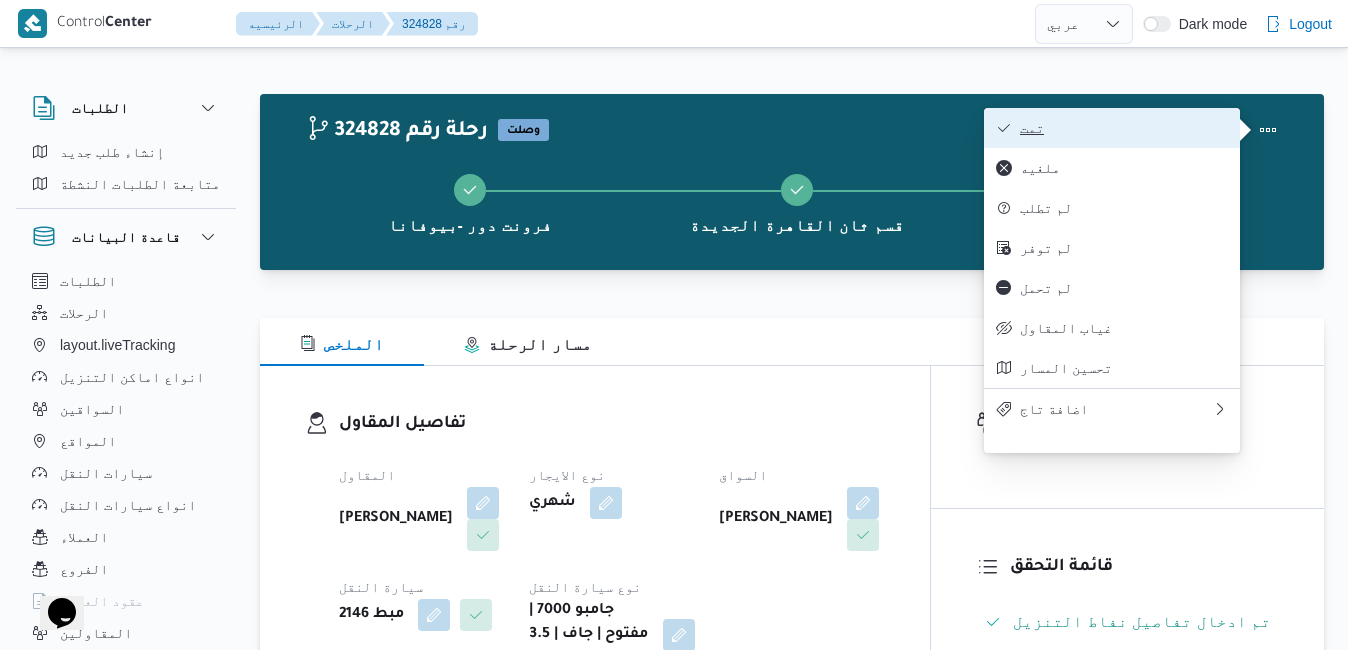 click on "تمت" at bounding box center (1124, 128) 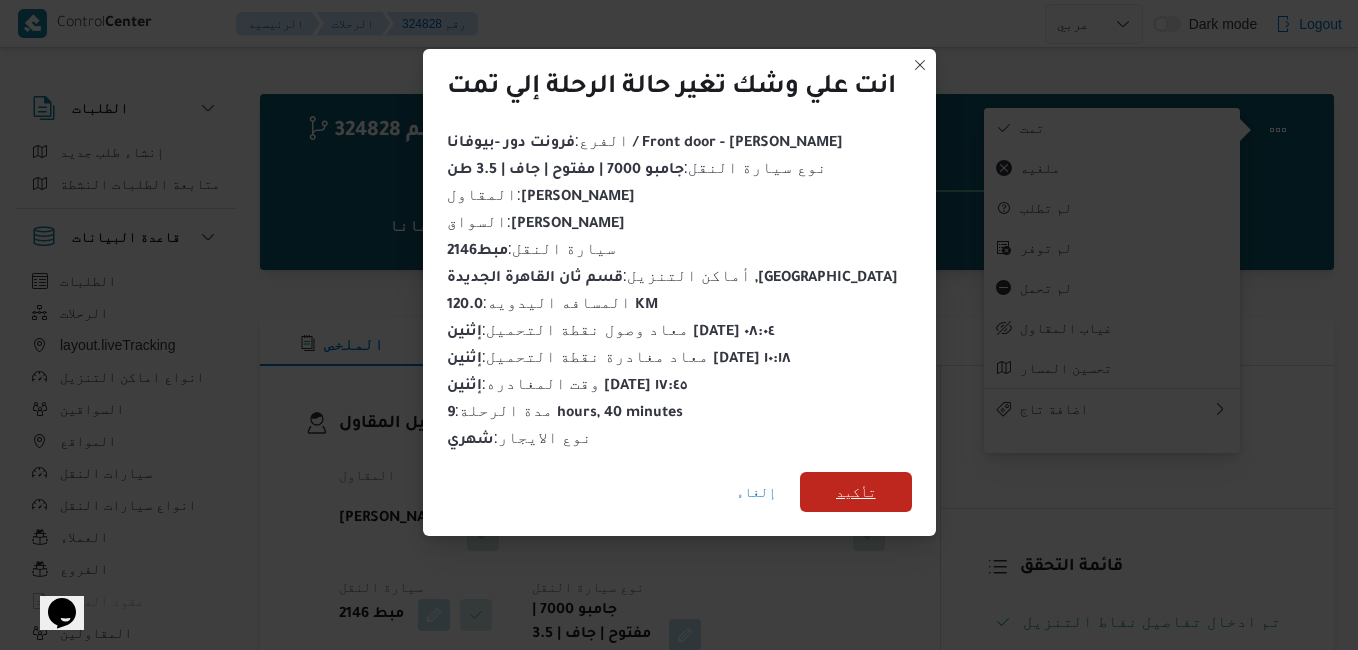 click on "تأكيد" at bounding box center [856, 492] 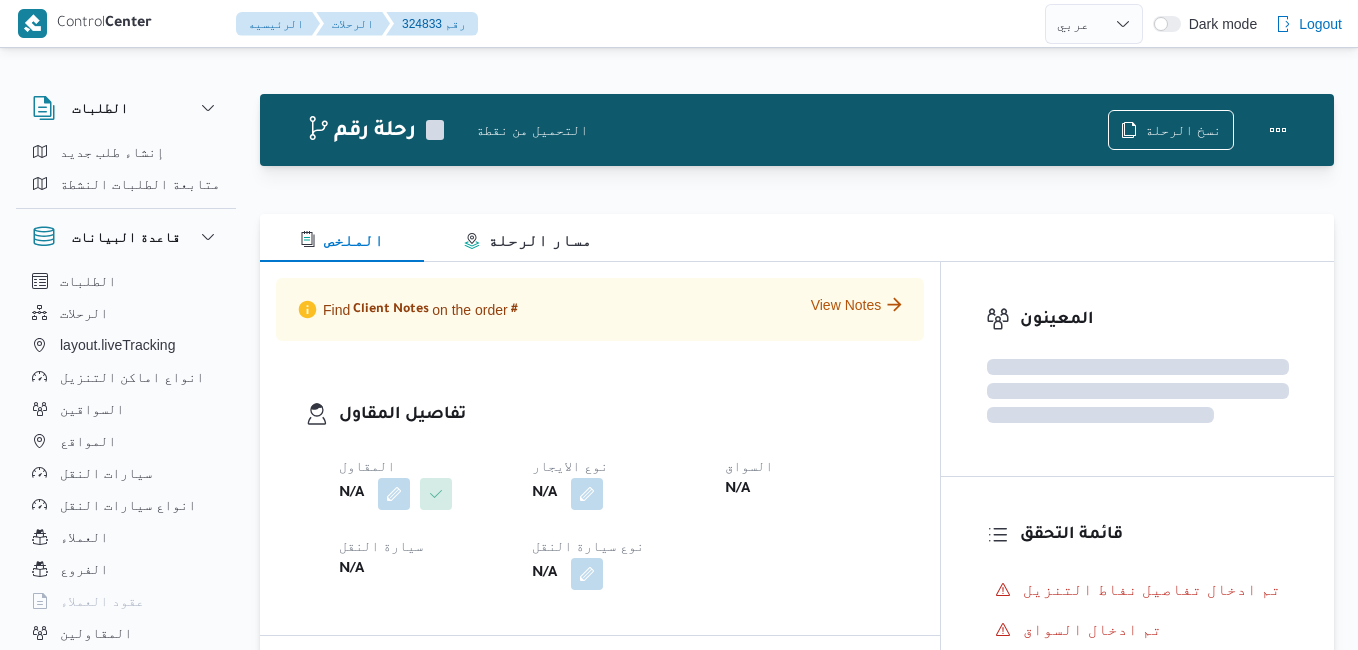 select on "ar" 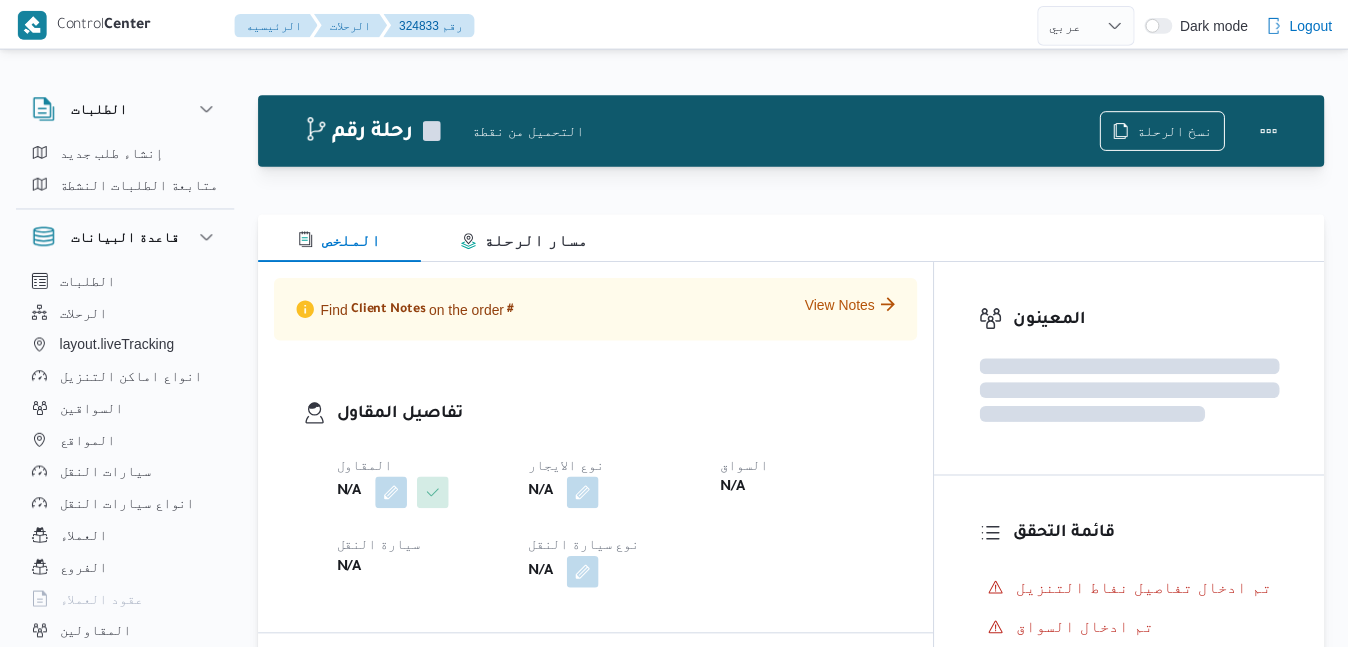 scroll, scrollTop: 0, scrollLeft: 0, axis: both 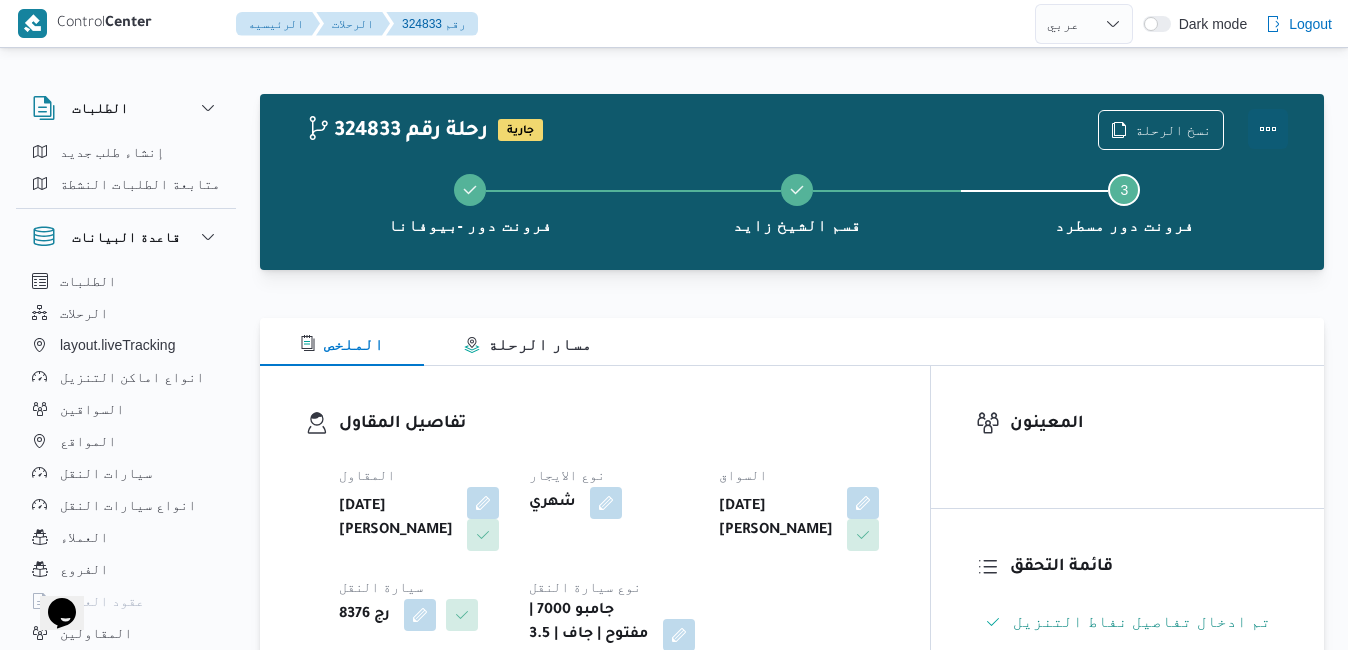 click at bounding box center [1268, 129] 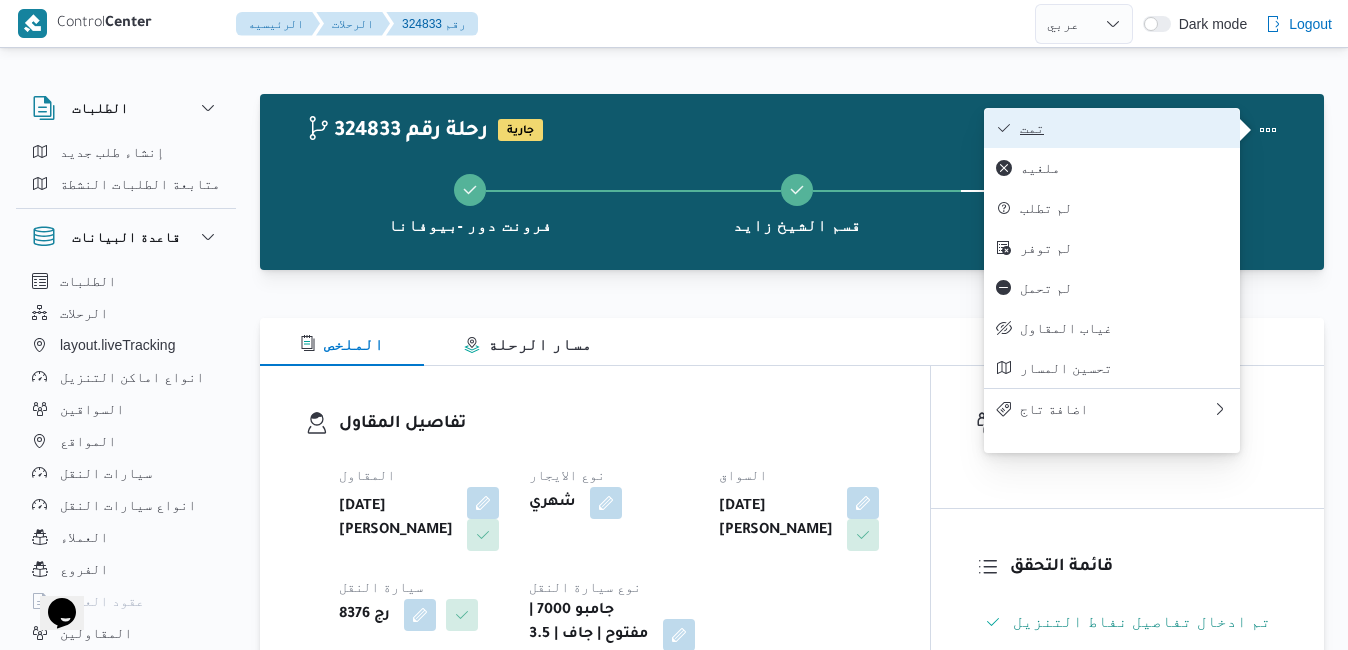 click on "تمت" at bounding box center (1124, 128) 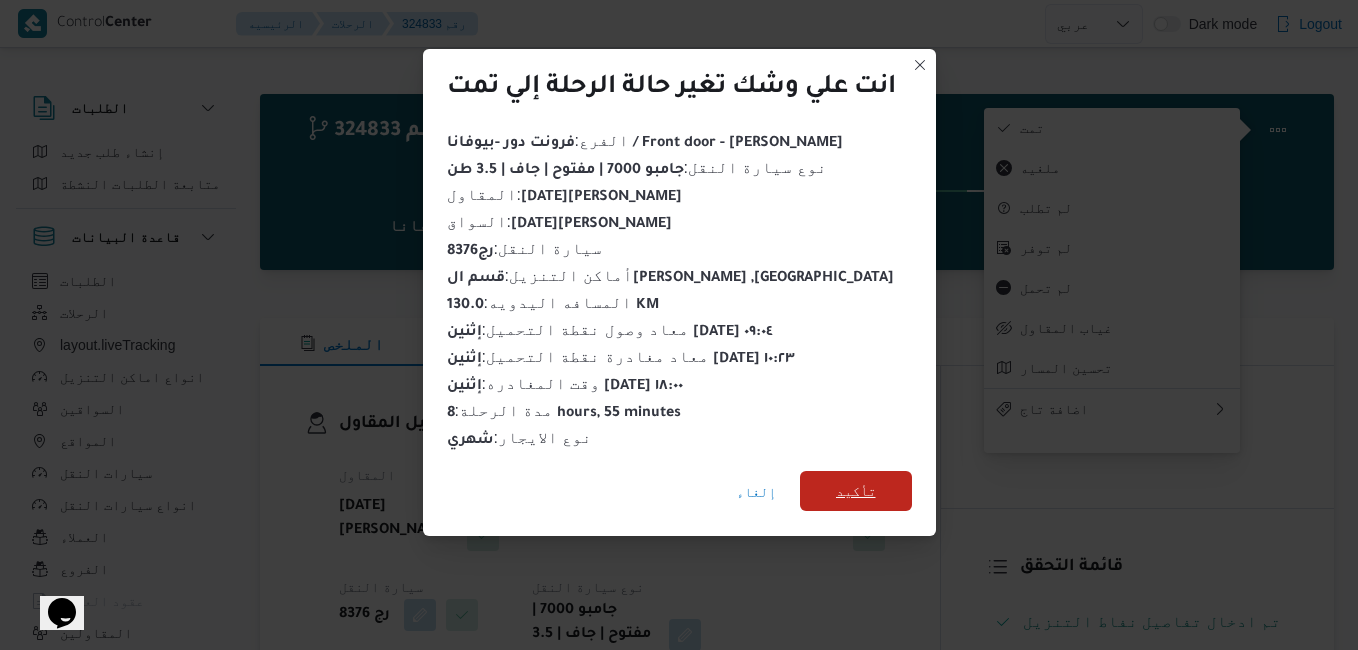 click on "تأكيد" at bounding box center [856, 491] 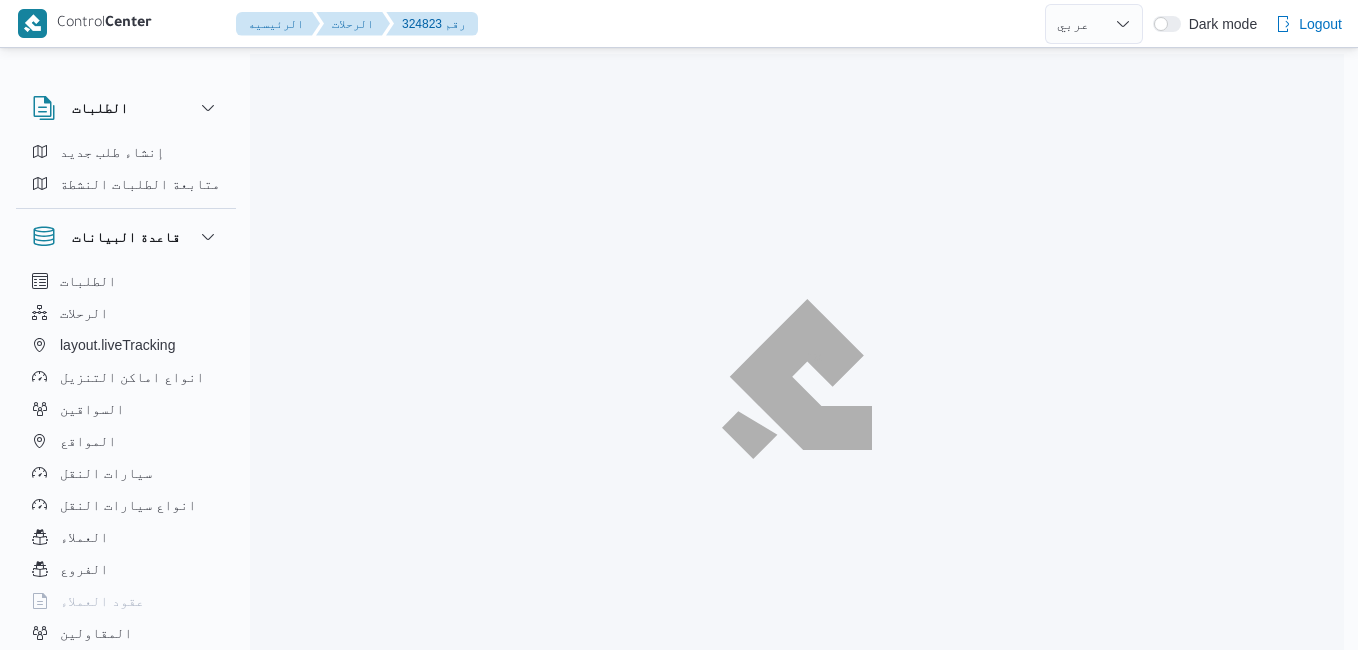 select on "ar" 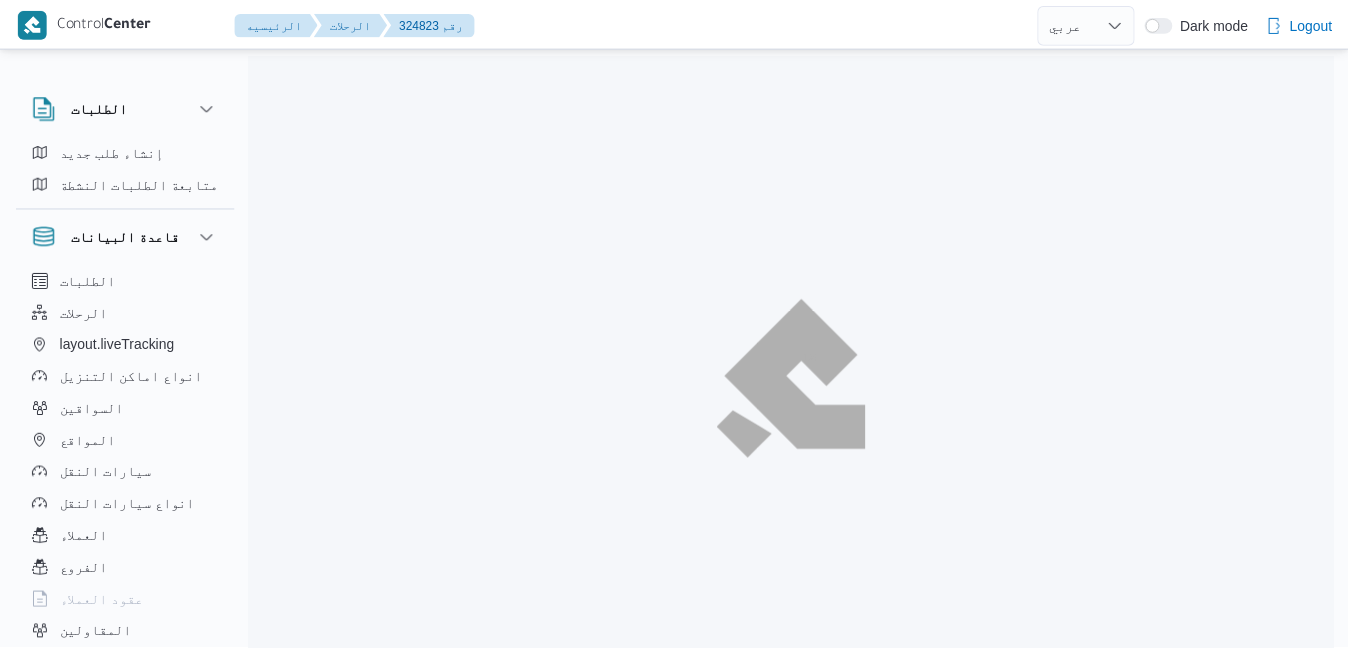 scroll, scrollTop: 0, scrollLeft: 0, axis: both 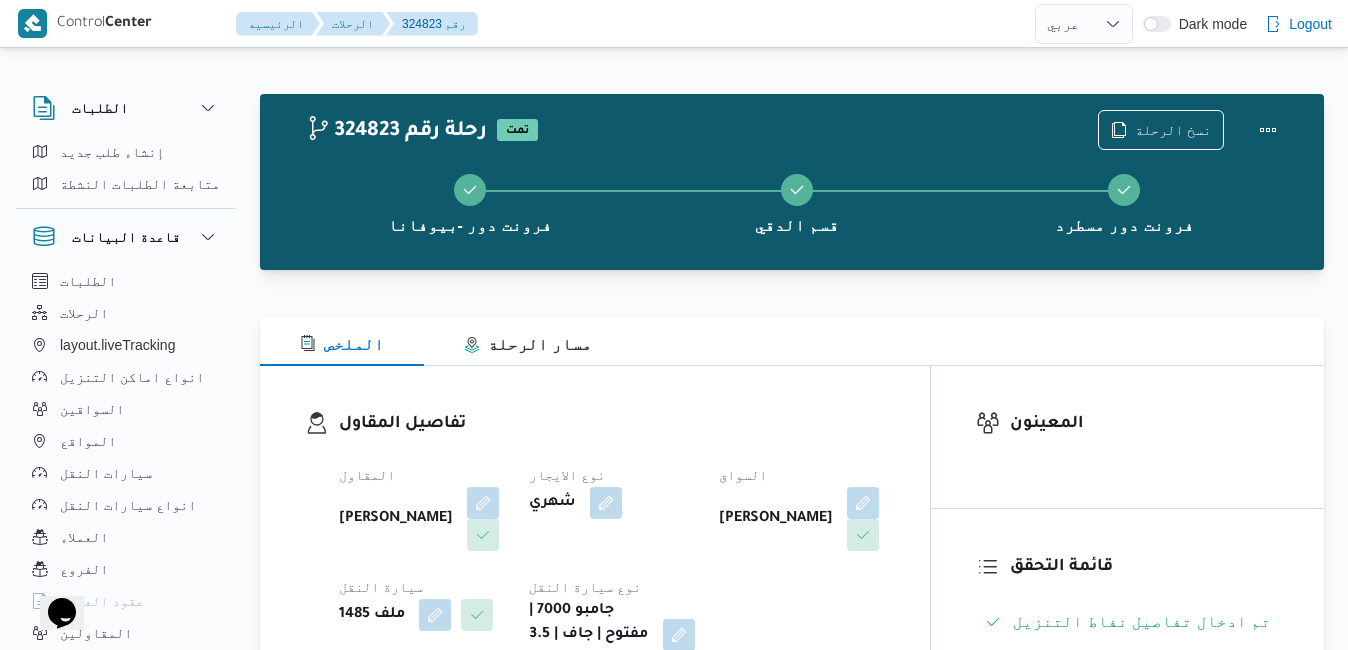 click on "المقاول محمد صلاح عبداللطيف الشريف نوع الايجار شهري السواق علي حسن محمد سليمان سيارة النقل ملف 1485 نوع سيارة النقل جامبو 7000 | مفتوح | جاف | 3.5 طن" at bounding box center [612, 567] 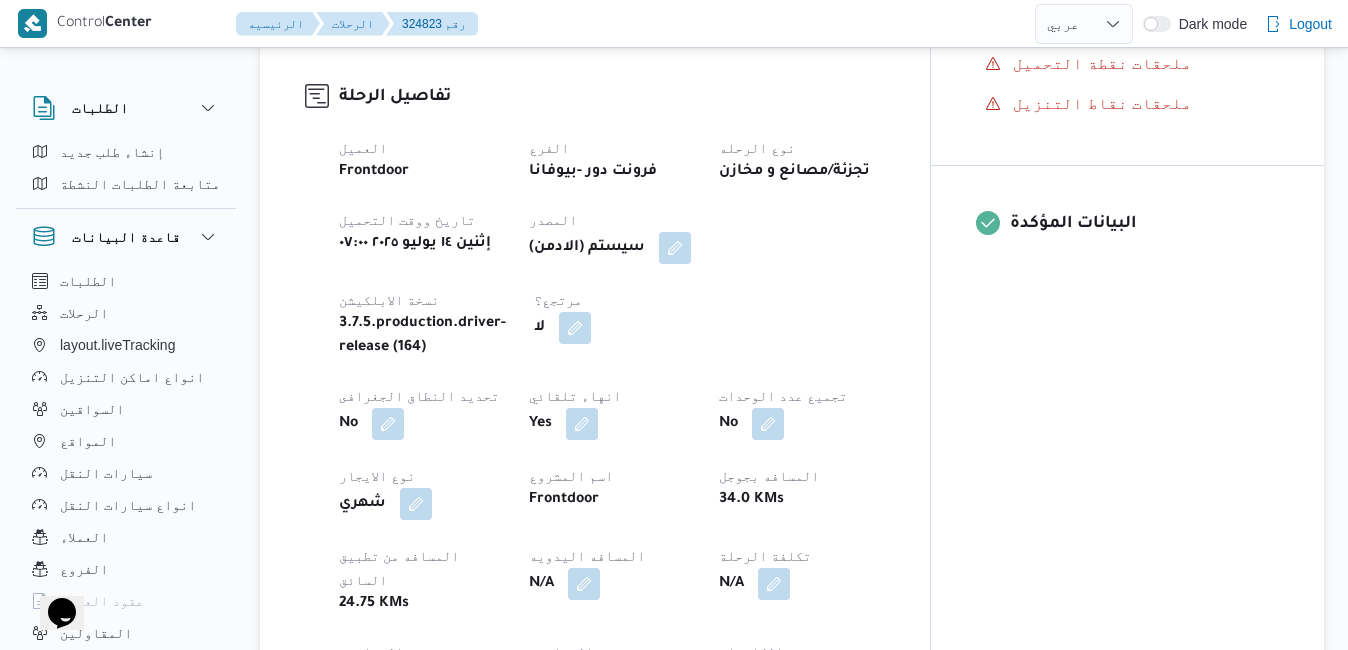 scroll, scrollTop: 680, scrollLeft: 0, axis: vertical 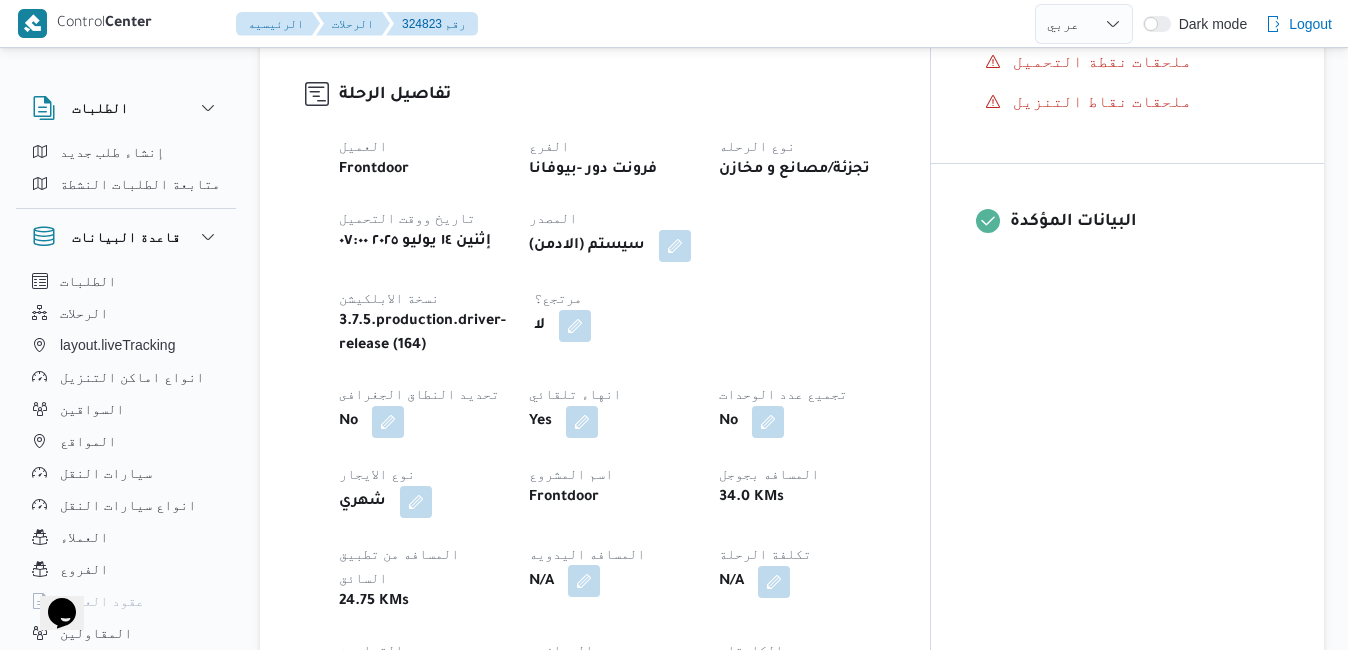 click at bounding box center [584, 581] 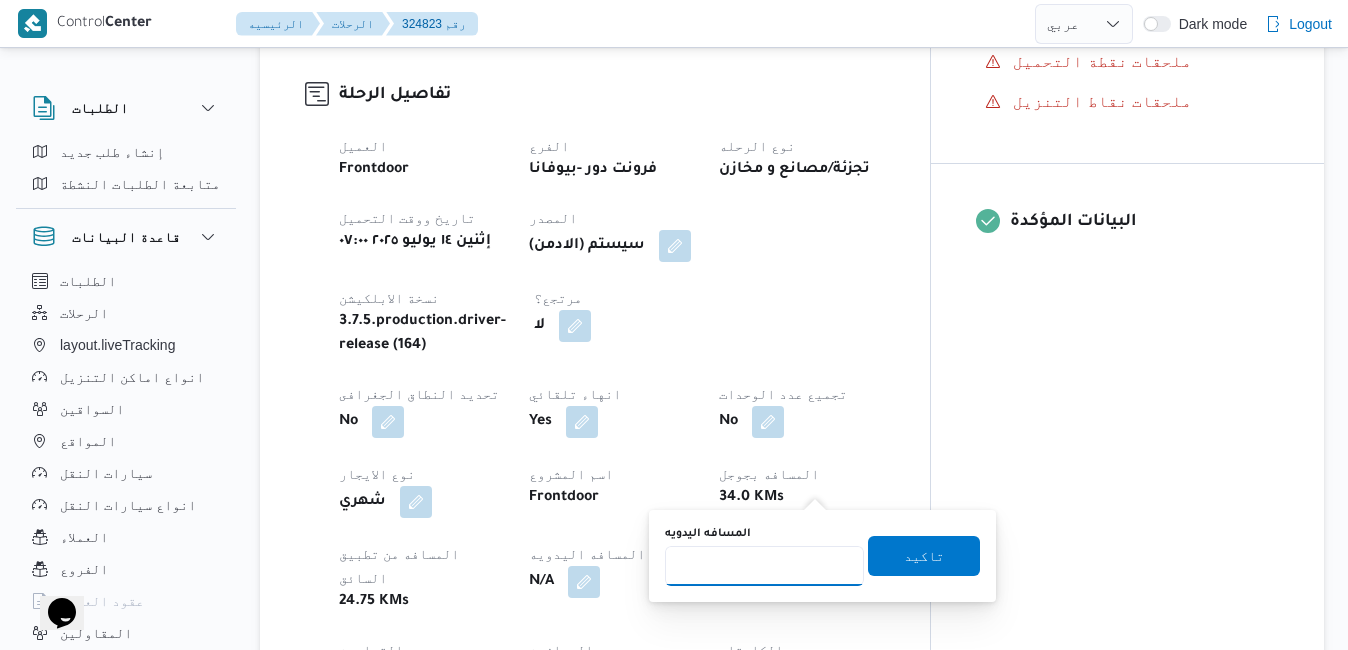 click on "المسافه اليدويه" at bounding box center [764, 566] 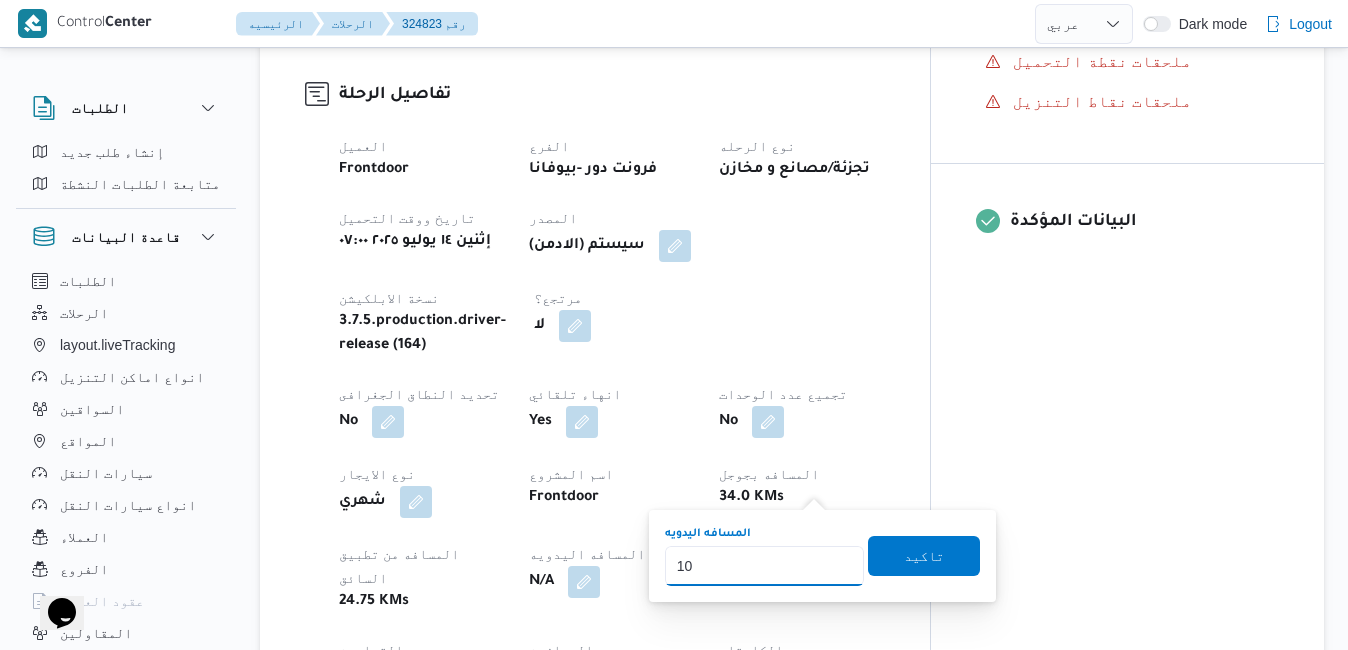type on "105" 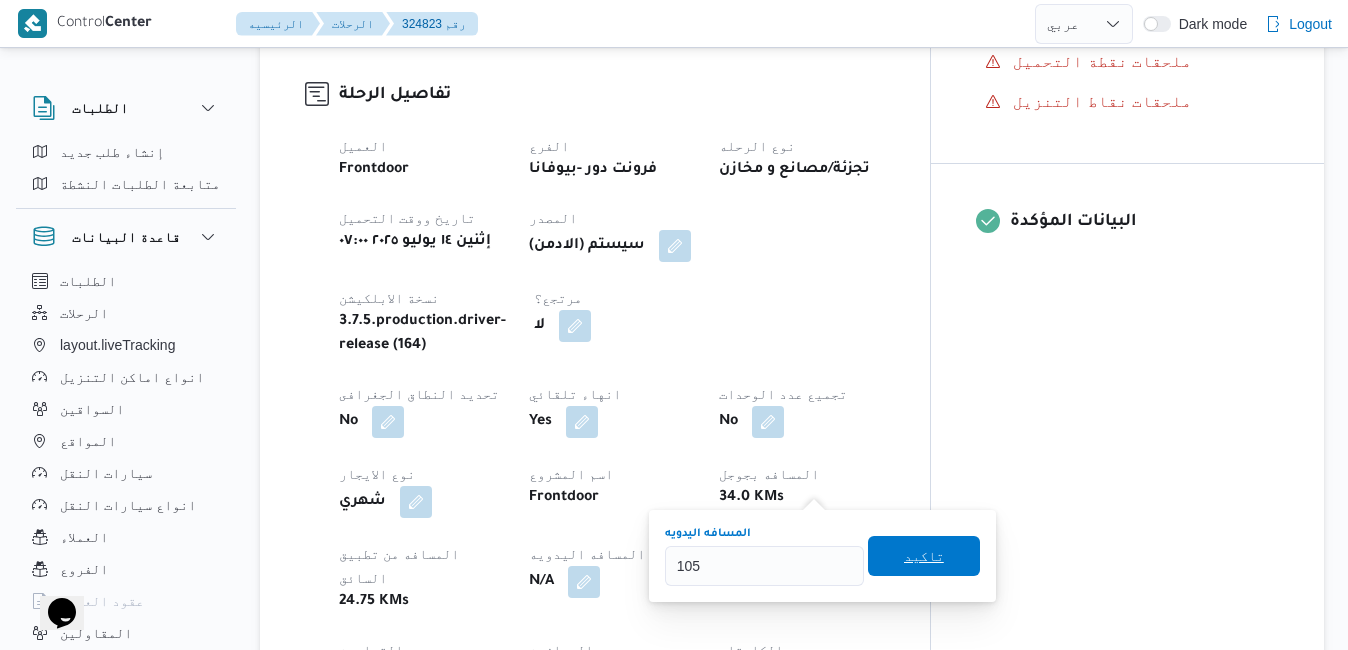 click on "تاكيد" at bounding box center [924, 556] 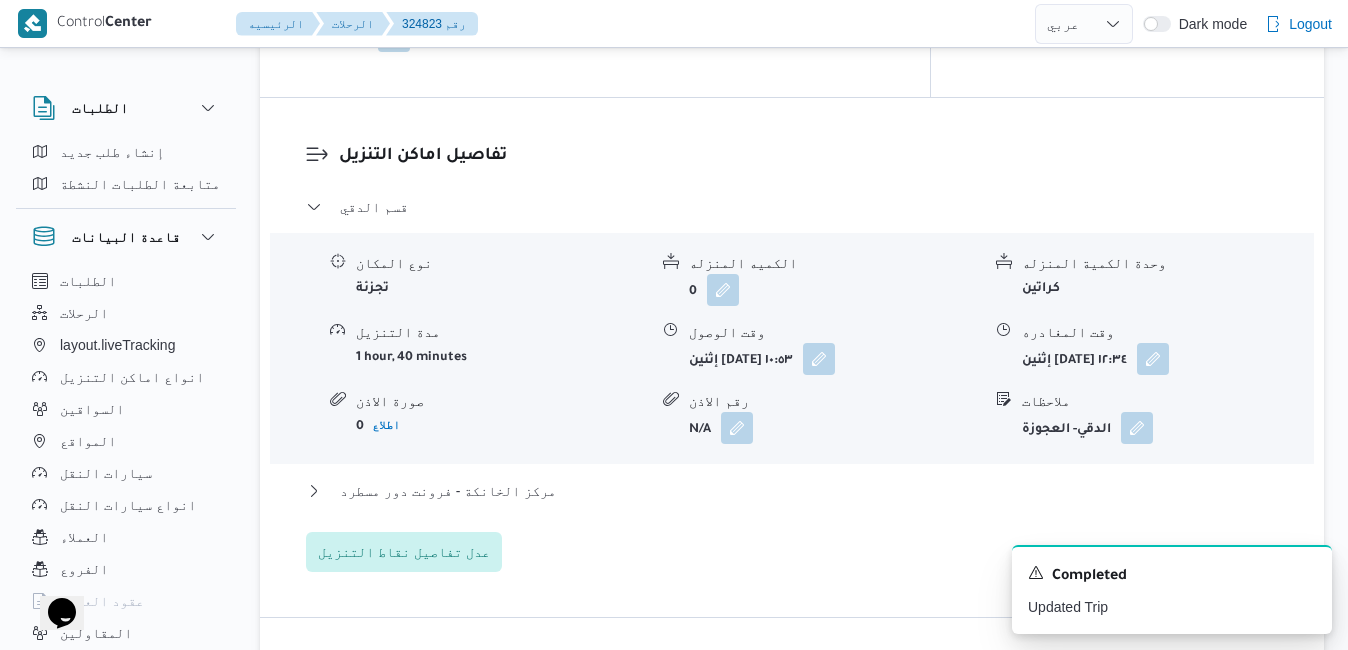 scroll, scrollTop: 1840, scrollLeft: 0, axis: vertical 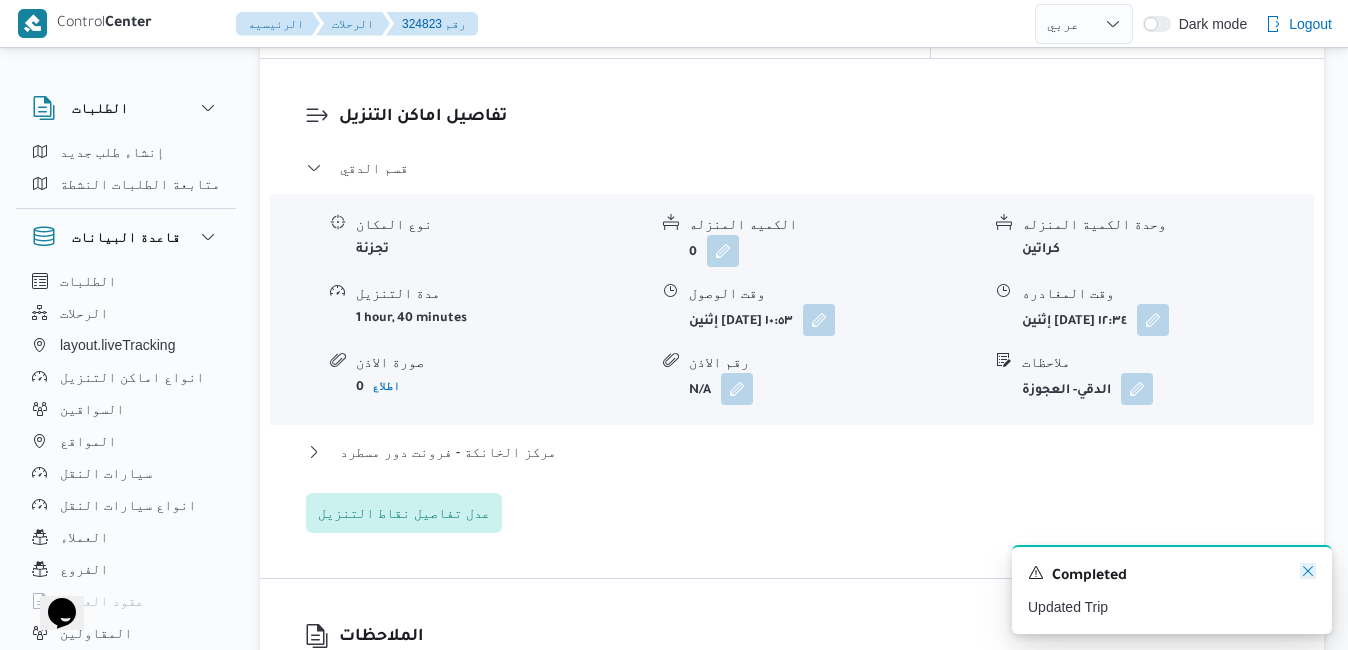 click 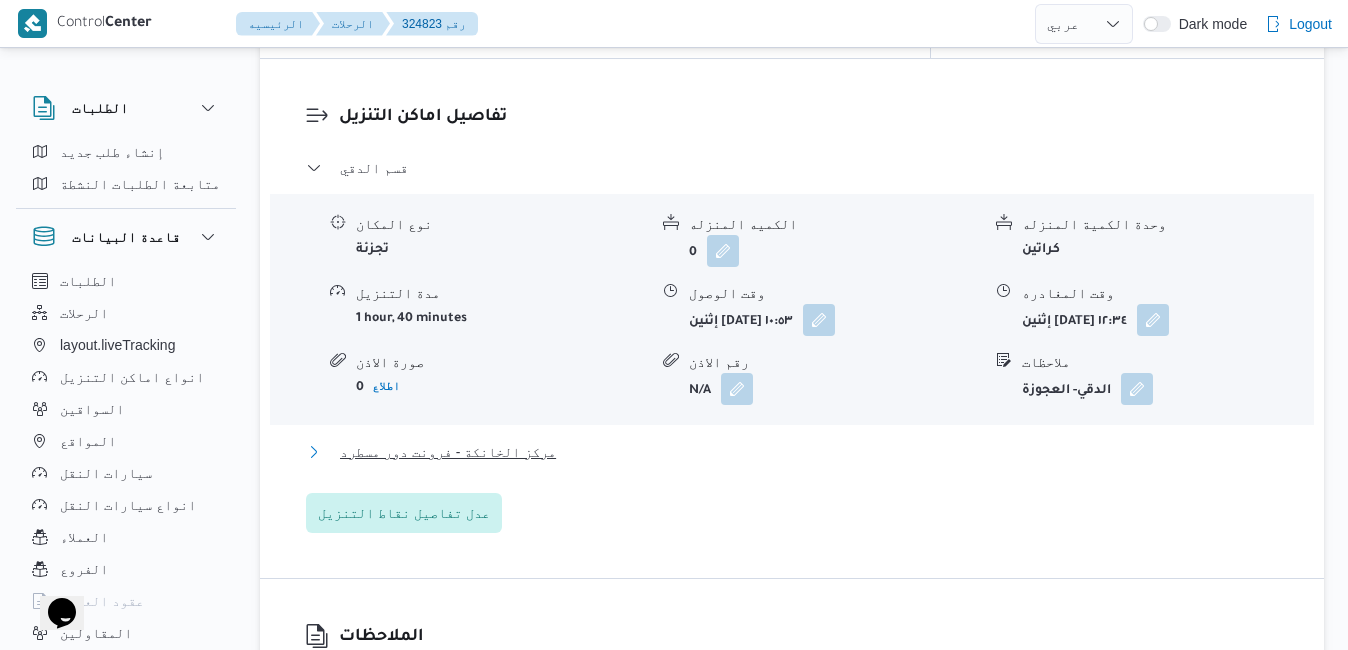 click on "مركز الخانكة -
فرونت دور مسطرد" at bounding box center [792, 452] 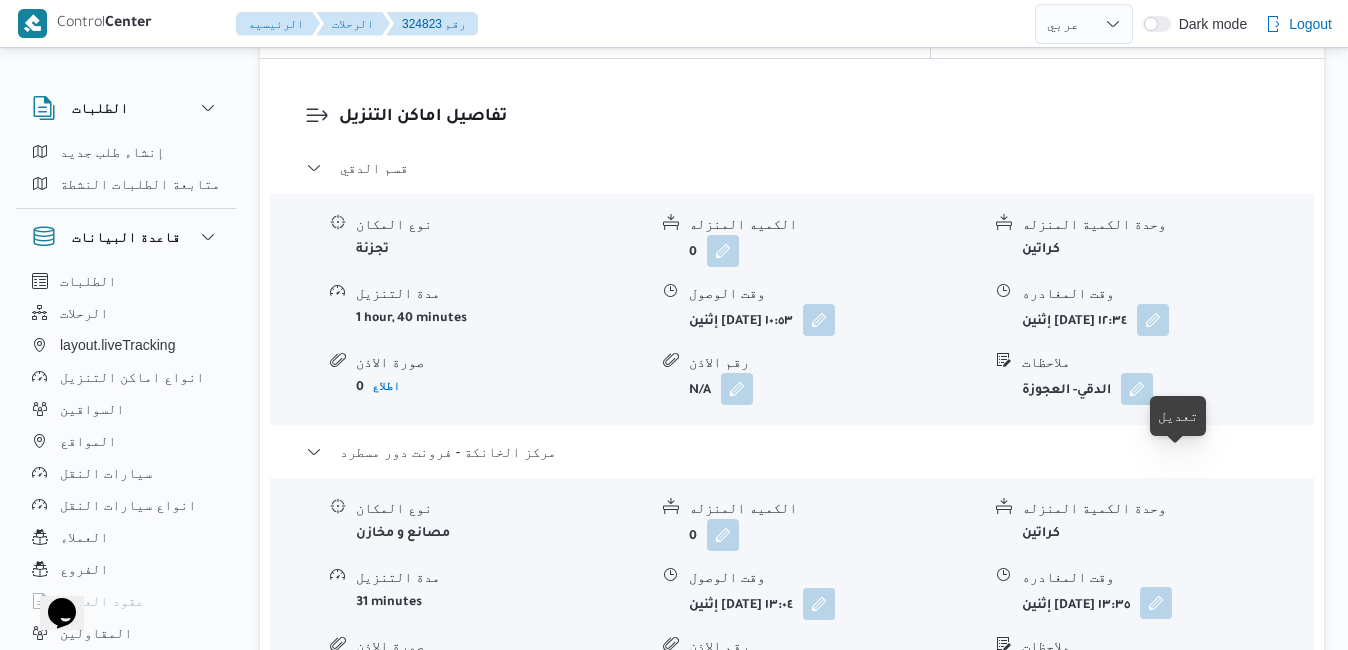 click at bounding box center [1156, 603] 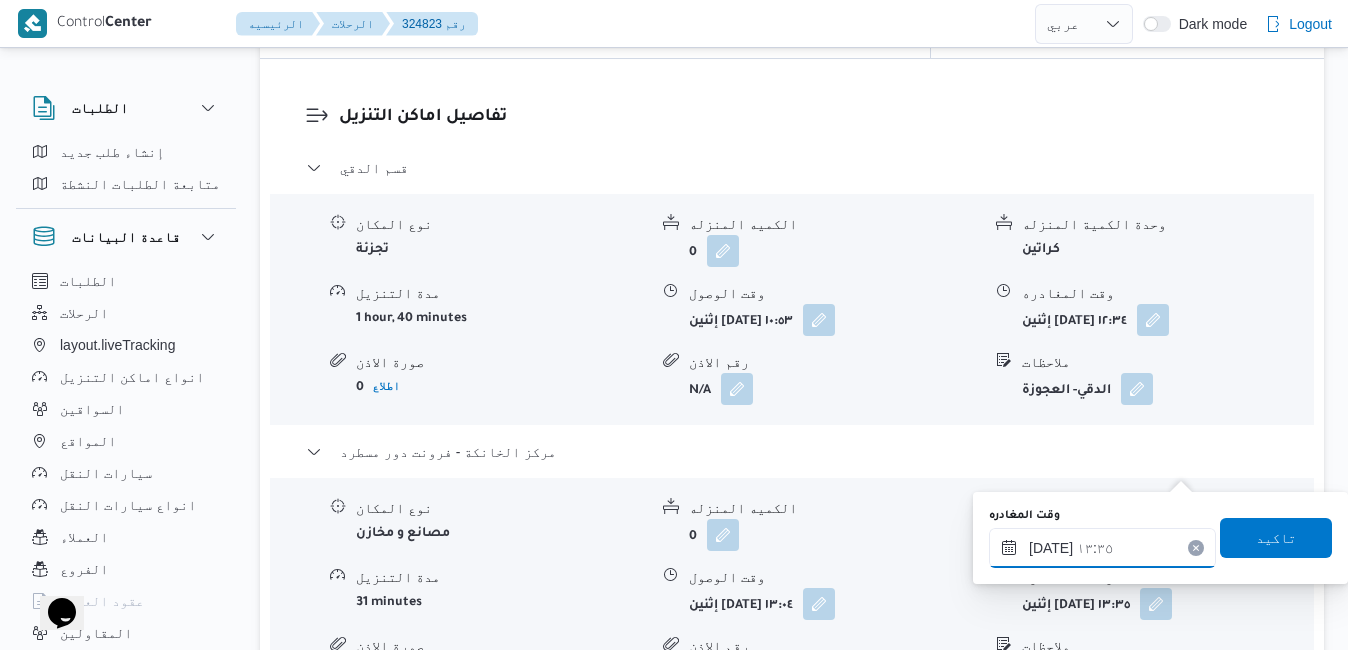 click on "١٤/٠٧/٢٠٢٥ ١٣:٣٥" at bounding box center [1102, 548] 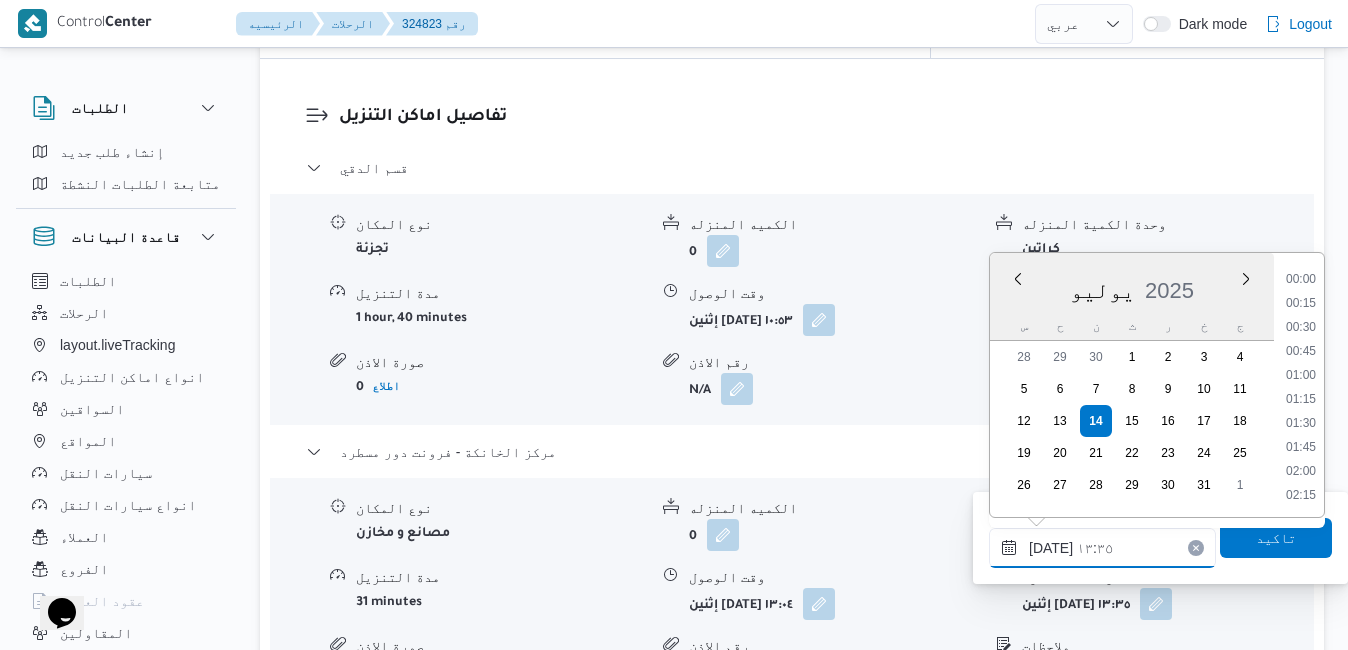 scroll, scrollTop: 1174, scrollLeft: 0, axis: vertical 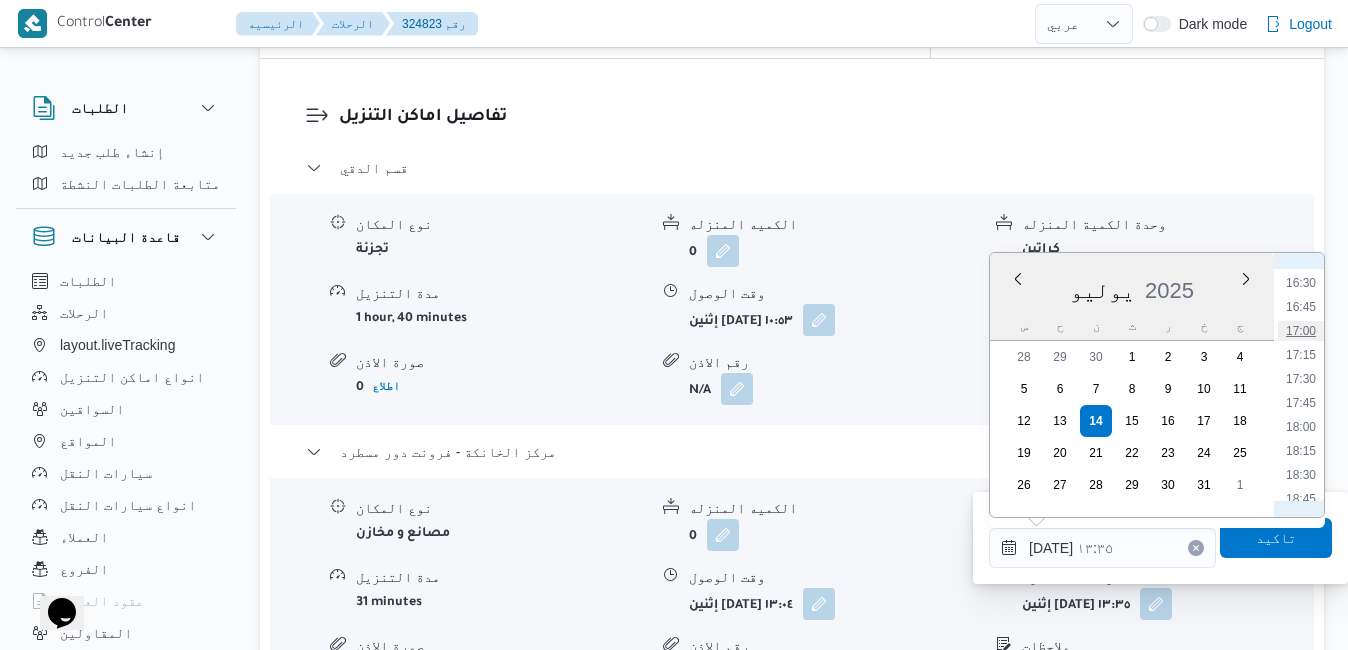click on "17:00" at bounding box center (1301, 331) 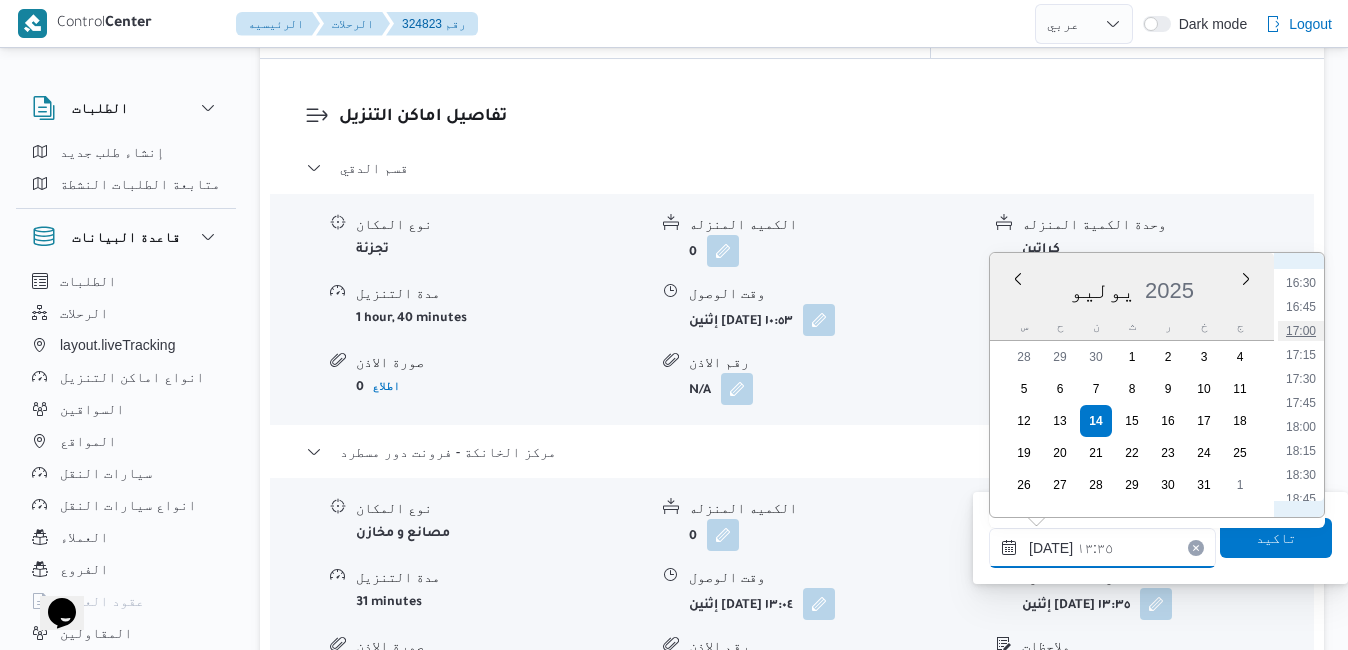 type on "[DATE] ١٧:٠٠" 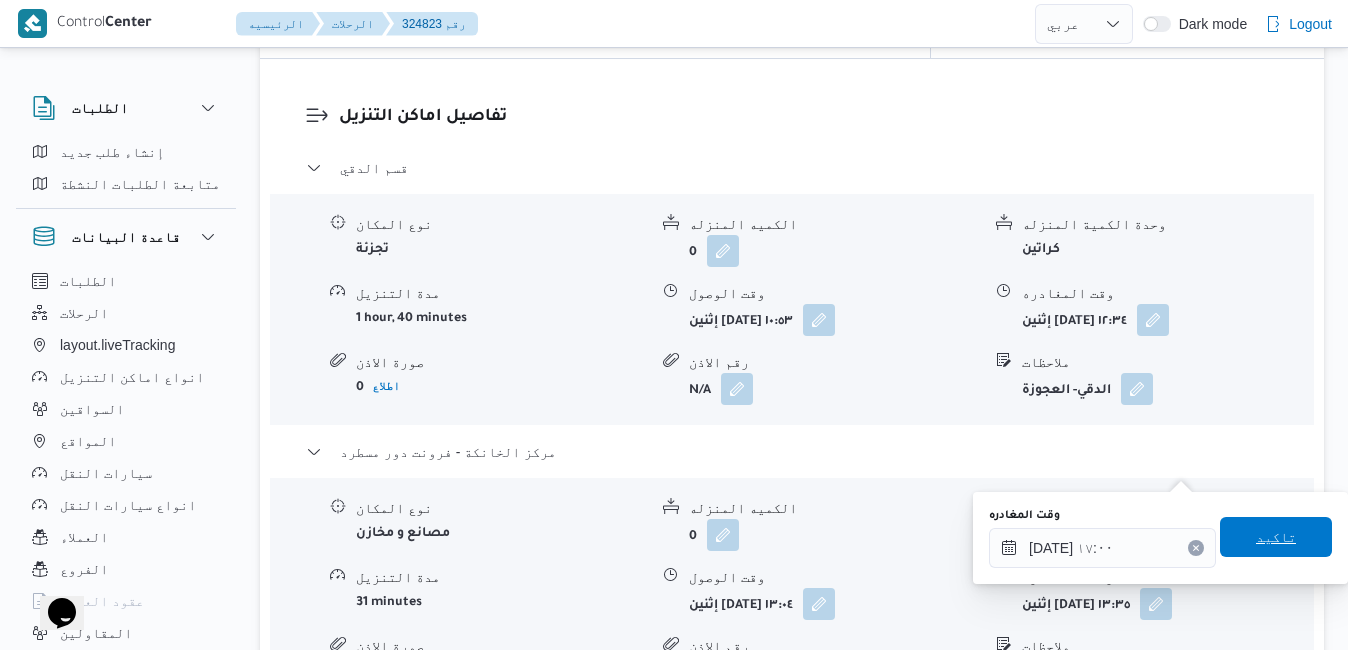 click on "تاكيد" at bounding box center (1276, 537) 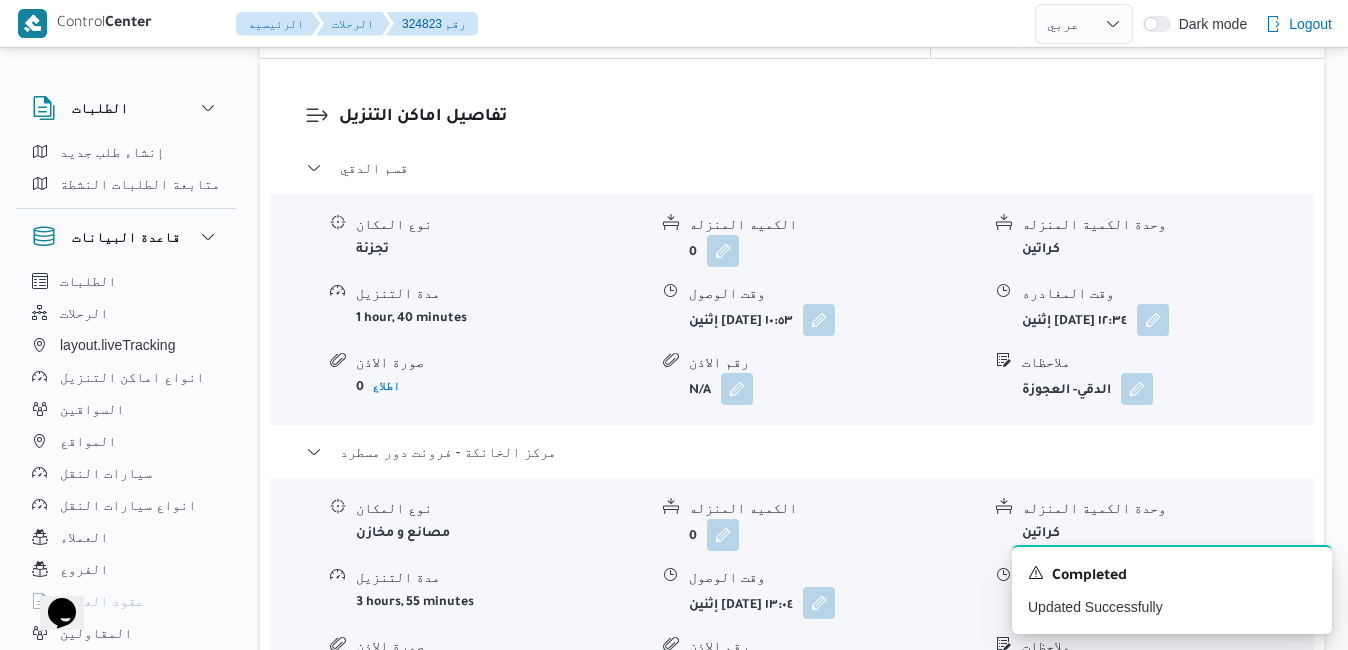 click at bounding box center (819, 603) 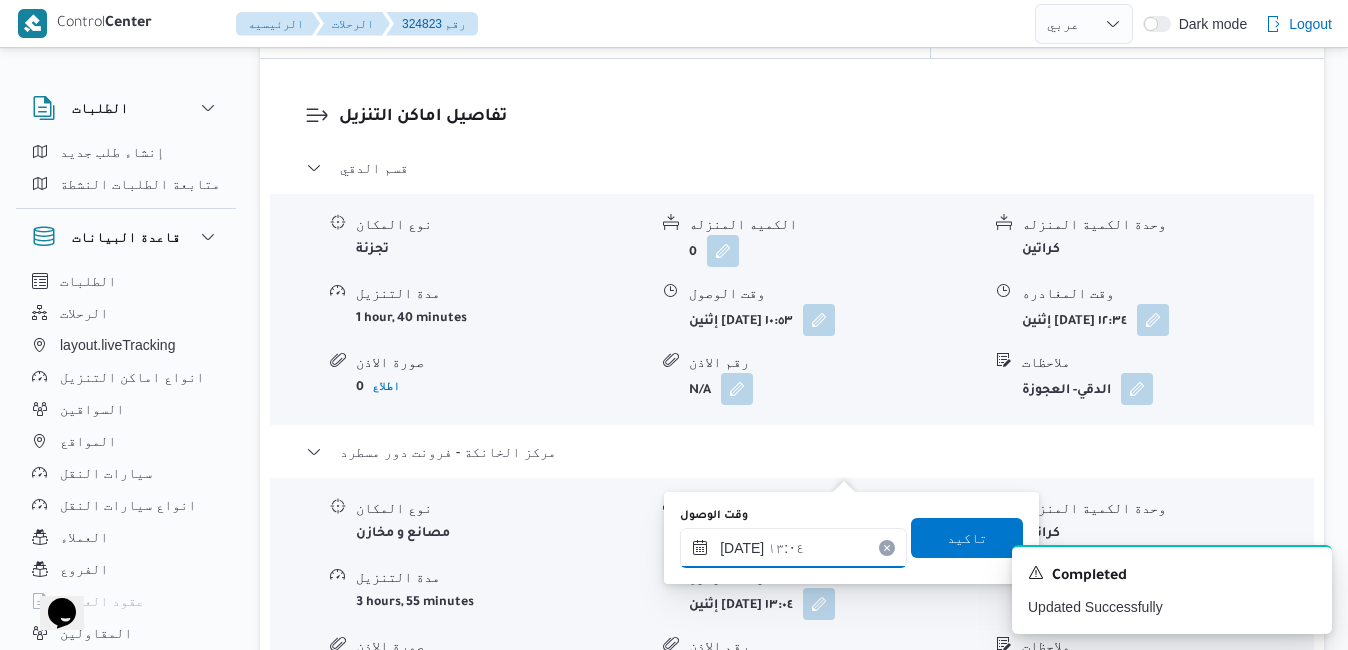 click on "١٤/٠٧/٢٠٢٥ ١٣:٠٤" at bounding box center [793, 548] 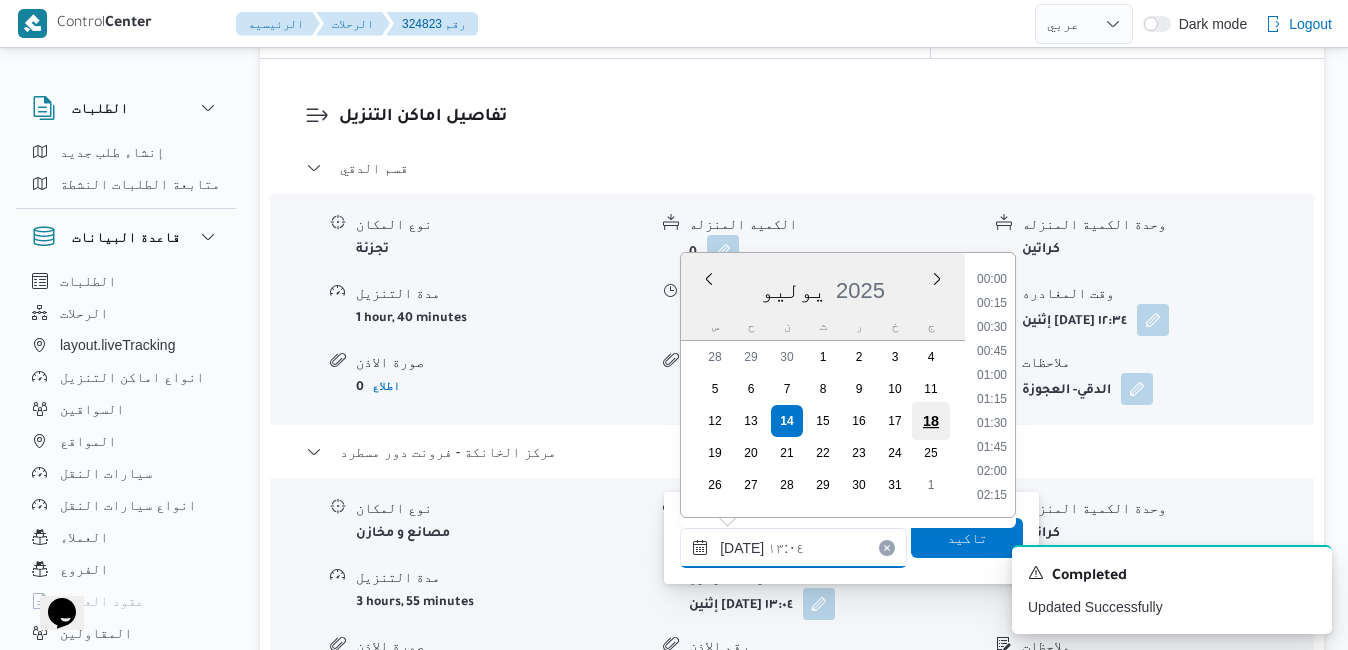 scroll, scrollTop: 1126, scrollLeft: 0, axis: vertical 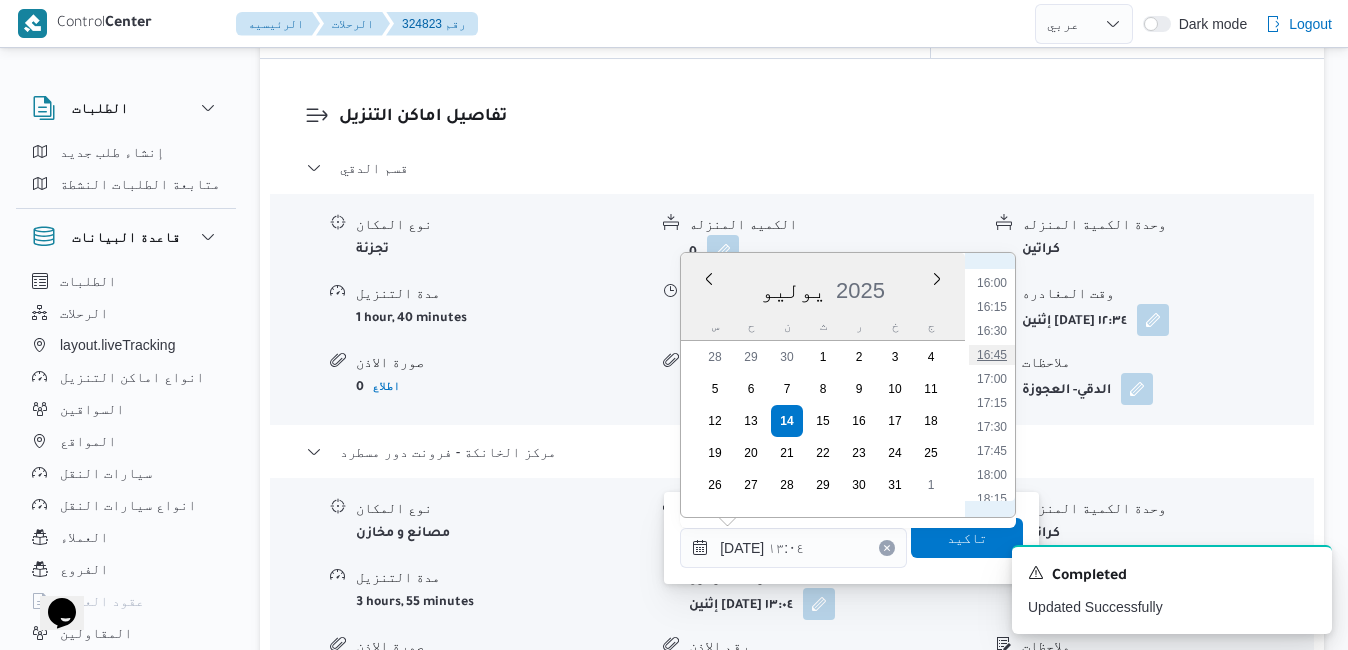 click on "16:45" at bounding box center [992, 355] 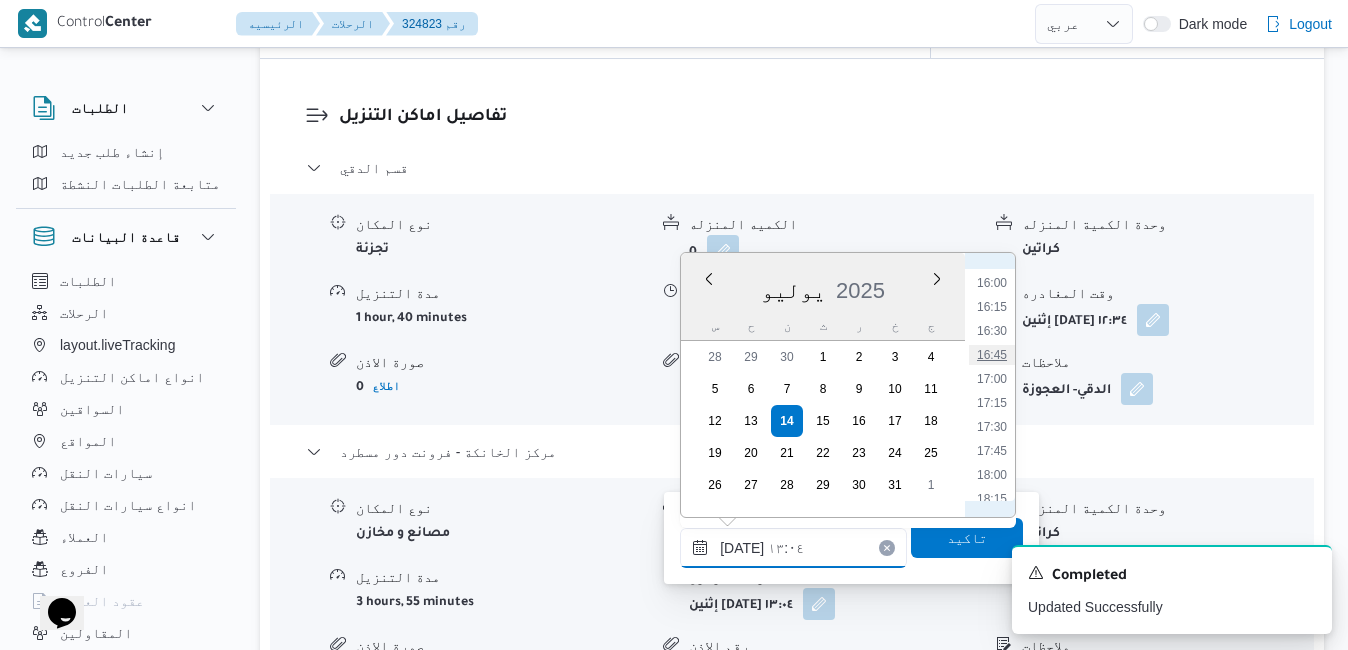 type on "١٤/٠٧/٢٠٢٥ ١٦:٤٥" 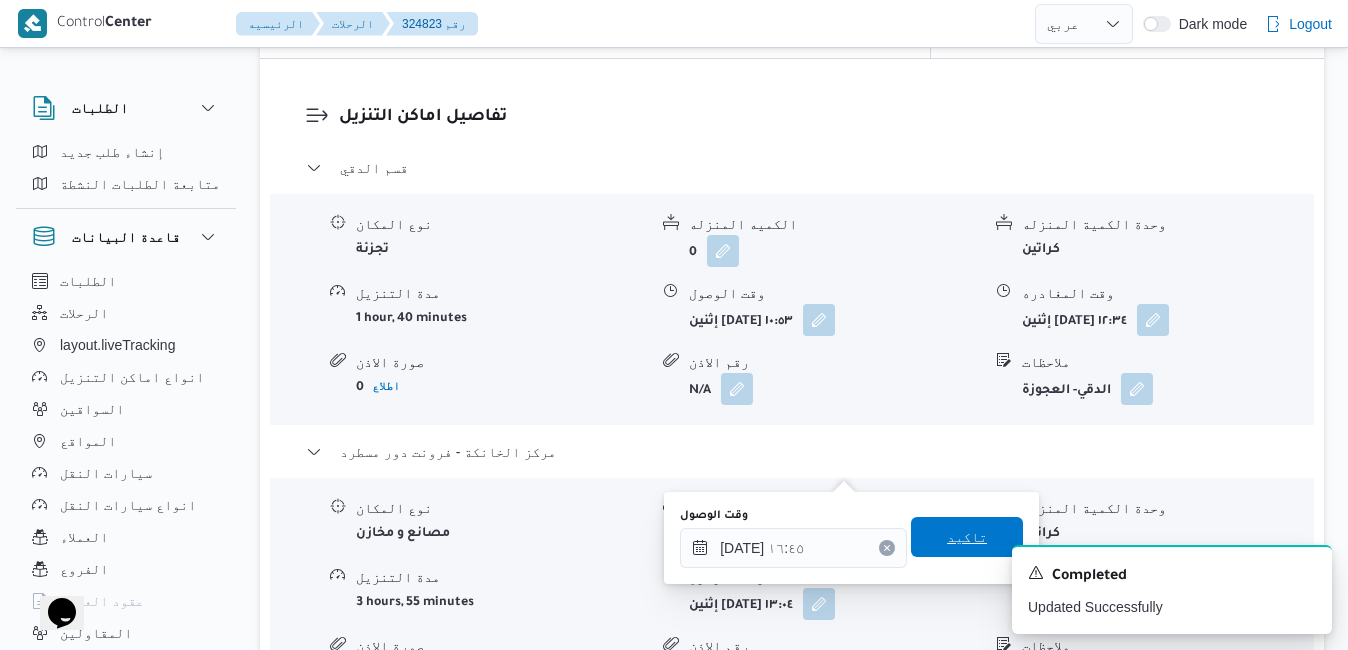 click on "تاكيد" at bounding box center [967, 537] 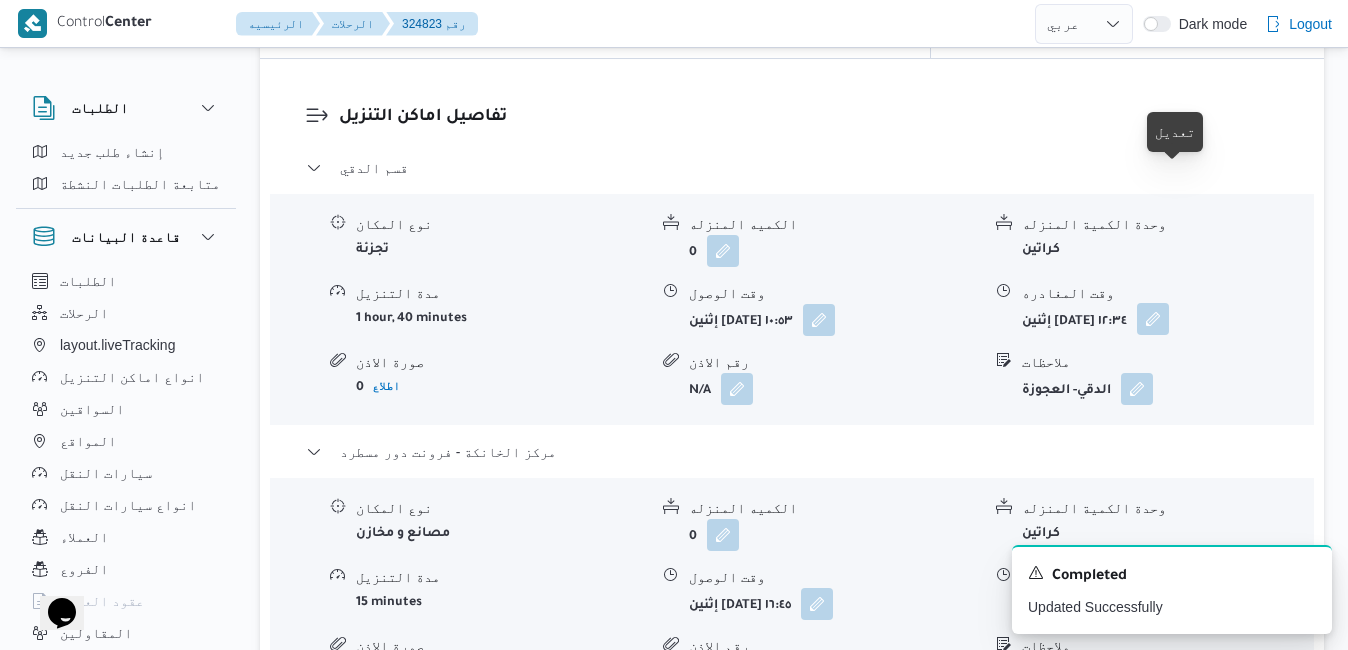 click at bounding box center [1153, 319] 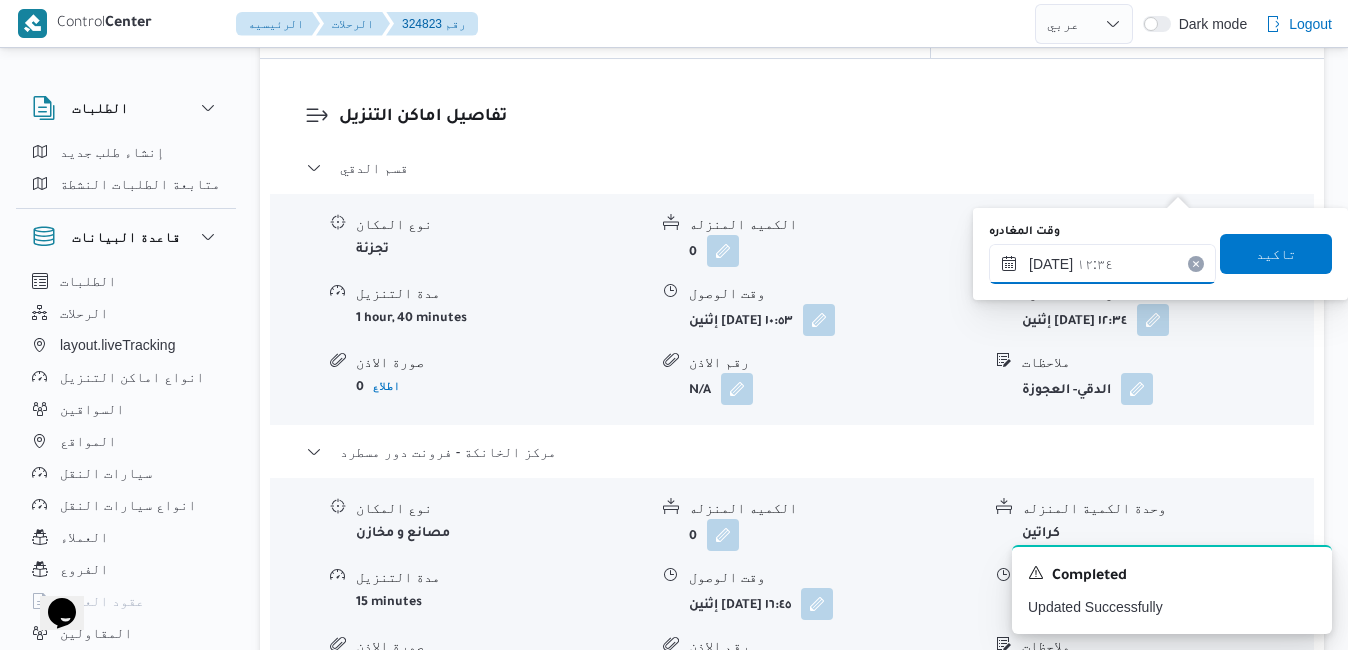 click on "١٤/٠٧/٢٠٢٥ ١٢:٣٤" at bounding box center [1102, 264] 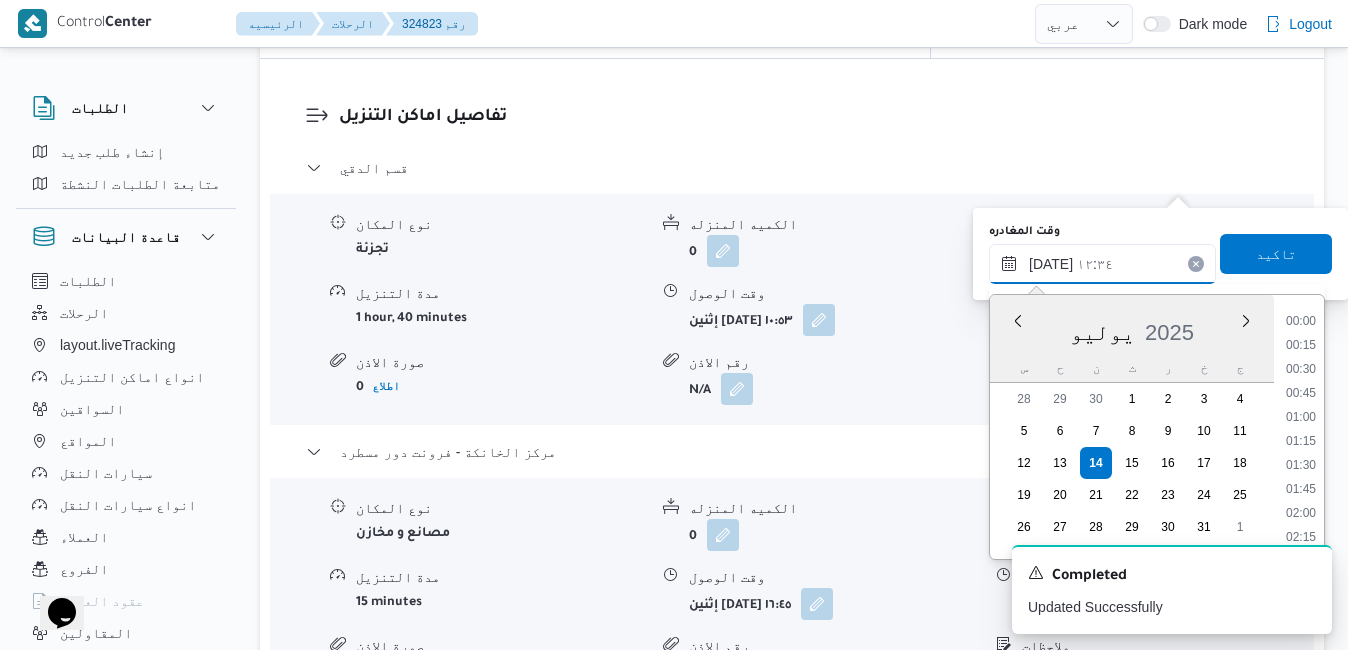 scroll, scrollTop: 1078, scrollLeft: 0, axis: vertical 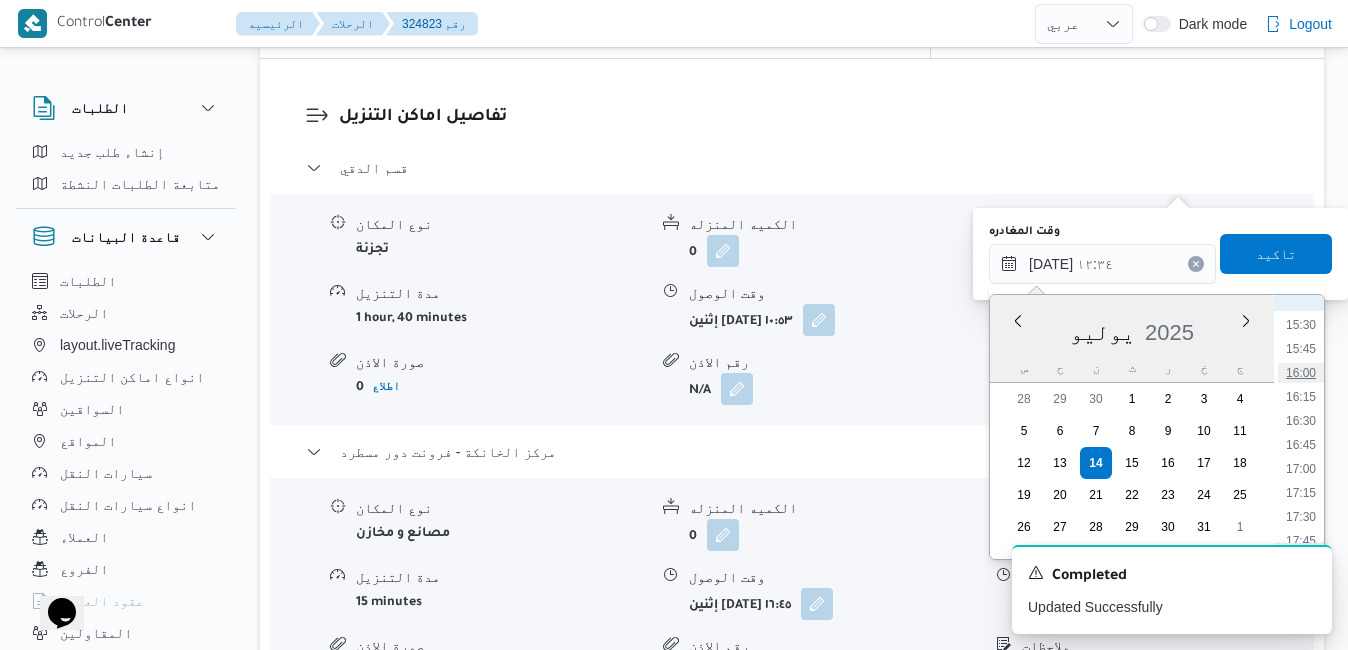 click on "16:00" at bounding box center (1301, 373) 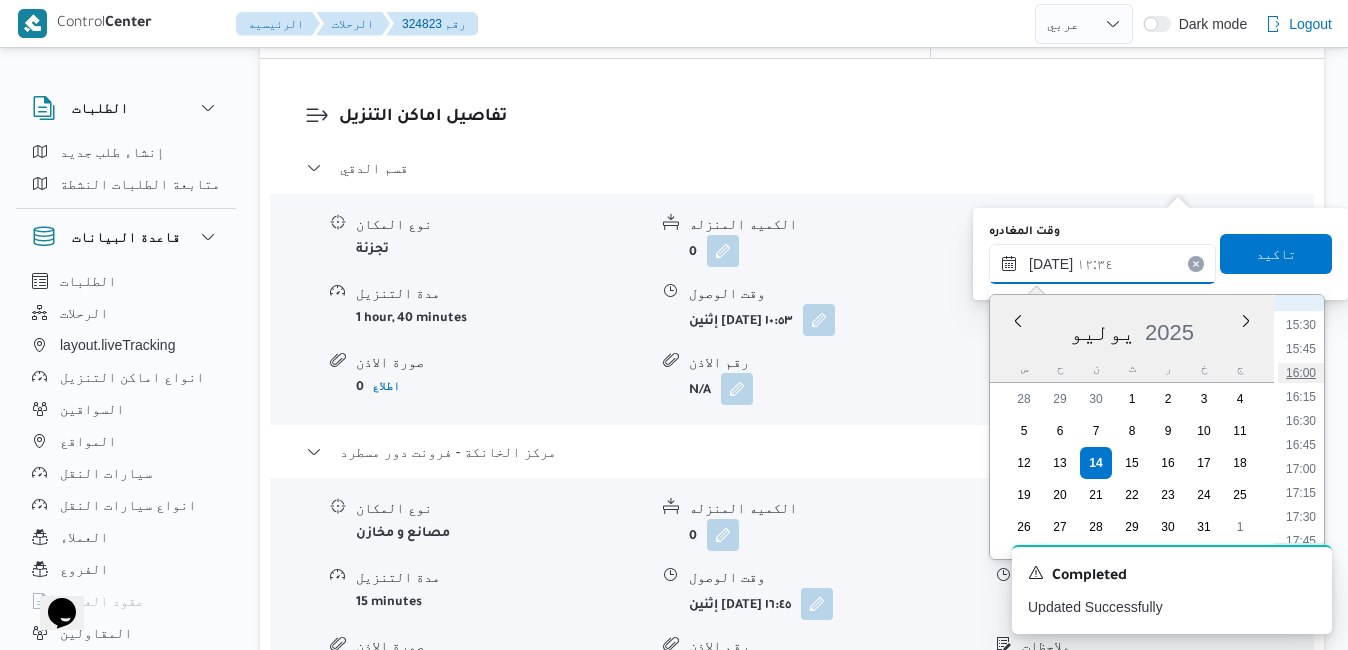 type on "١٤/٠٧/٢٠٢٥ ١٦:٠٠" 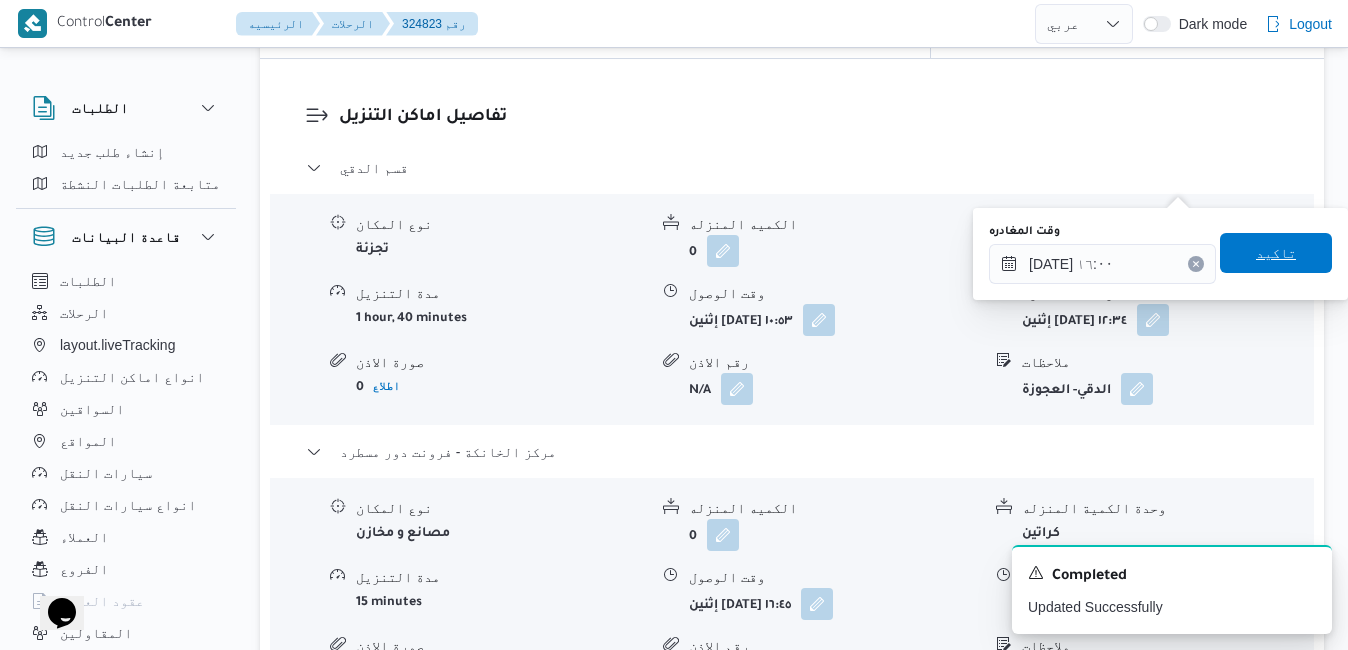 click on "تاكيد" at bounding box center [1276, 253] 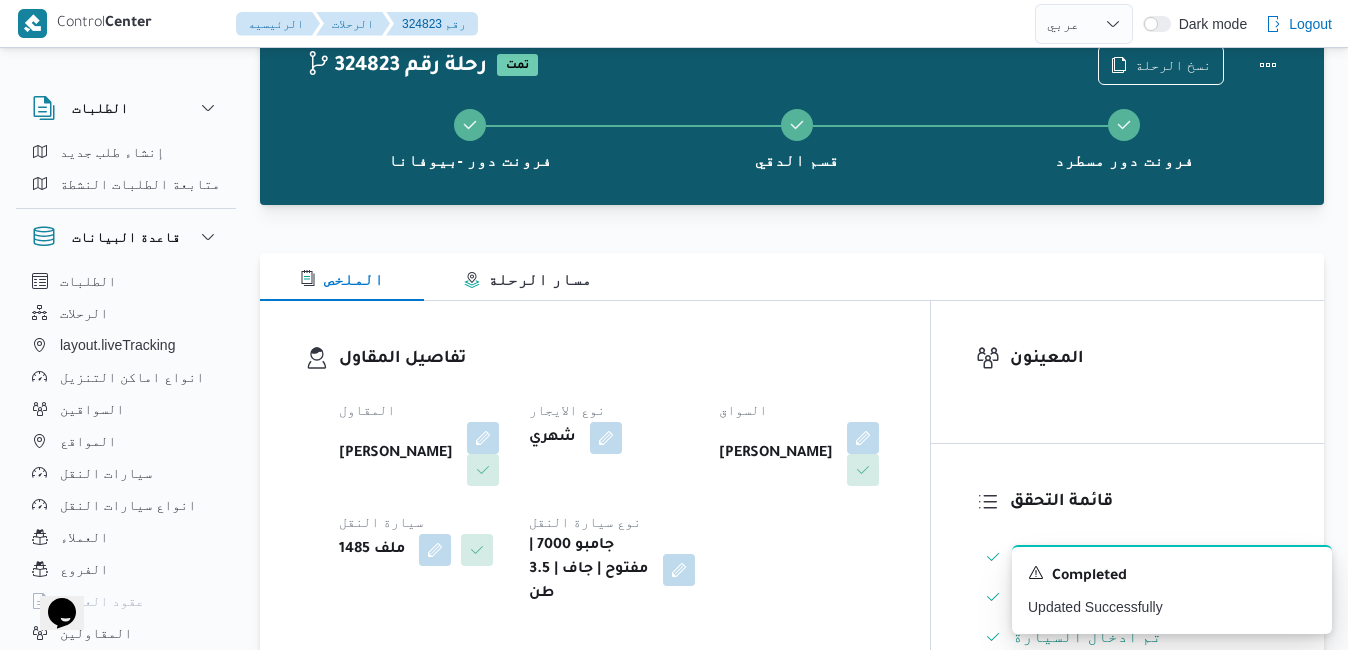 scroll, scrollTop: 0, scrollLeft: 0, axis: both 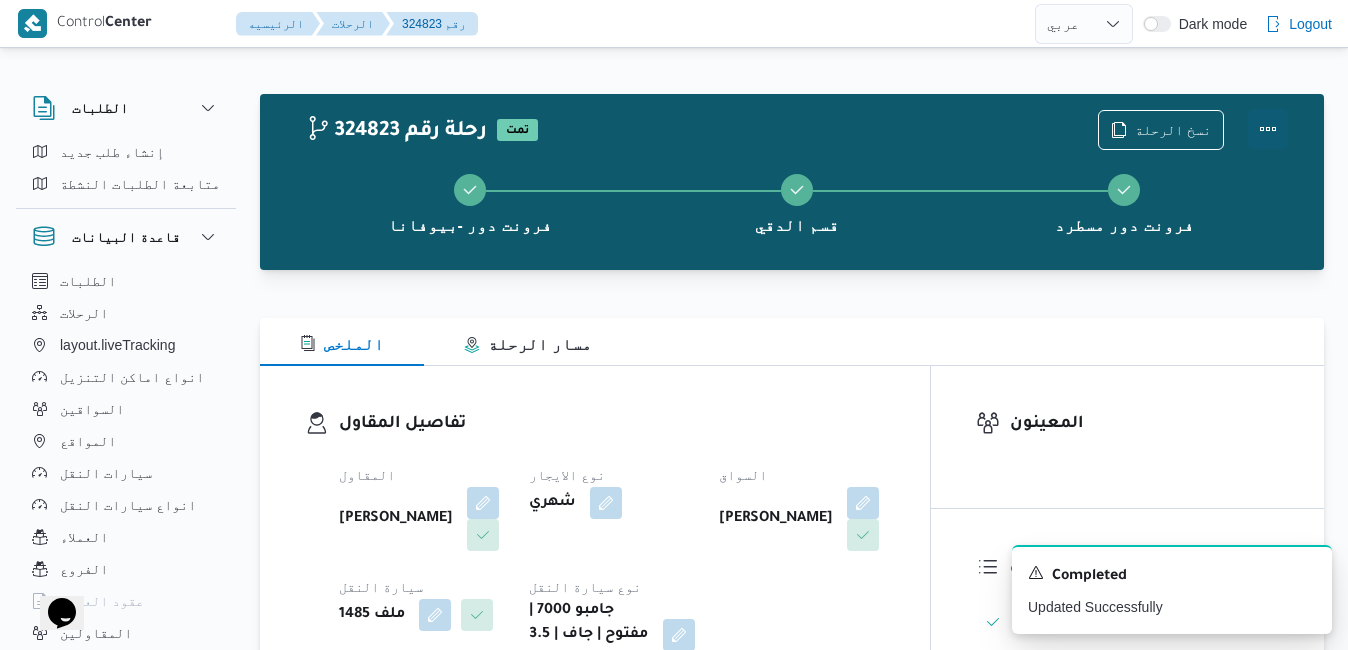 click at bounding box center (1268, 129) 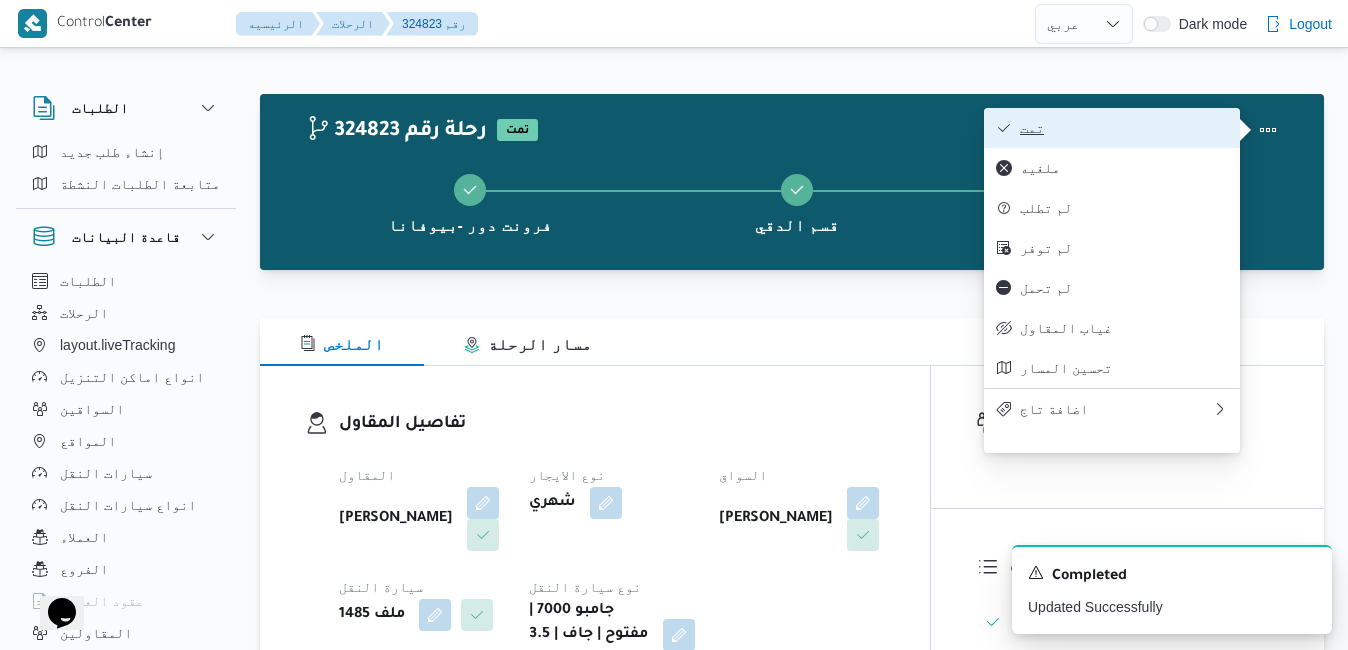 click on "تمت" at bounding box center (1124, 128) 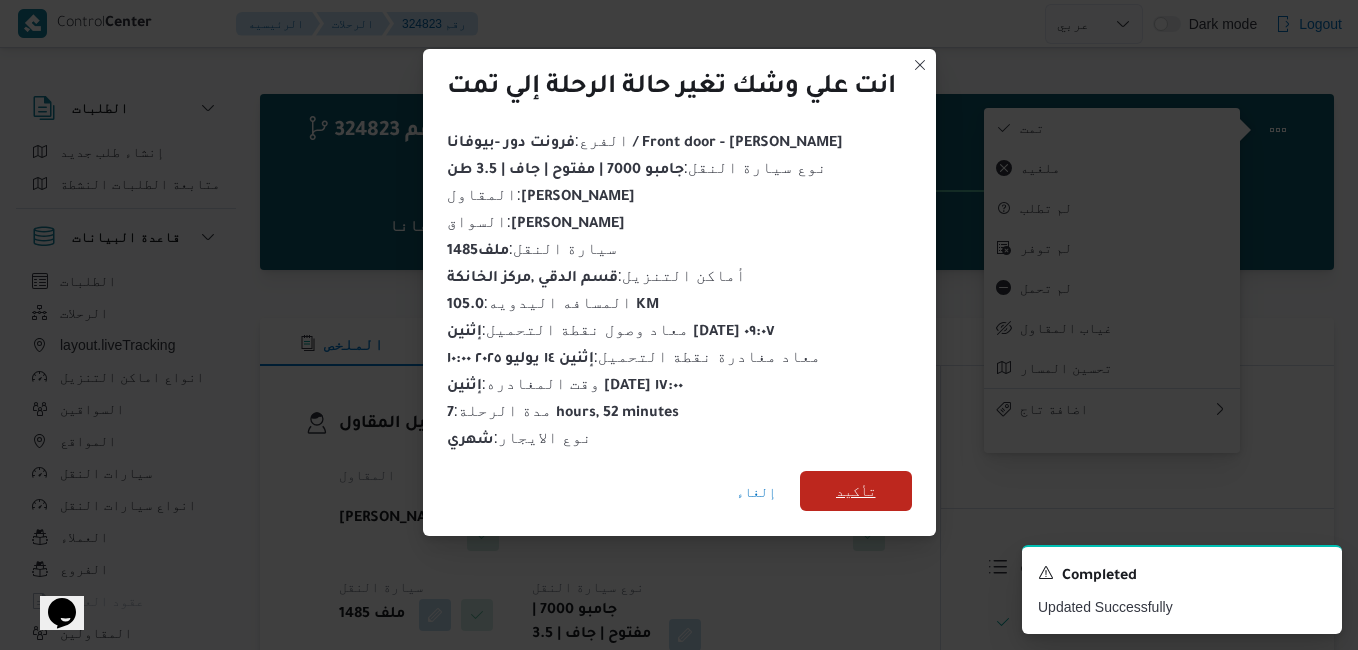 click on "تأكيد" at bounding box center [856, 491] 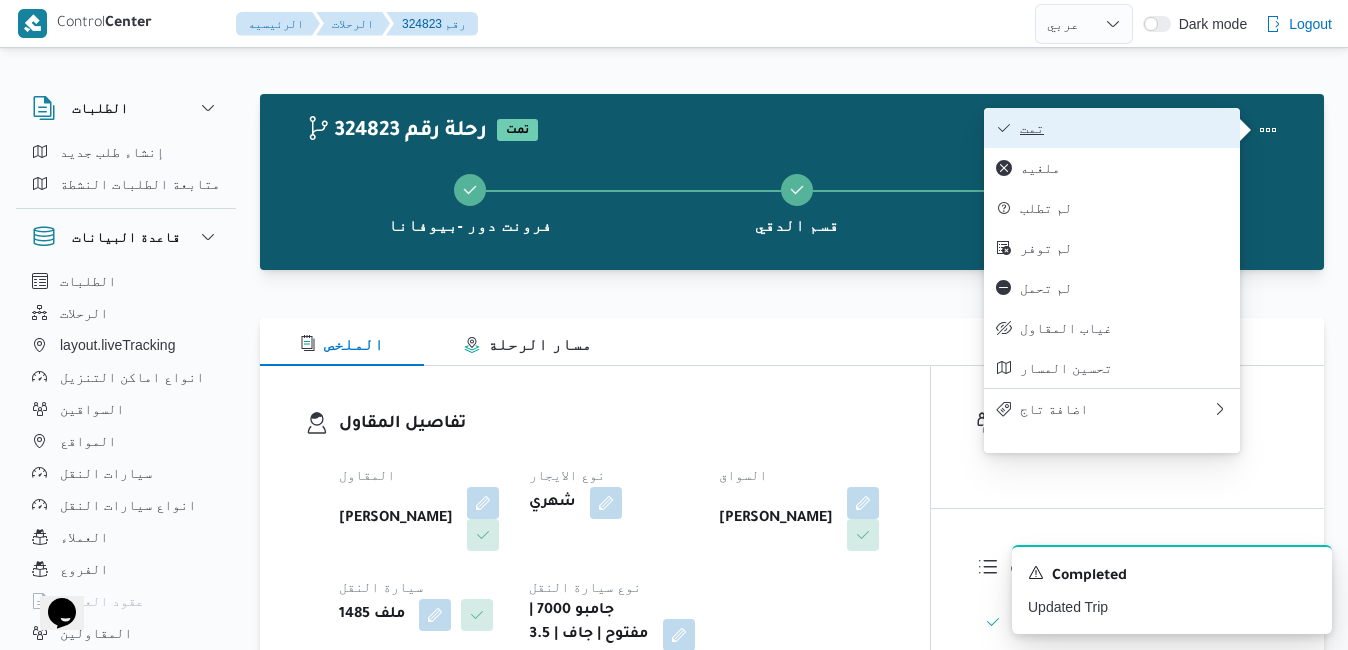 click on "تمت" at bounding box center (1124, 128) 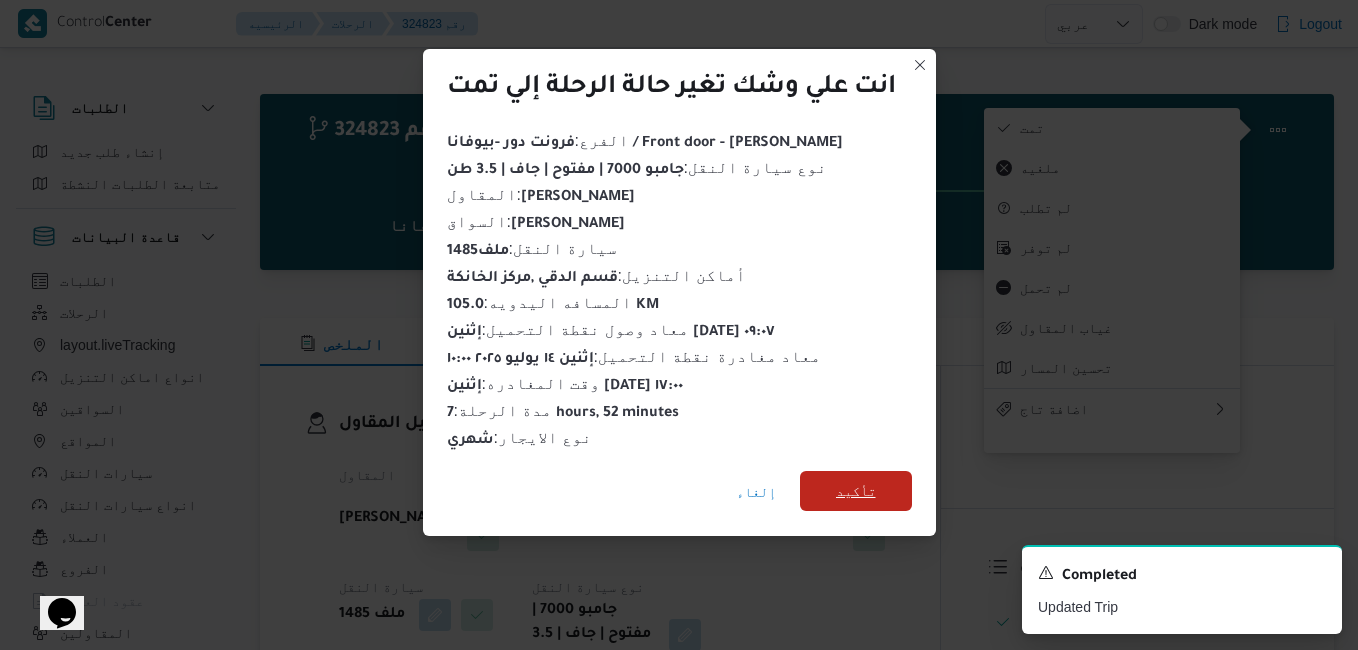 click on "تأكيد" at bounding box center [856, 491] 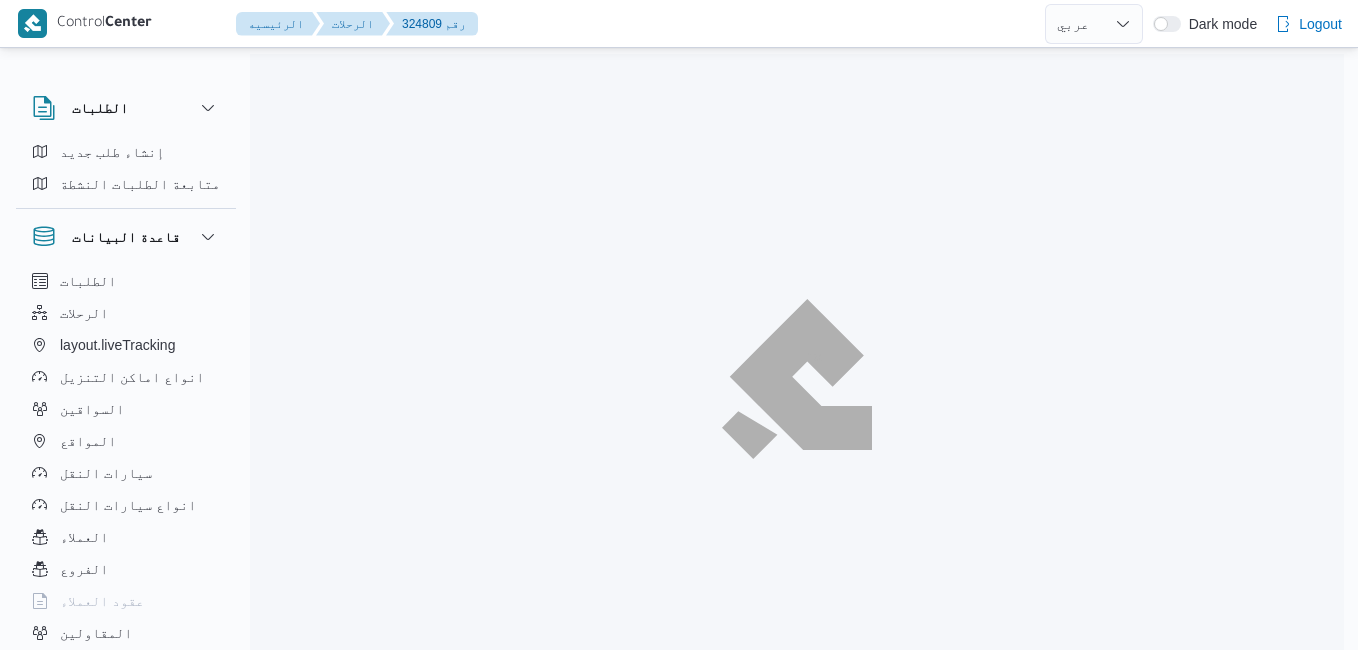 select on "ar" 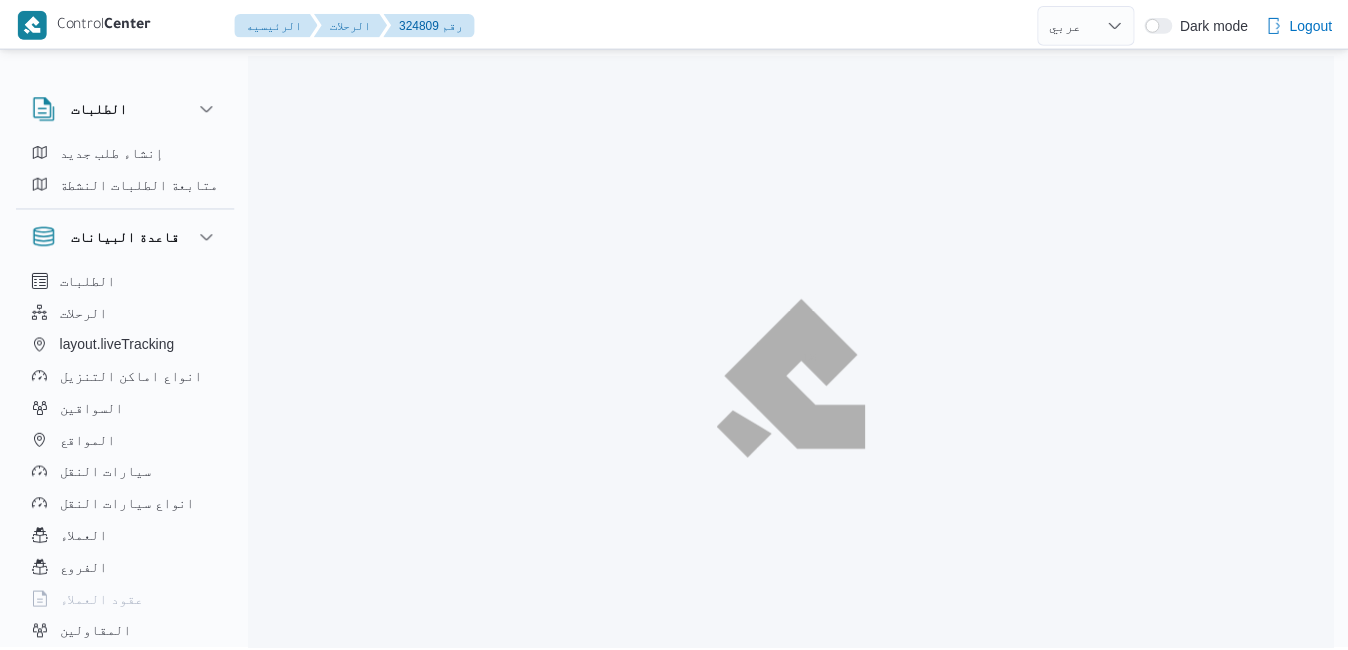 scroll, scrollTop: 0, scrollLeft: 0, axis: both 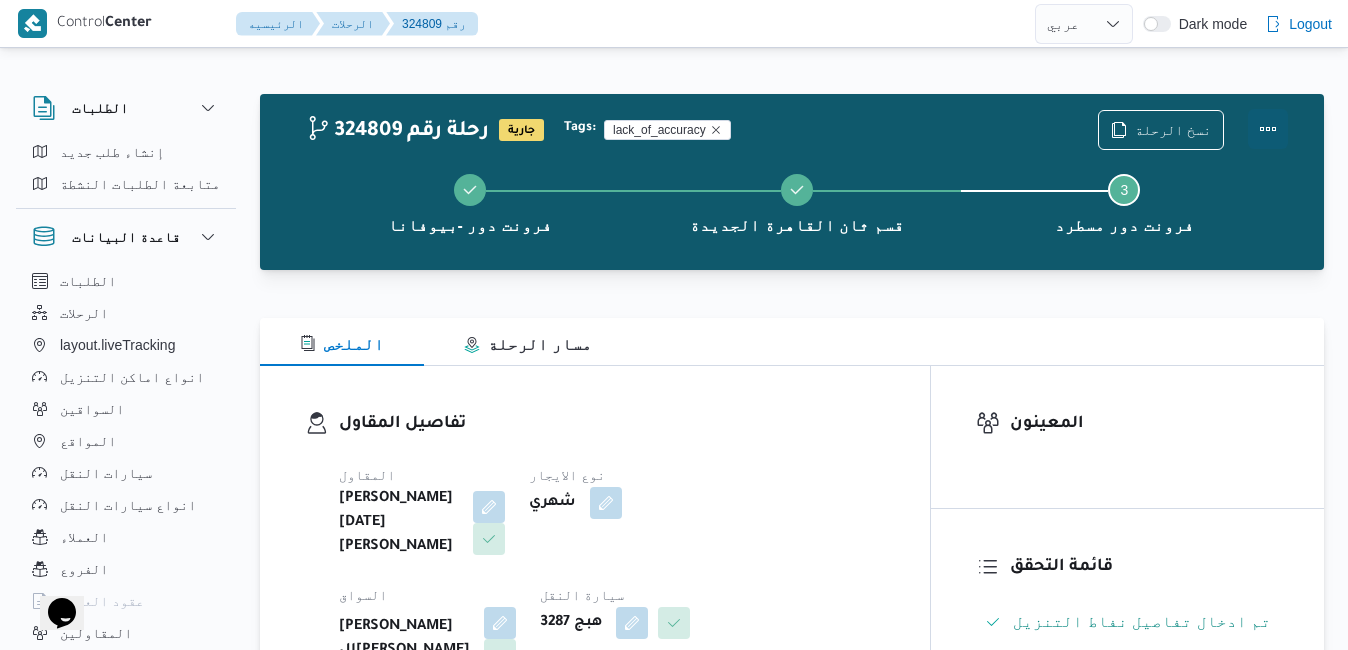click at bounding box center (1268, 129) 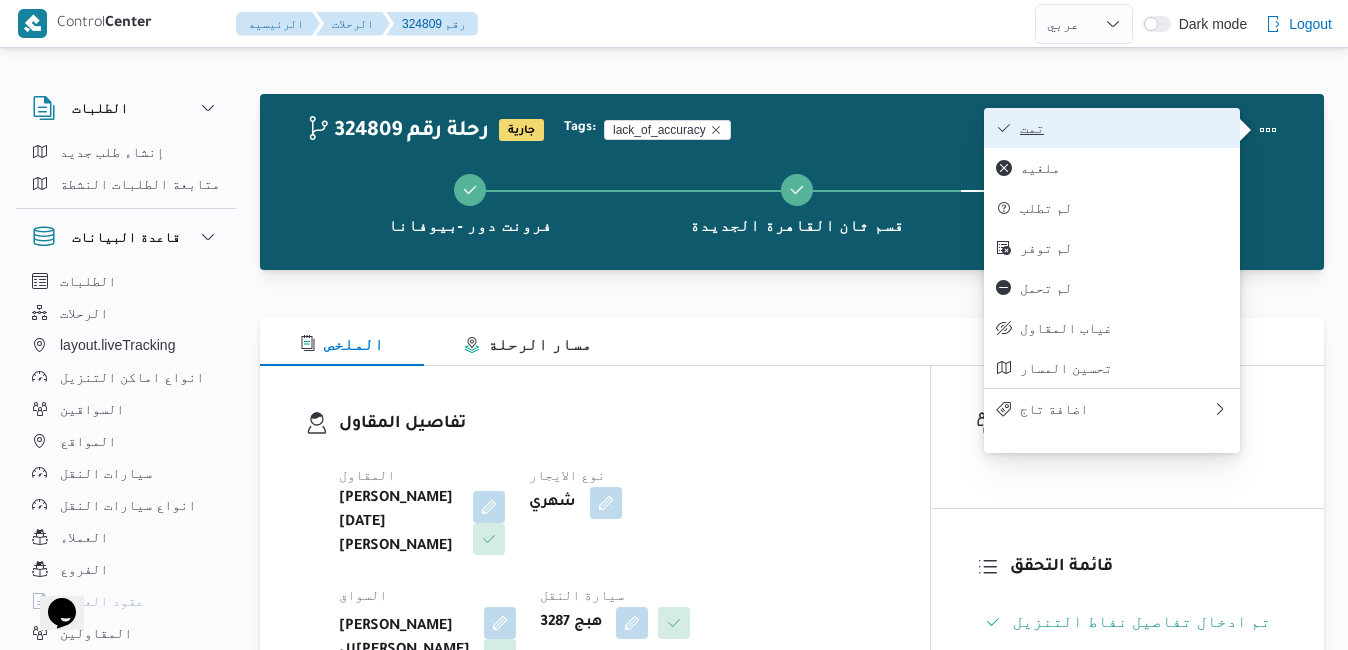 click on "تمت" at bounding box center (1124, 128) 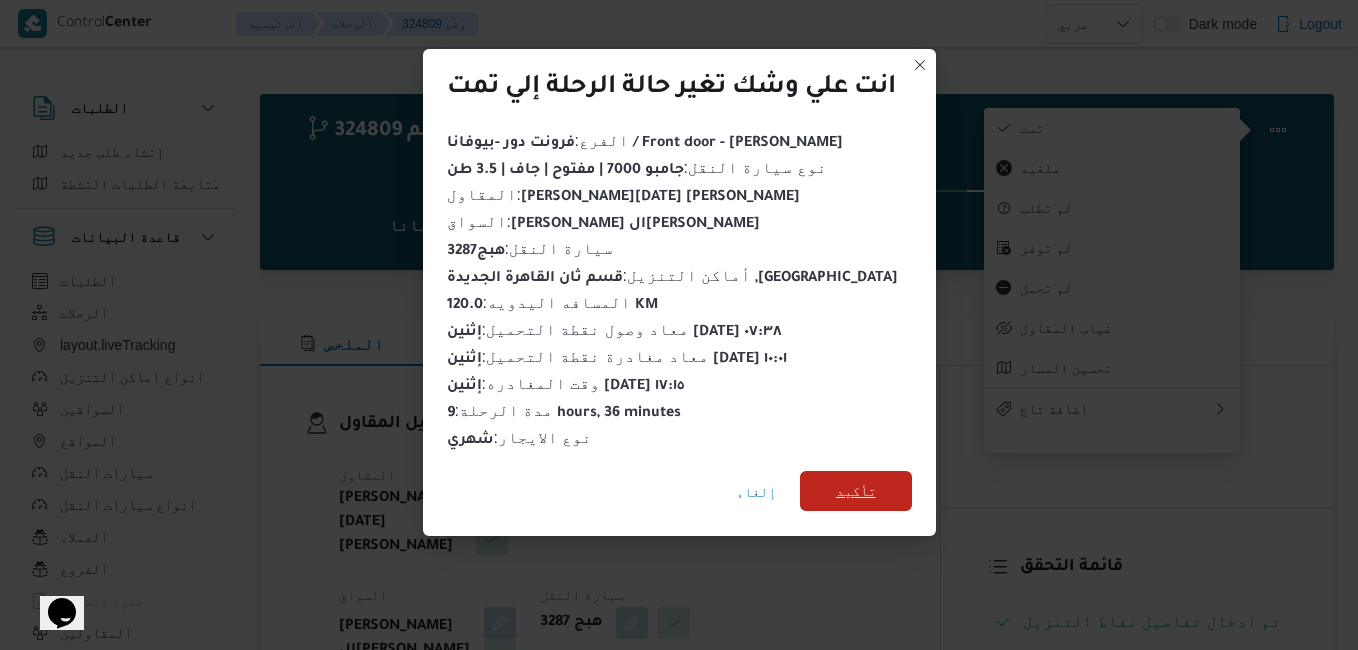 click on "تأكيد" at bounding box center [856, 491] 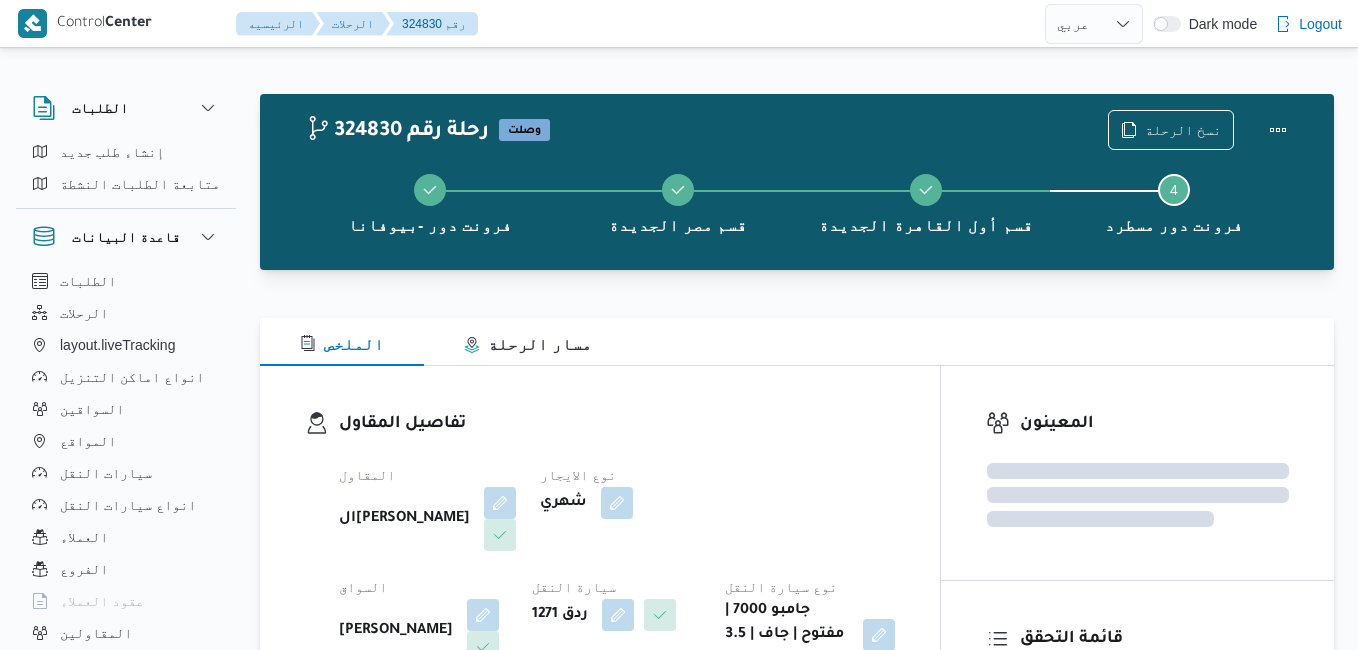 select on "ar" 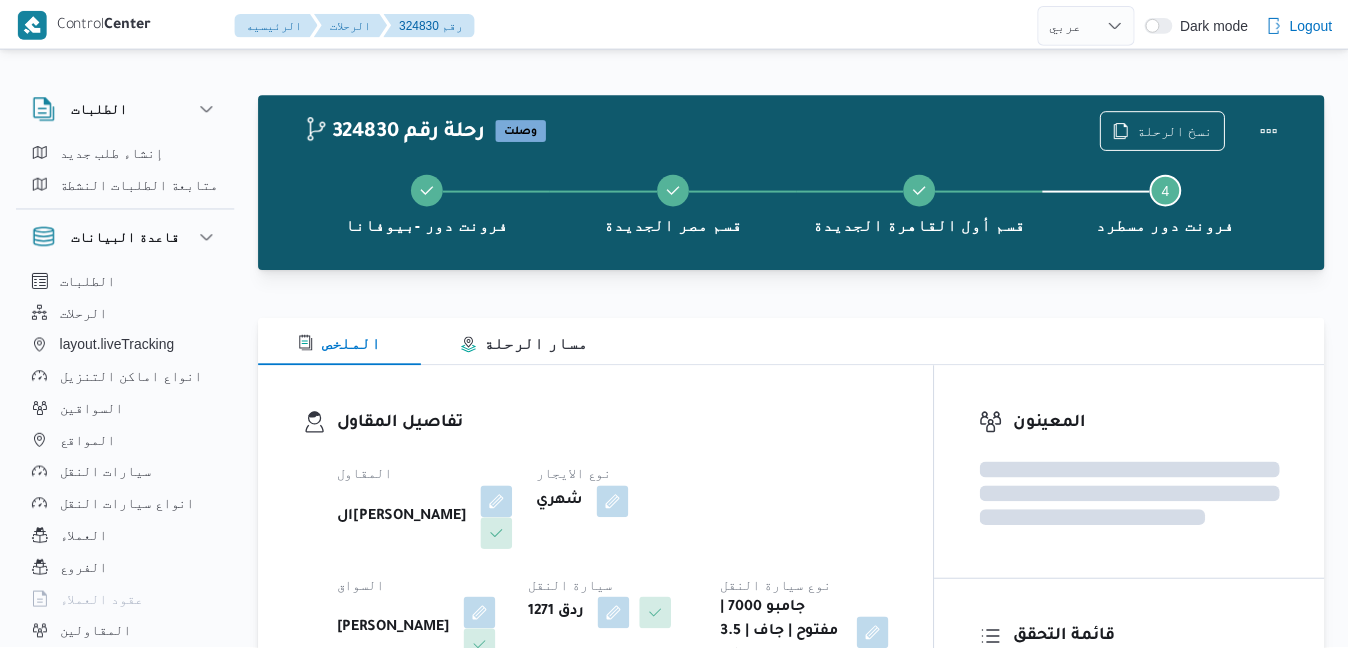 scroll, scrollTop: 0, scrollLeft: 0, axis: both 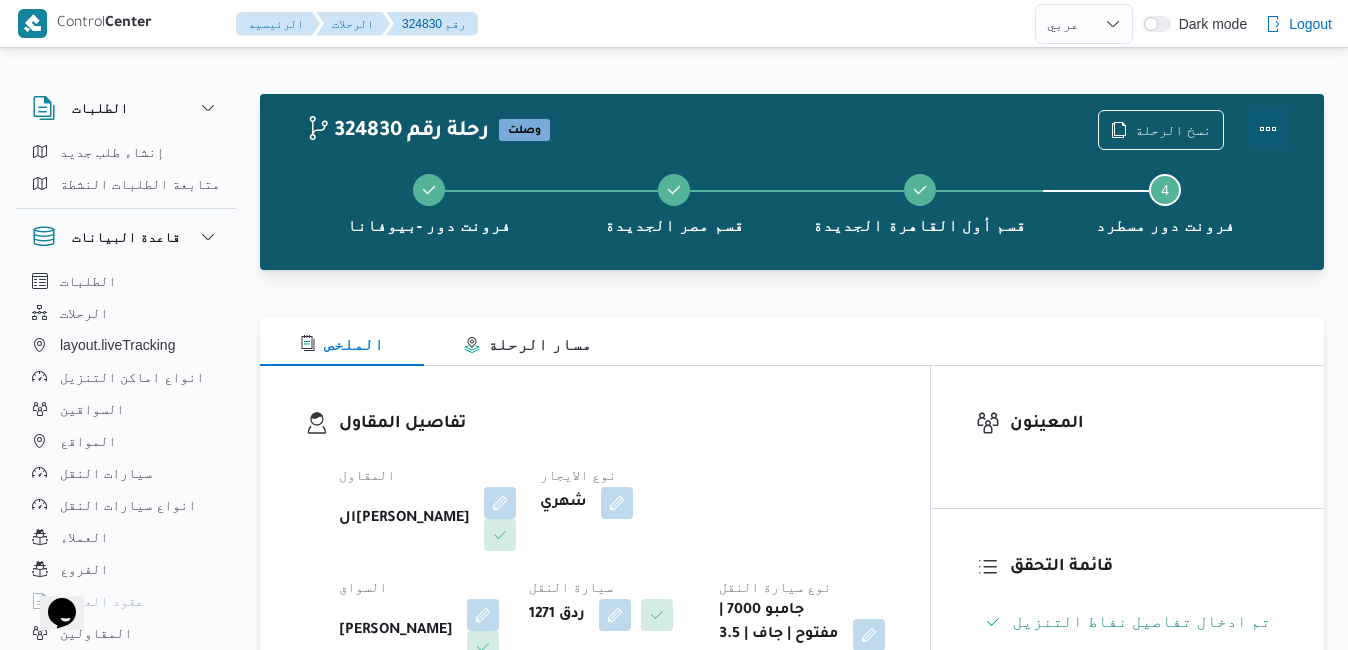 click at bounding box center [1268, 129] 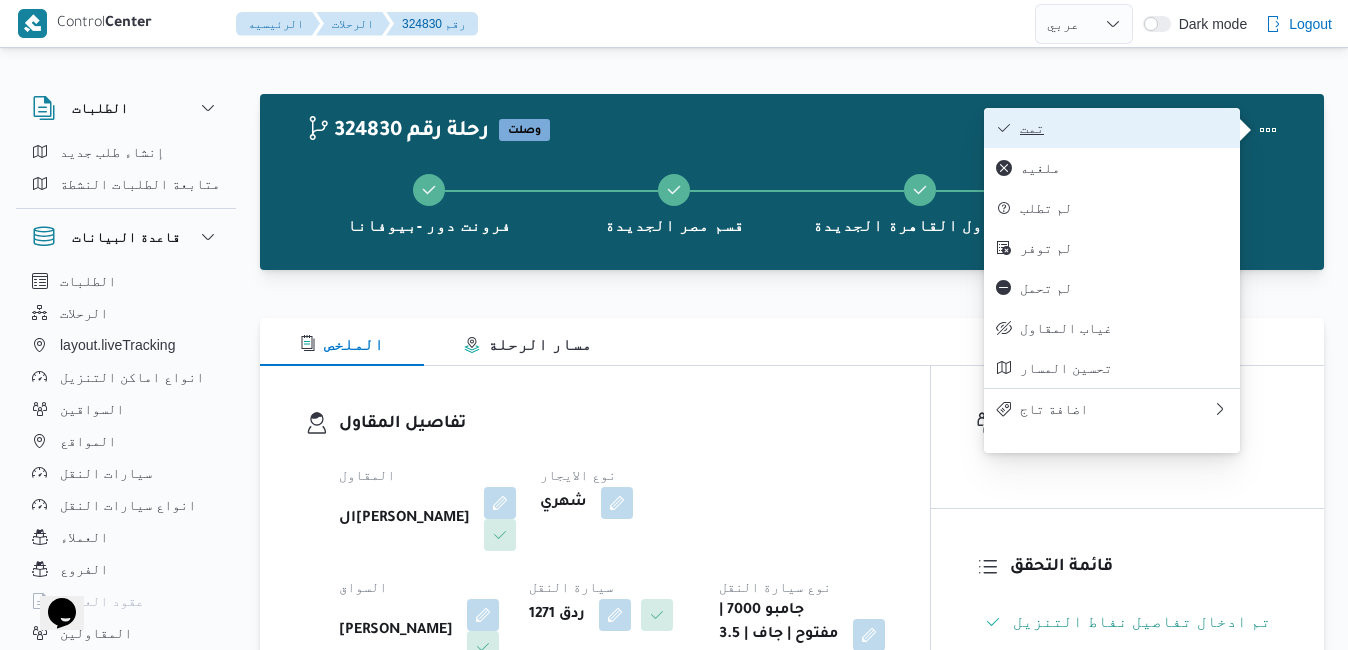 click on "تمت" at bounding box center (1112, 128) 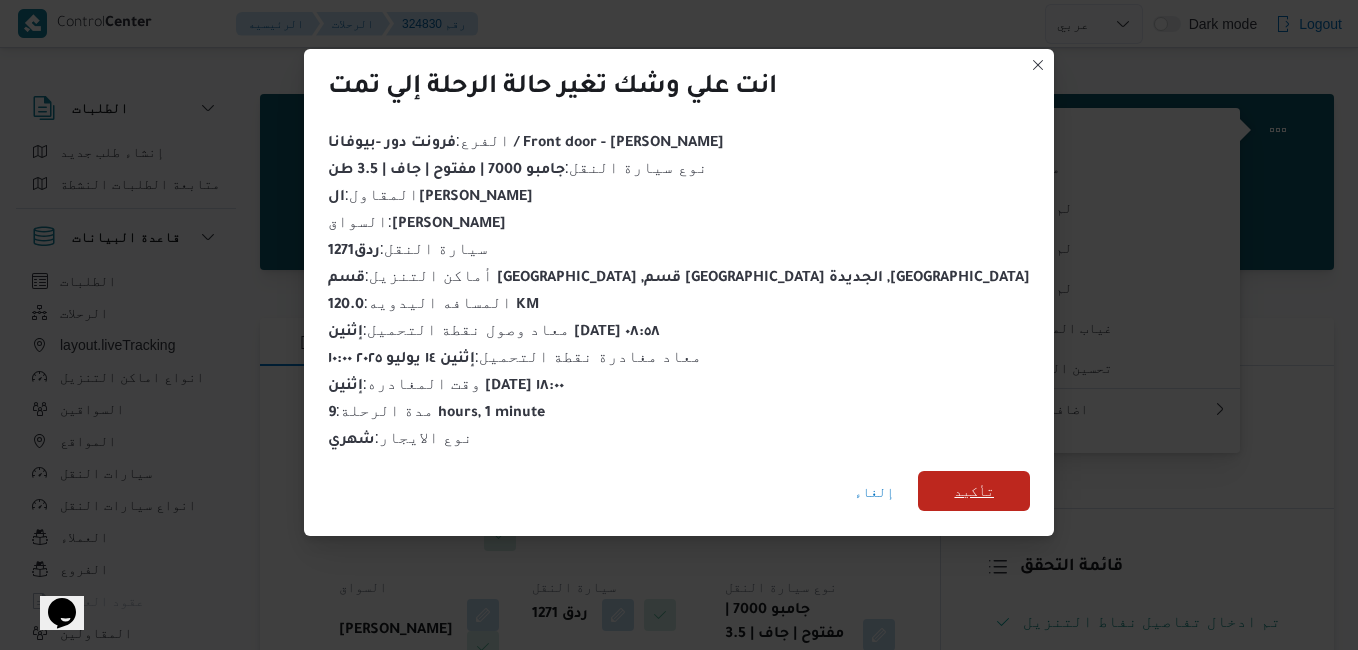 click on "تأكيد" at bounding box center (974, 491) 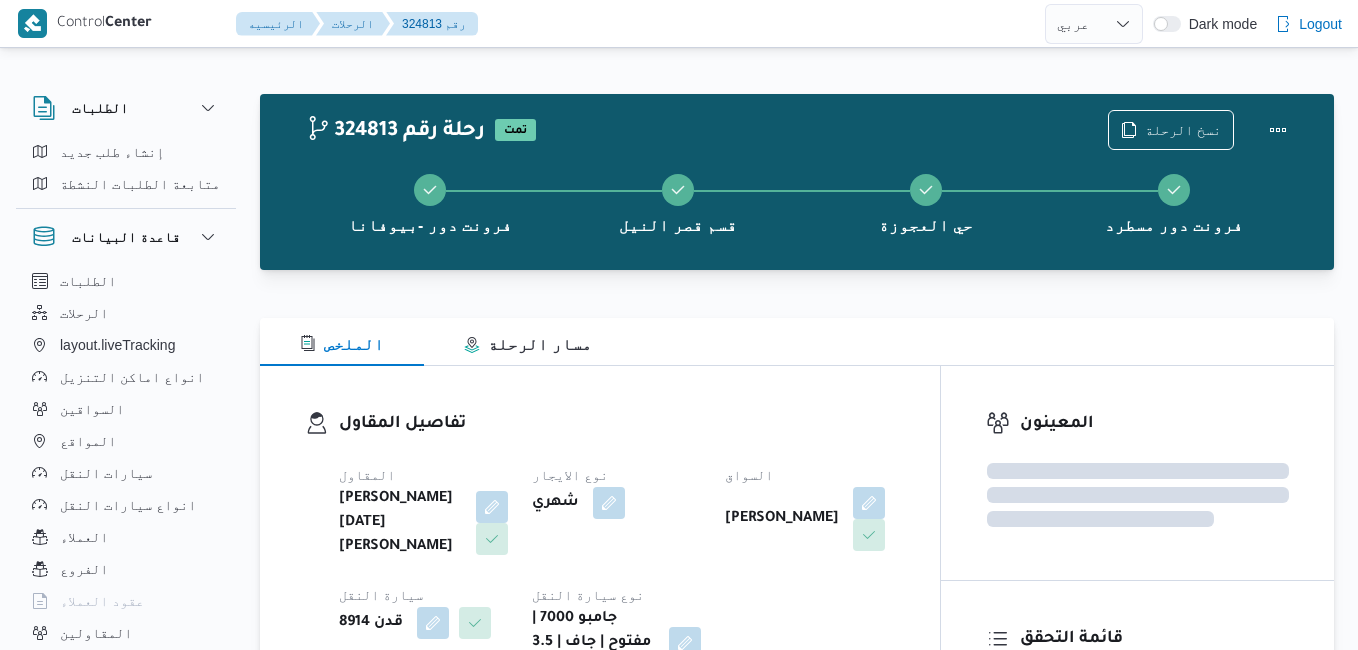 select on "ar" 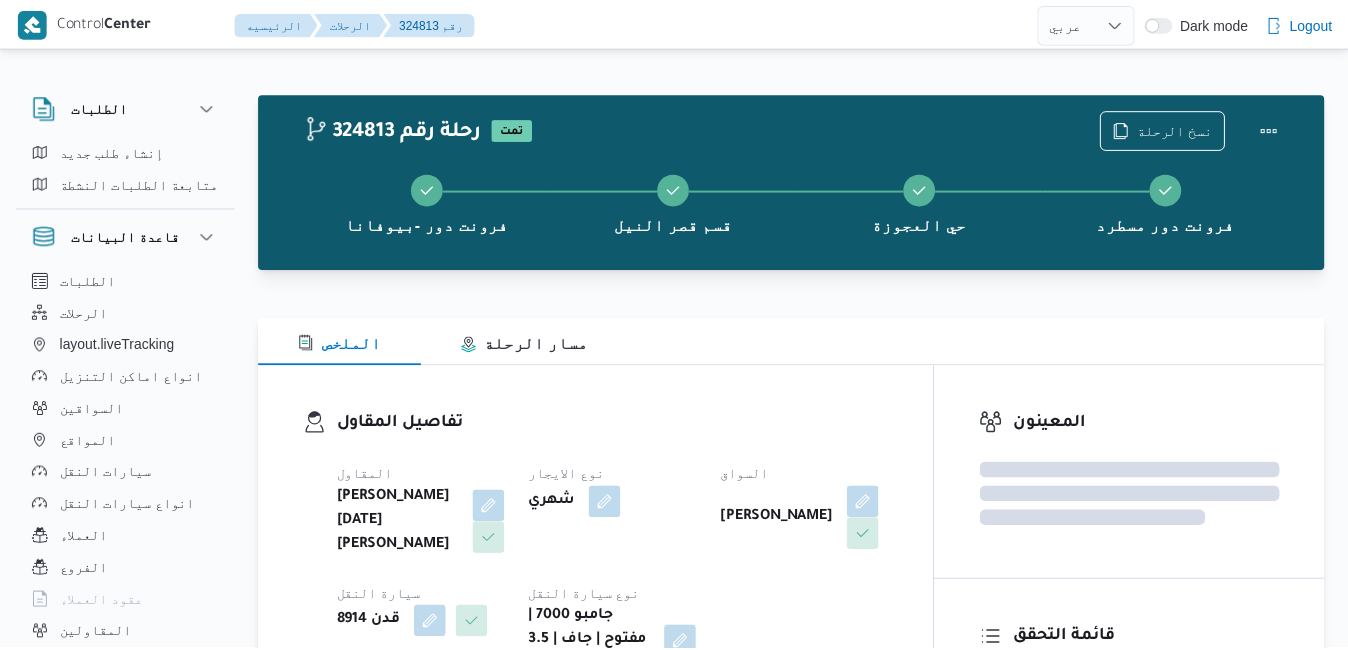 scroll, scrollTop: 0, scrollLeft: 0, axis: both 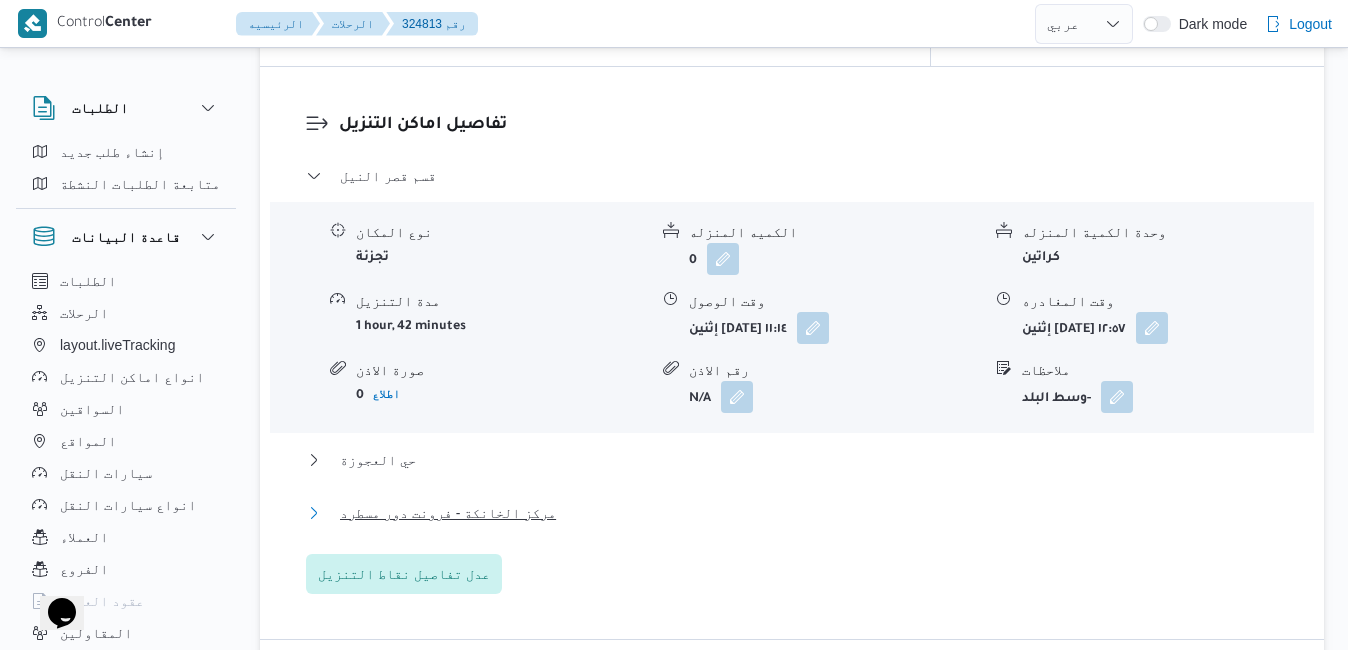 click on "مركز الخانكة -
فرونت دور مسطرد" at bounding box center [792, 513] 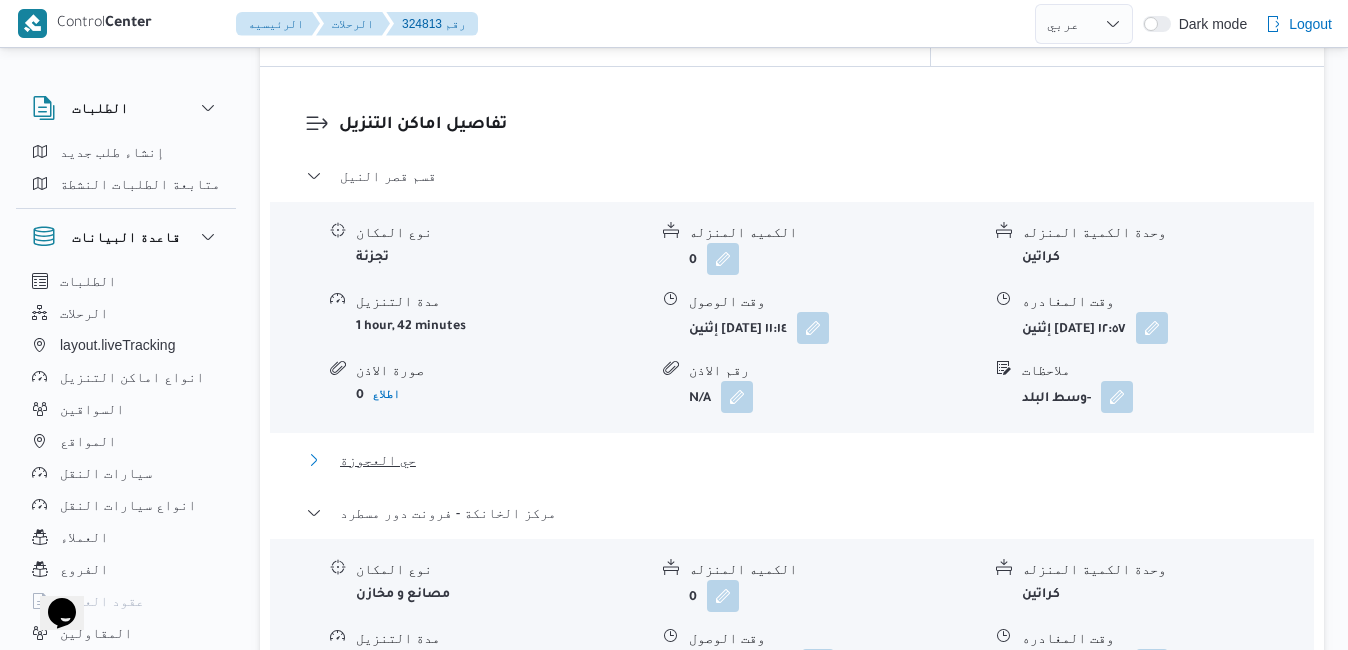 click on "حي العجوزة" at bounding box center (792, 460) 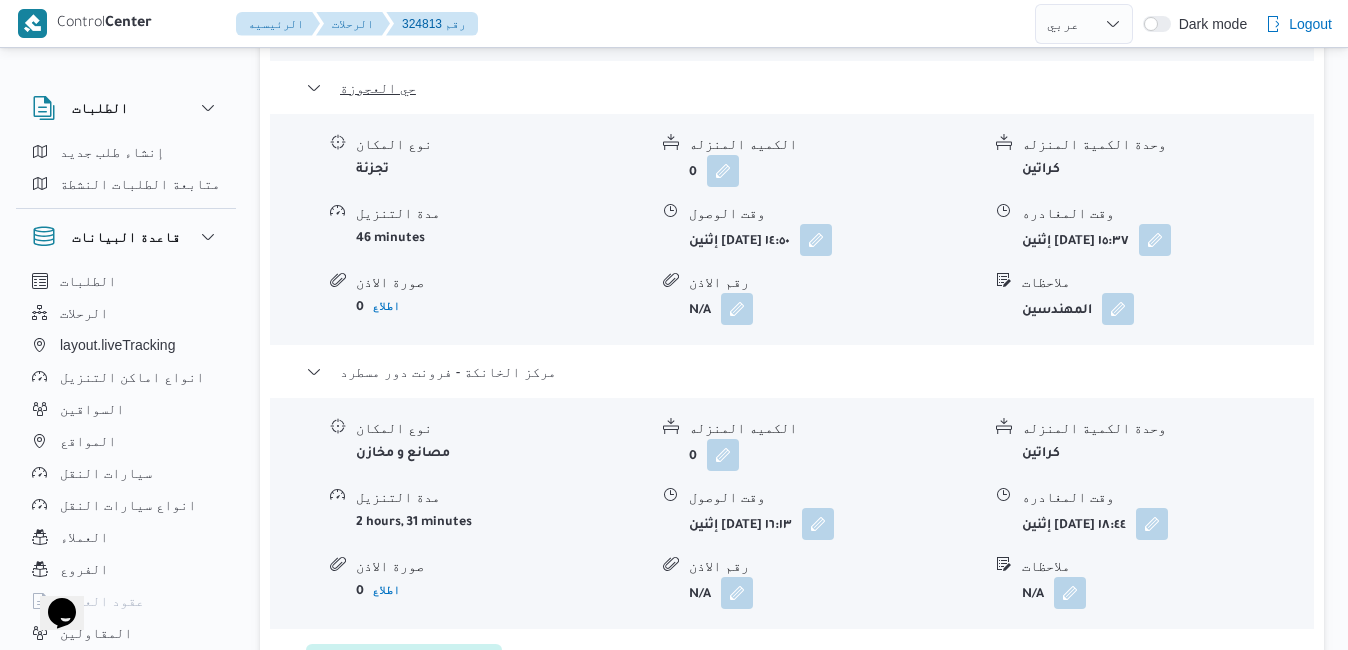 scroll, scrollTop: 2240, scrollLeft: 0, axis: vertical 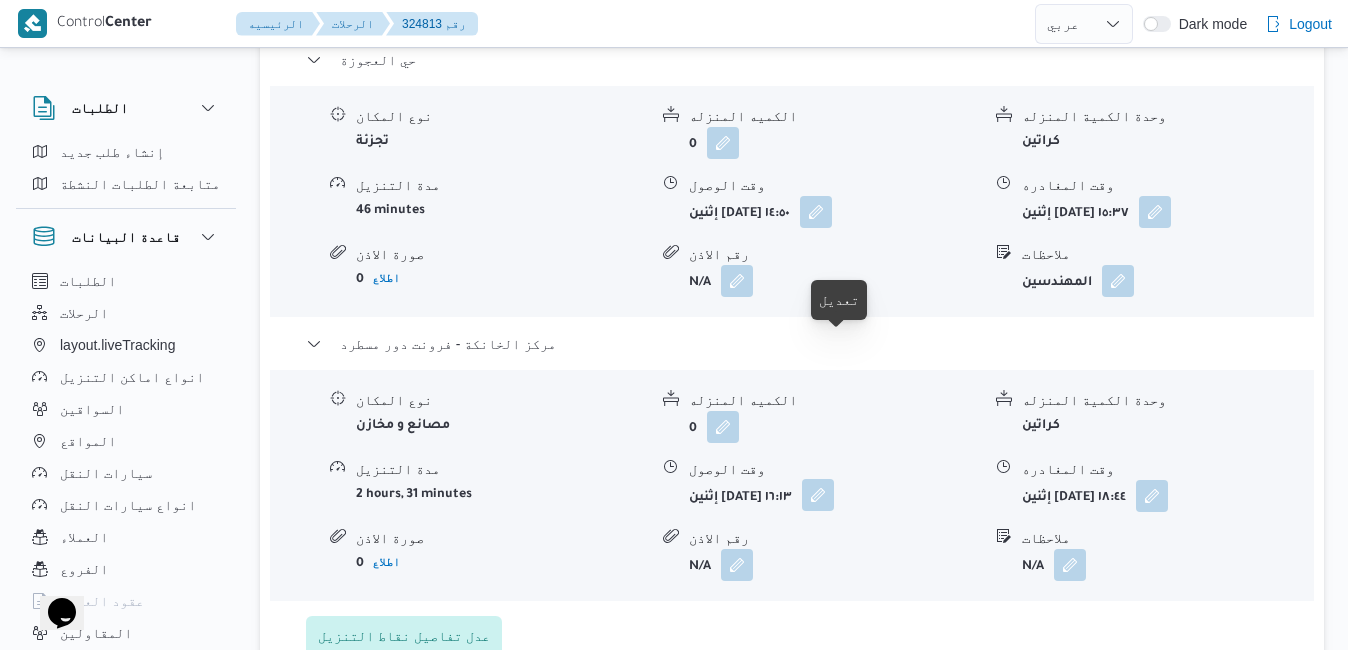 click at bounding box center (818, 495) 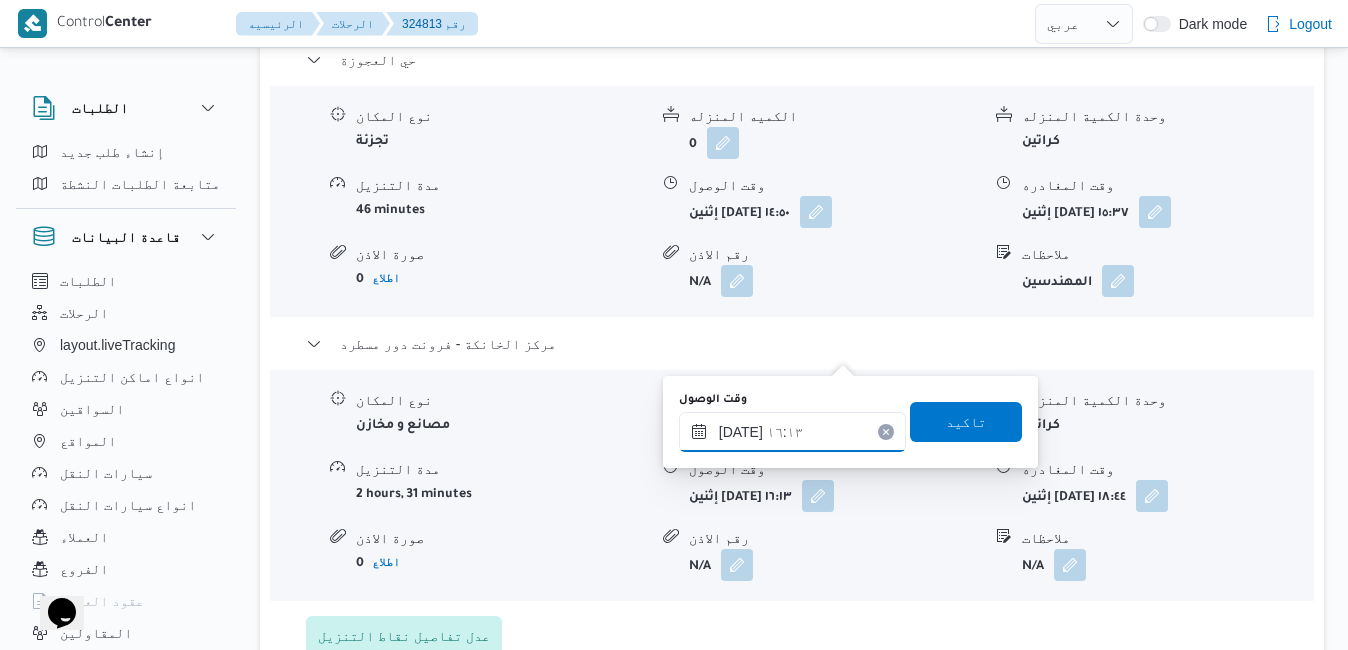 click on "١٤/٠٧/٢٠٢٥ ١٦:١٣" at bounding box center (792, 432) 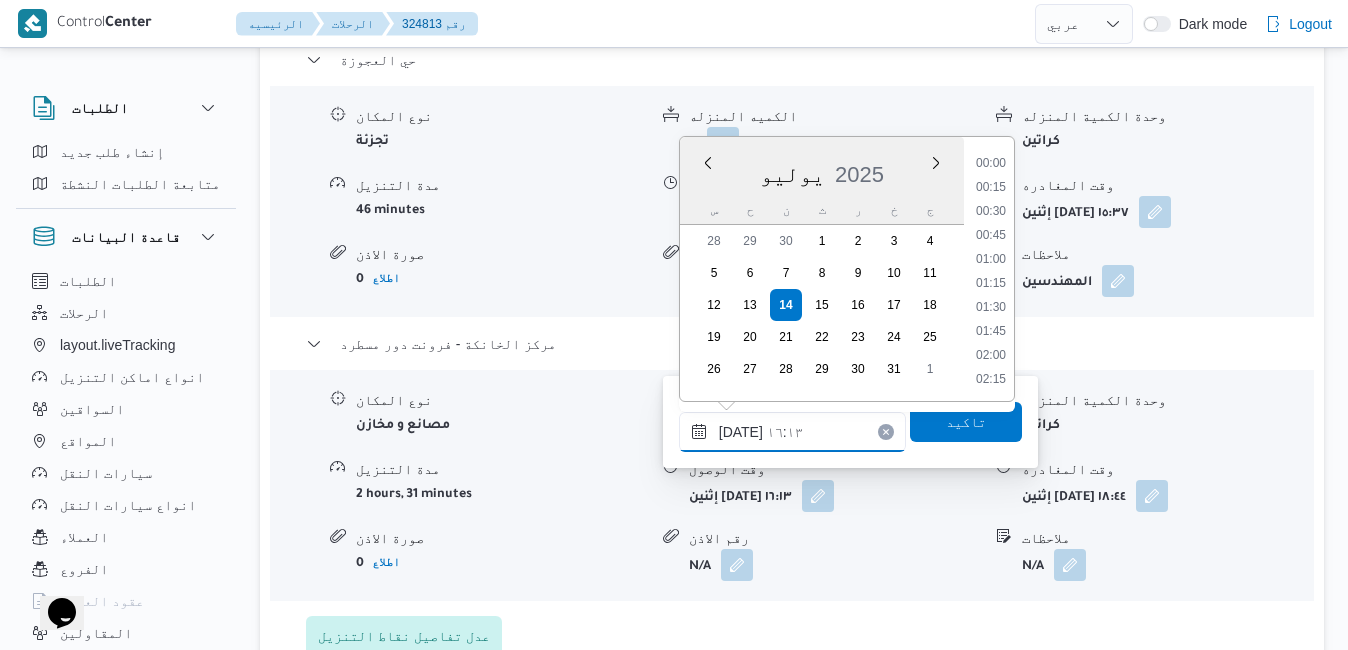 scroll, scrollTop: 1414, scrollLeft: 0, axis: vertical 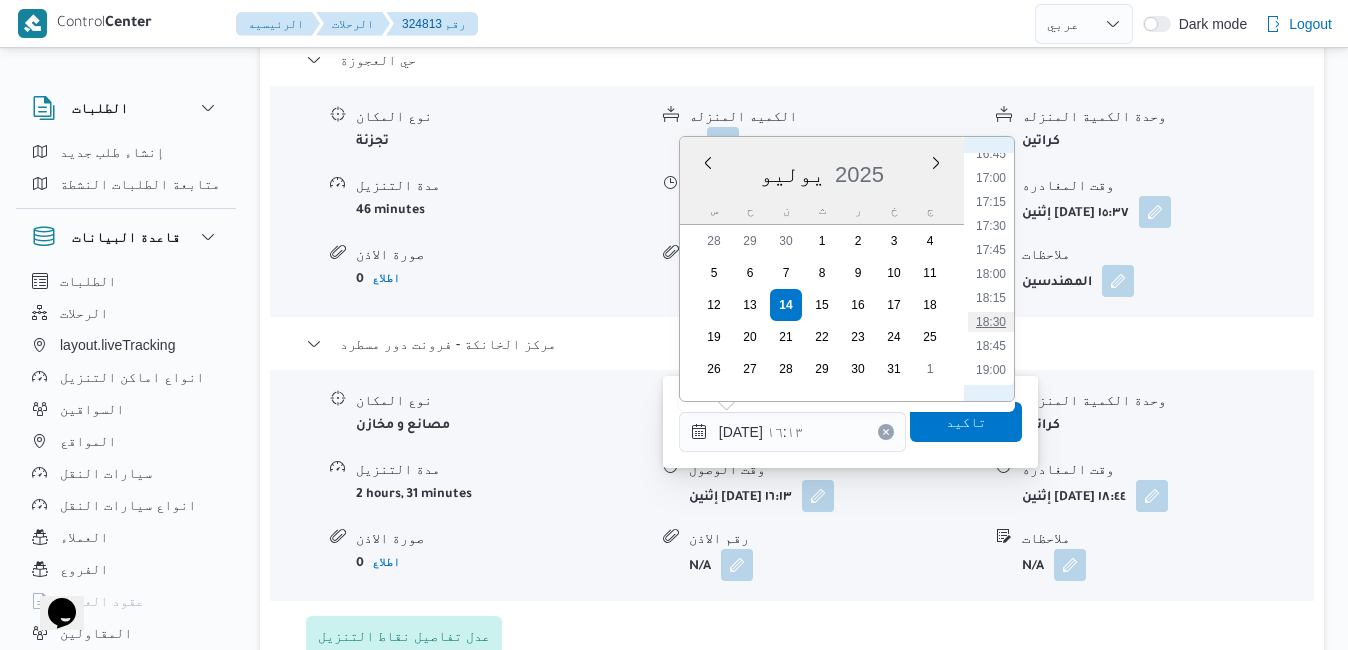 click on "18:30" at bounding box center [991, 322] 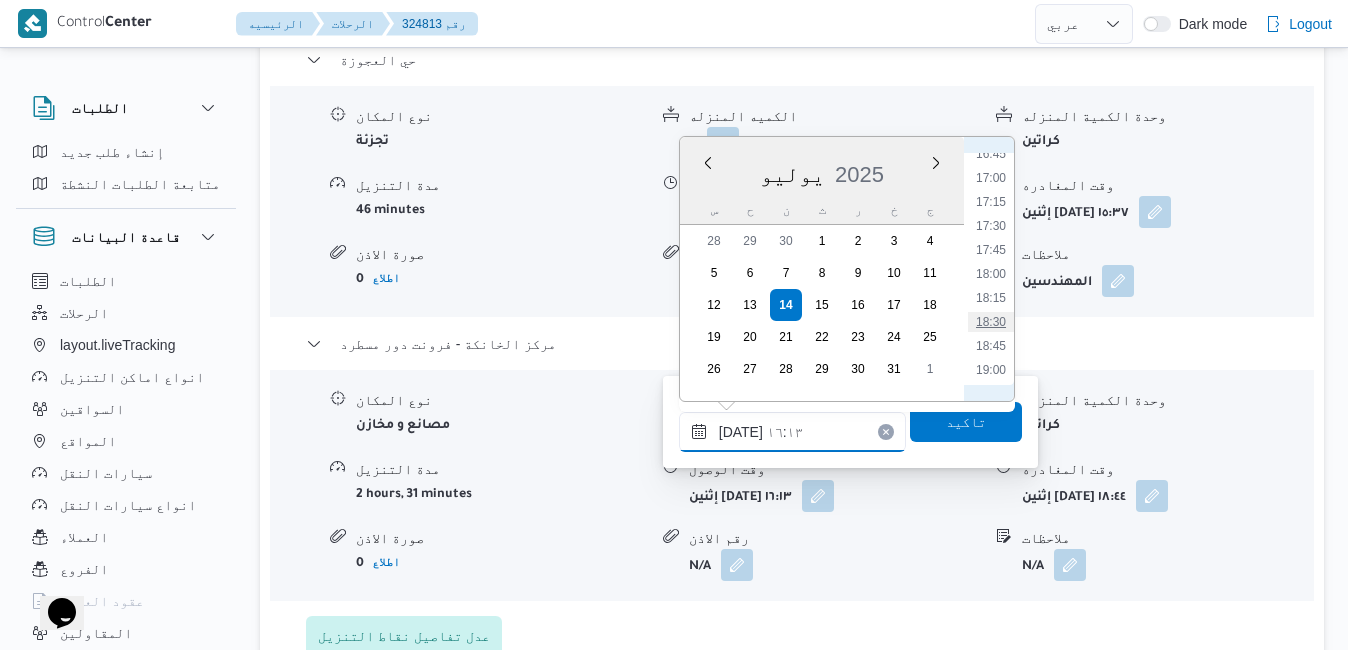 type on "١٤/٠٧/٢٠٢٥ ١٨:٣٠" 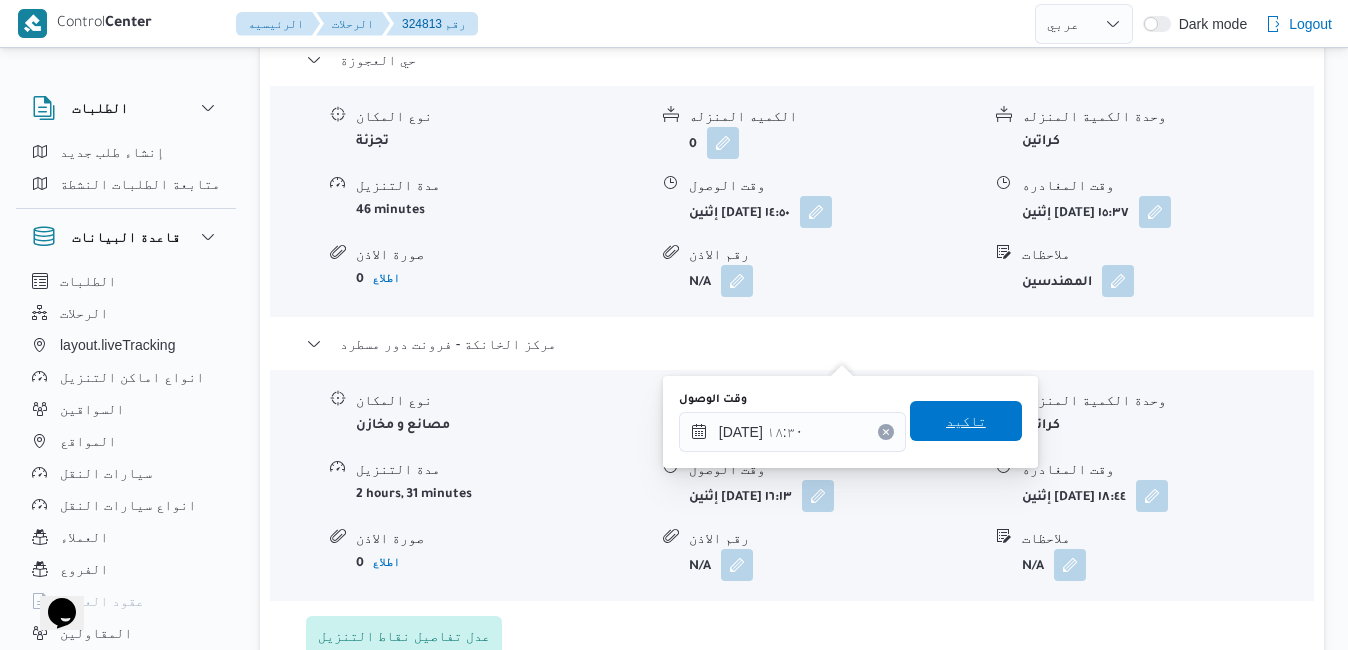 click on "تاكيد" at bounding box center (966, 421) 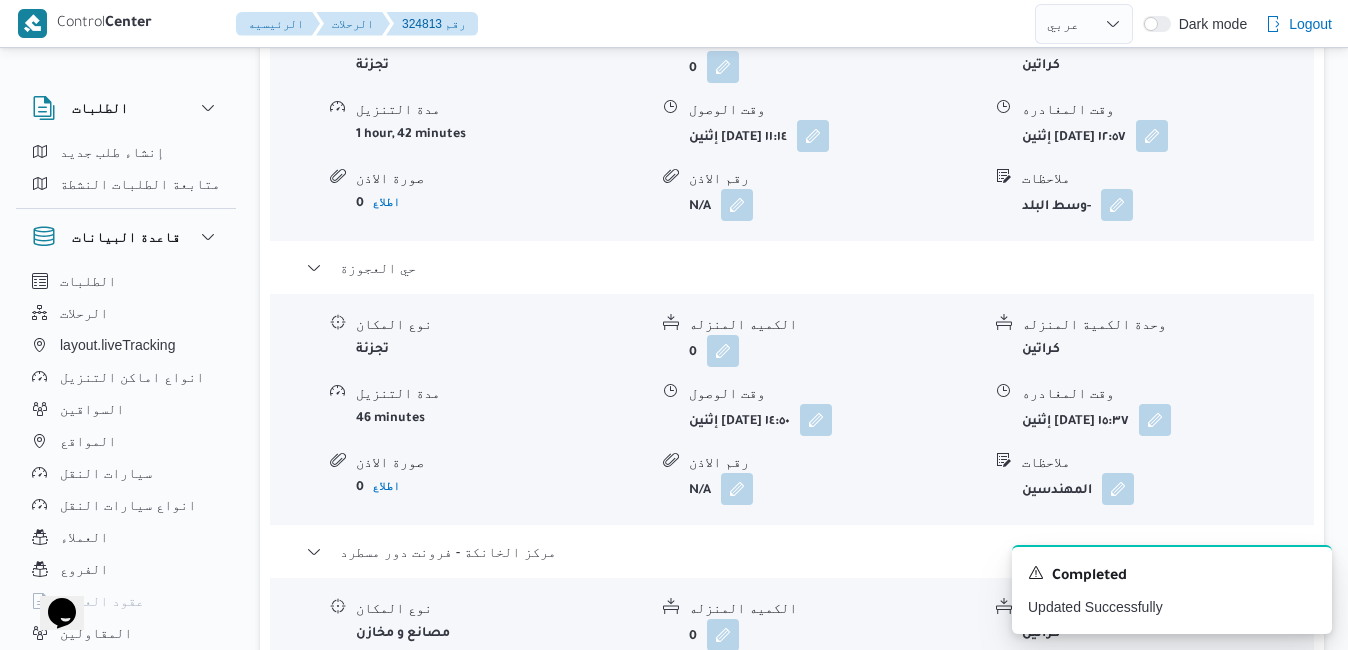 scroll, scrollTop: 2000, scrollLeft: 0, axis: vertical 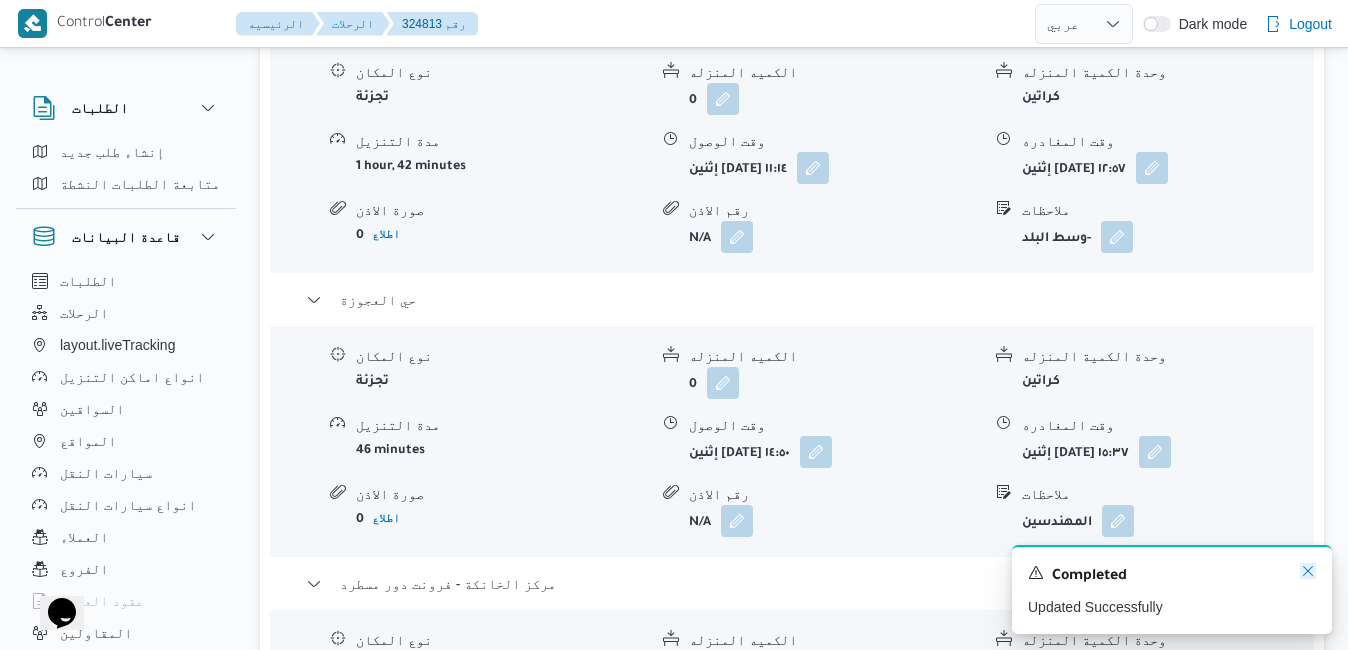 click 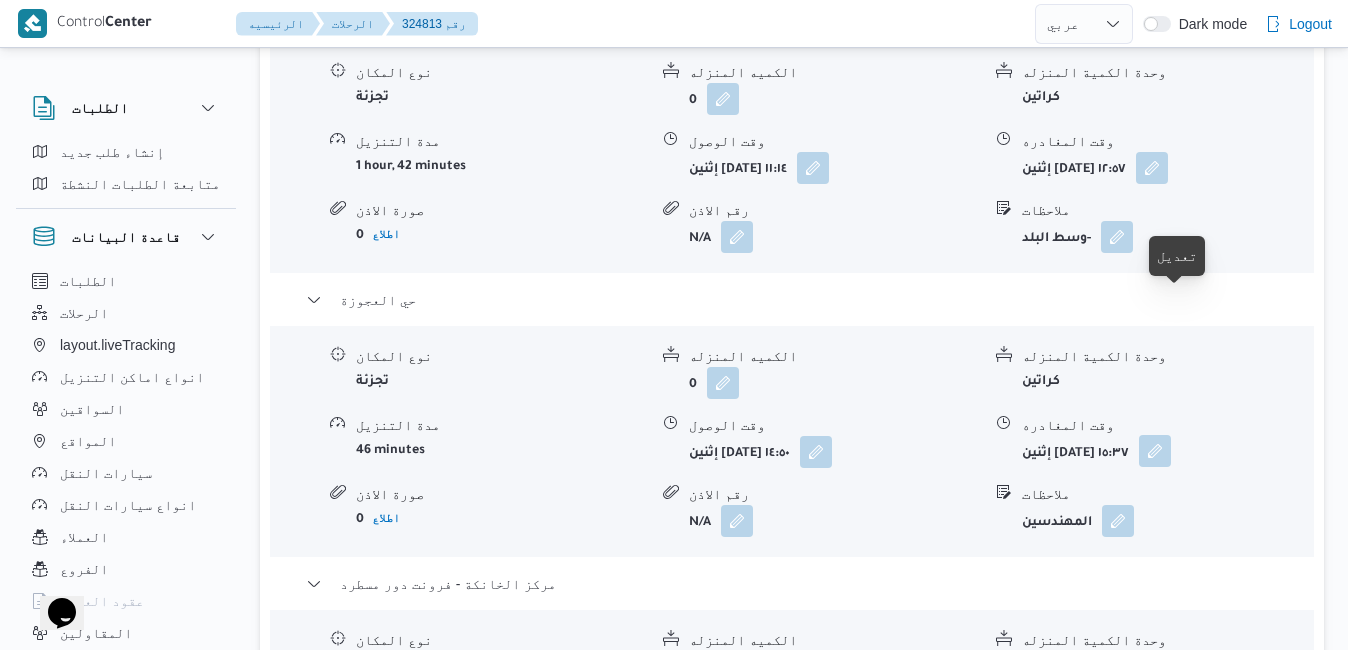 click at bounding box center (1155, 451) 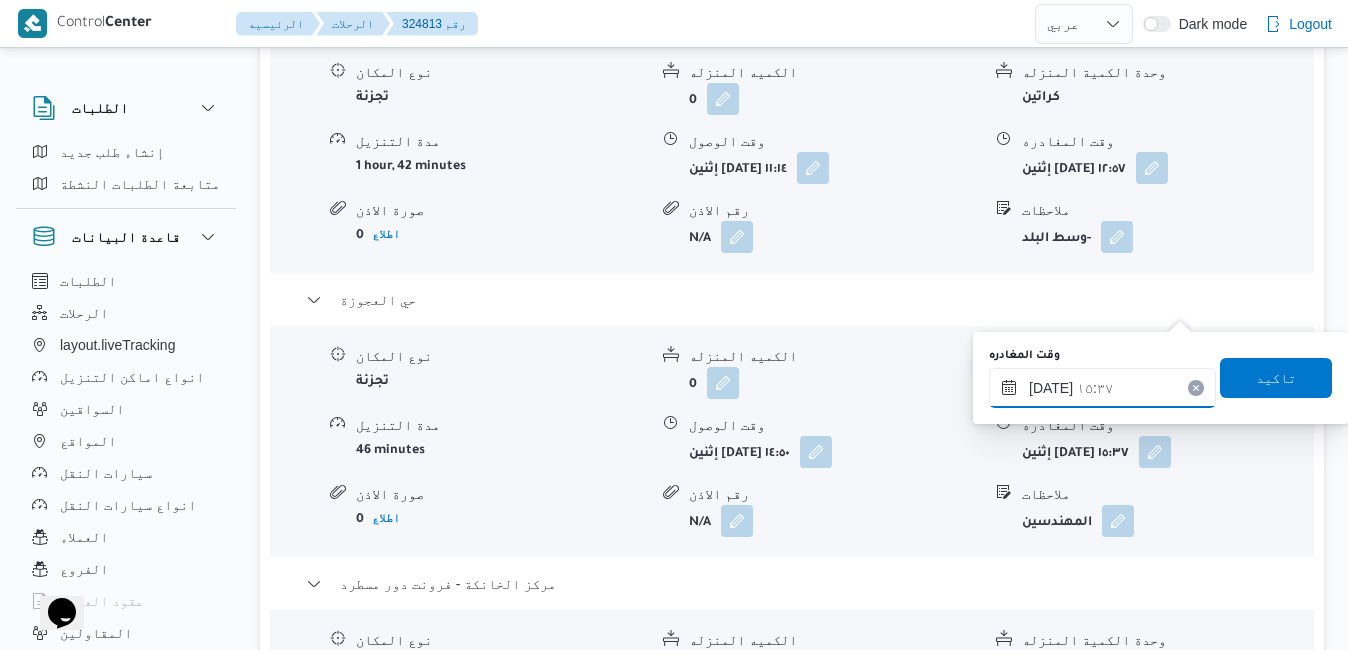 click on "١٤/٠٧/٢٠٢٥ ١٥:٣٧" at bounding box center (1102, 388) 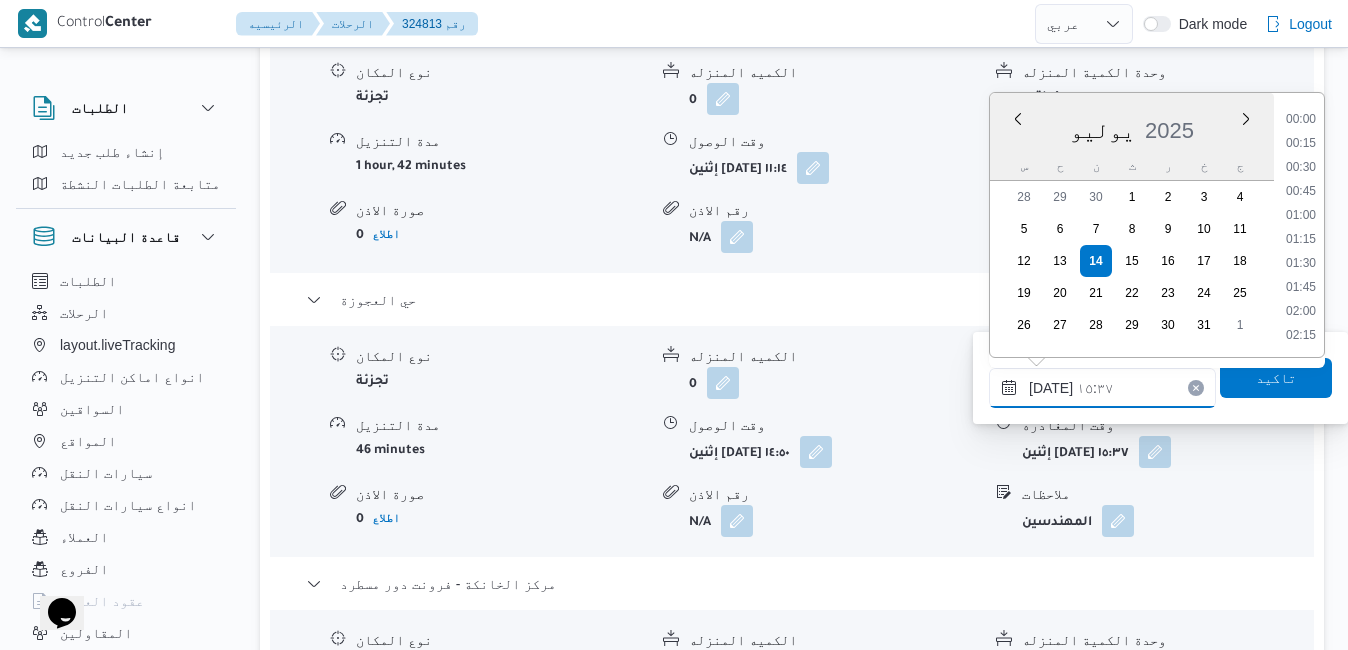 scroll, scrollTop: 1366, scrollLeft: 0, axis: vertical 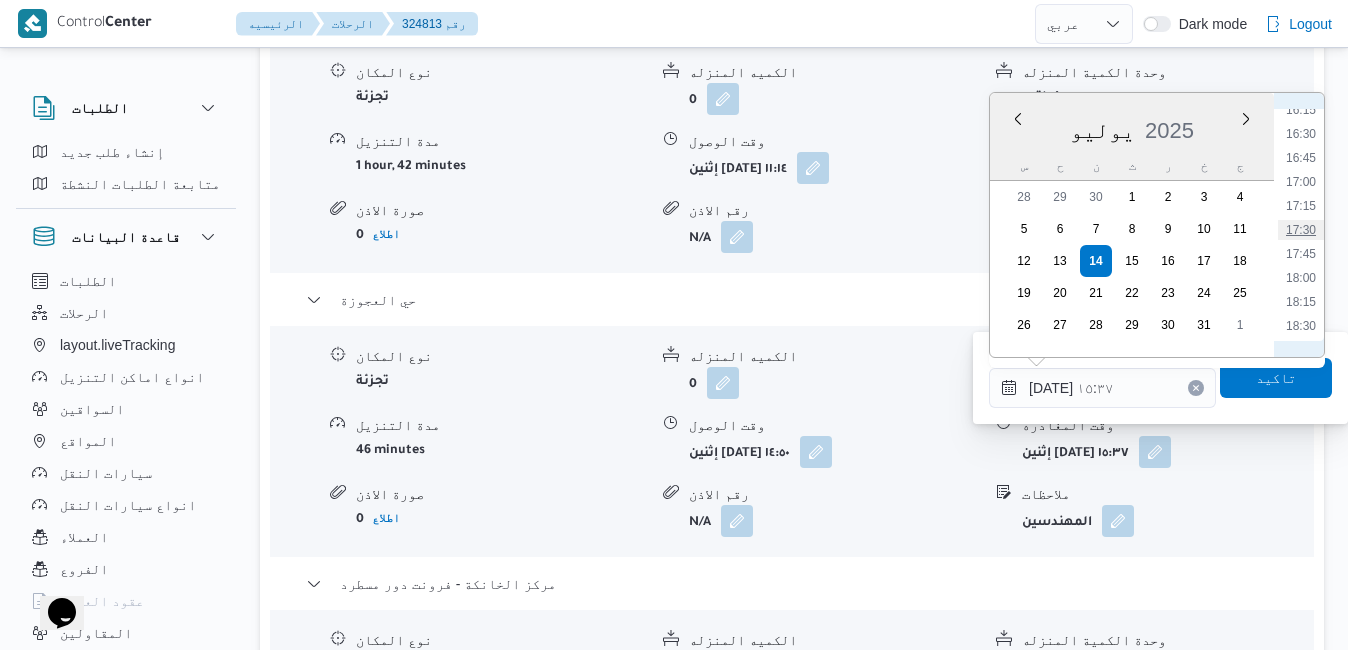 click on "17:30" at bounding box center [1301, 230] 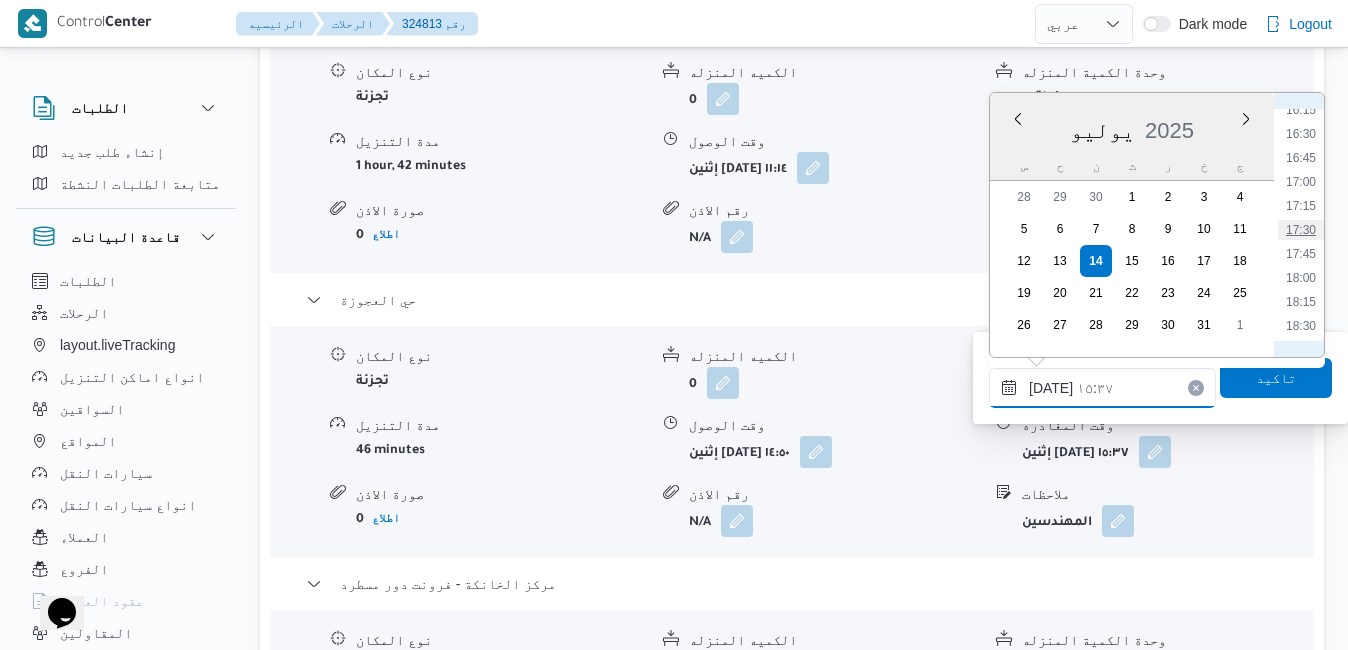 type on "١٤/٠٧/٢٠٢٥ ١٧:٣٠" 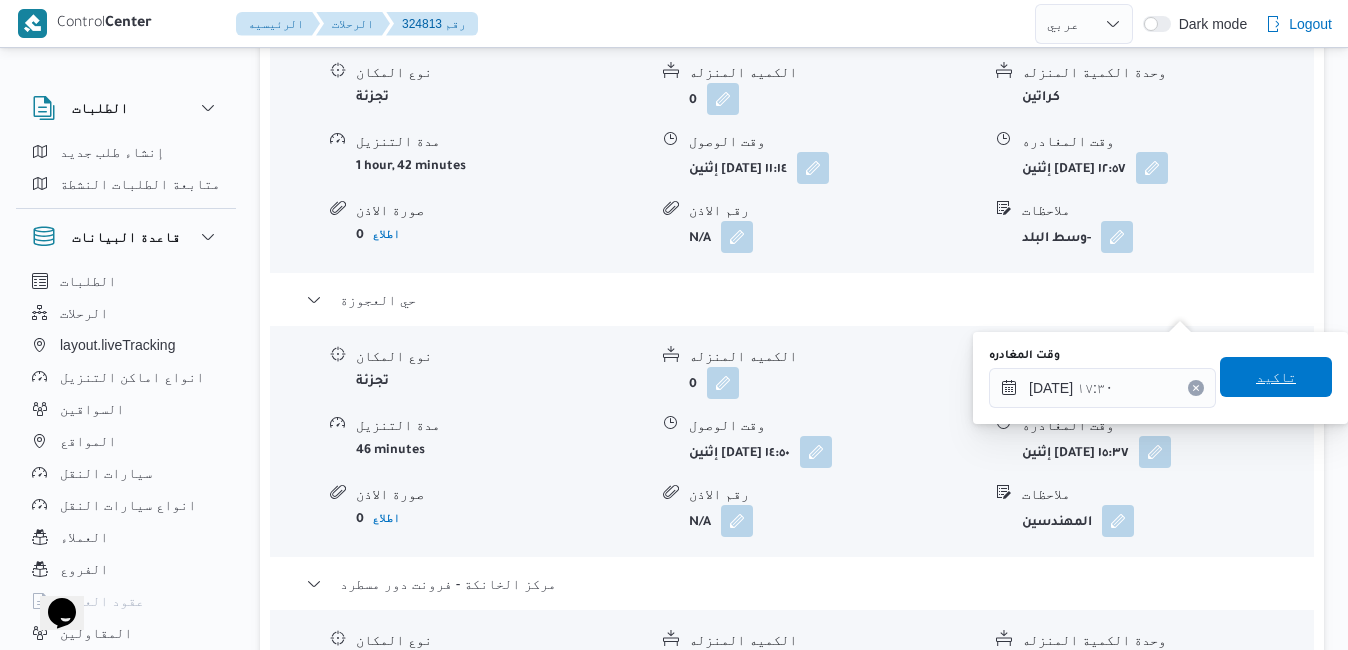 click on "تاكيد" at bounding box center (1276, 377) 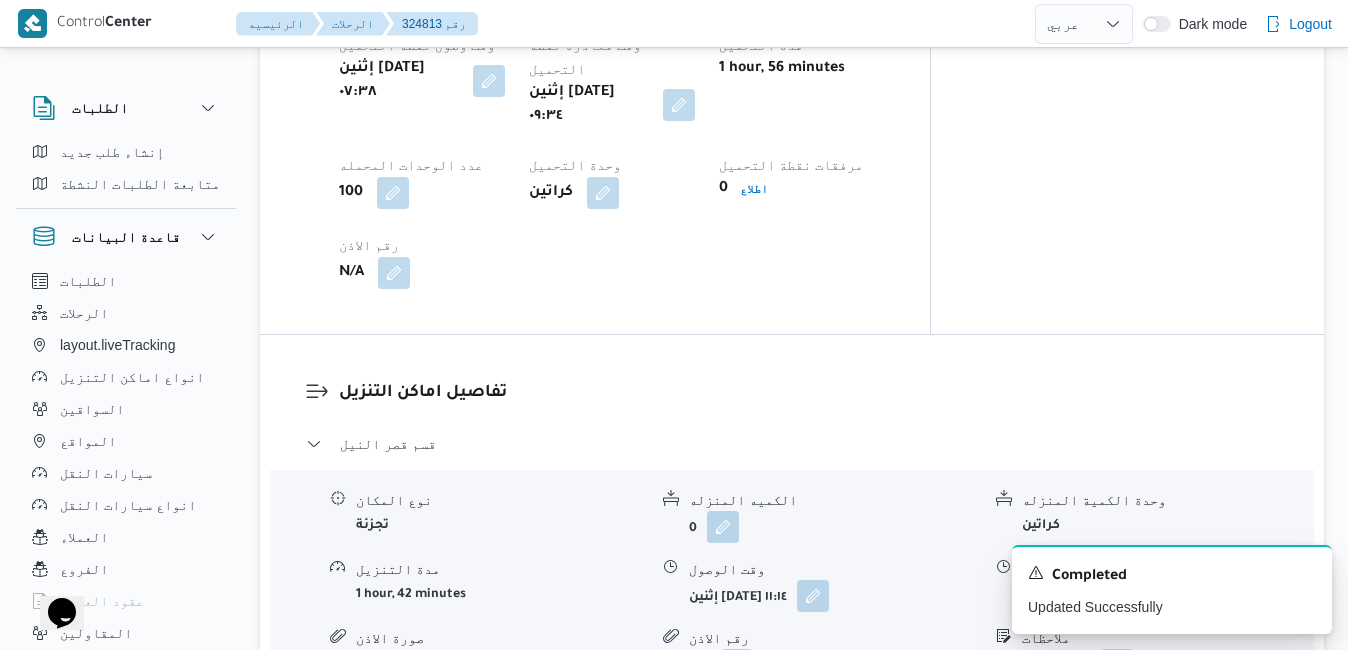 scroll, scrollTop: 1600, scrollLeft: 0, axis: vertical 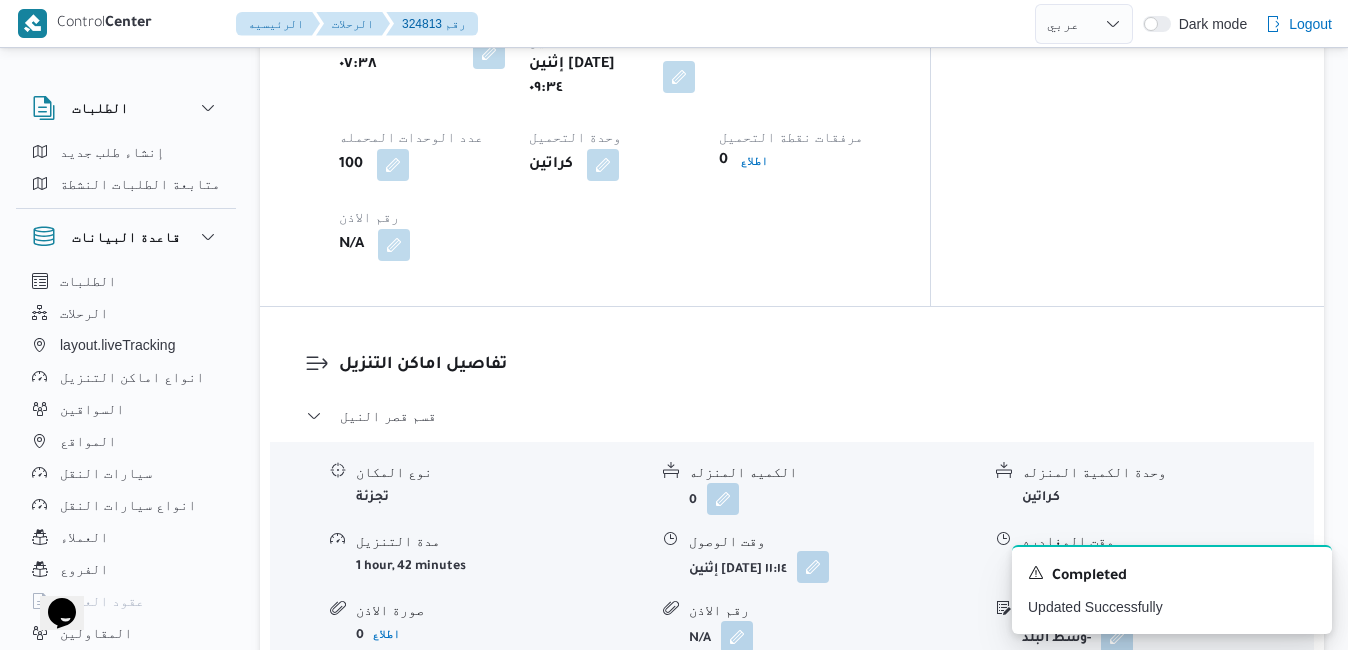 click at bounding box center (813, 567) 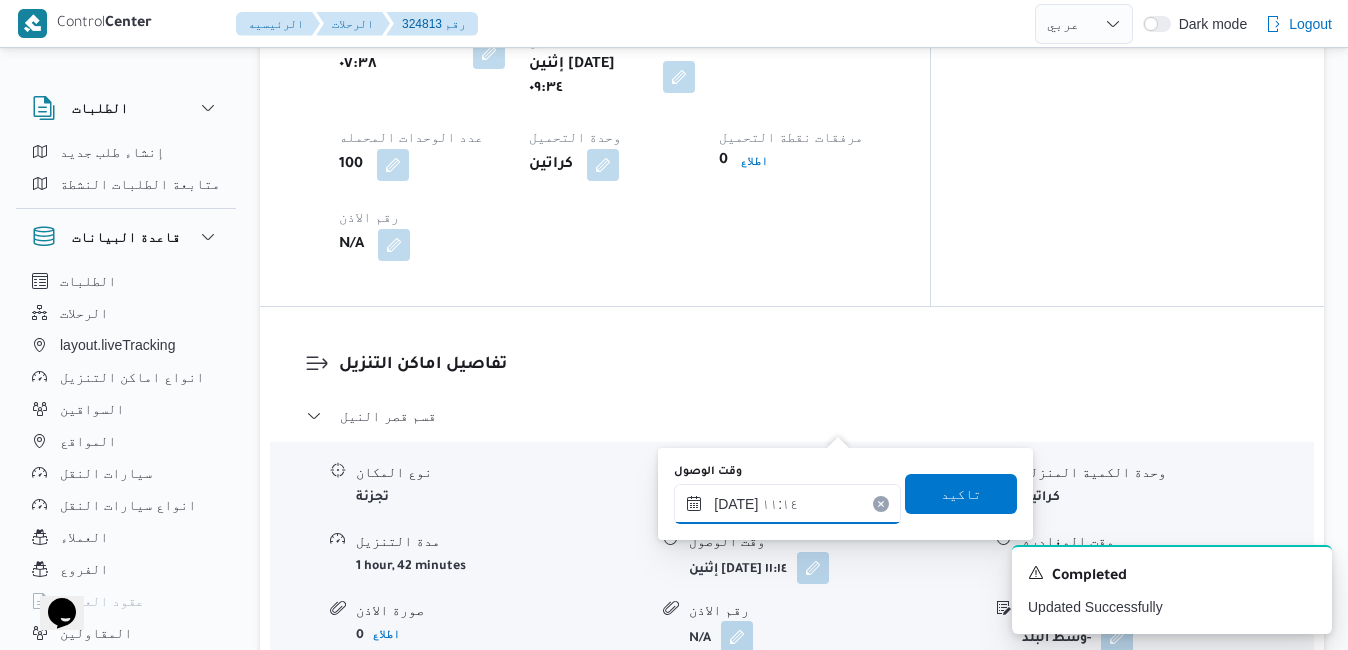 click on "١٤/٠٧/٢٠٢٥ ١١:١٤" at bounding box center [787, 504] 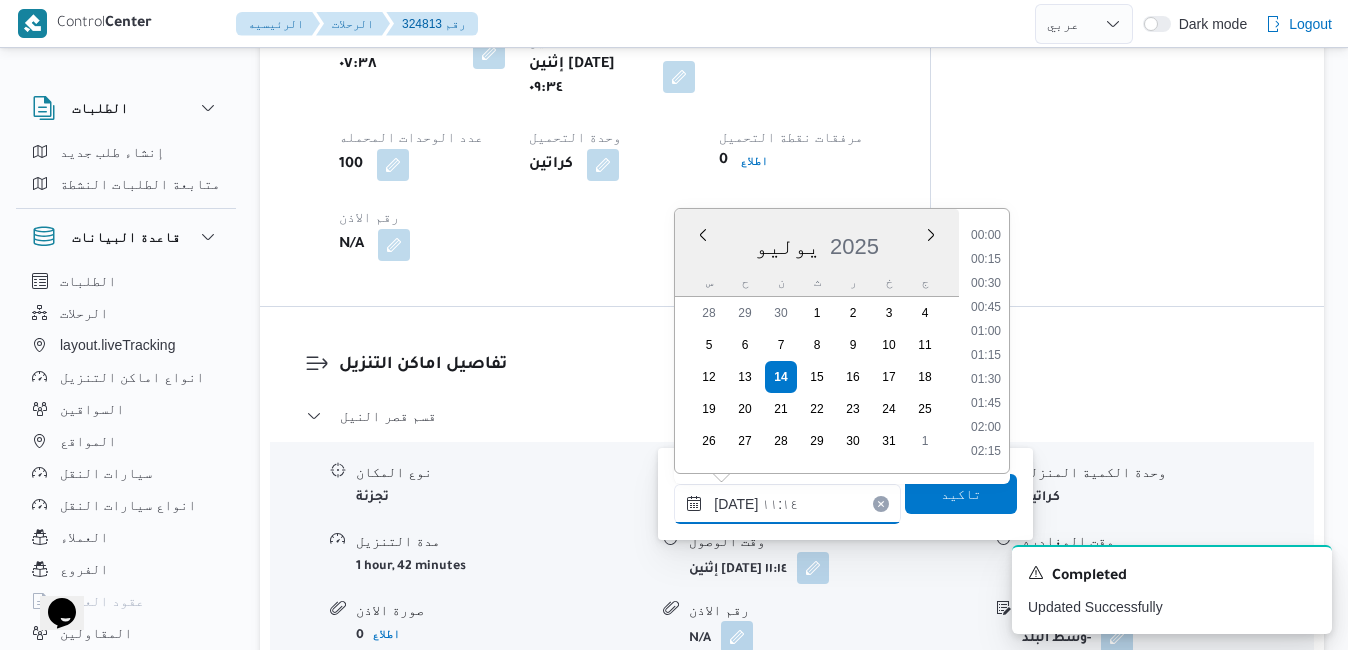 scroll, scrollTop: 934, scrollLeft: 0, axis: vertical 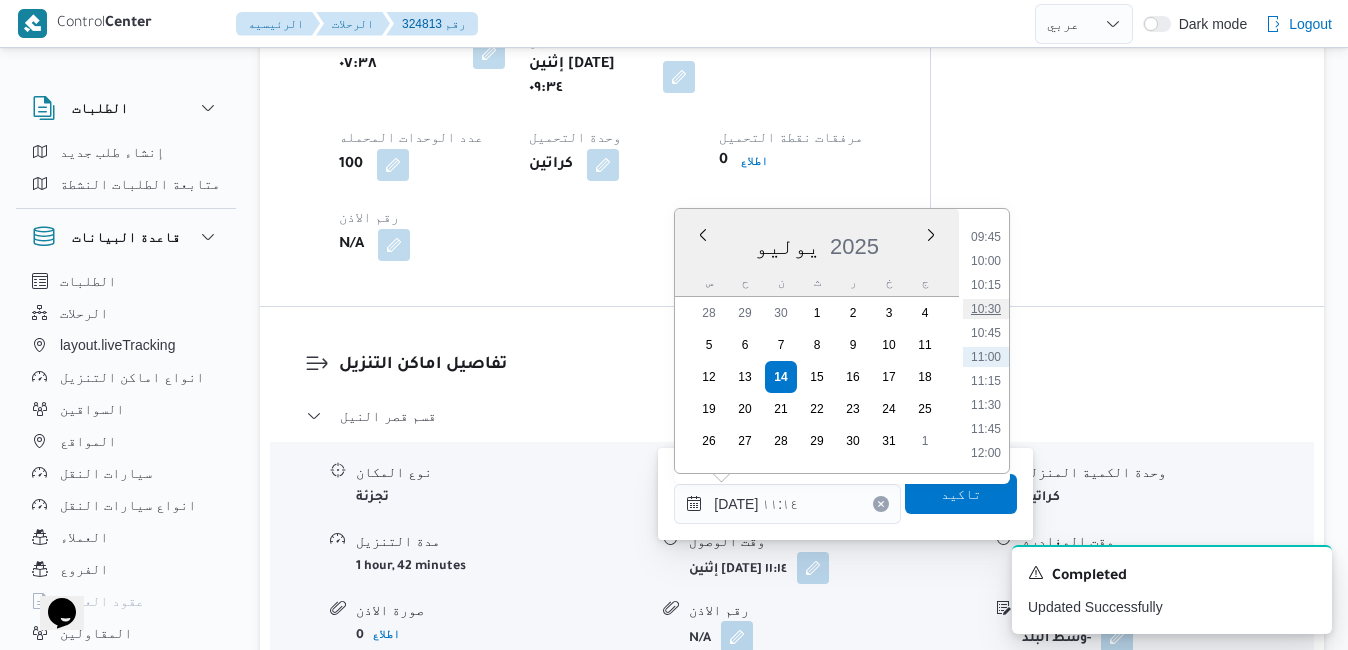 click on "10:30" at bounding box center (986, 309) 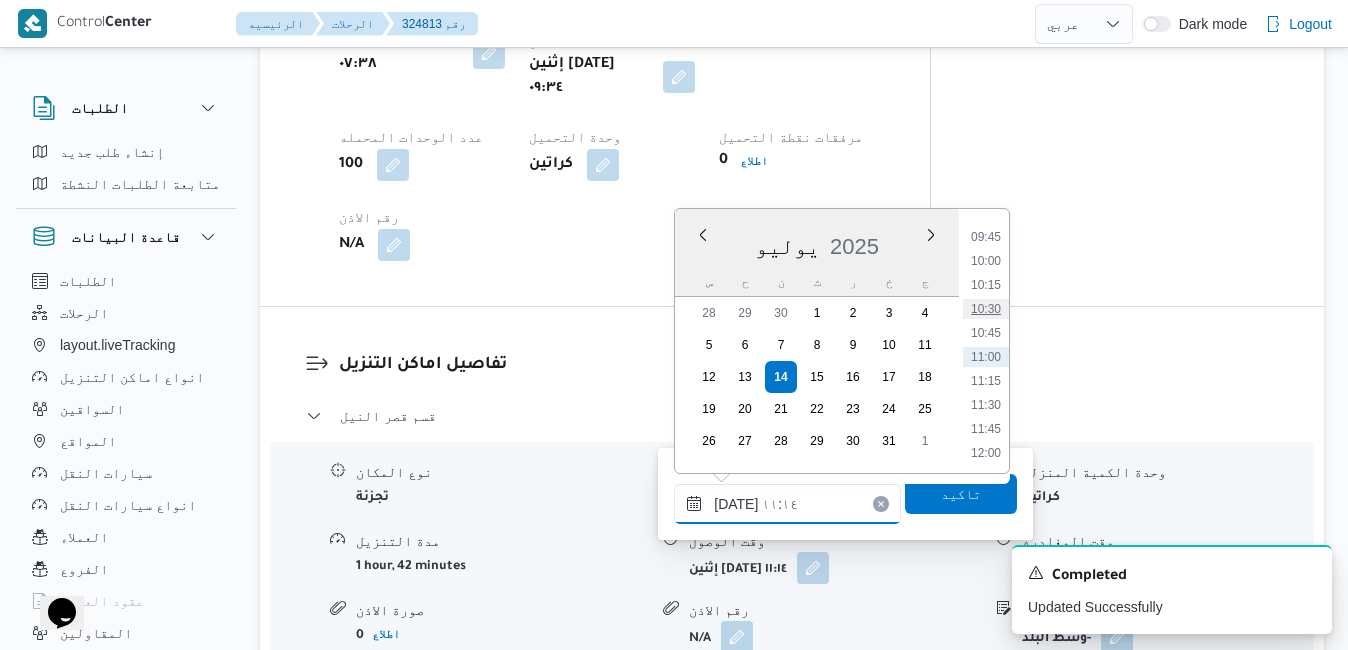 type on "١٤/٠٧/٢٠٢٥ ١٠:٣٠" 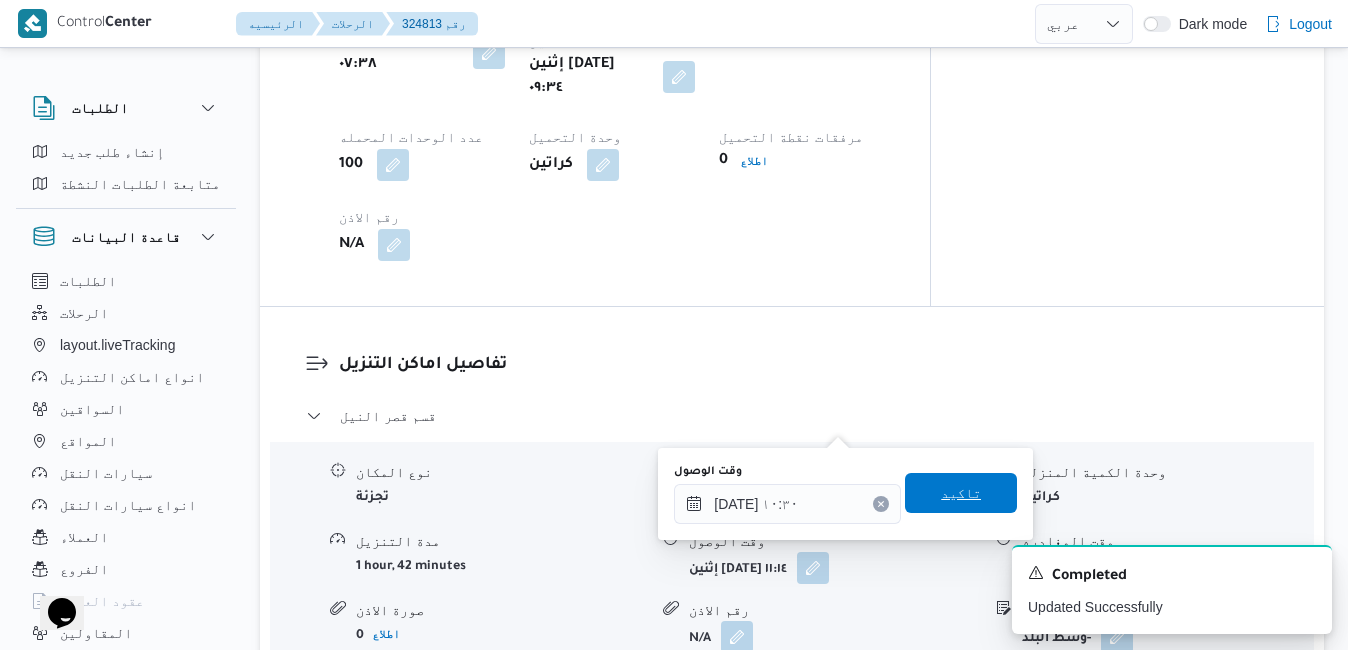 click on "تاكيد" at bounding box center [961, 493] 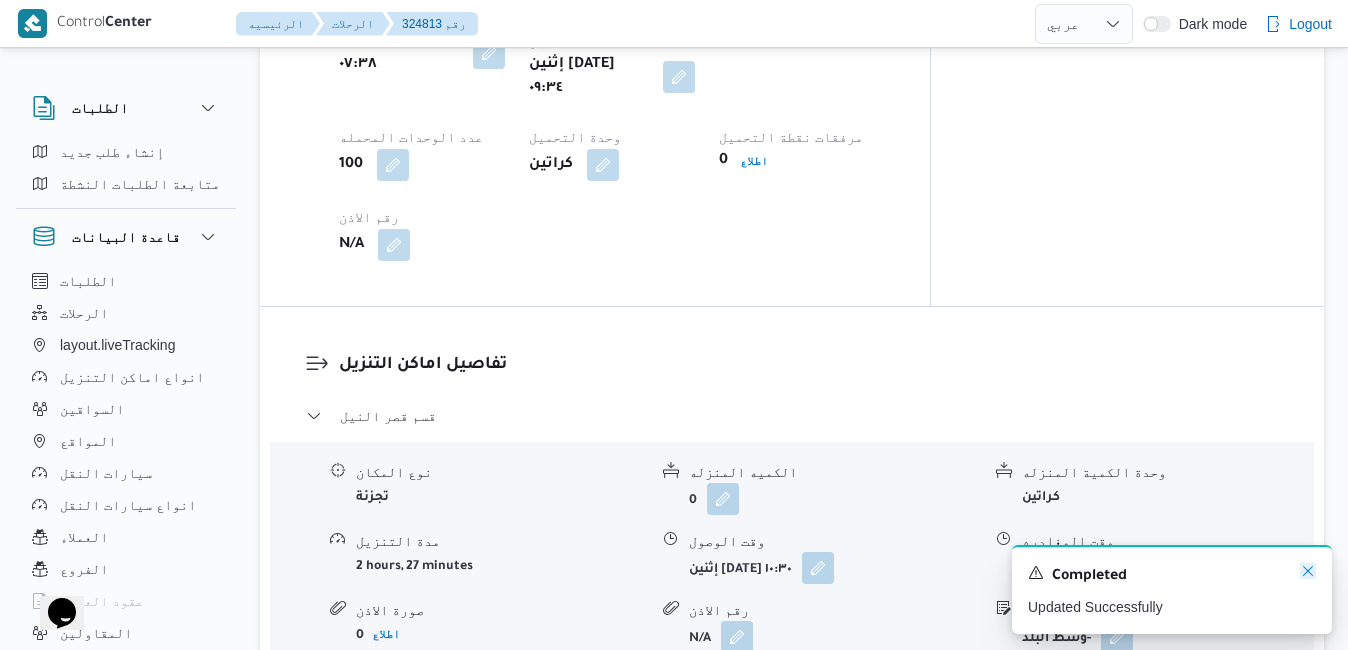 click 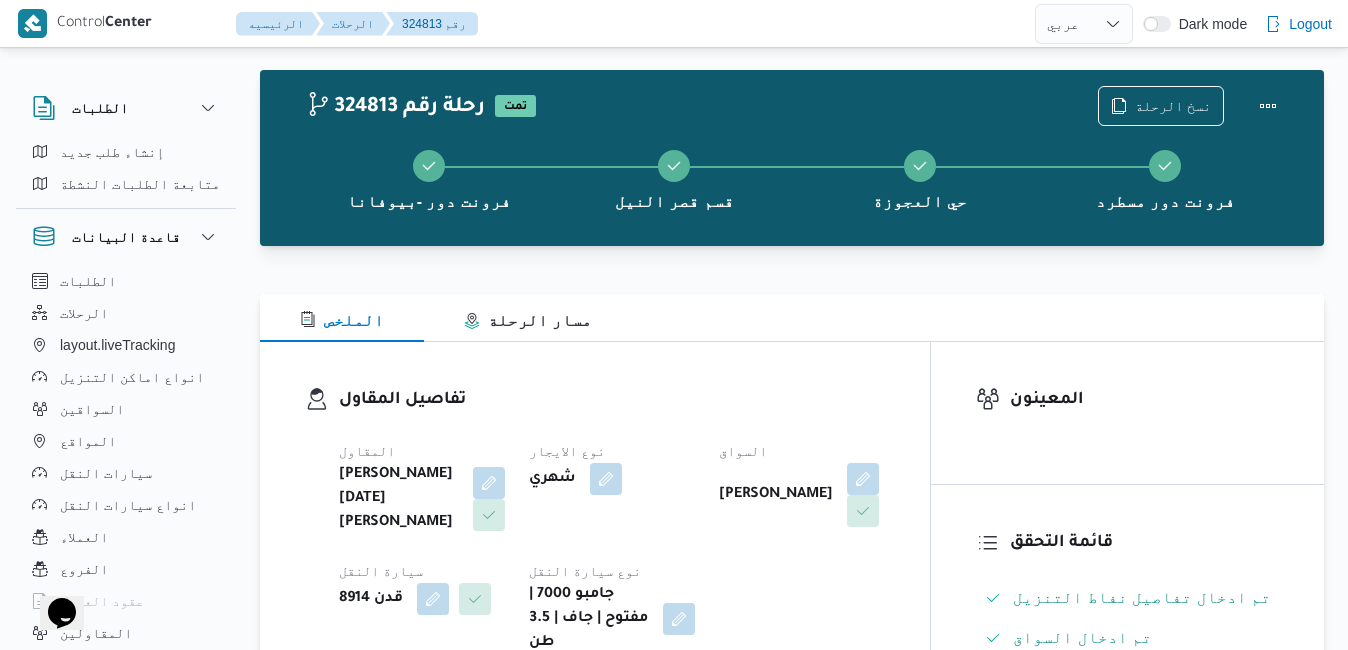 scroll, scrollTop: 0, scrollLeft: 0, axis: both 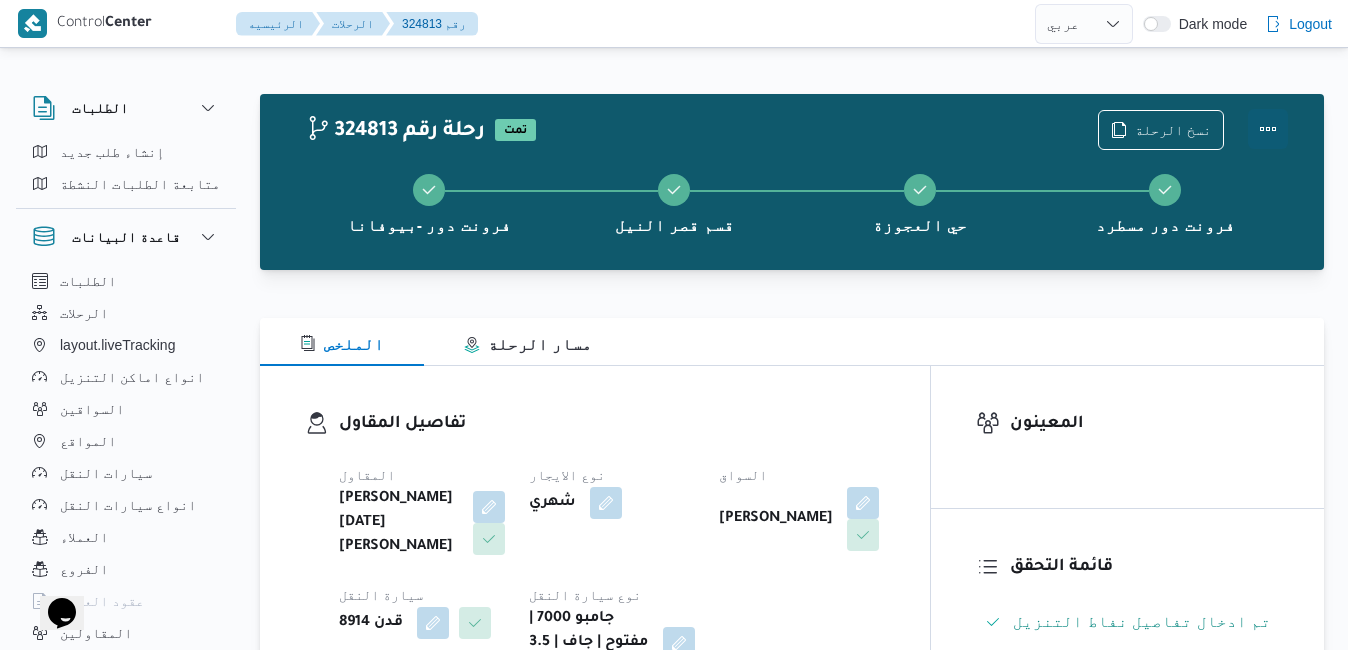 click at bounding box center (1268, 129) 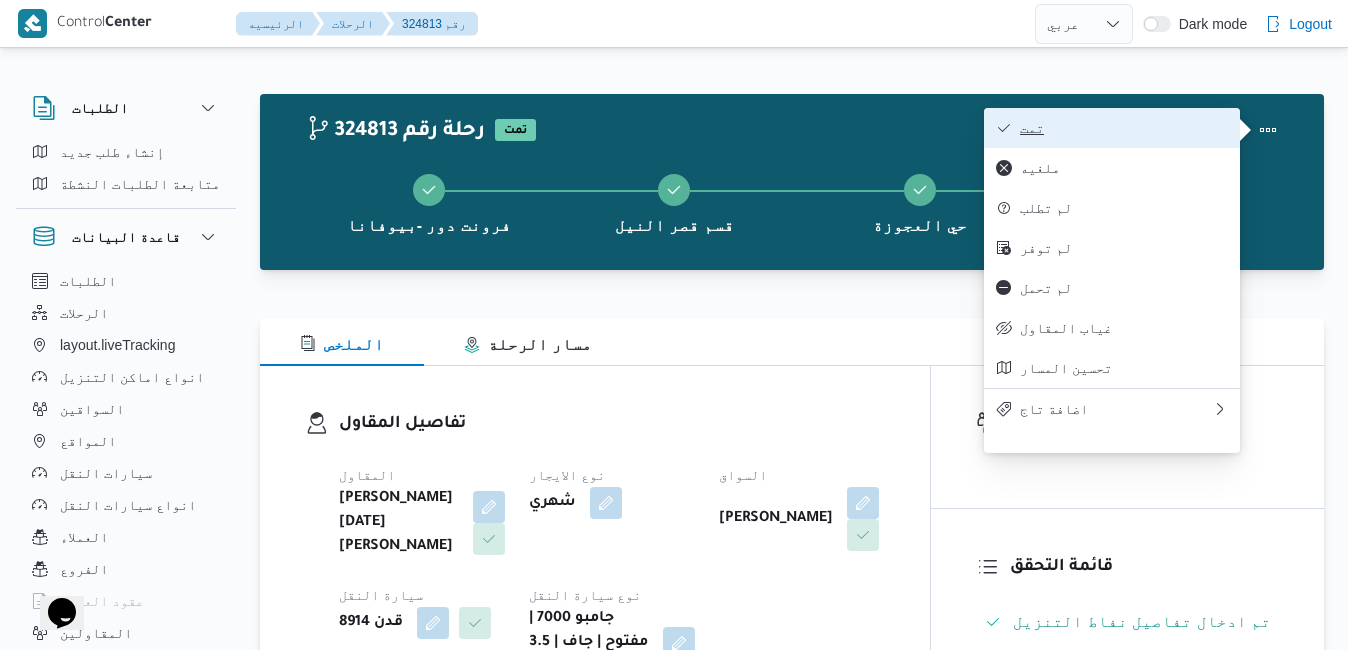 click on "تمت" at bounding box center (1124, 128) 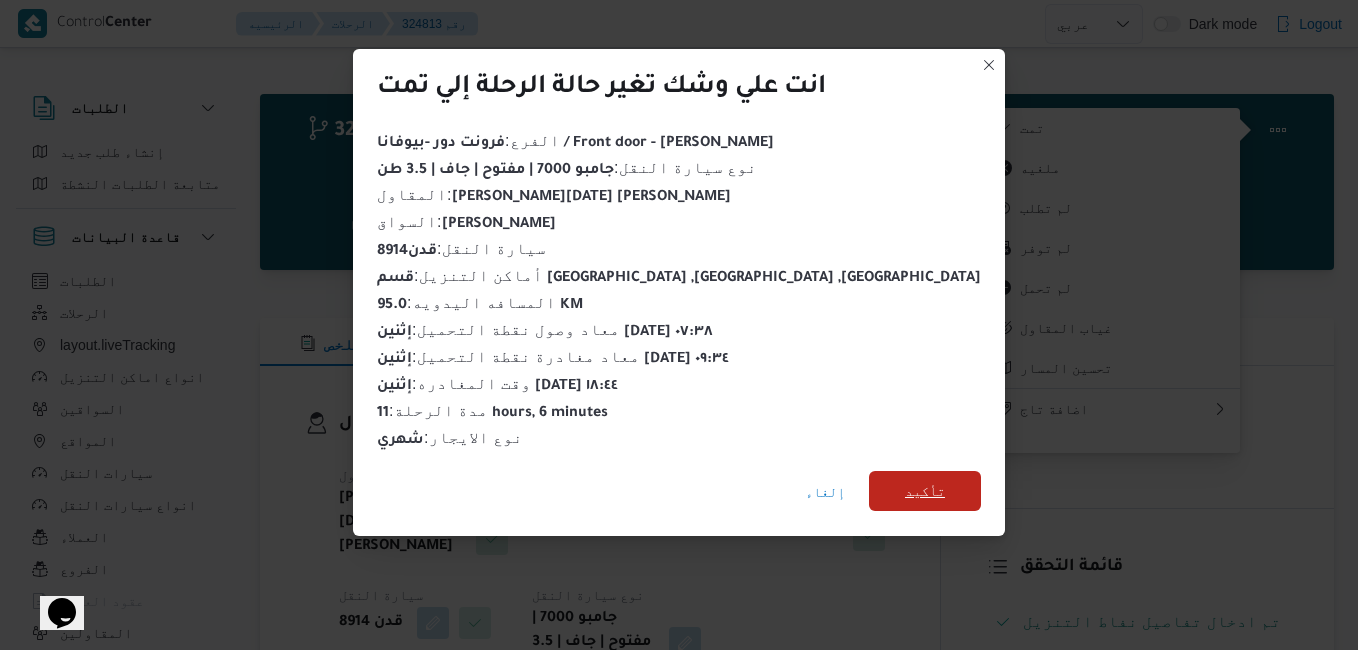 click on "تأكيد" at bounding box center [925, 491] 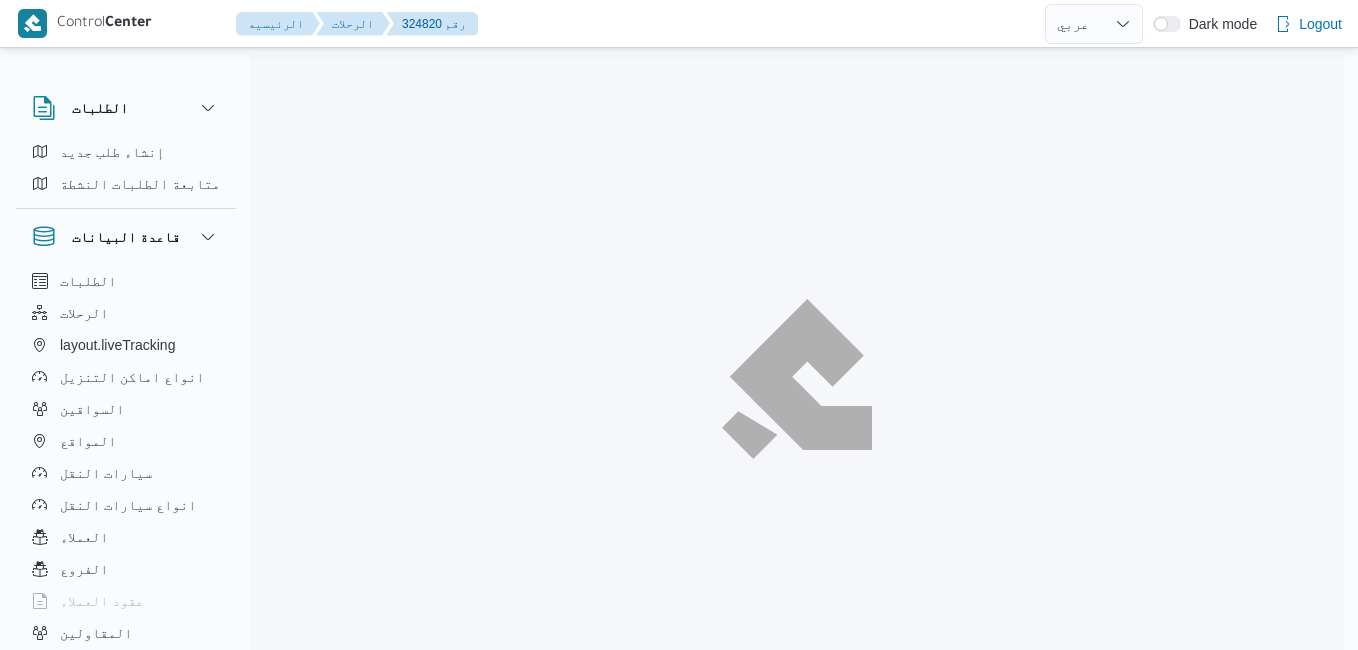 select on "ar" 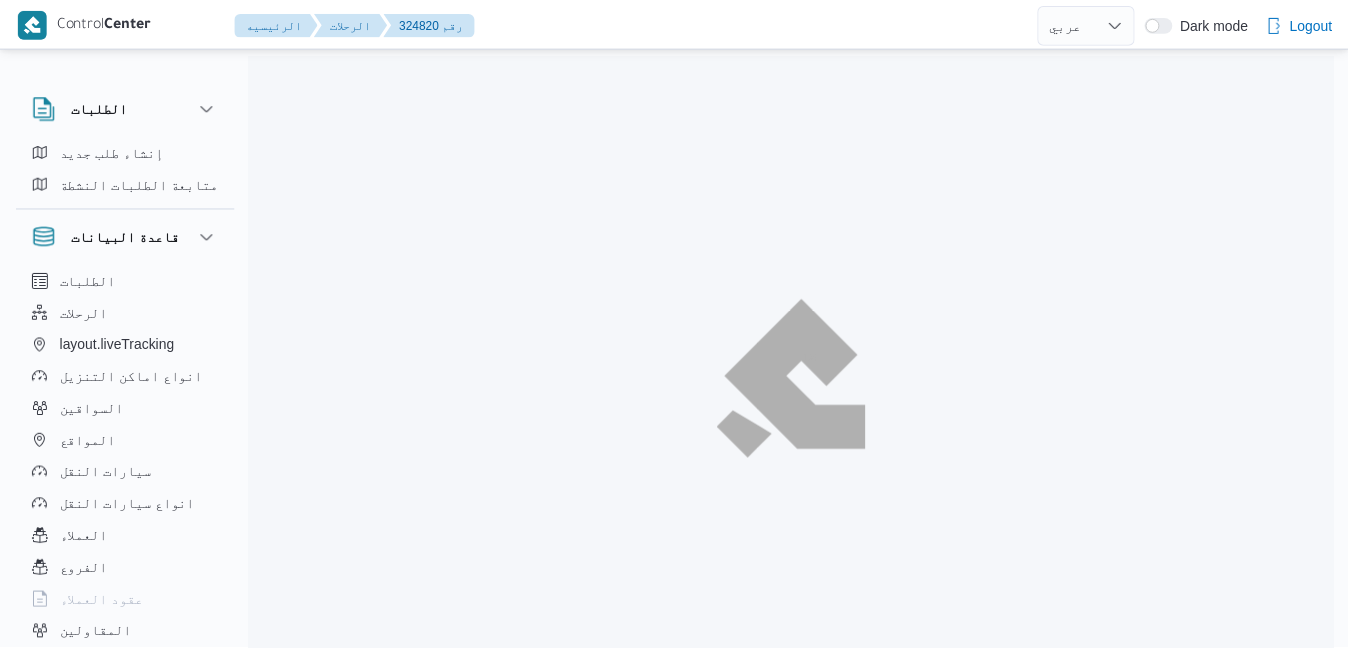 scroll, scrollTop: 0, scrollLeft: 0, axis: both 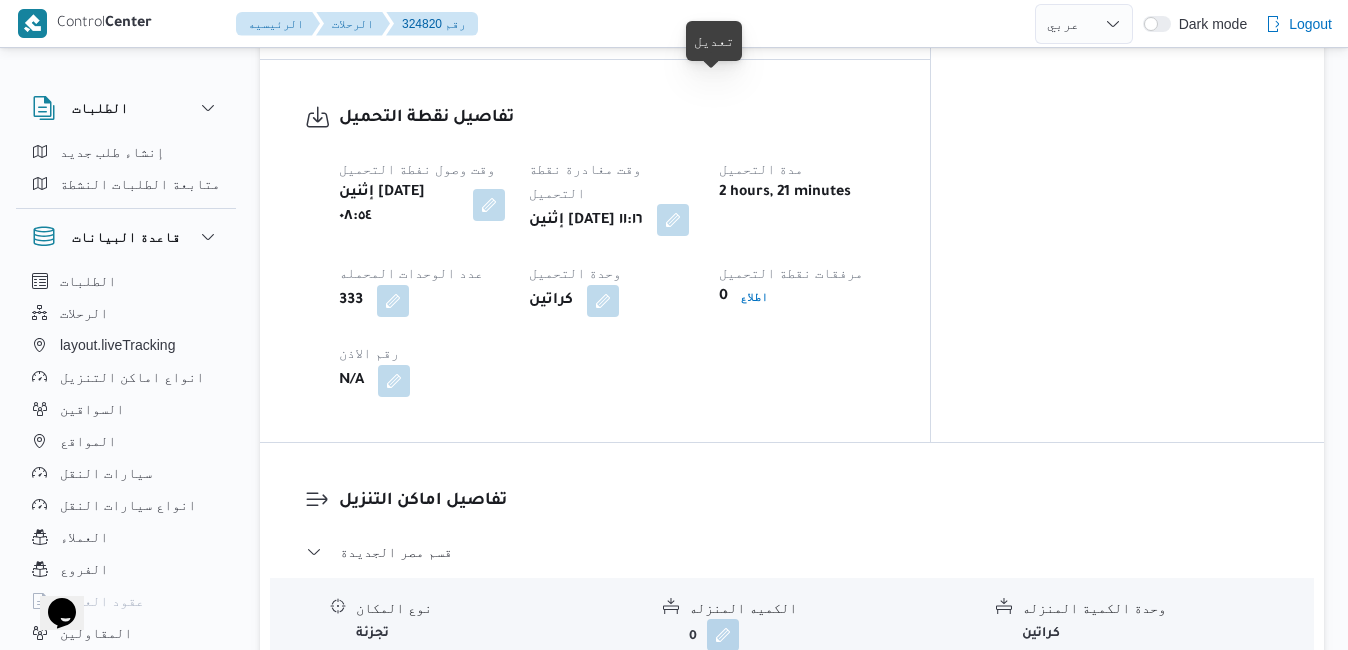 click at bounding box center [673, 220] 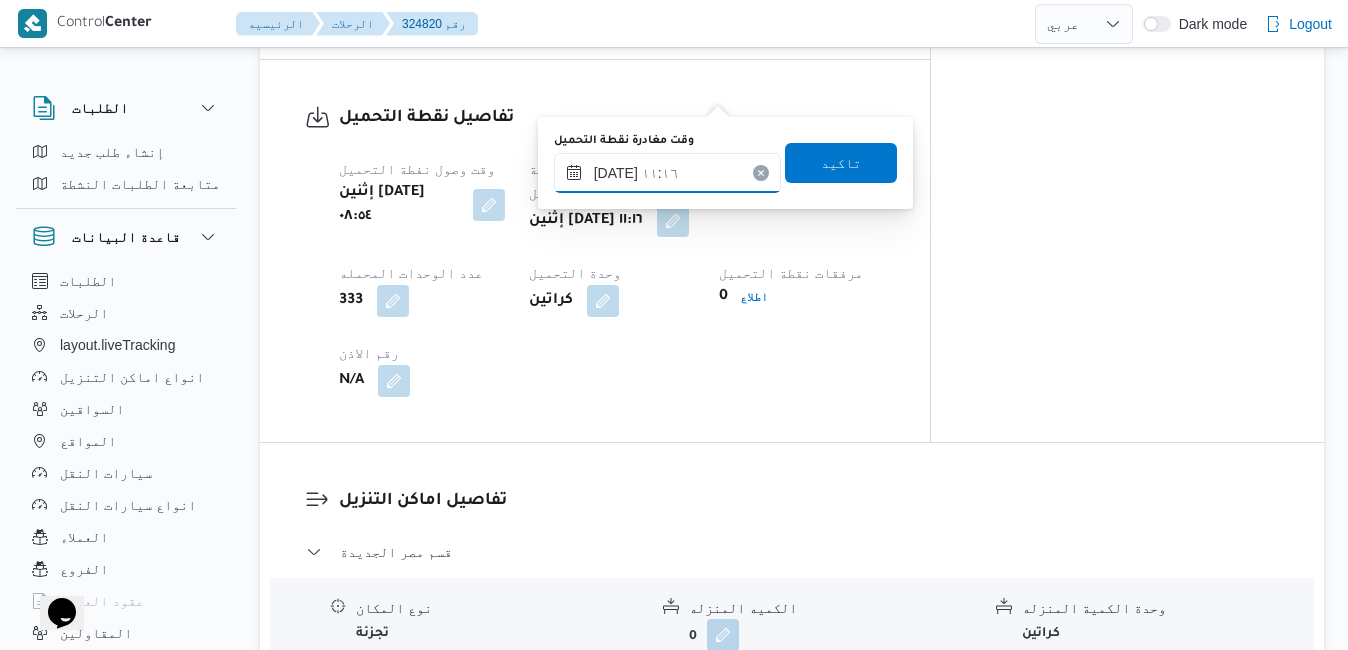 click on "[DATE] ١١:١٦" at bounding box center [667, 173] 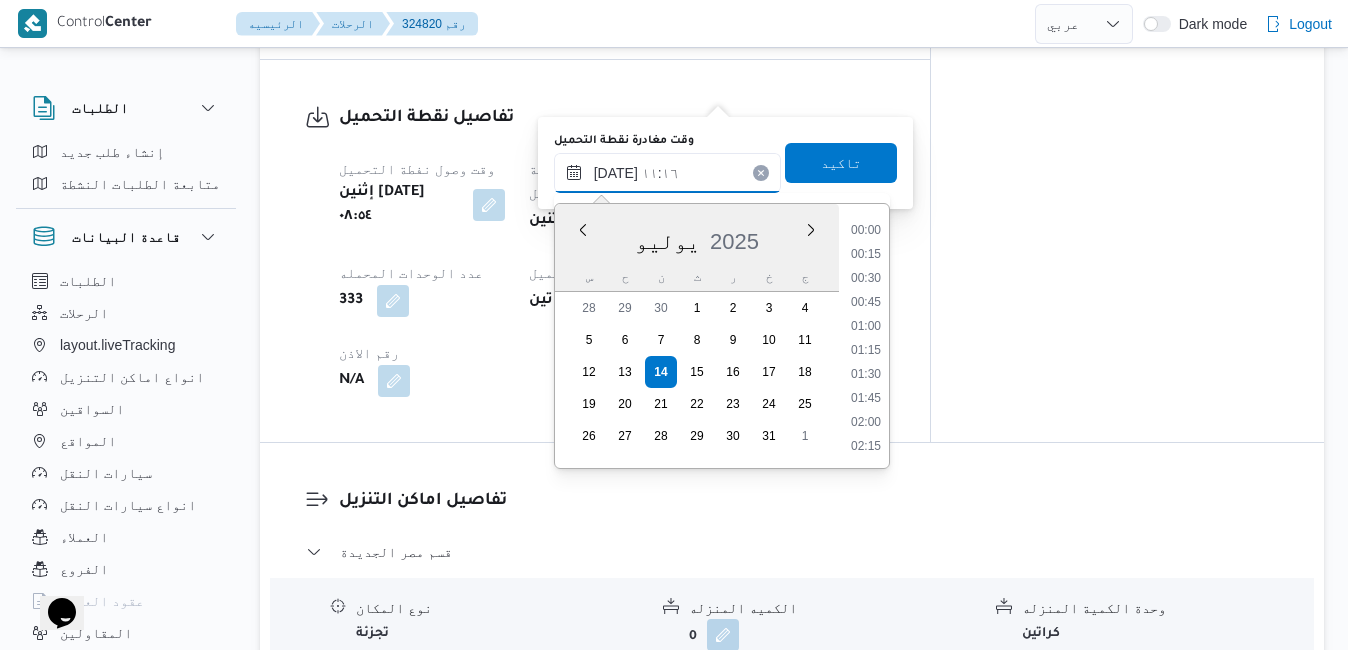 scroll, scrollTop: 958, scrollLeft: 0, axis: vertical 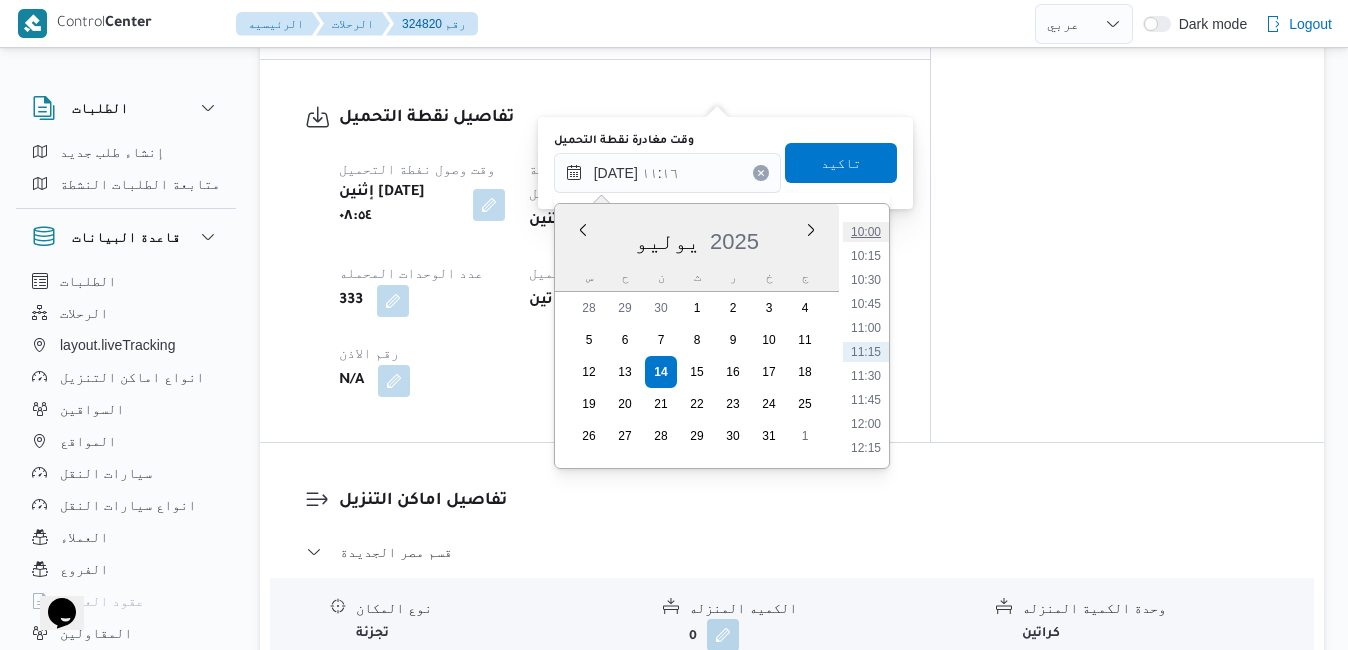 click on "10:00" at bounding box center (866, 232) 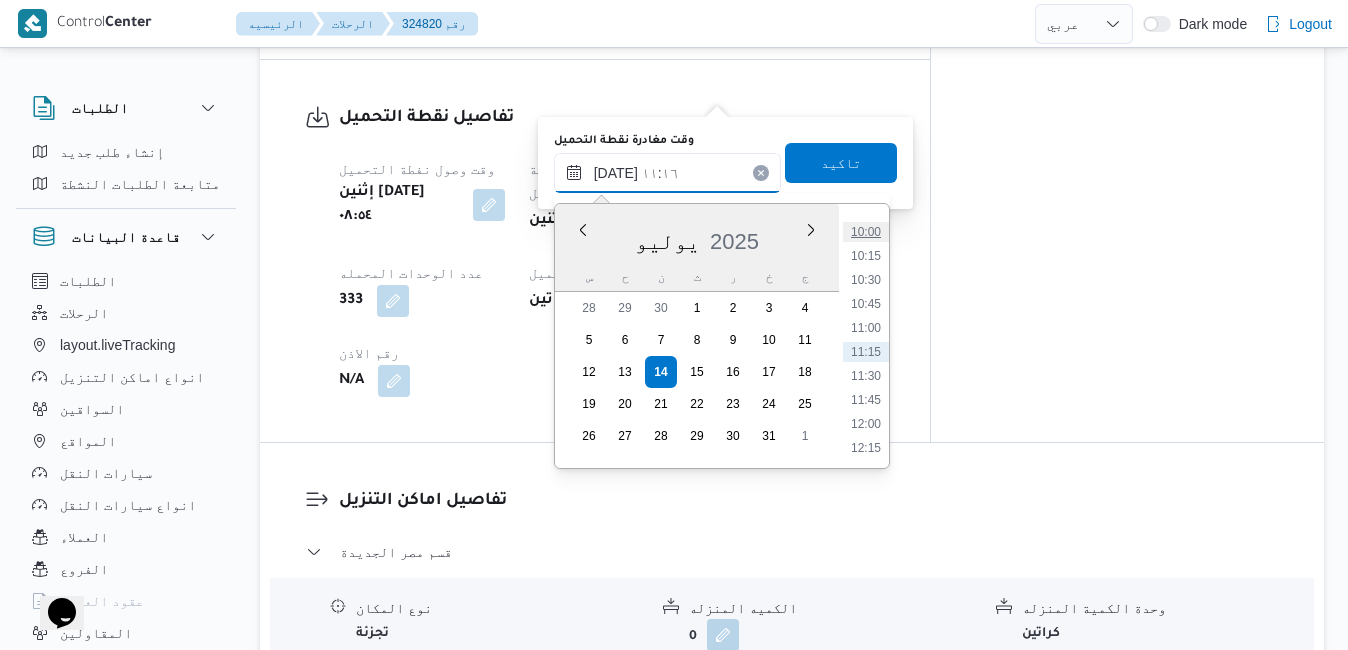 type on "[DATE] ١٠:٠٠" 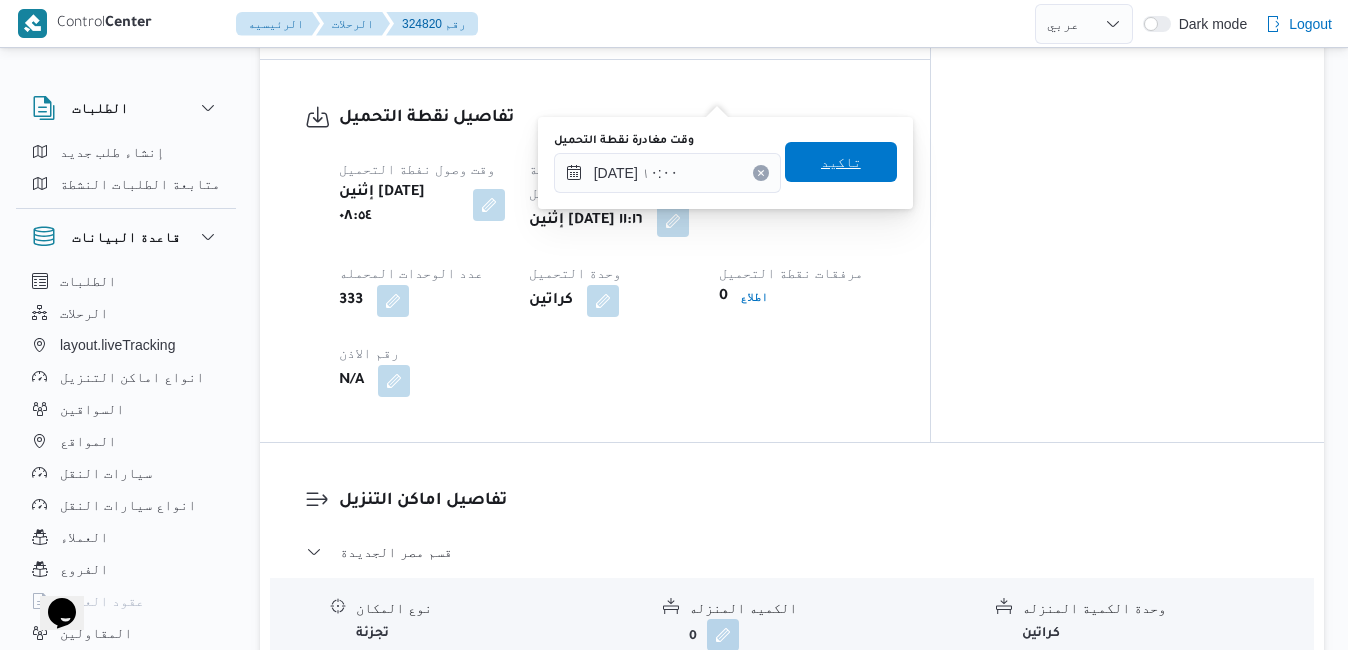 click on "تاكيد" at bounding box center (841, 162) 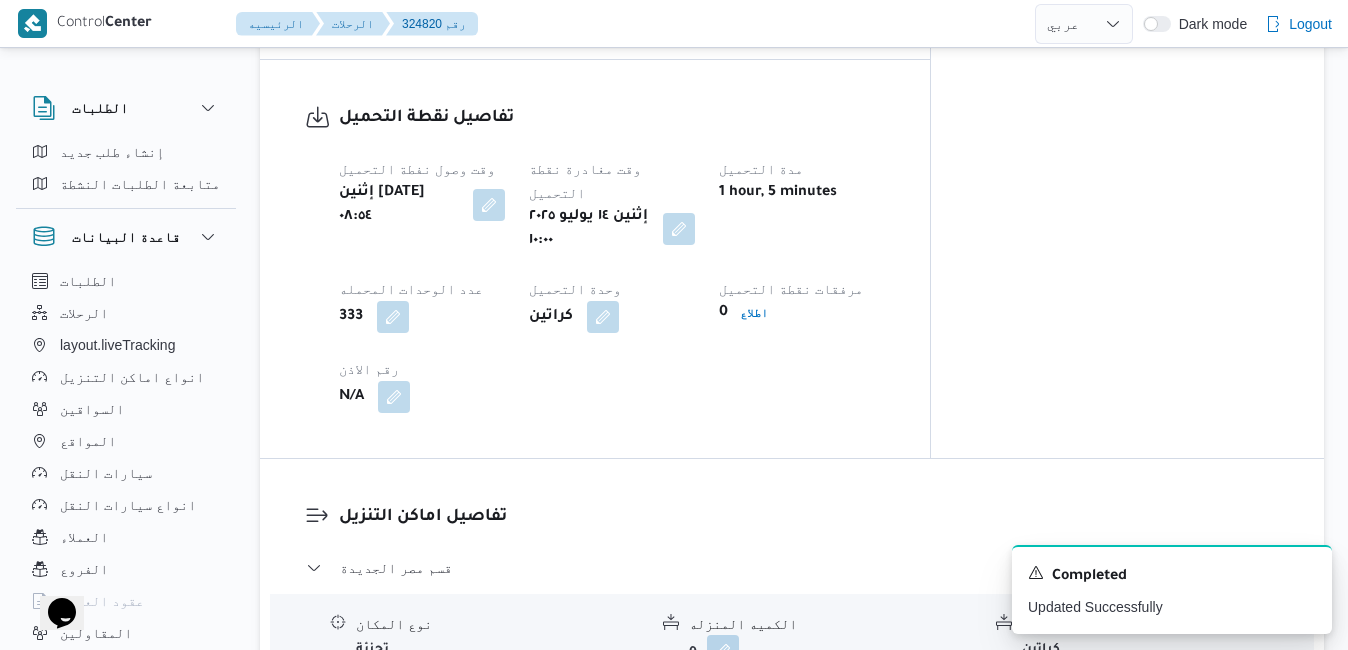 click at bounding box center (817, 719) 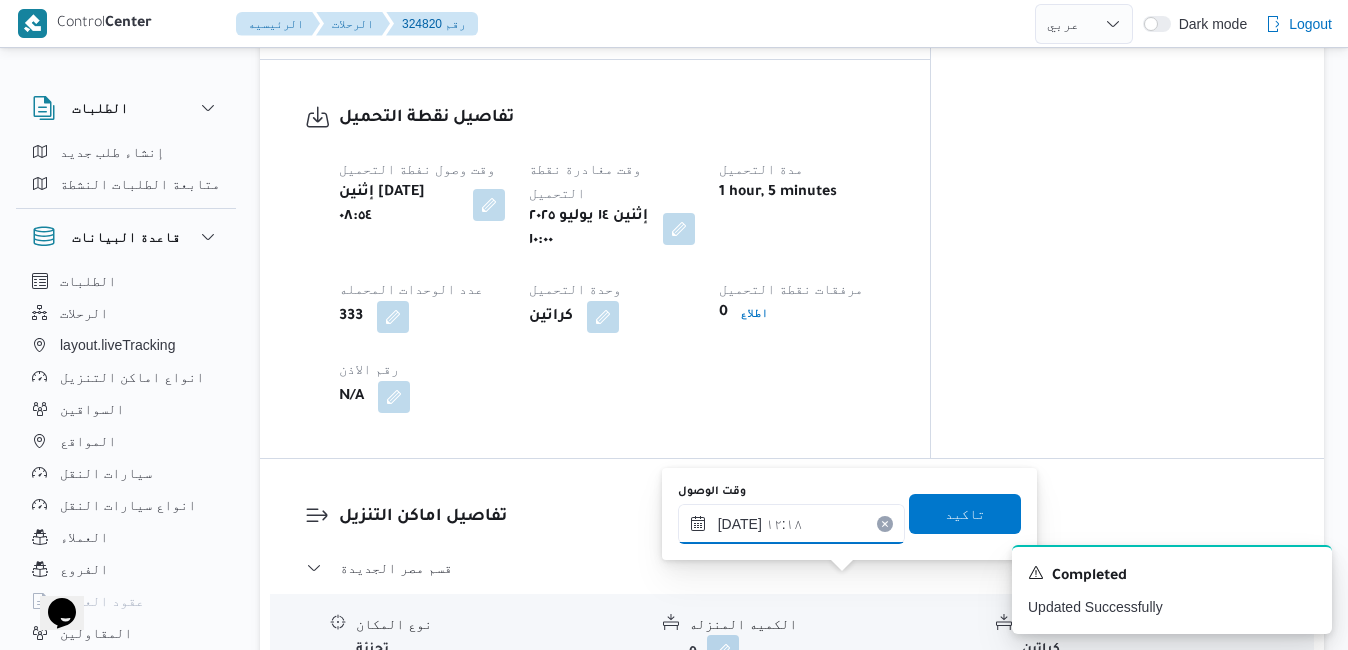 click on "١٤/٠٧/٢٠٢٥ ١٢:١٨" at bounding box center [791, 524] 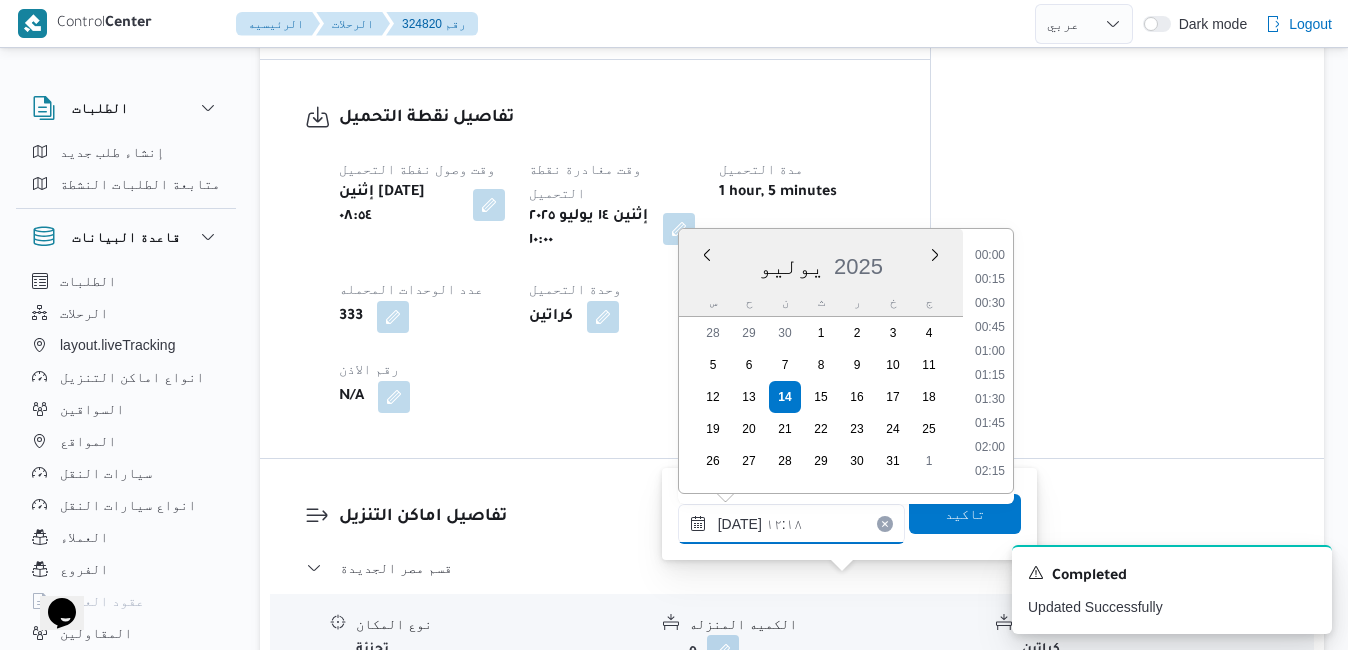 scroll, scrollTop: 1054, scrollLeft: 0, axis: vertical 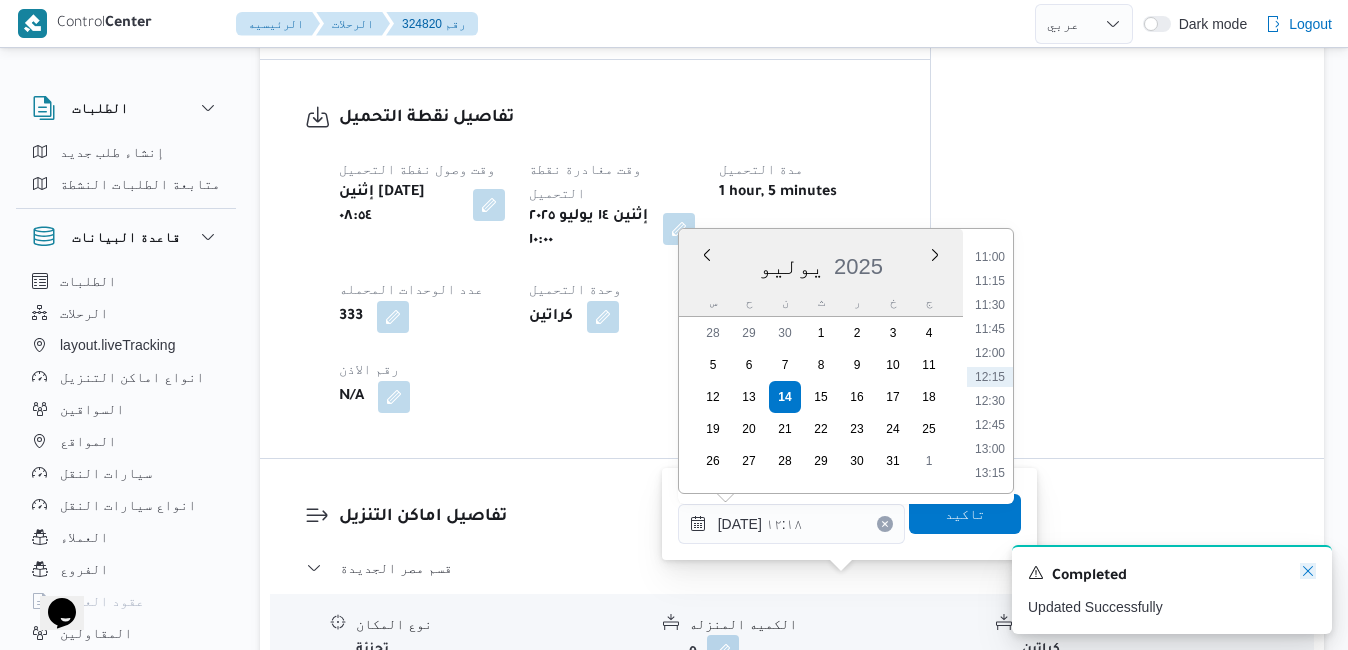click 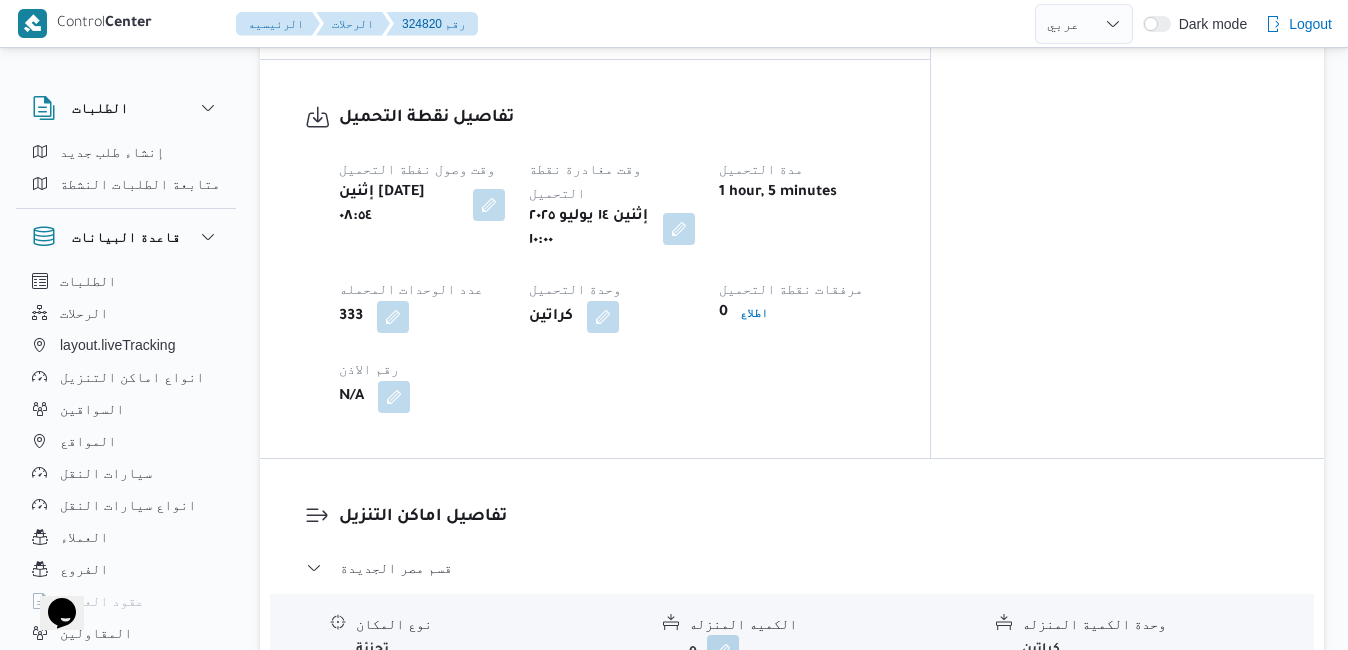 click at bounding box center [817, 719] 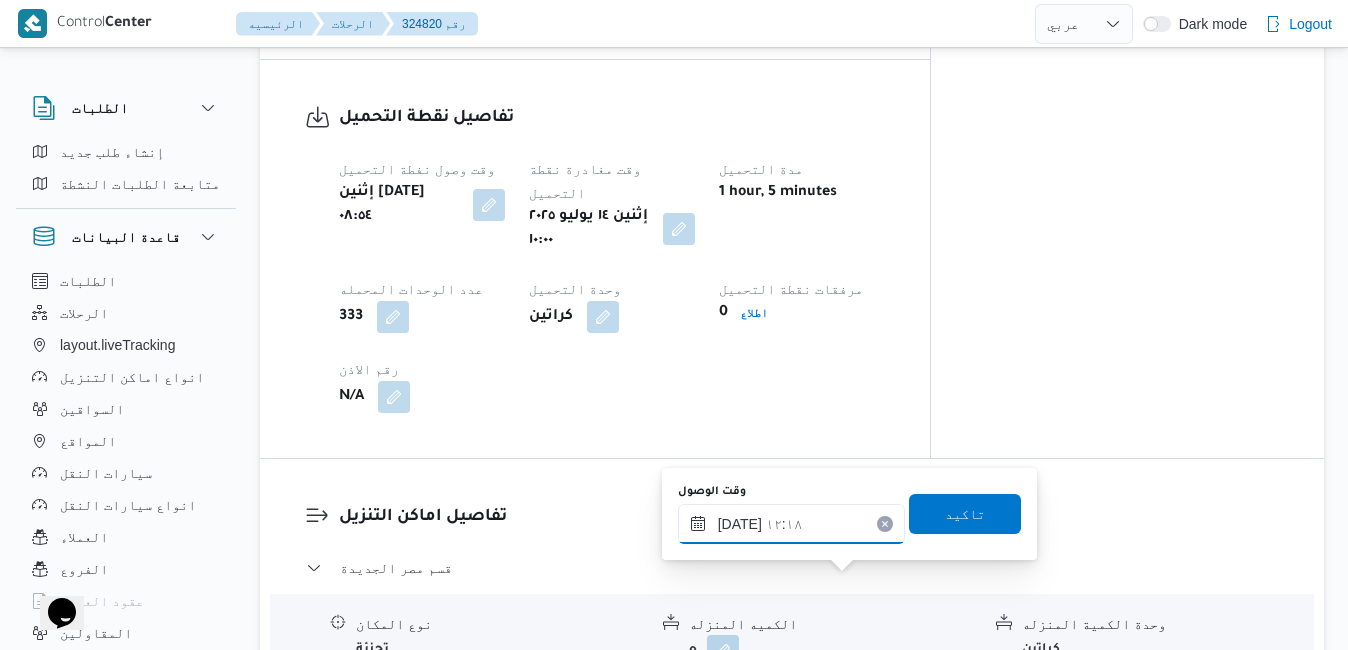 click on "١٤/٠٧/٢٠٢٥ ١٢:١٨" at bounding box center [791, 524] 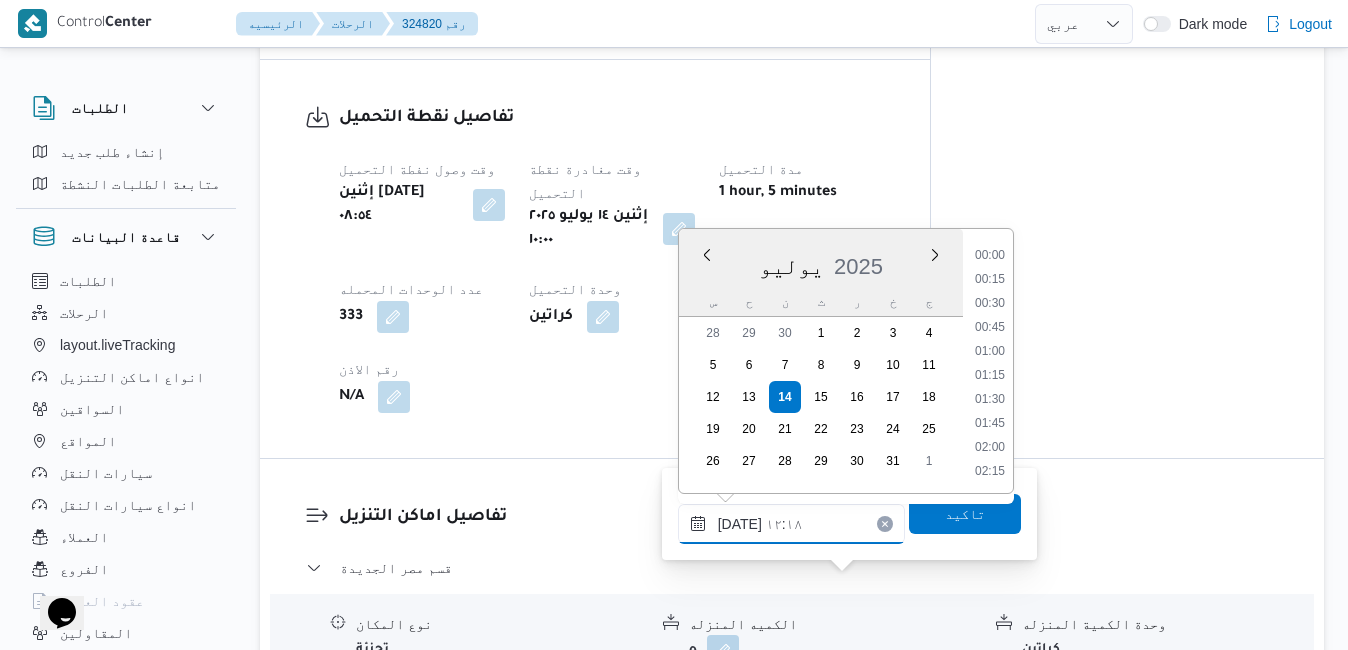 scroll, scrollTop: 1054, scrollLeft: 0, axis: vertical 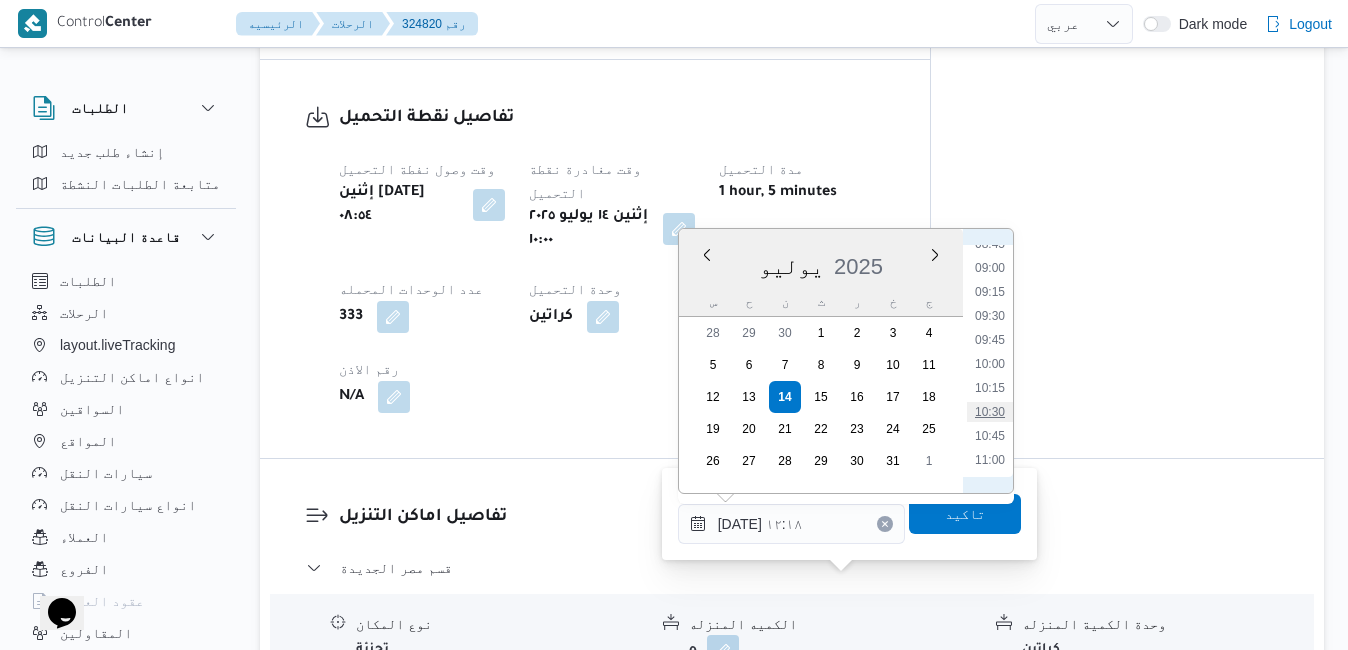 click on "10:30" at bounding box center [990, 412] 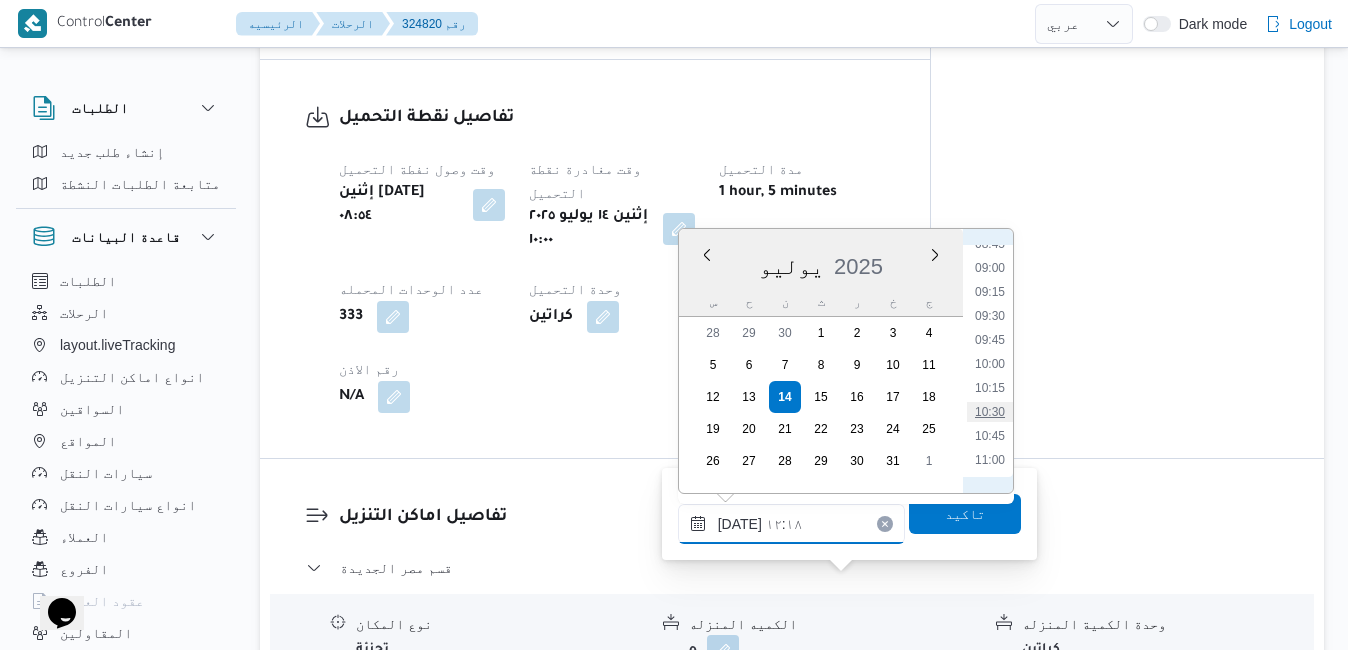type on "١٤/٠٧/٢٠٢٥ ١٠:٣٠" 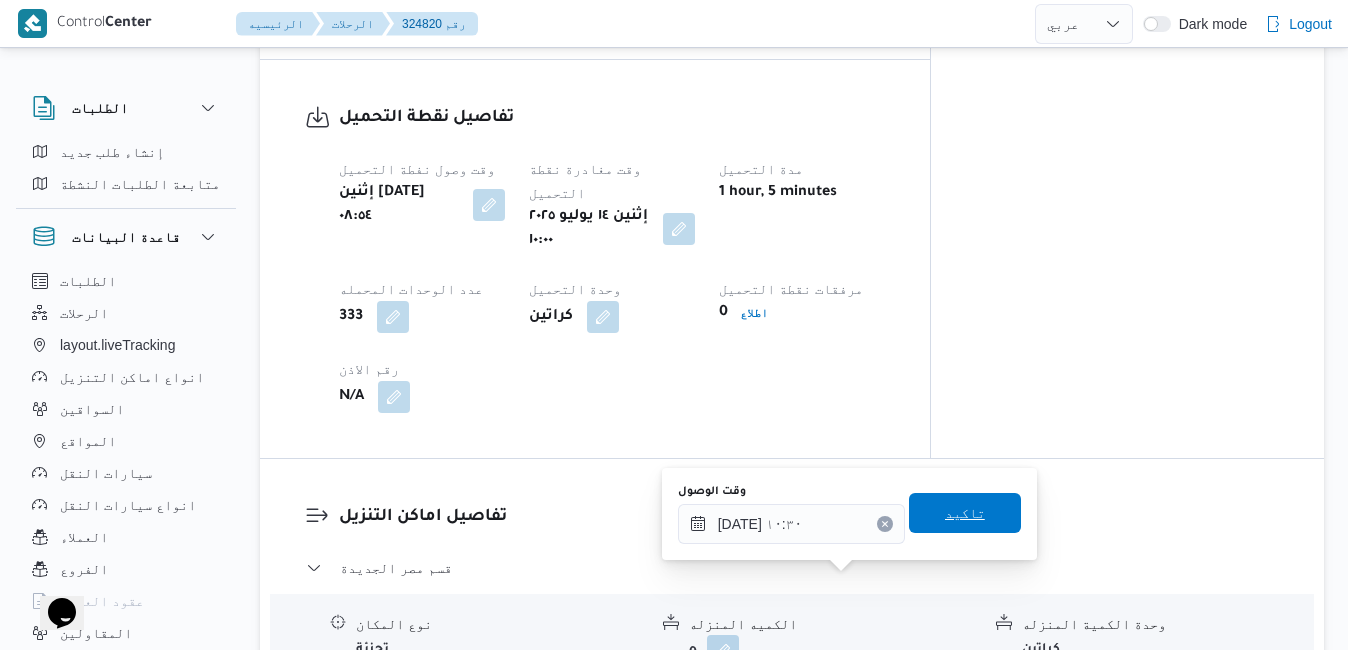 click on "تاكيد" at bounding box center [965, 513] 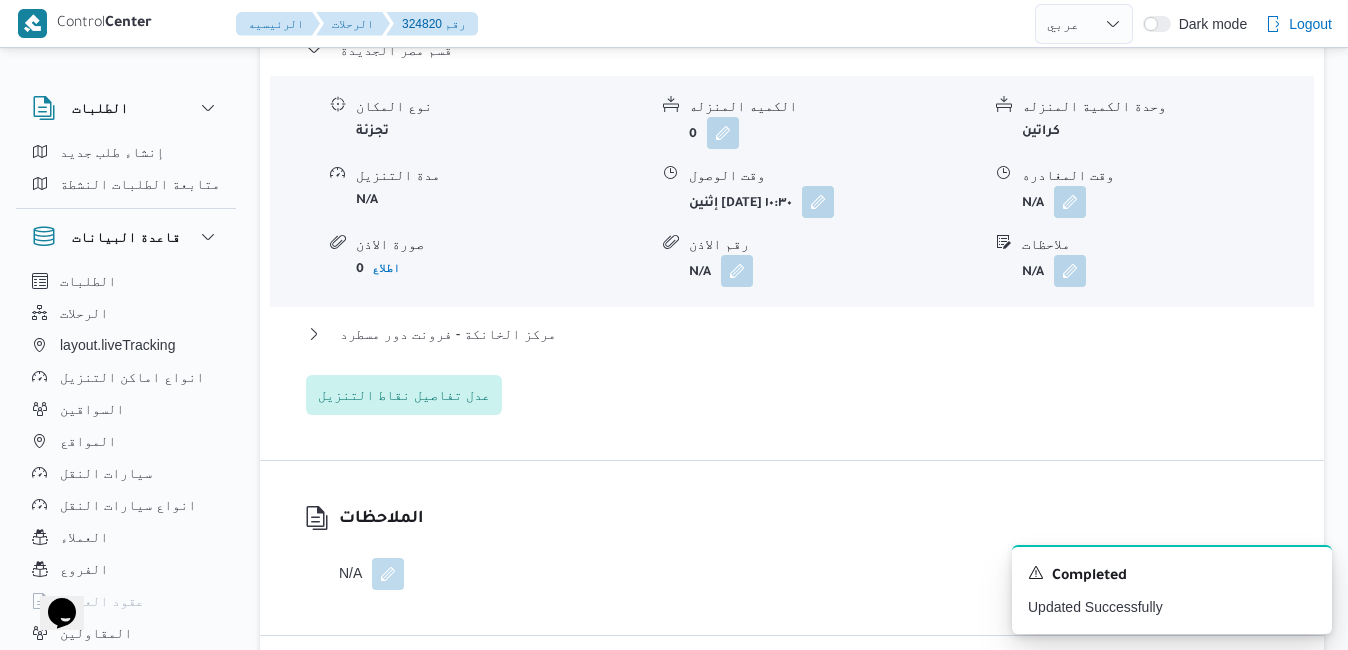 scroll, scrollTop: 2000, scrollLeft: 0, axis: vertical 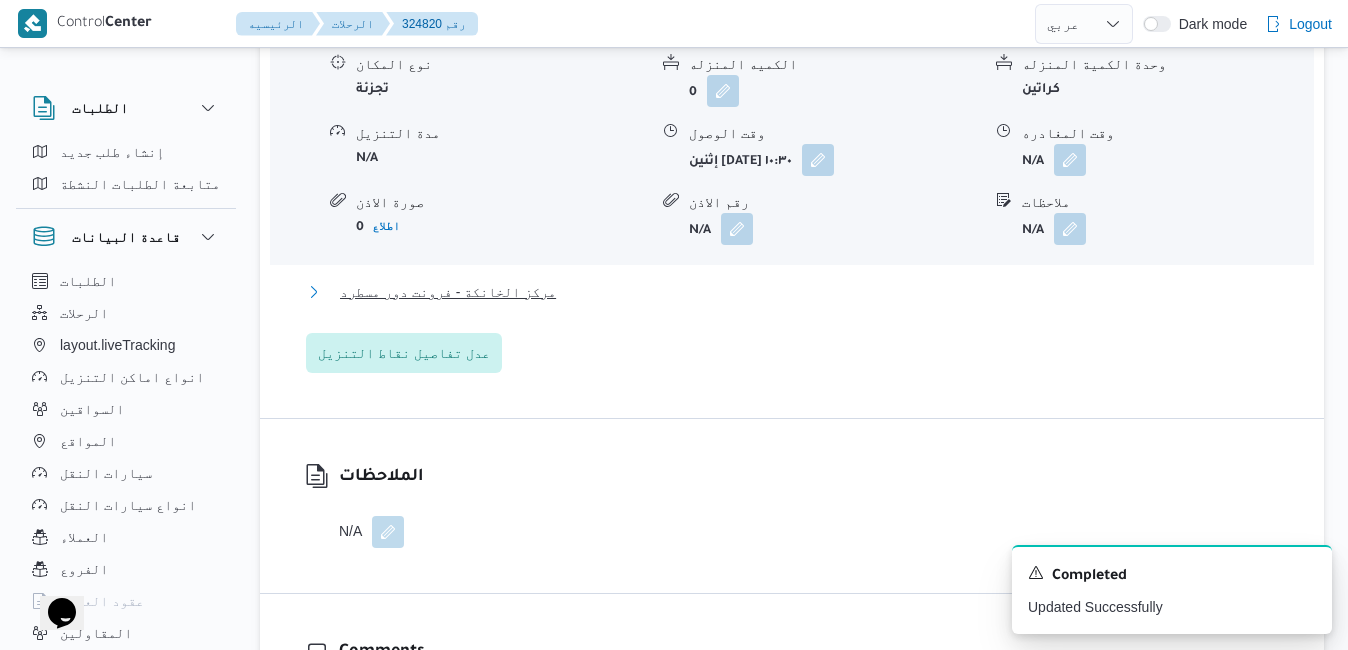 click on "مركز الخانكة -
فرونت دور مسطرد" at bounding box center (792, 292) 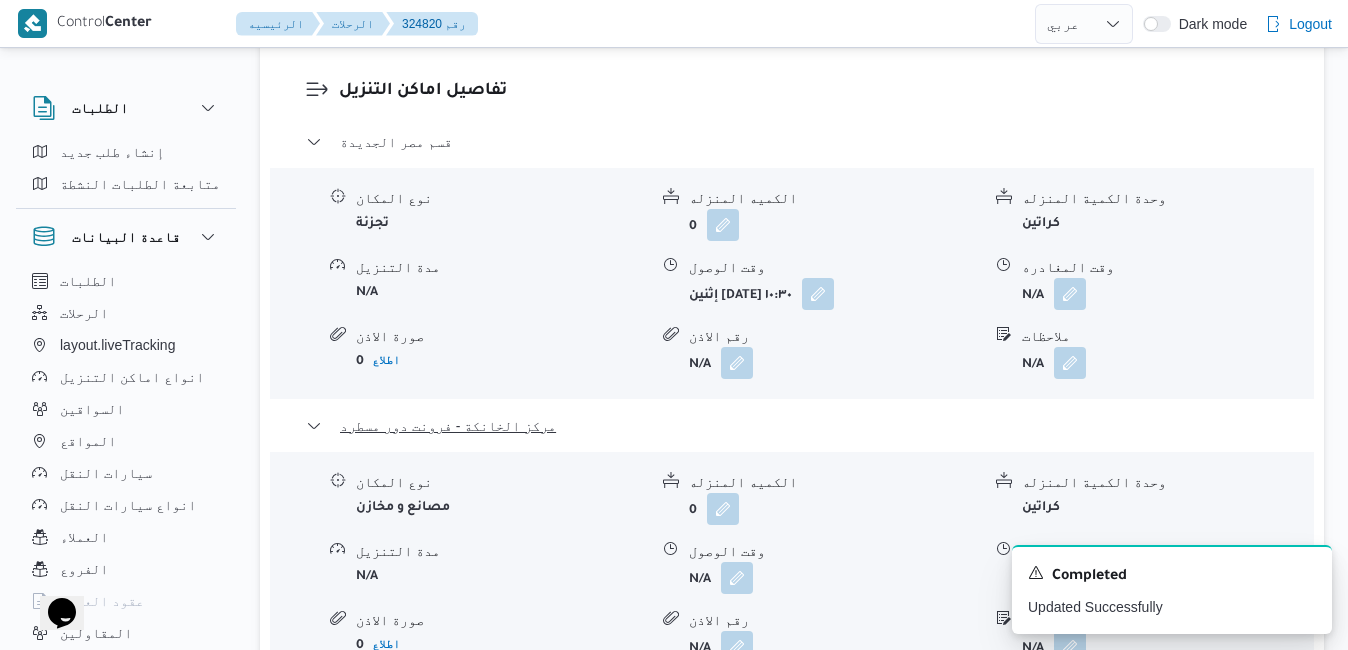 scroll, scrollTop: 1840, scrollLeft: 0, axis: vertical 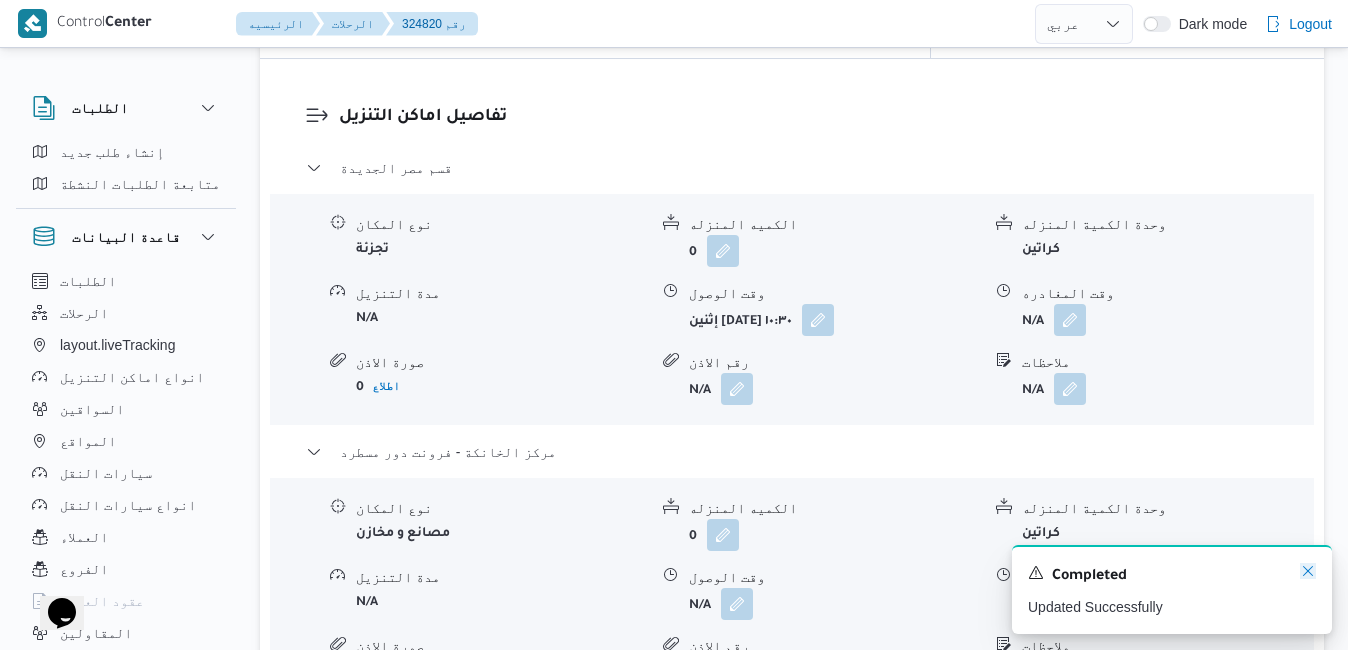 click 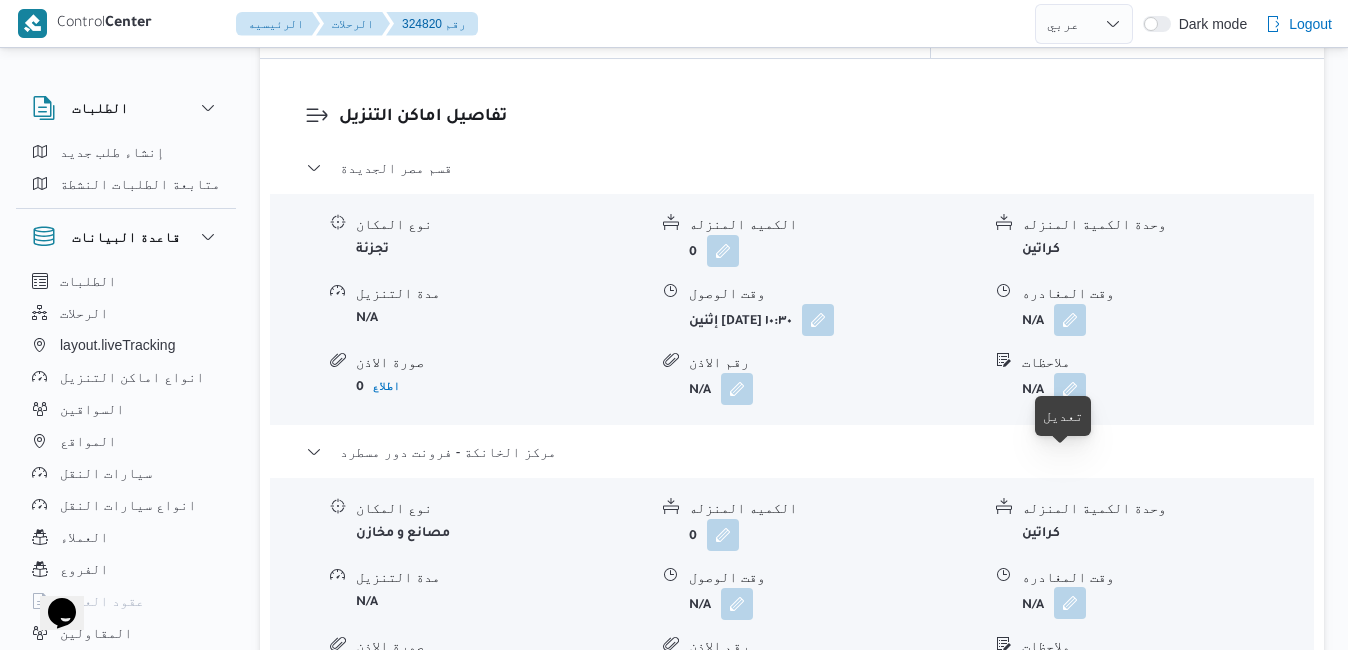 click at bounding box center (1070, 603) 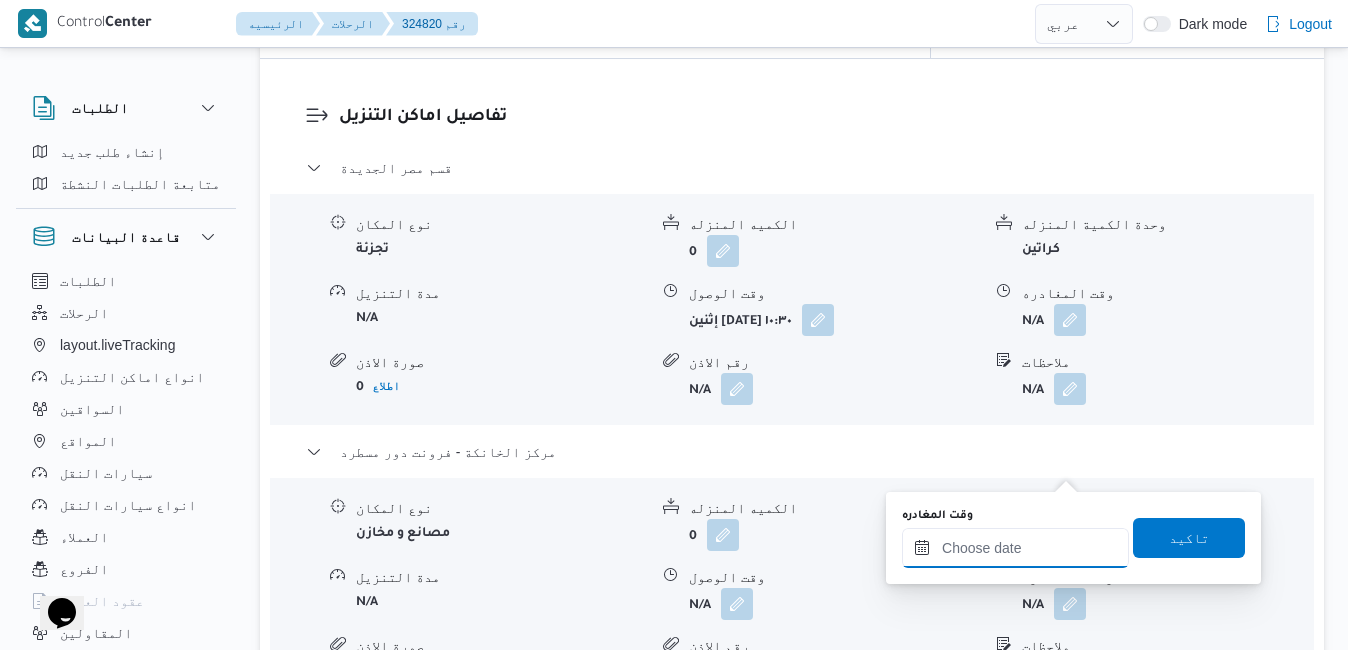 click on "وقت المغادره" at bounding box center (1015, 548) 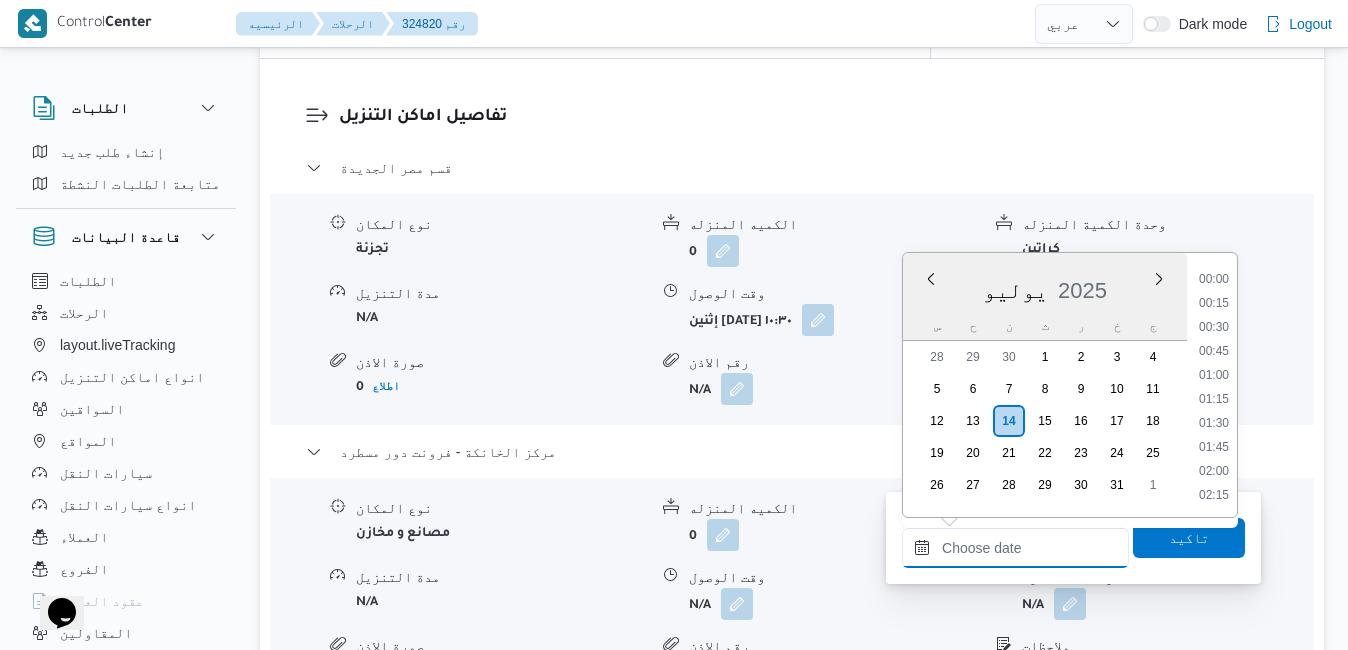 scroll, scrollTop: 1750, scrollLeft: 0, axis: vertical 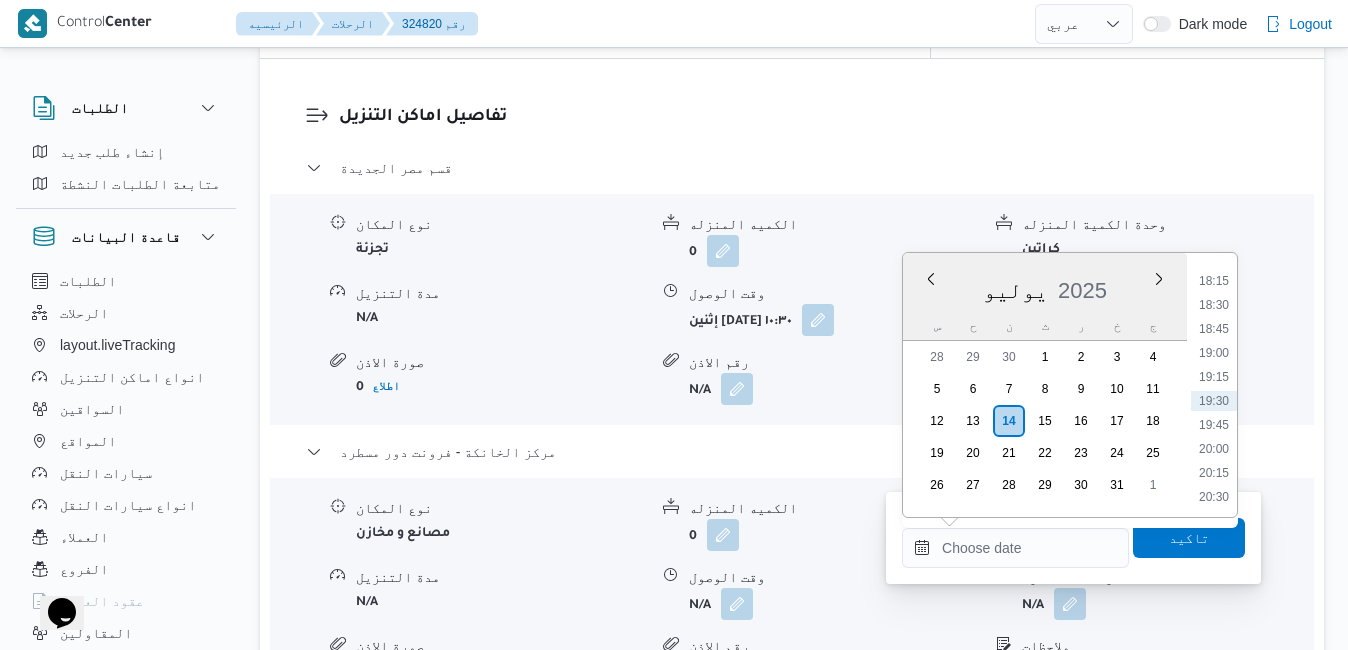 click on "يوليو 2025" at bounding box center (1045, 286) 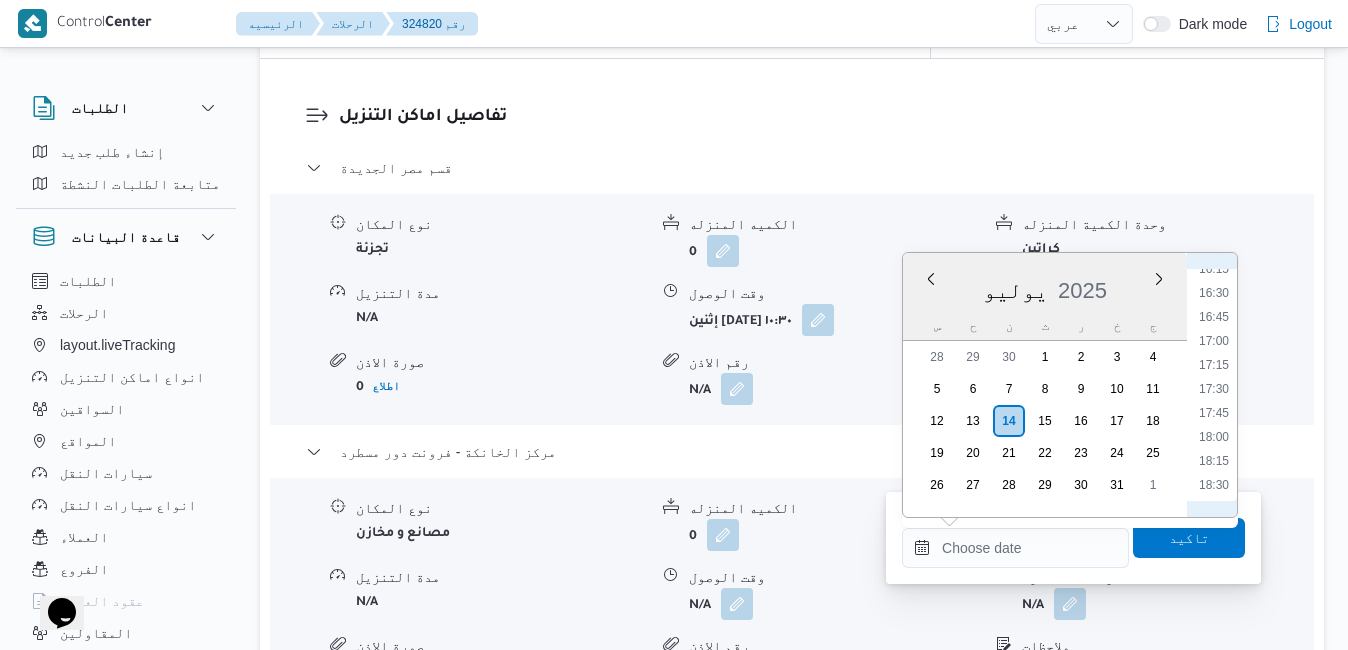 scroll, scrollTop: 1547, scrollLeft: 0, axis: vertical 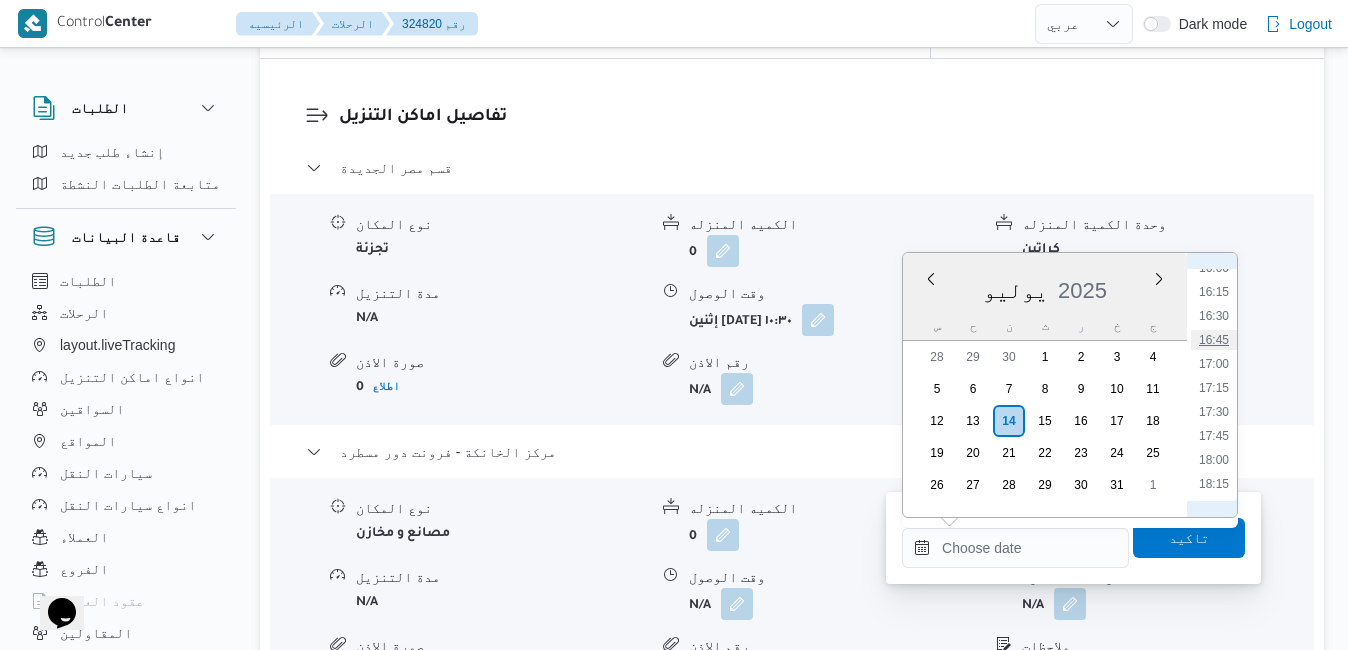 click on "16:45" at bounding box center [1214, 340] 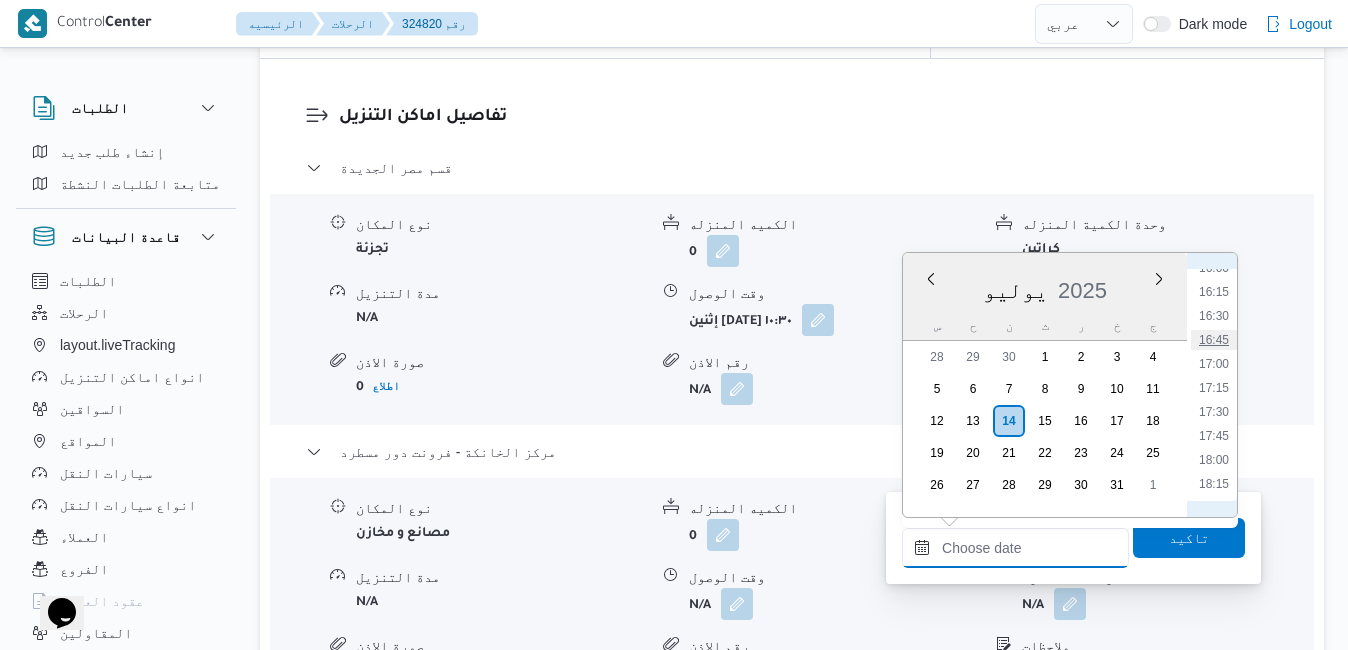 type on "١٤/٠٧/٢٠٢٥ ١٦:٤٥" 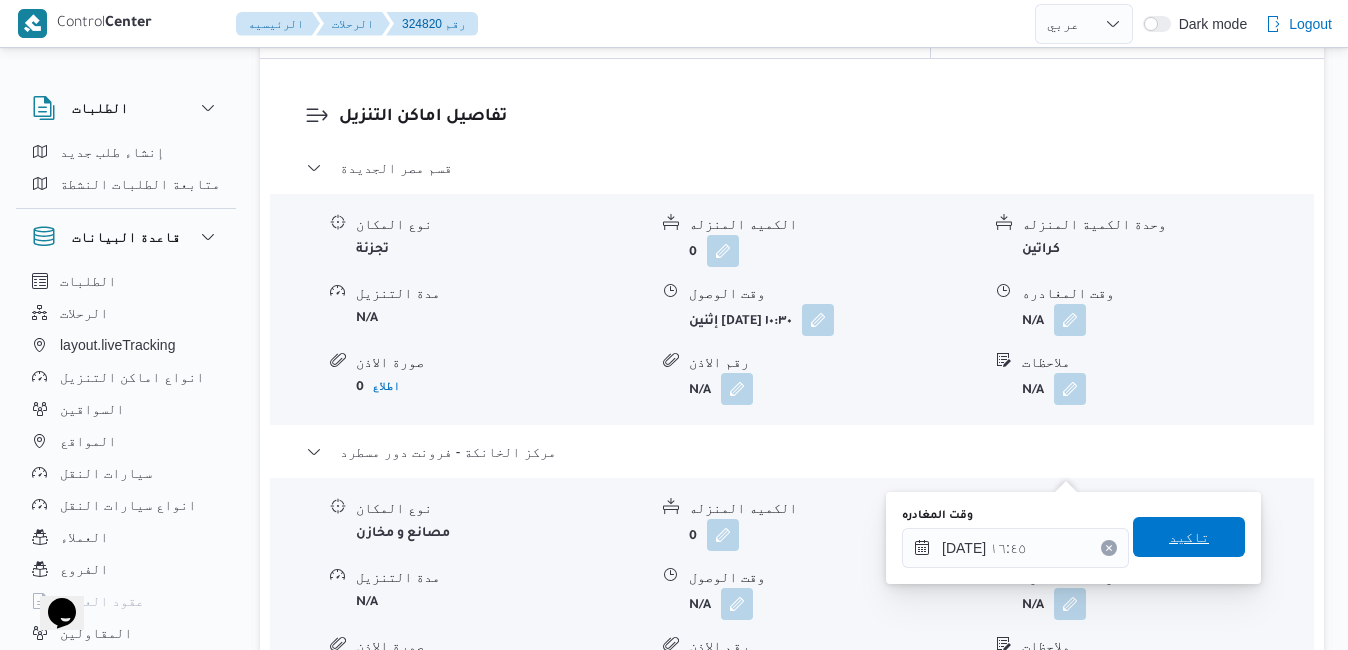 click on "تاكيد" at bounding box center (1189, 537) 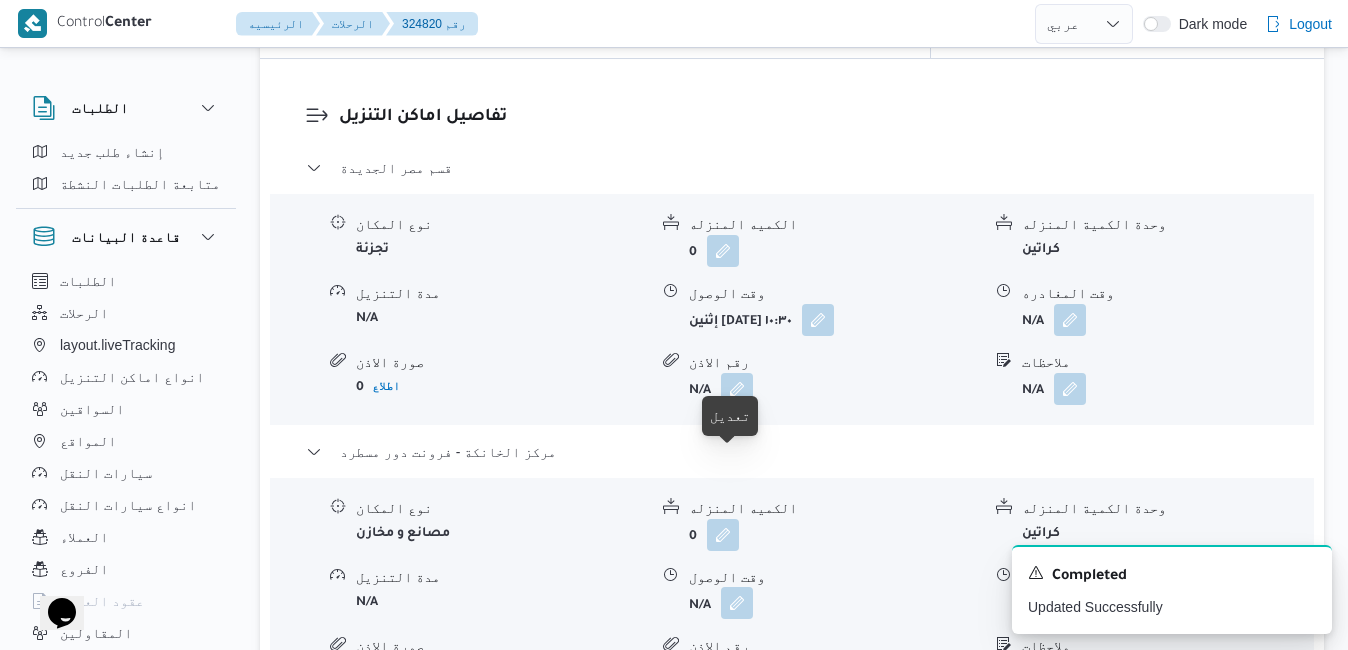 click at bounding box center (737, 603) 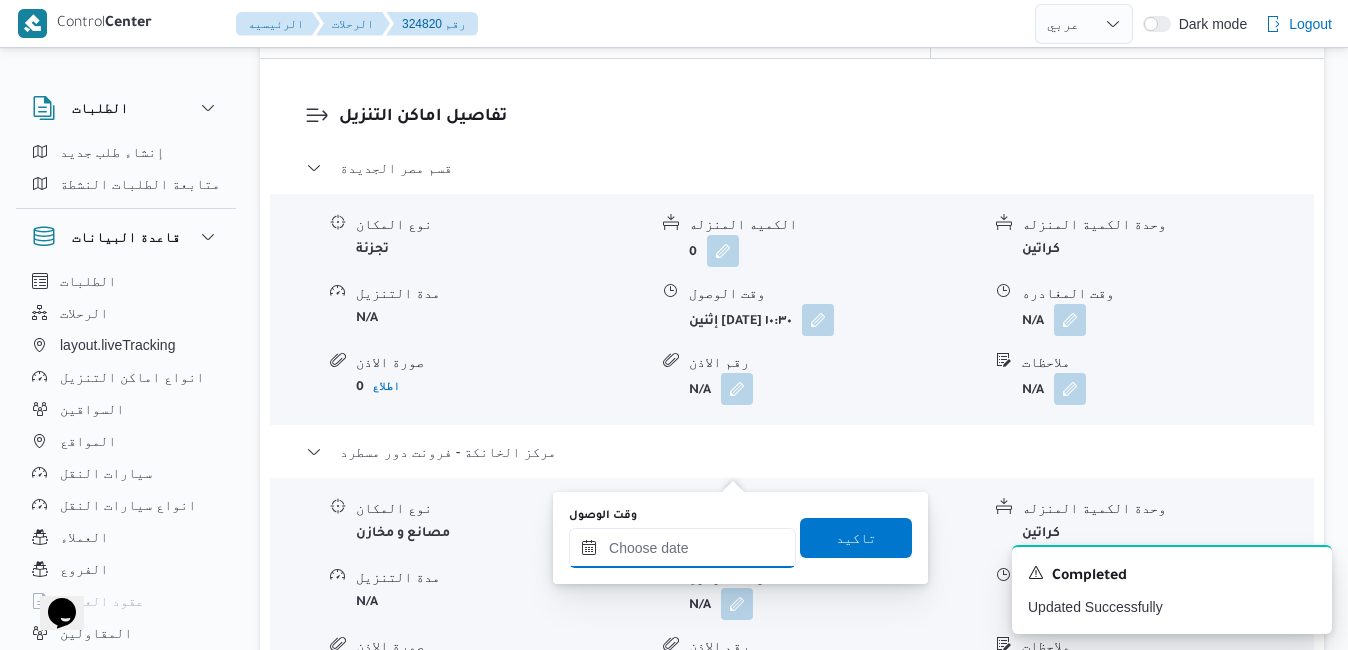 click on "وقت الوصول" at bounding box center (682, 548) 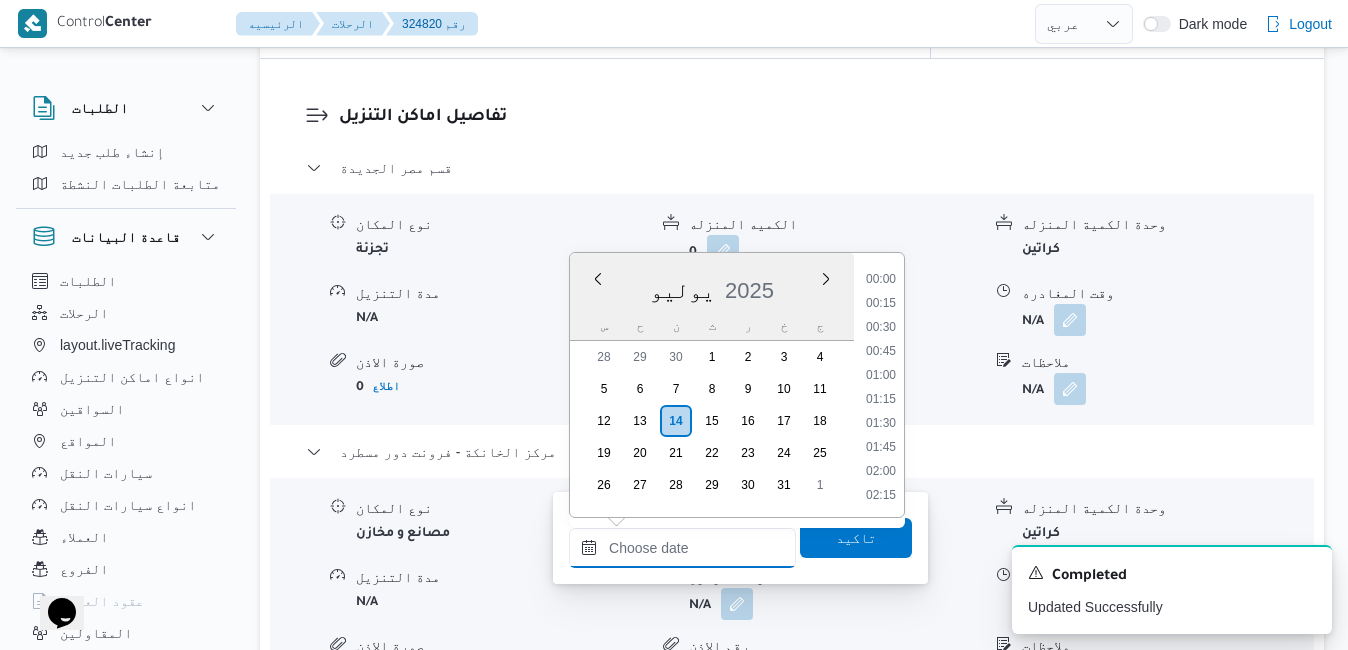 scroll, scrollTop: 1750, scrollLeft: 0, axis: vertical 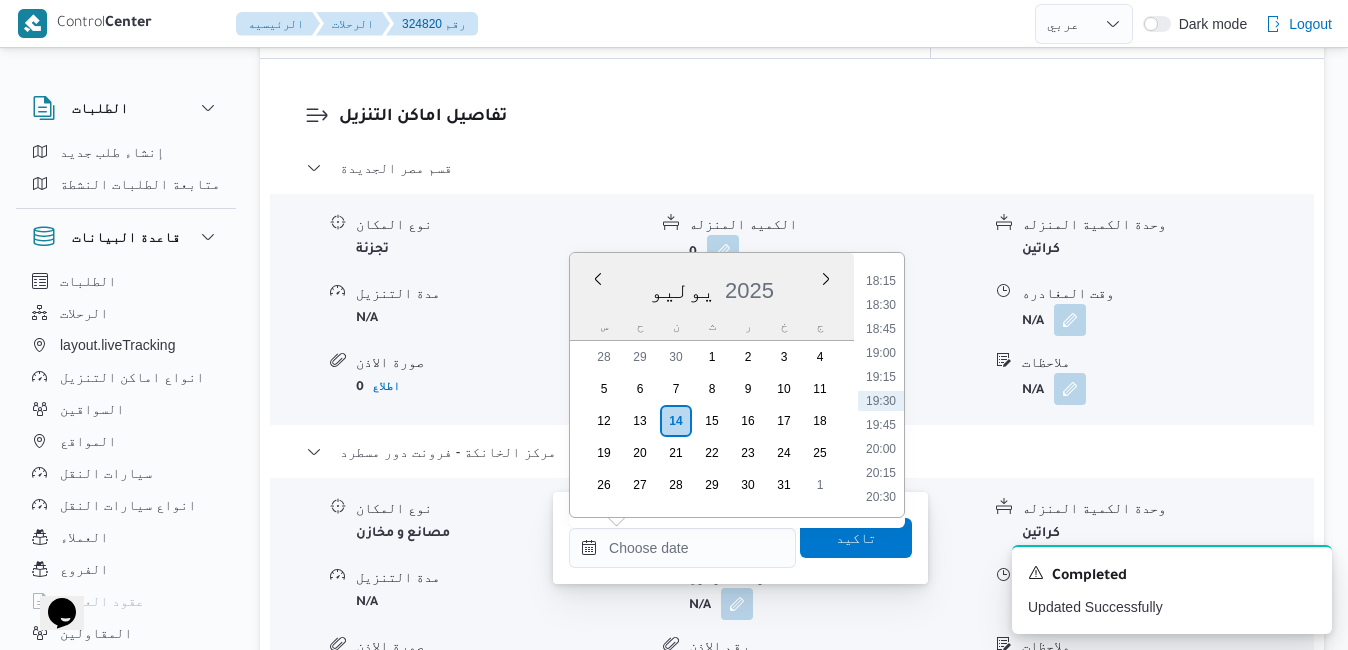 click on "يوليو 2025" at bounding box center (712, 286) 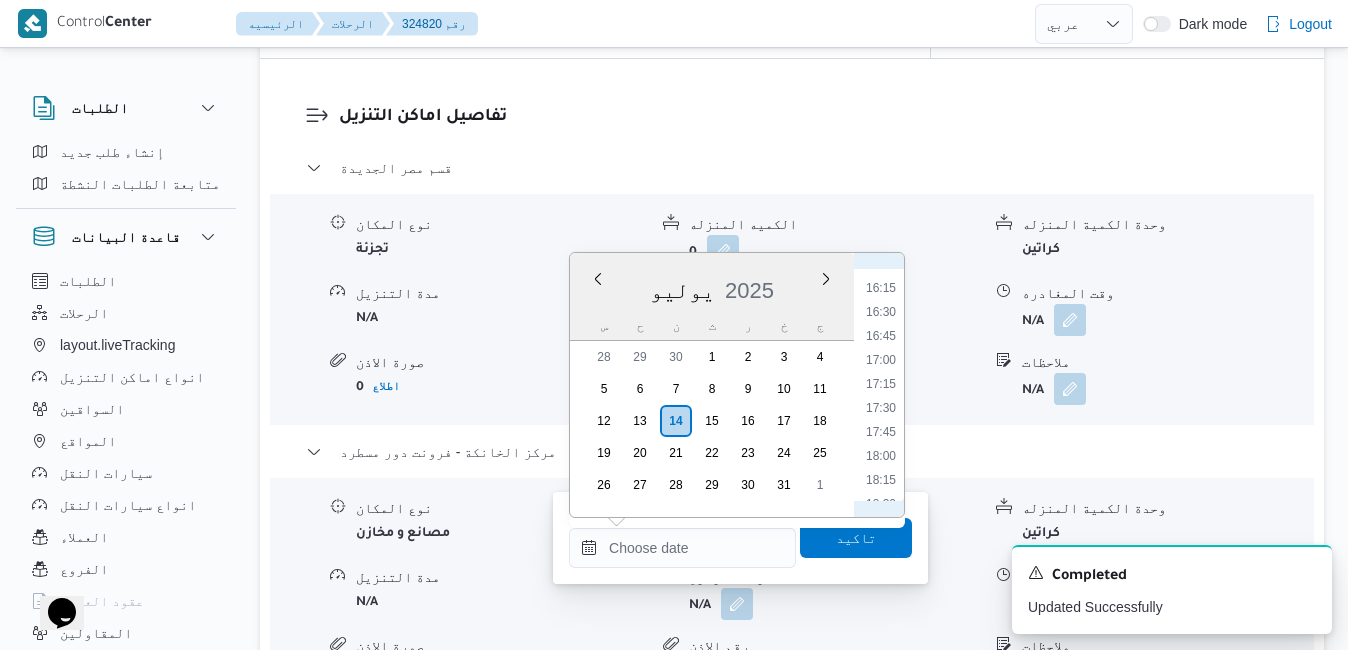scroll, scrollTop: 1547, scrollLeft: 0, axis: vertical 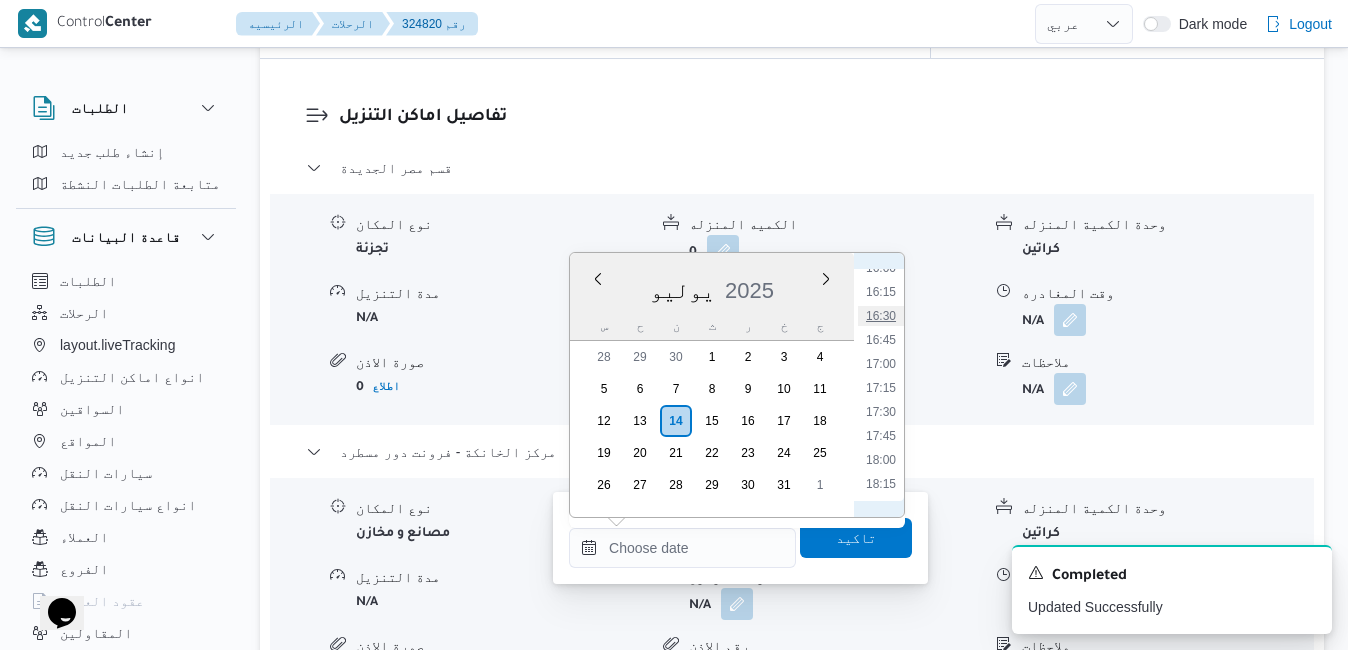 click on "16:30" at bounding box center (881, 316) 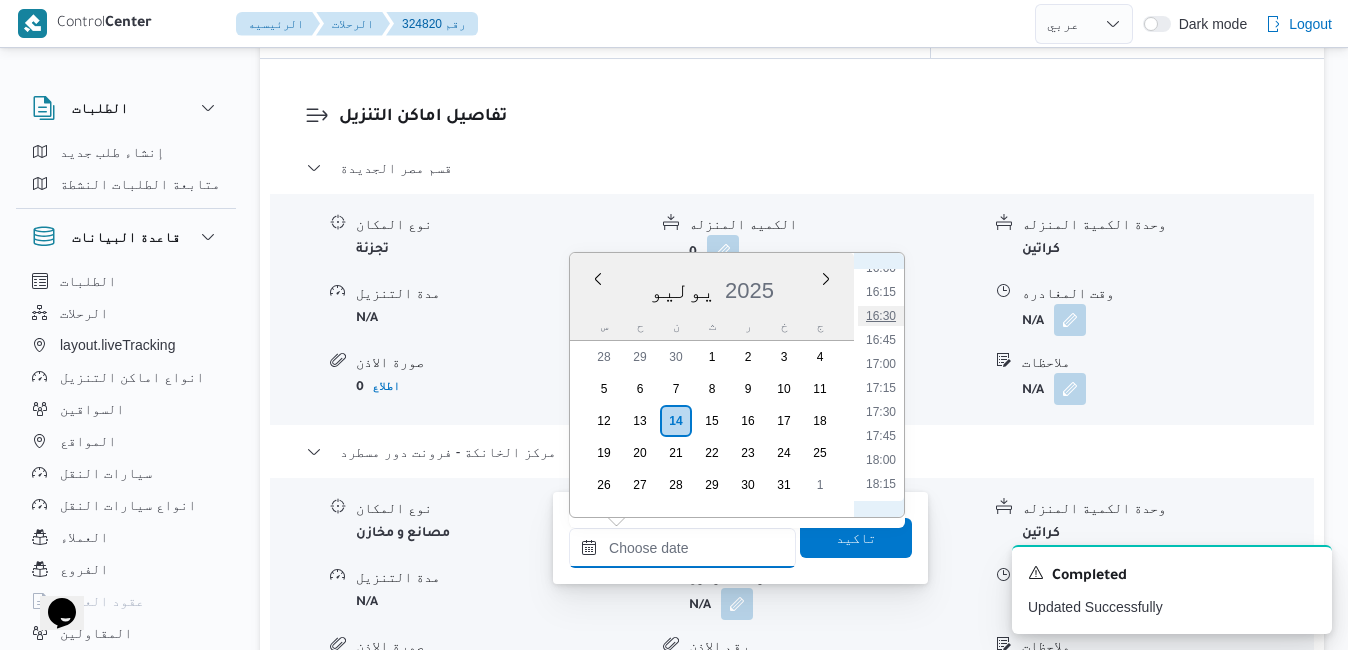 type on "١٤/٠٧/٢٠٢٥ ١٦:٣٠" 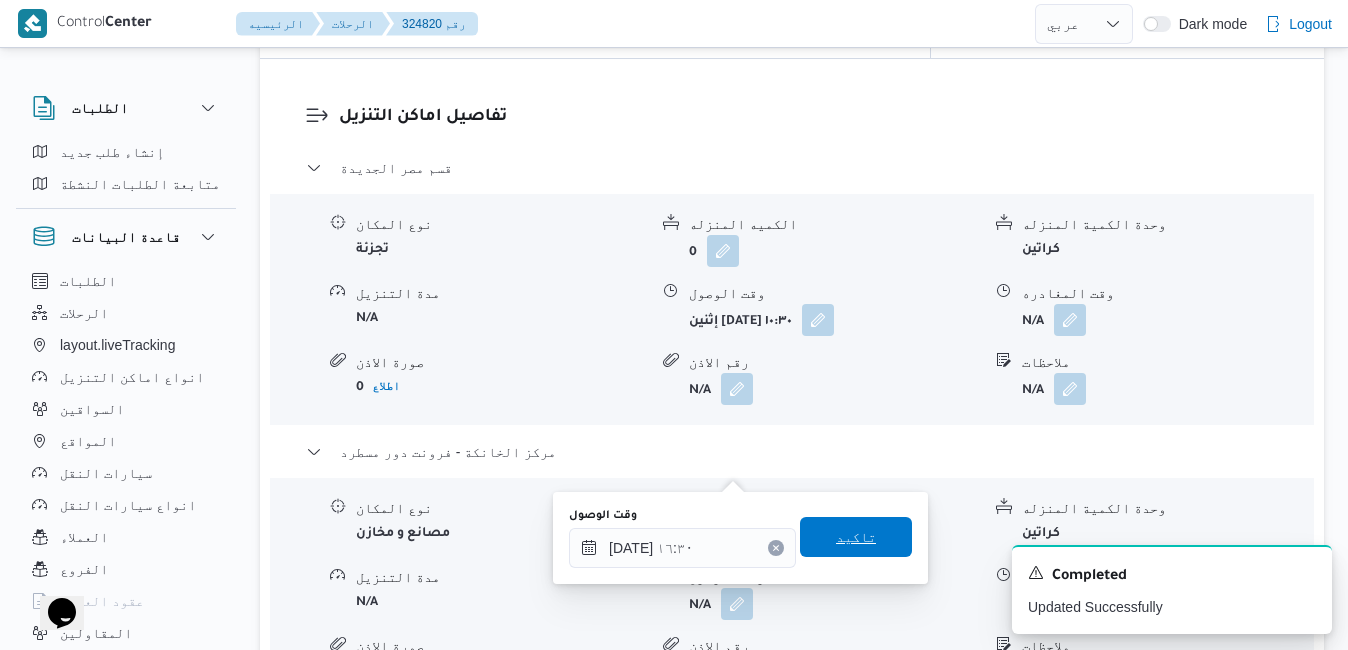 click on "تاكيد" at bounding box center (856, 537) 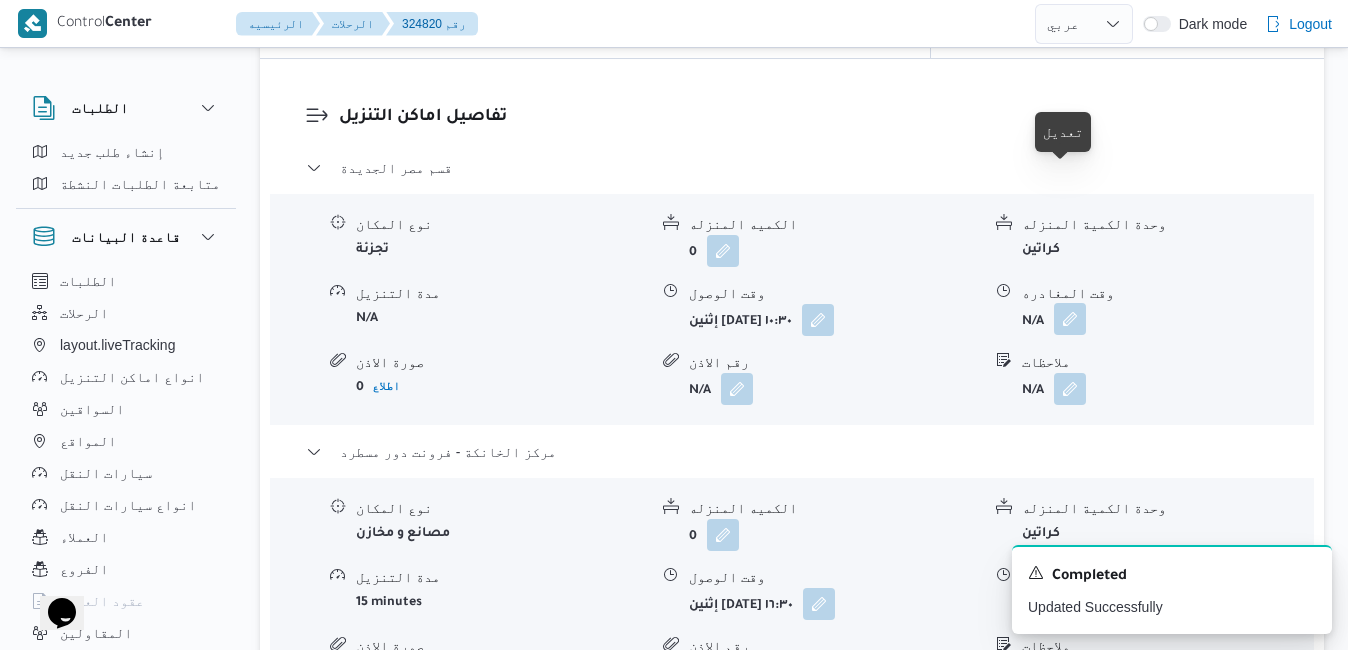 click at bounding box center (1070, 319) 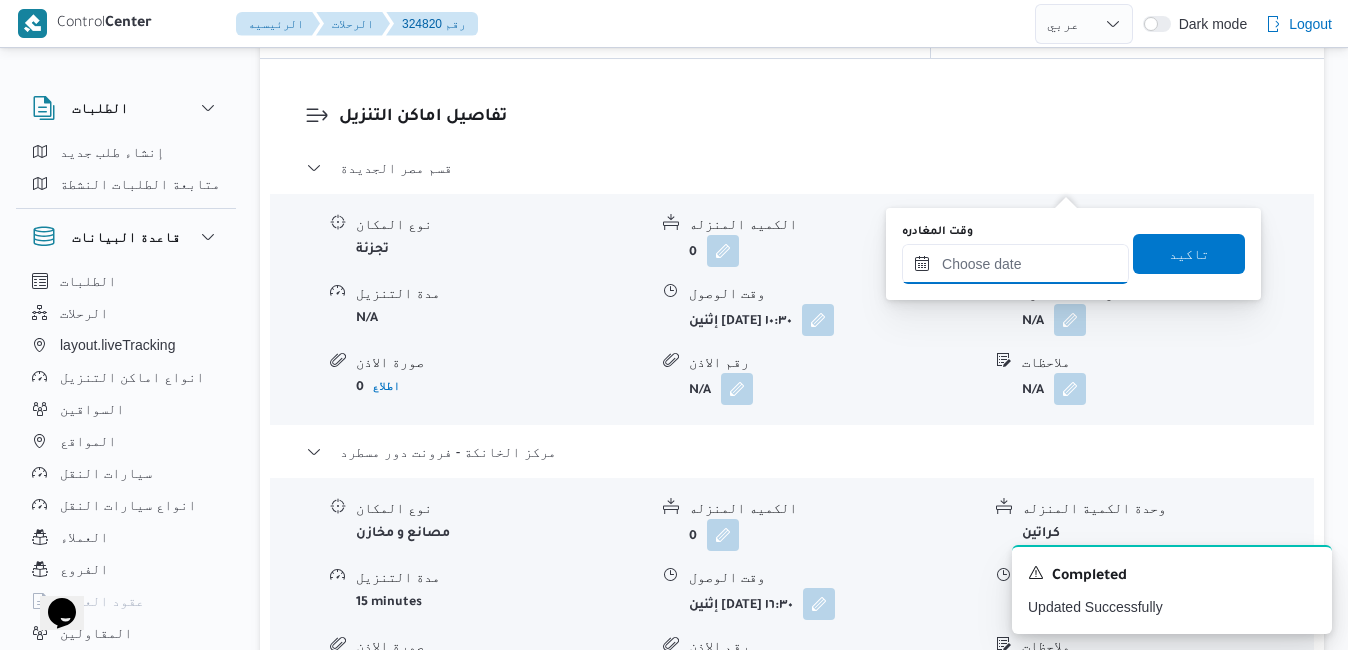 click on "وقت المغادره" at bounding box center [1015, 264] 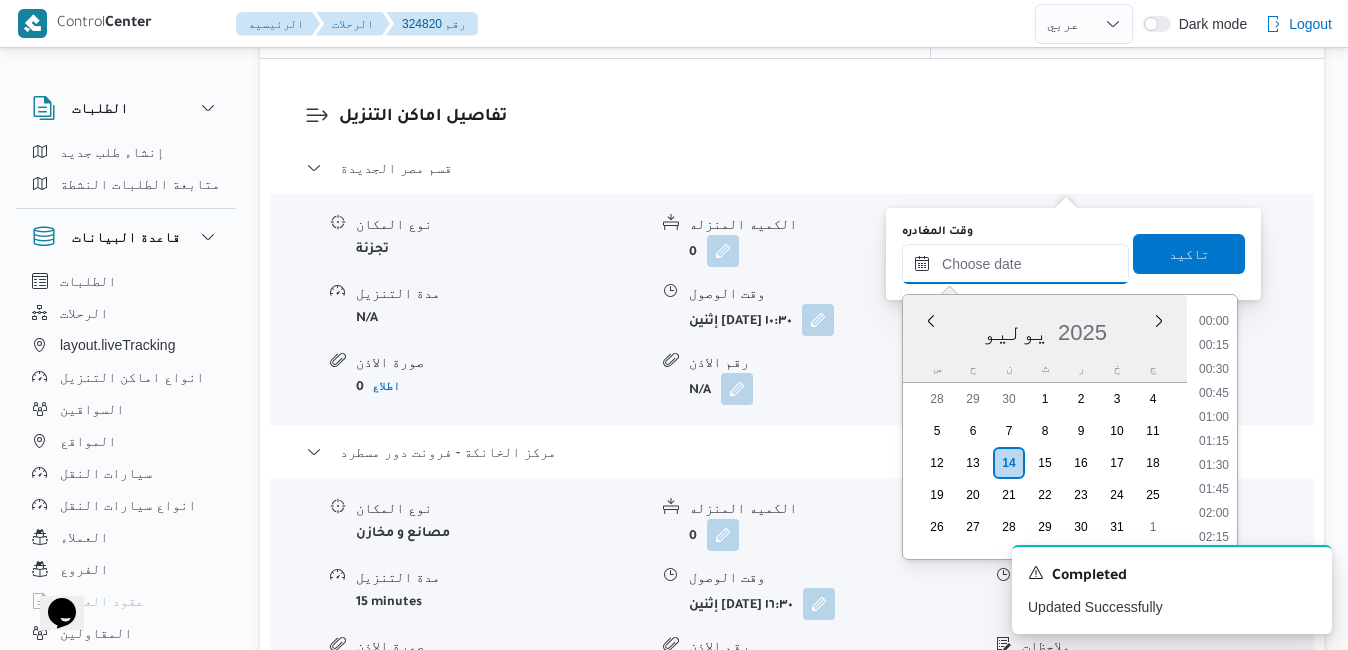 scroll, scrollTop: 1750, scrollLeft: 0, axis: vertical 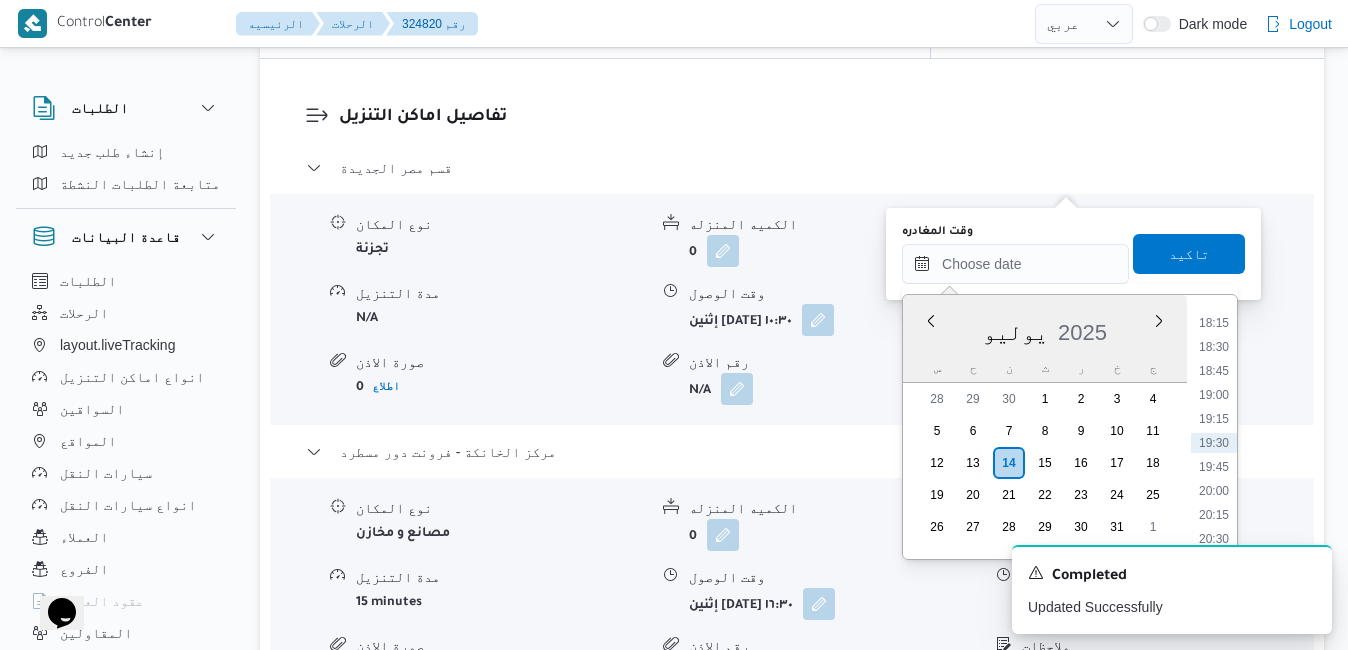 click on "يوليو 2025" at bounding box center [1045, 328] 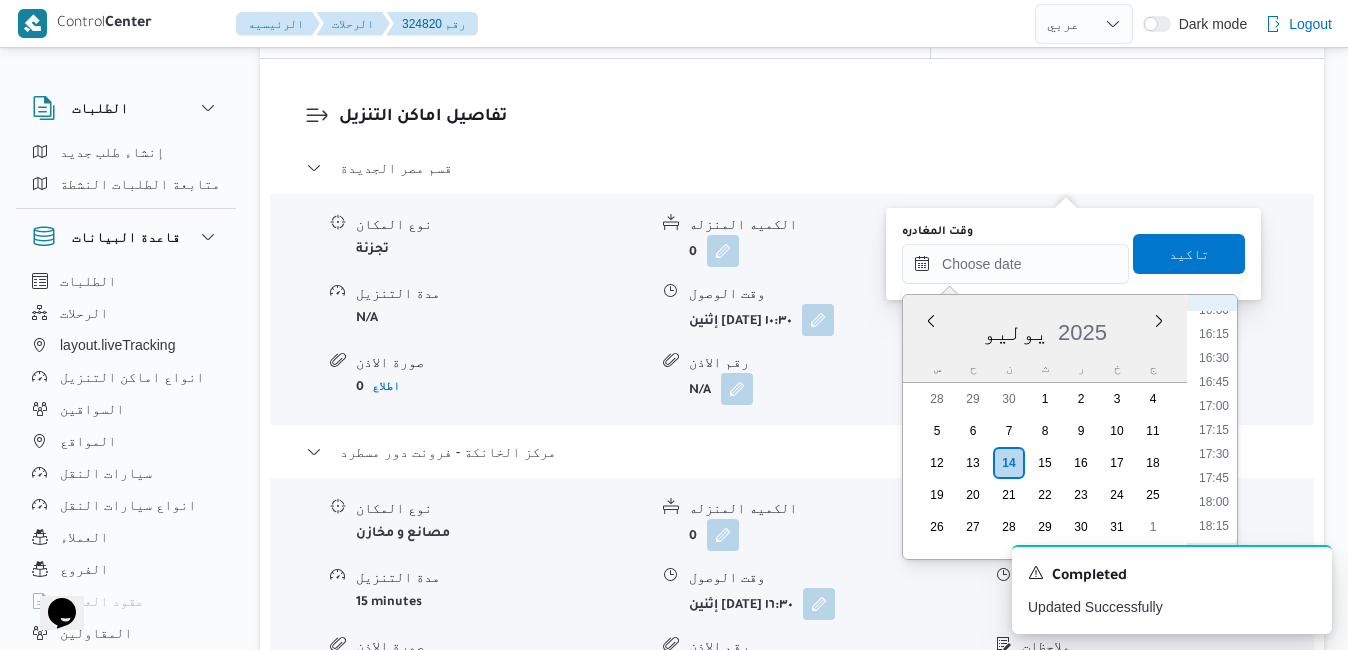 scroll, scrollTop: 1344, scrollLeft: 0, axis: vertical 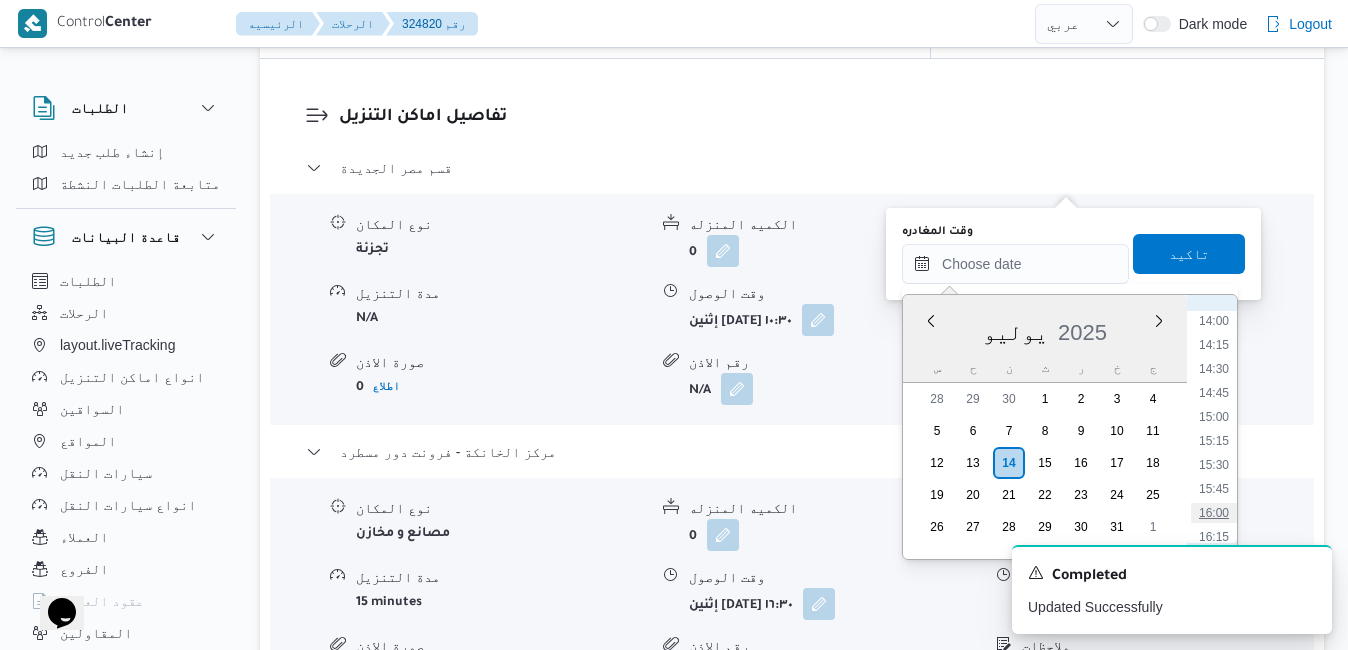 click on "16:00" at bounding box center (1214, 513) 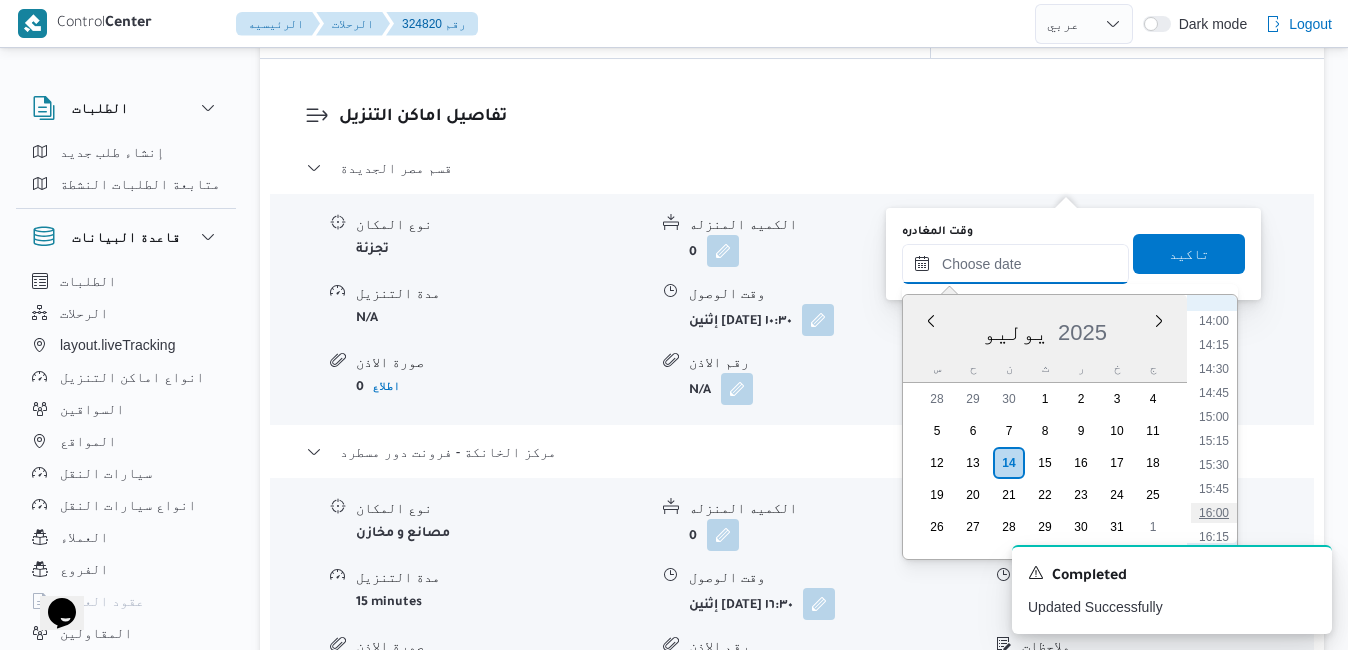 type on "١٤/٠٧/٢٠٢٥ ١٦:٠٠" 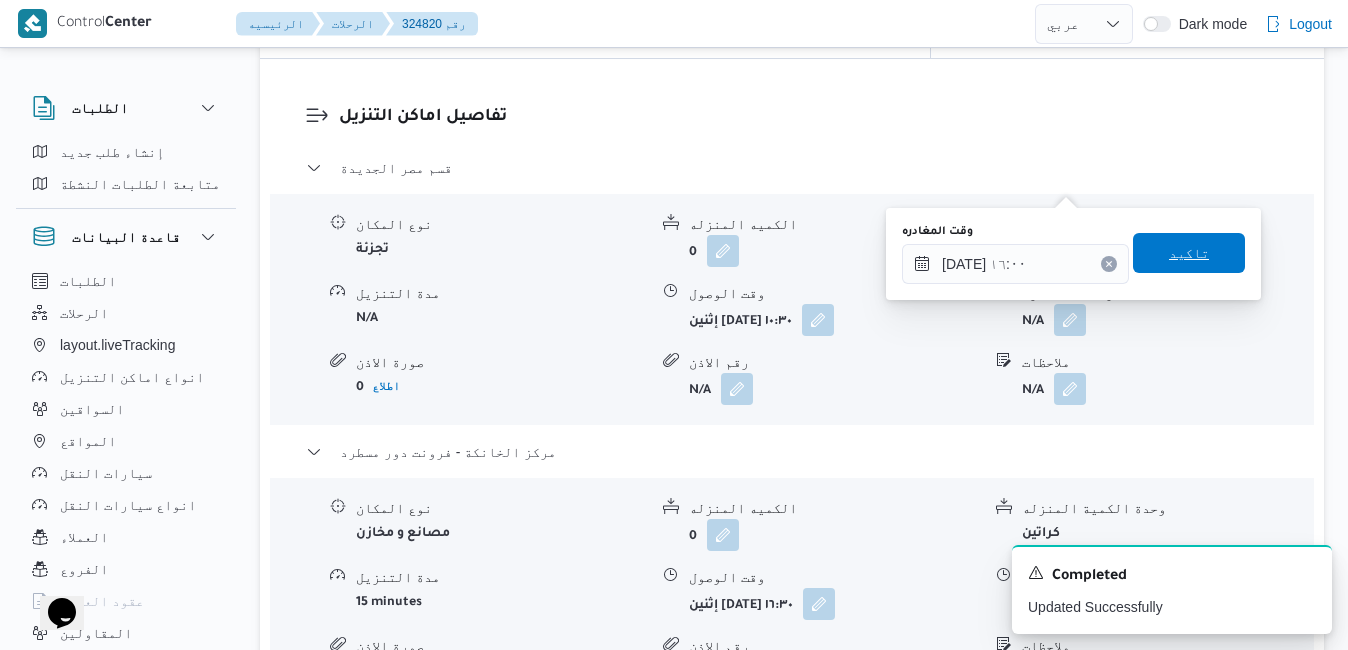 click on "تاكيد" at bounding box center [1189, 253] 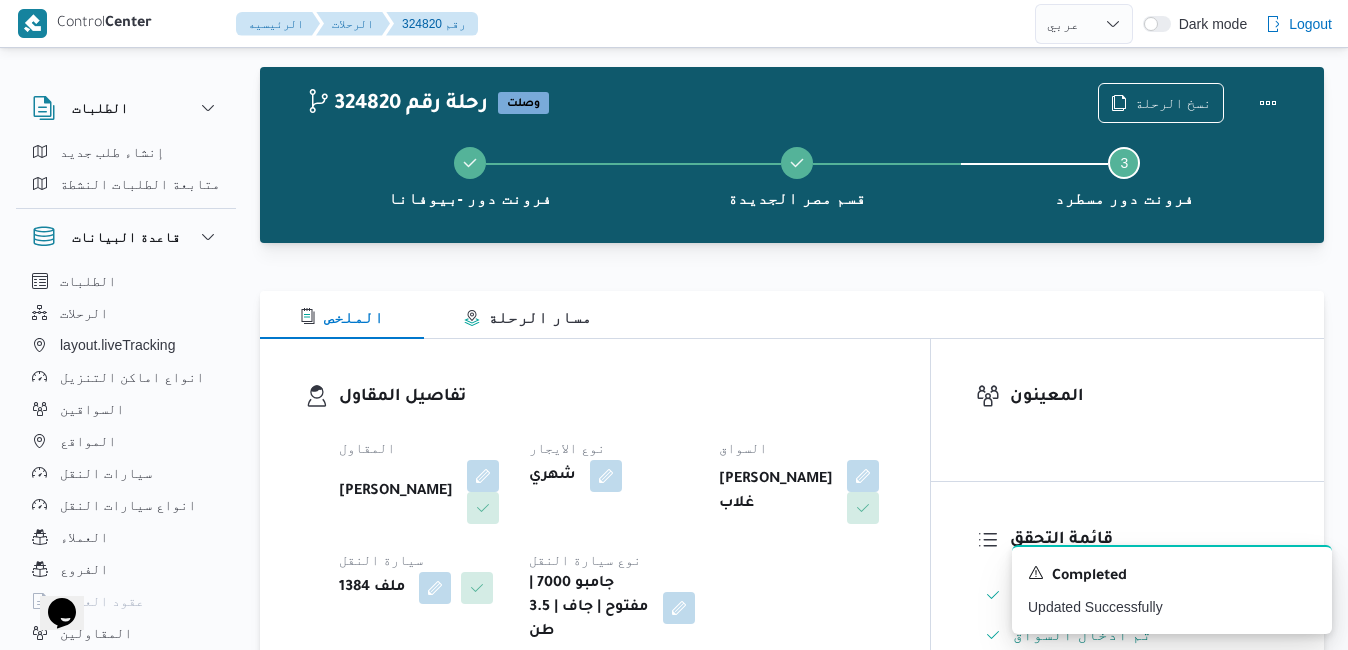 scroll, scrollTop: 0, scrollLeft: 0, axis: both 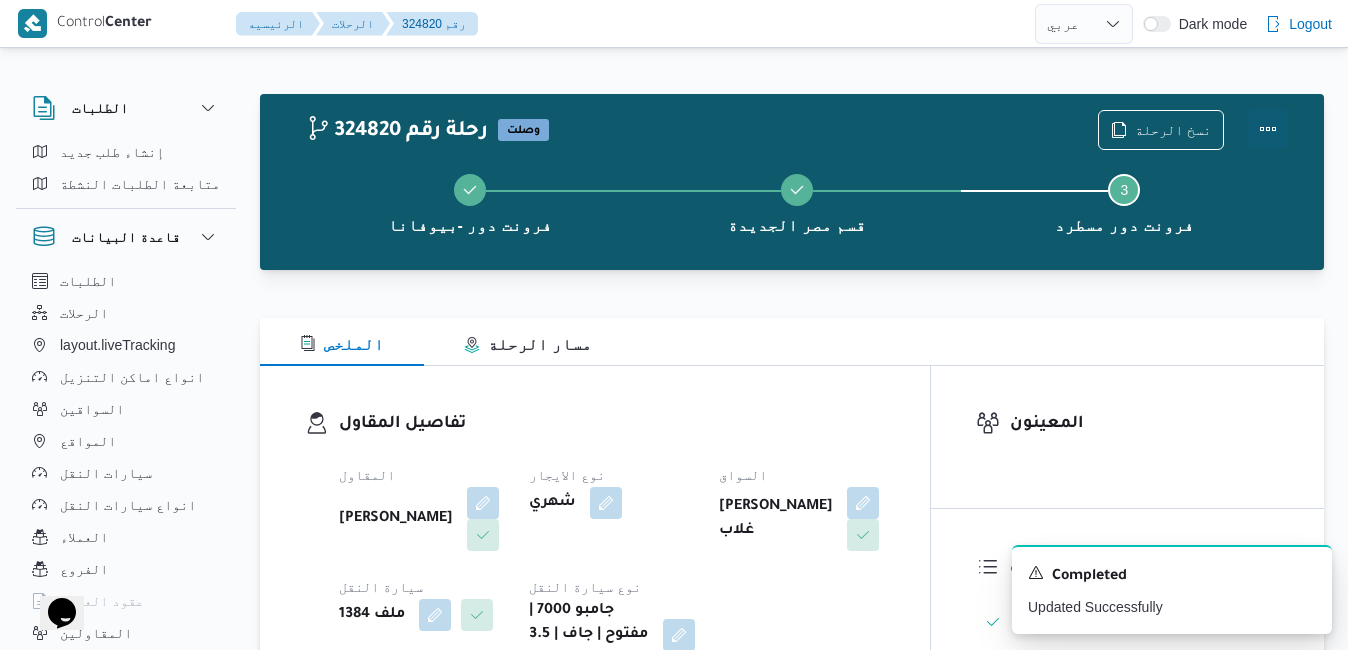 click at bounding box center (1268, 129) 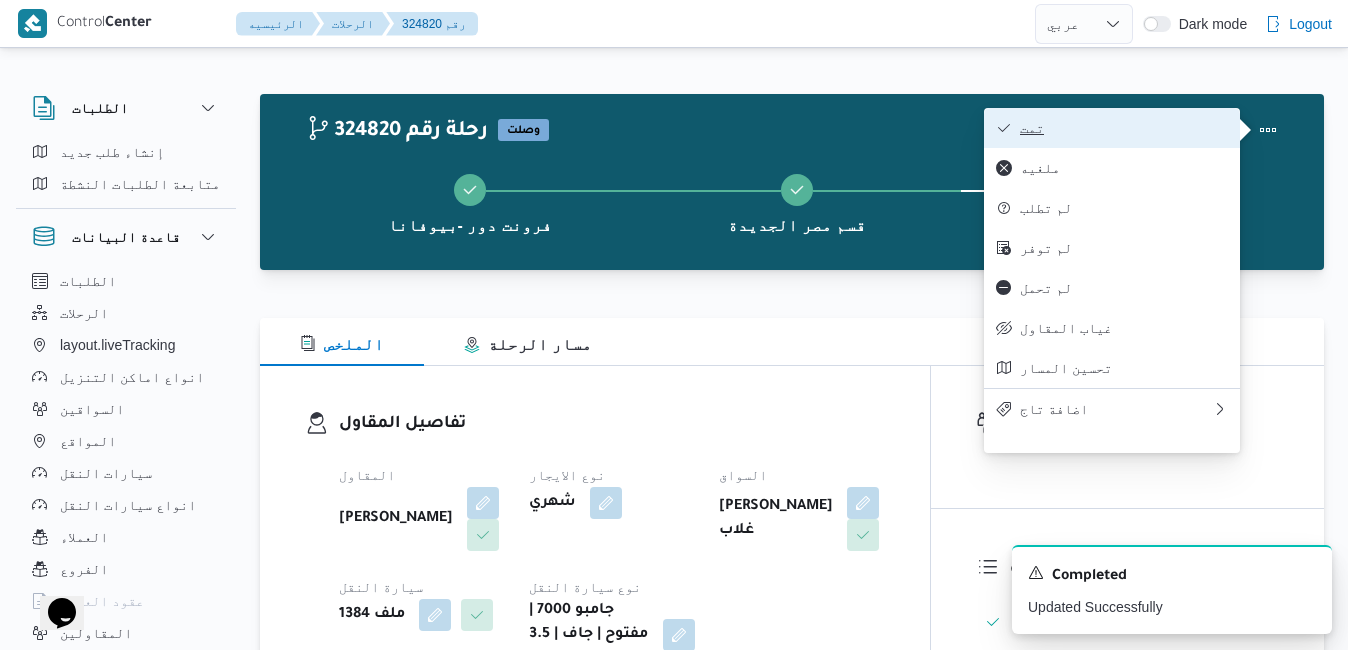 click on "تمت" at bounding box center (1124, 128) 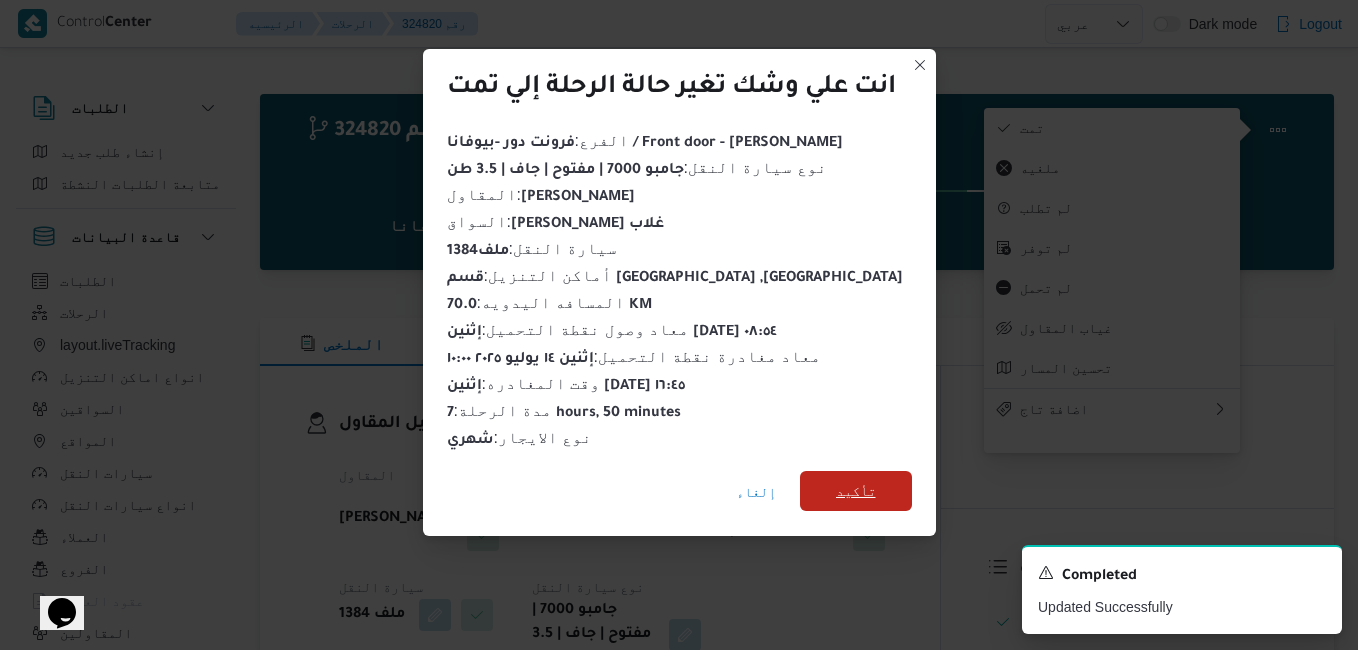 click on "تأكيد" at bounding box center (856, 491) 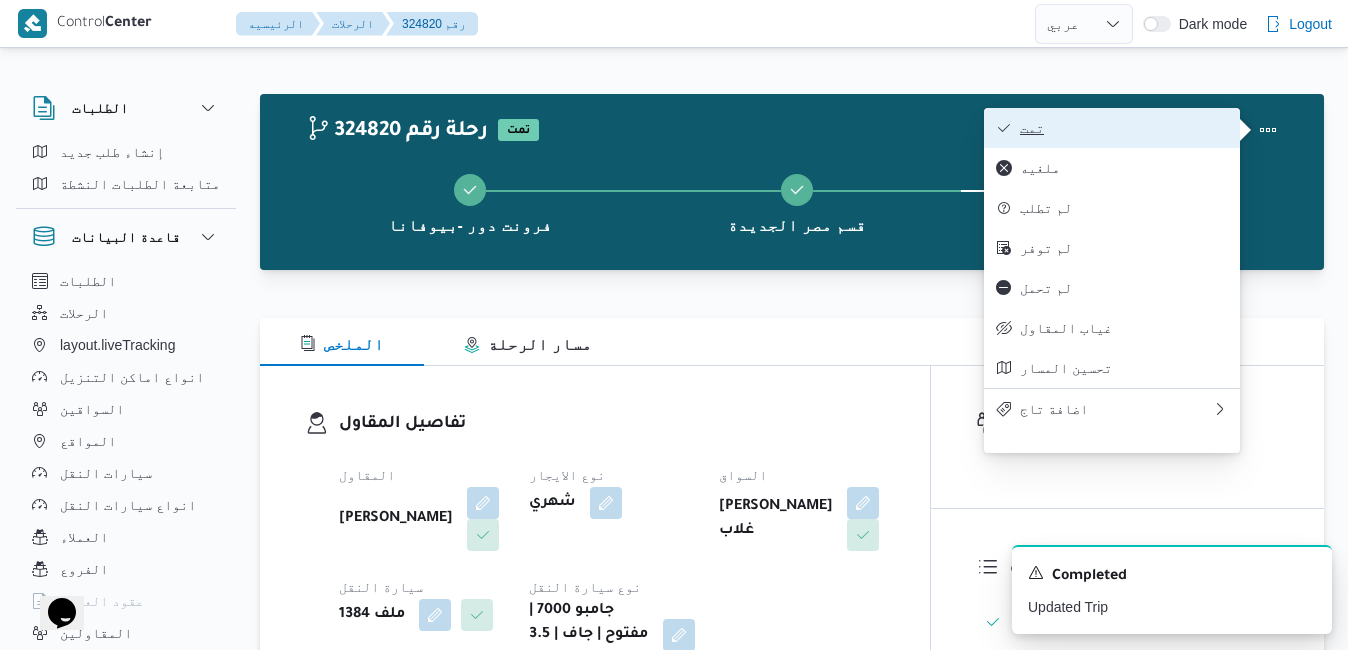 click on "تمت" at bounding box center (1124, 128) 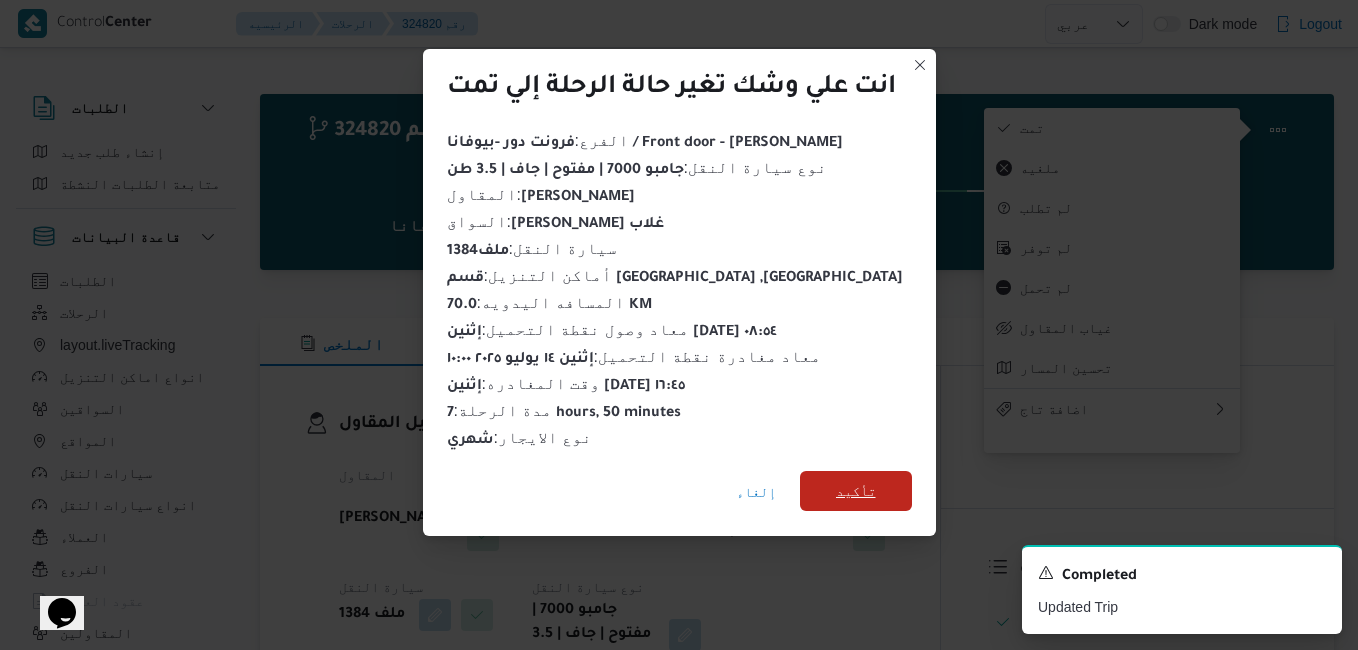 click on "تأكيد" at bounding box center [856, 491] 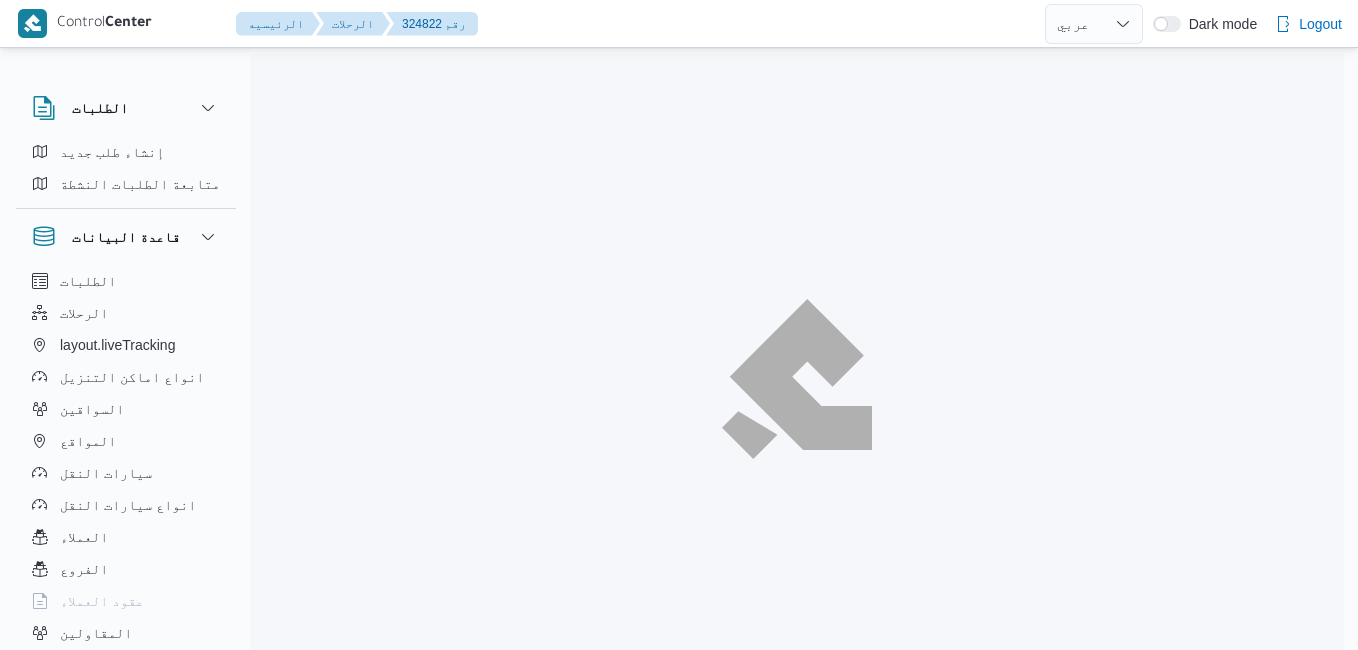 select on "ar" 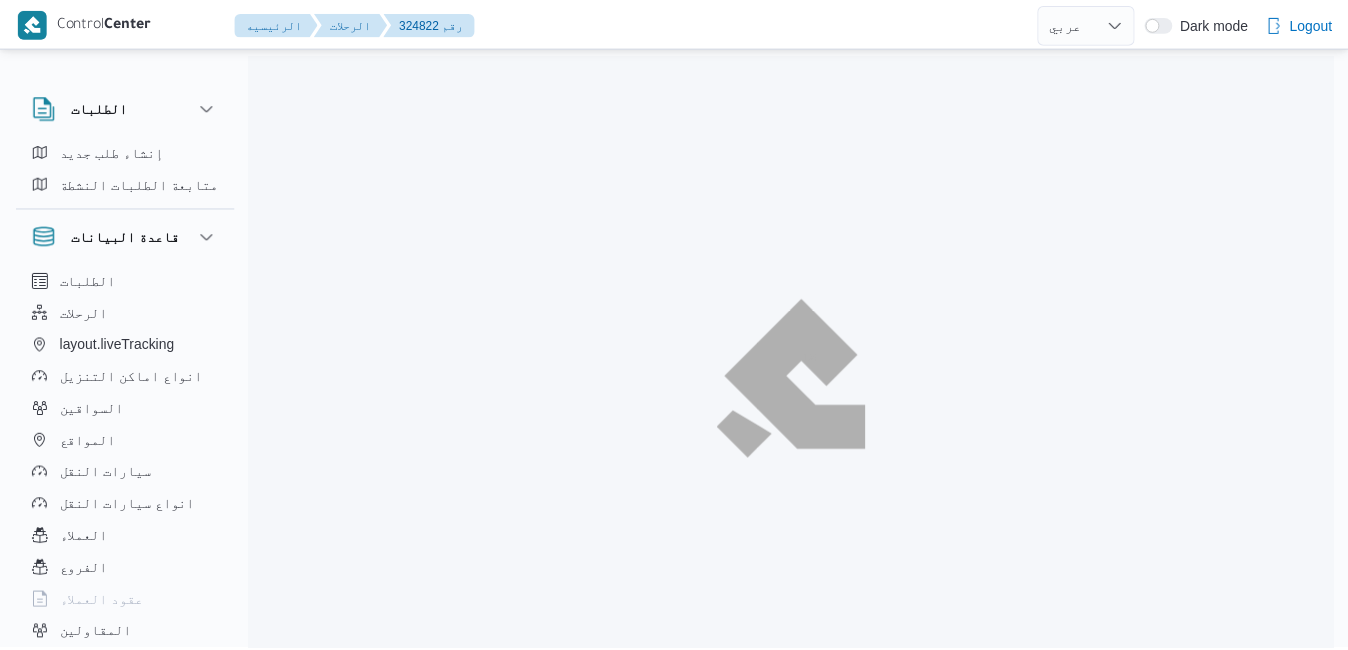scroll, scrollTop: 0, scrollLeft: 0, axis: both 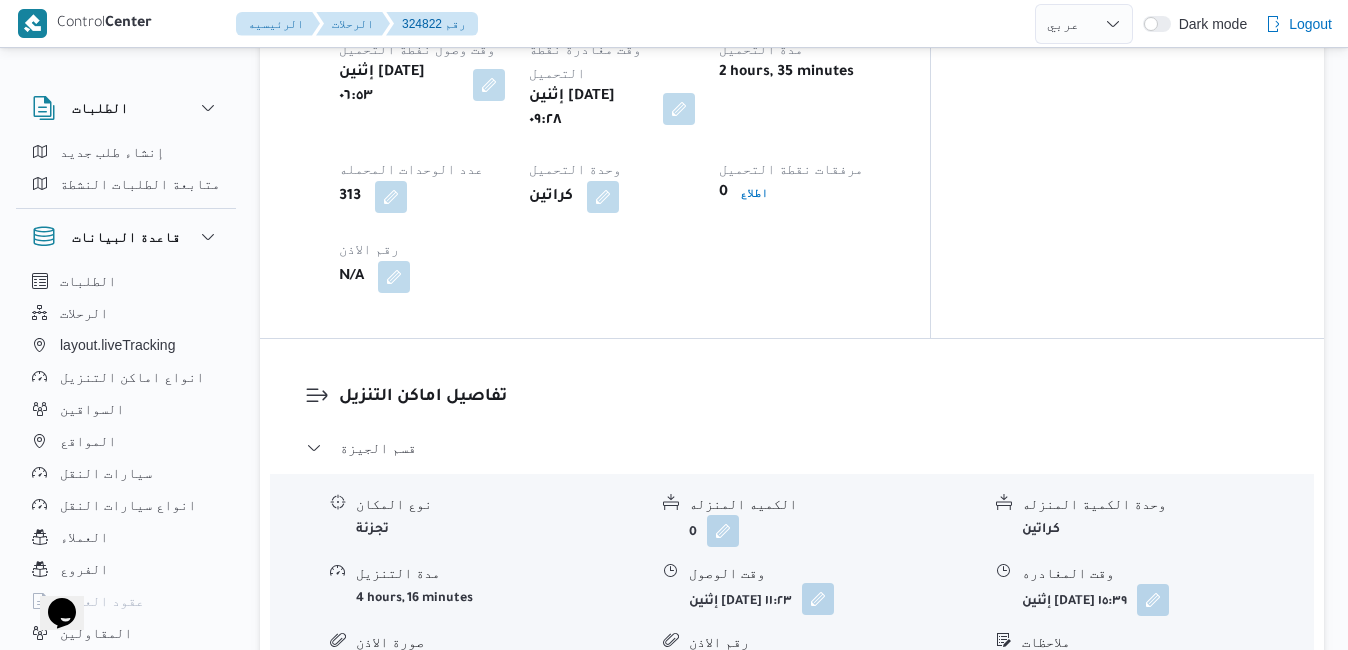 click at bounding box center (818, 599) 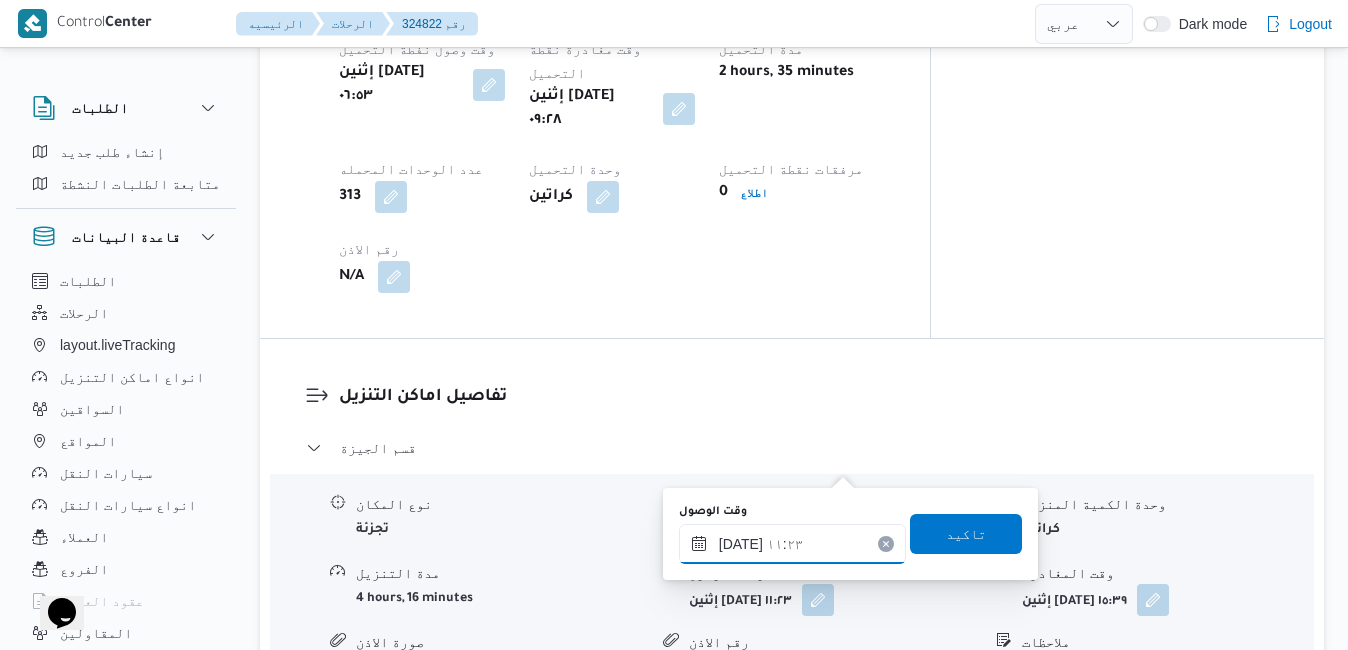 click on "[DATE] ١١:٢٣" at bounding box center [792, 544] 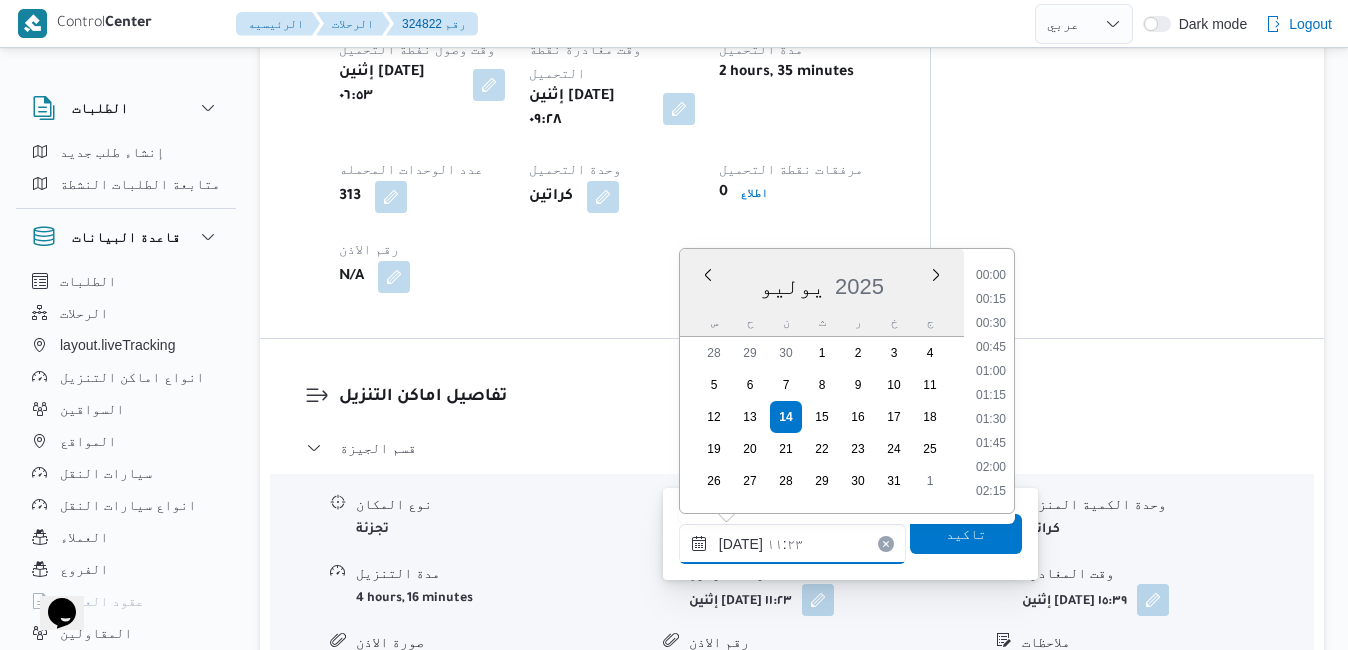 scroll, scrollTop: 958, scrollLeft: 0, axis: vertical 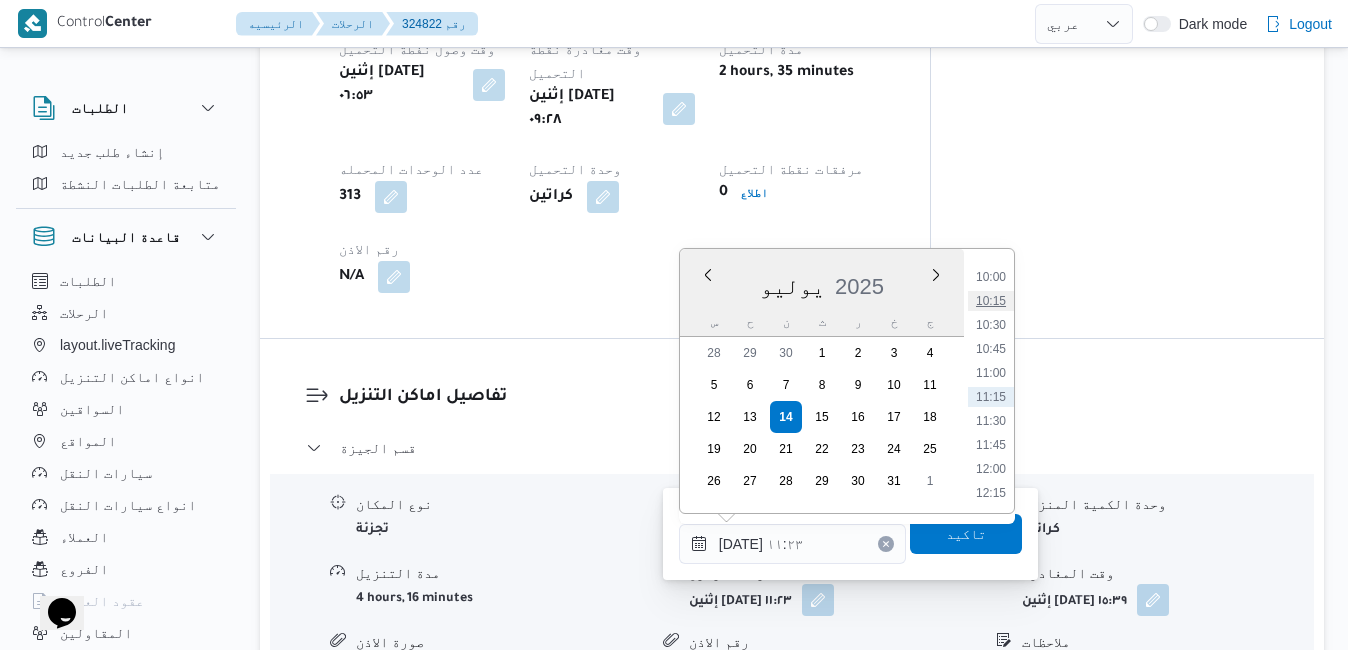 click on "10:15" at bounding box center [991, 301] 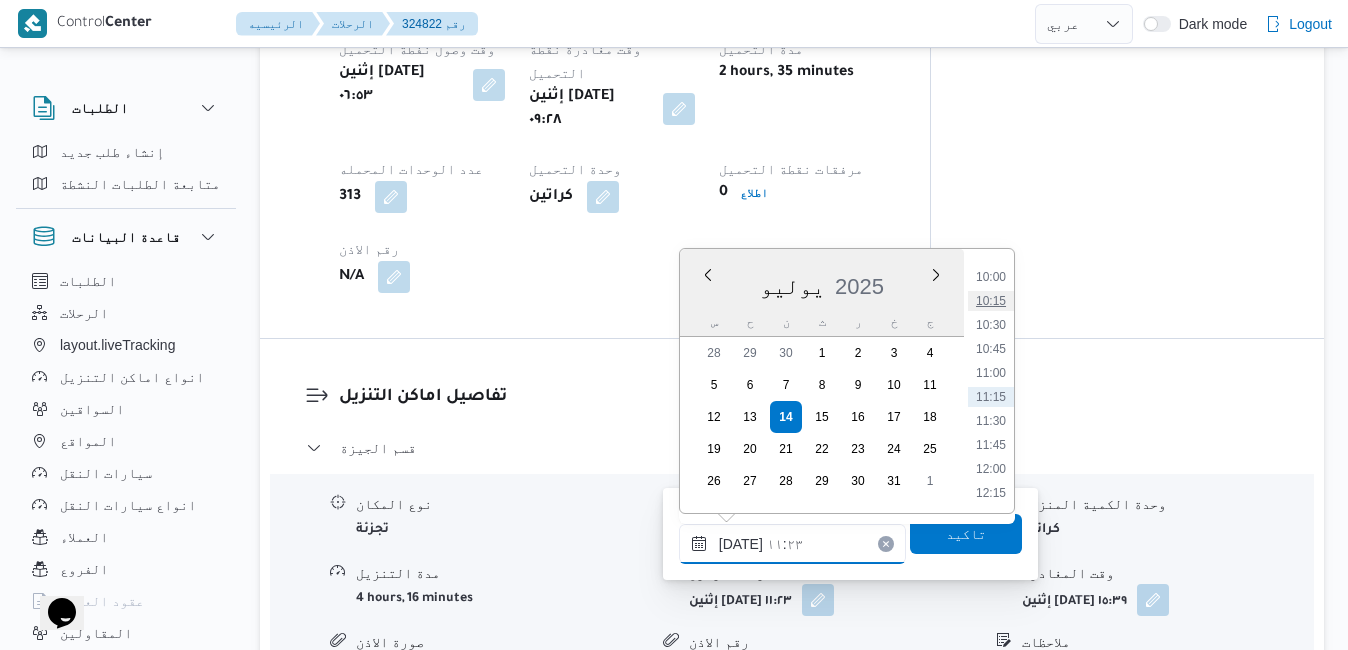 type on "[DATE] ١٠:١٥" 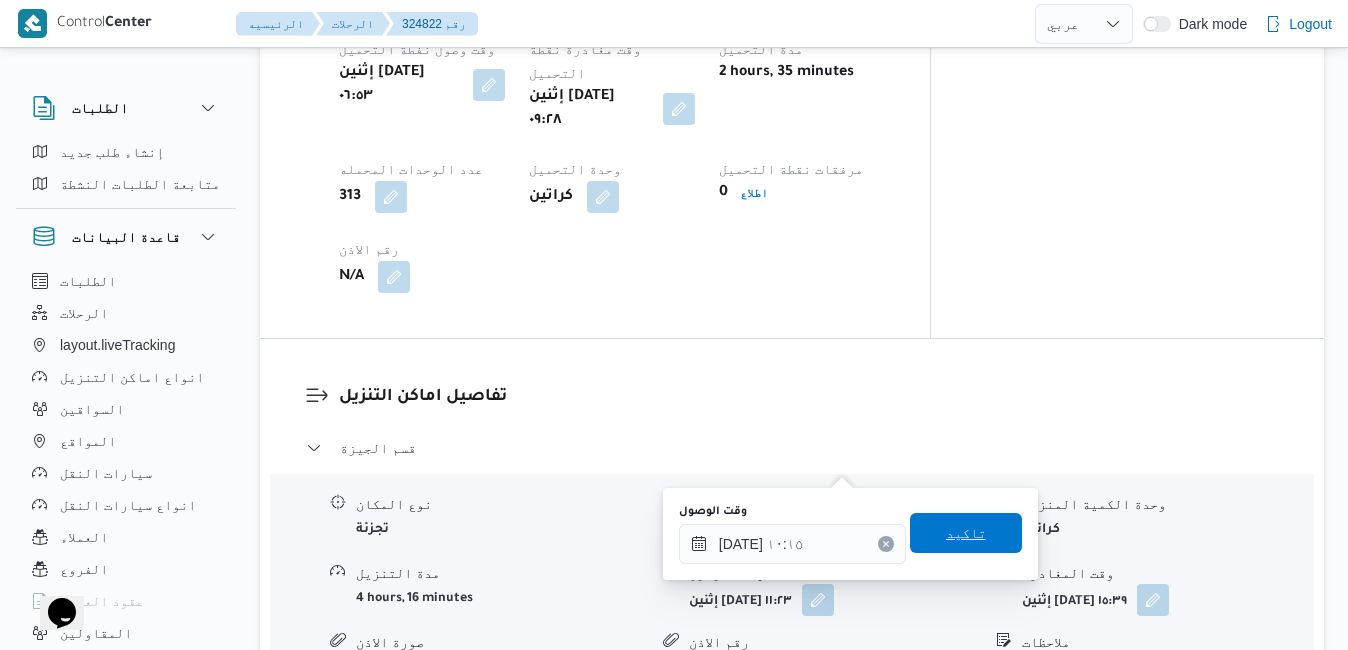 click on "تاكيد" at bounding box center (966, 533) 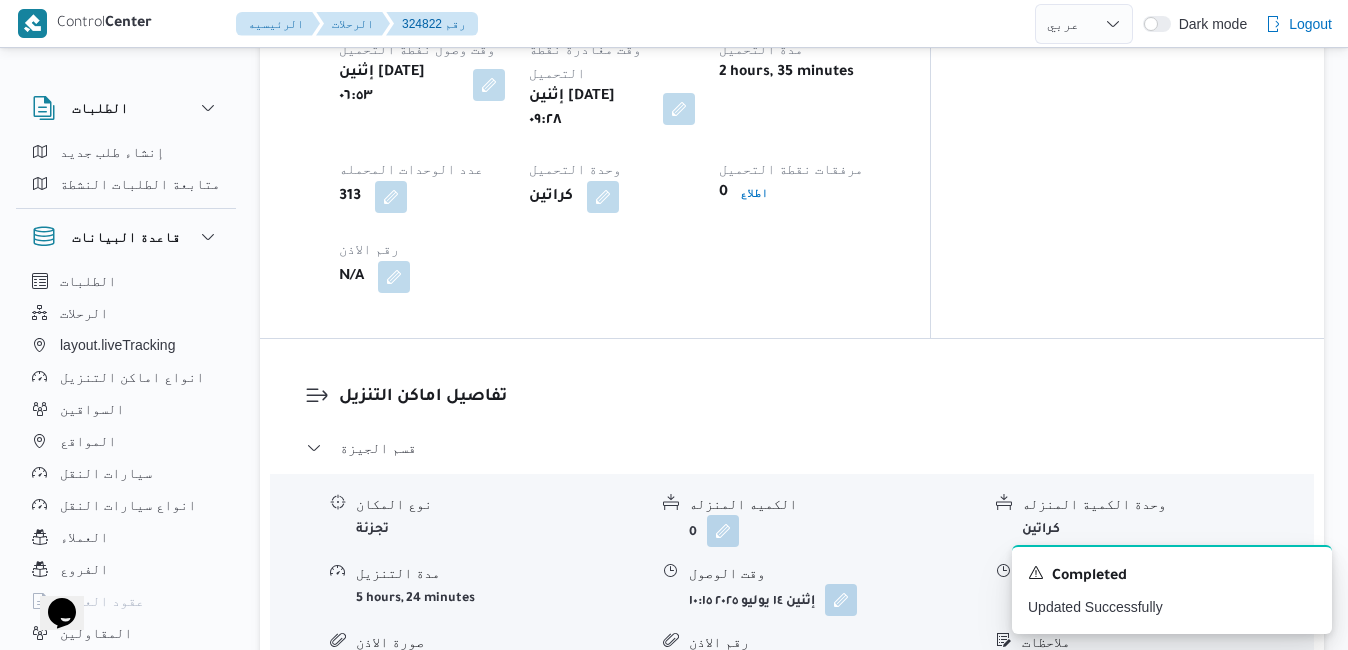 click on "مركز الخانكة -
فرونت دور مسطرد" at bounding box center (792, 732) 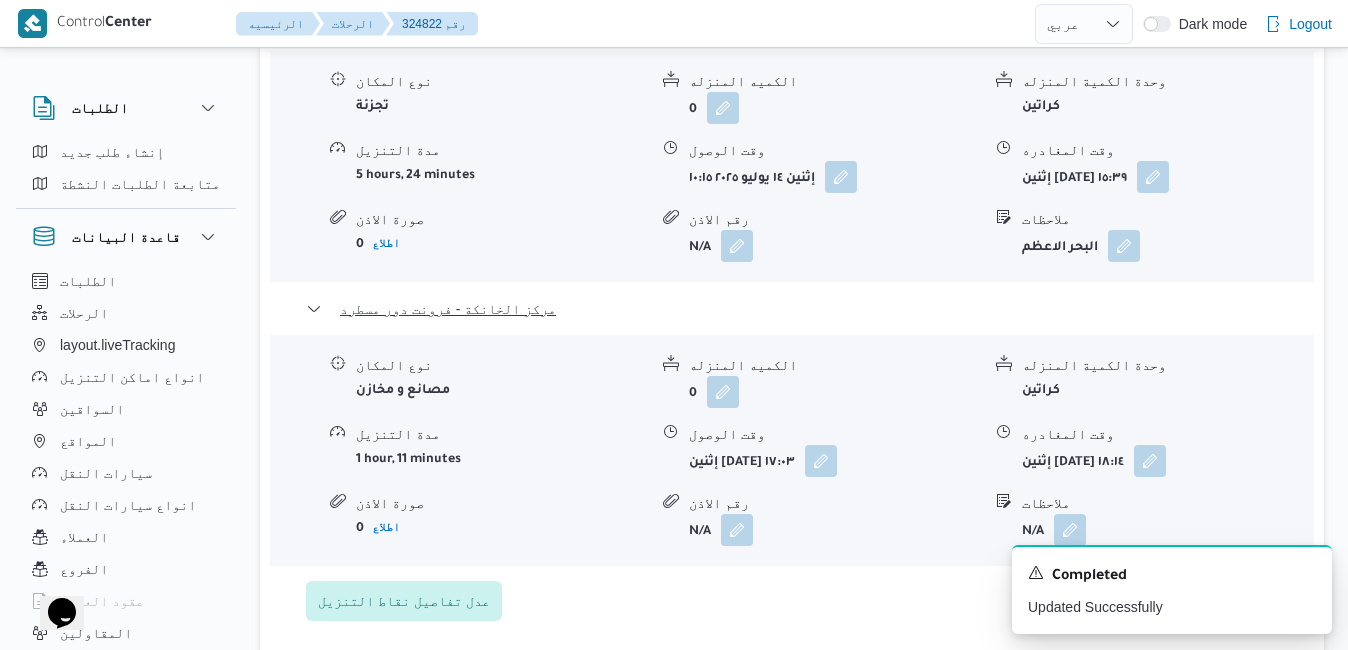 scroll, scrollTop: 2040, scrollLeft: 0, axis: vertical 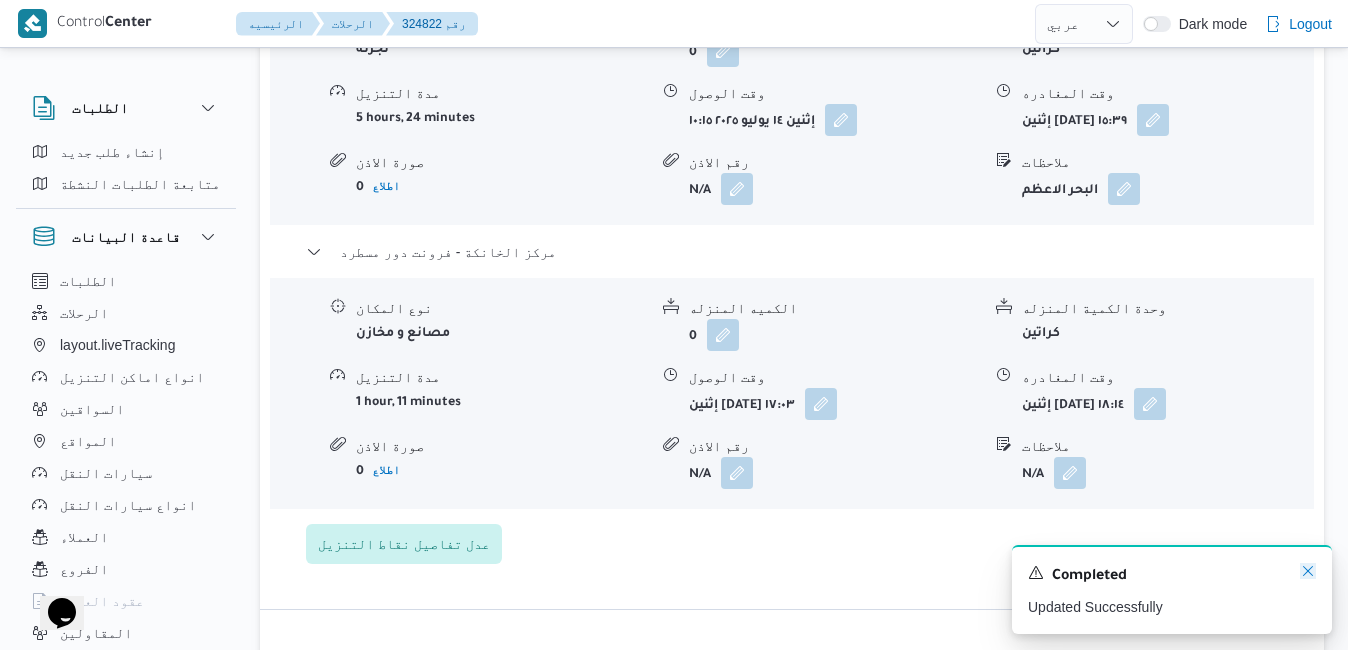 click 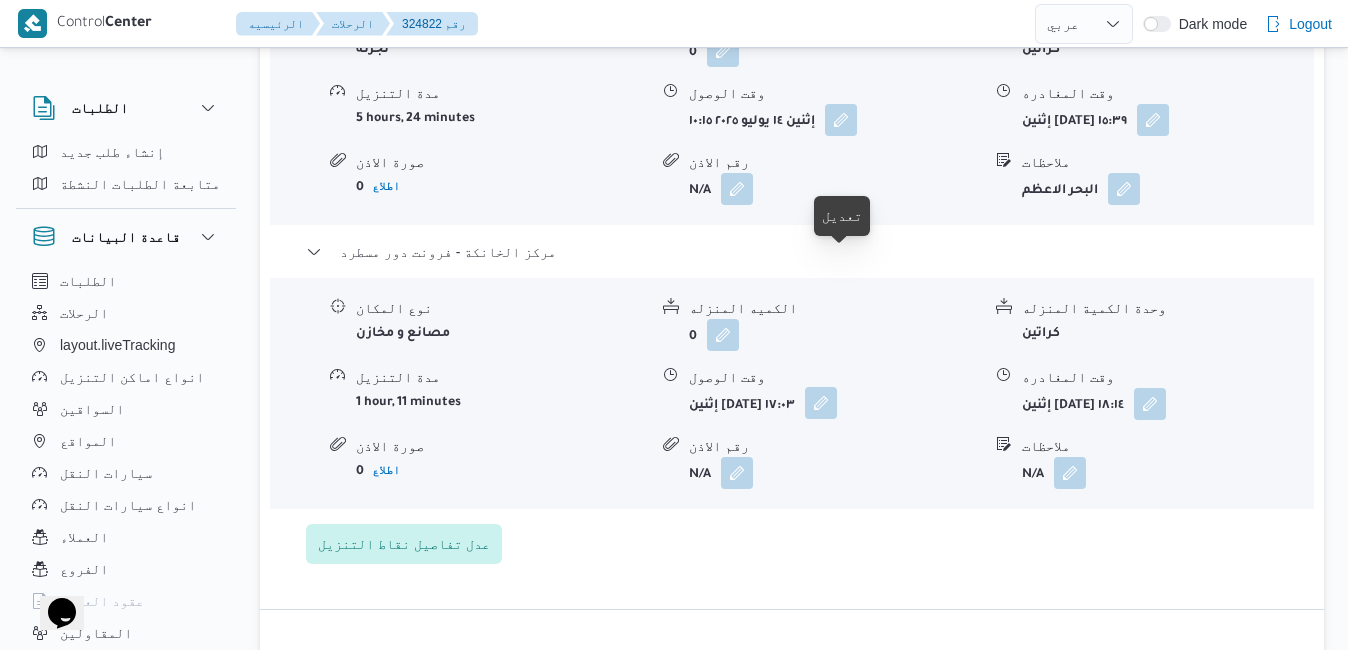 click at bounding box center (821, 403) 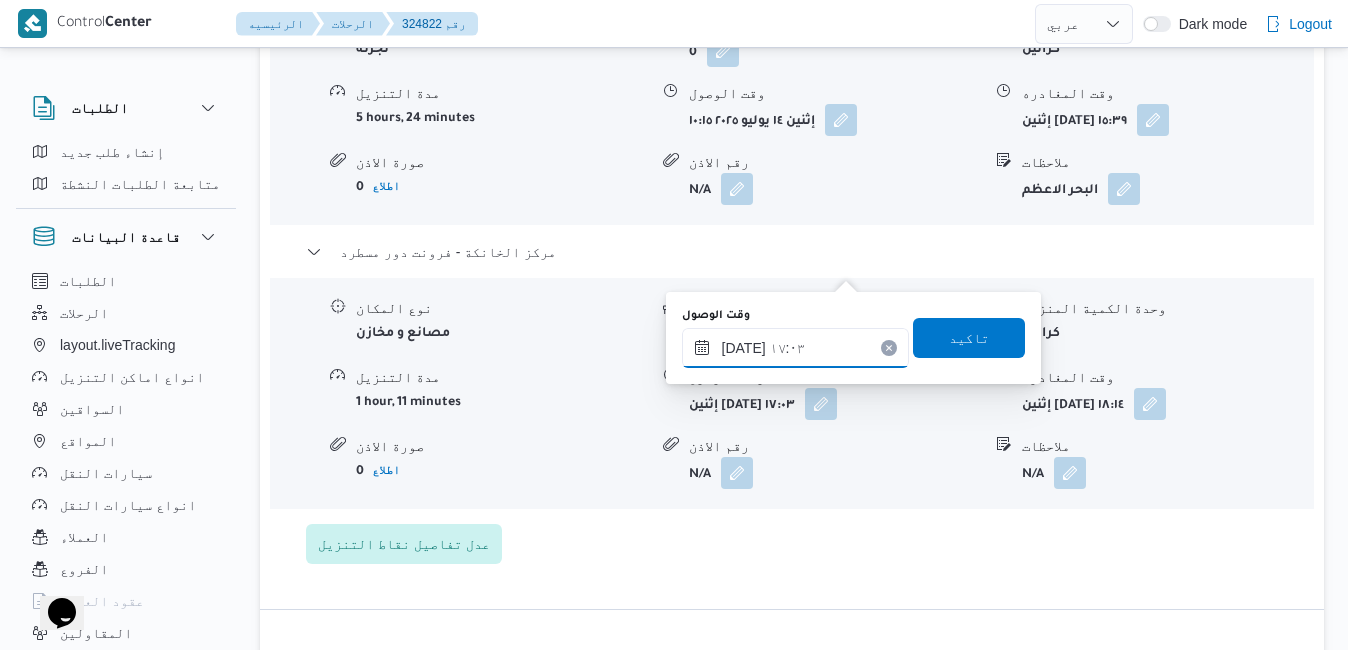 click on "[DATE] ١٧:٠٣" at bounding box center (795, 348) 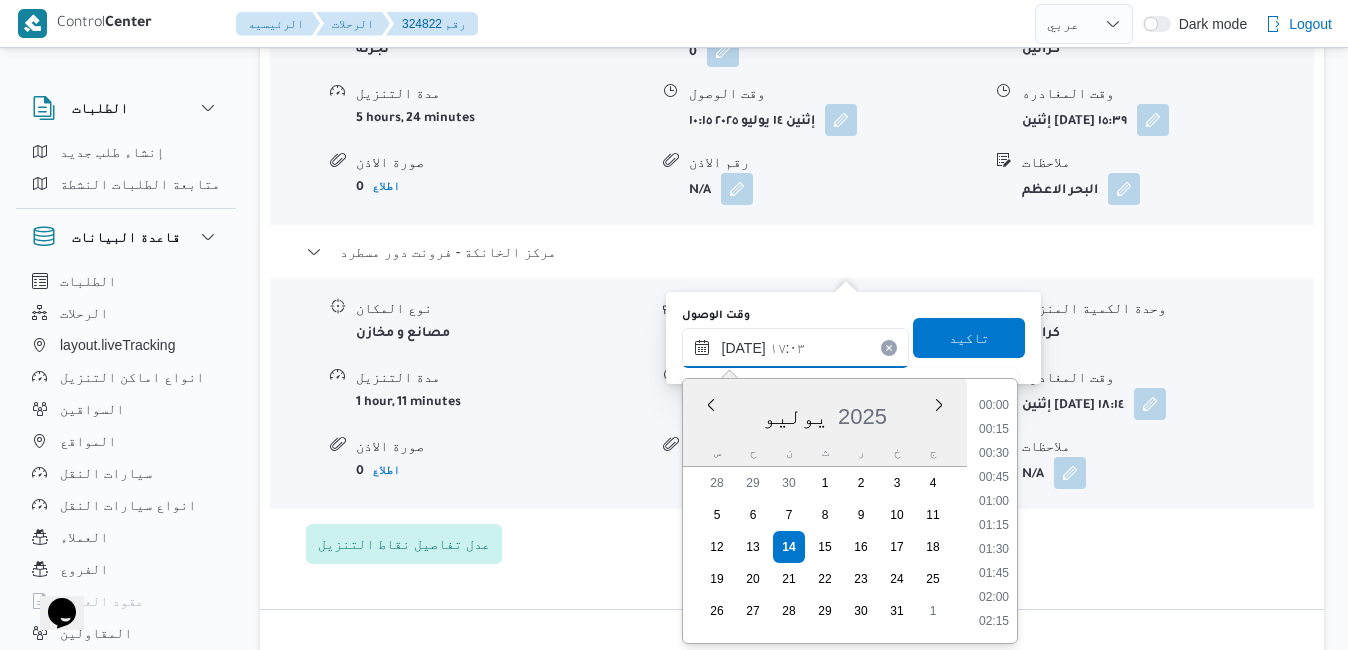 scroll, scrollTop: 1510, scrollLeft: 0, axis: vertical 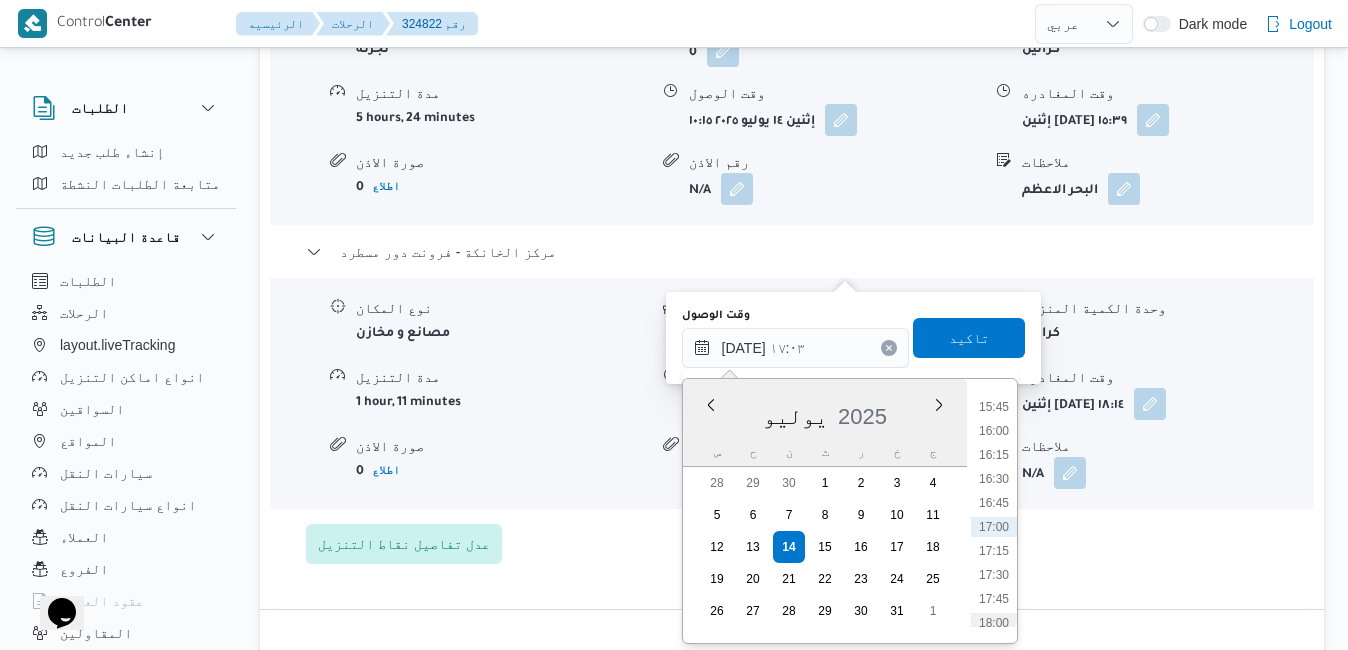 click on "18:00" at bounding box center (994, 623) 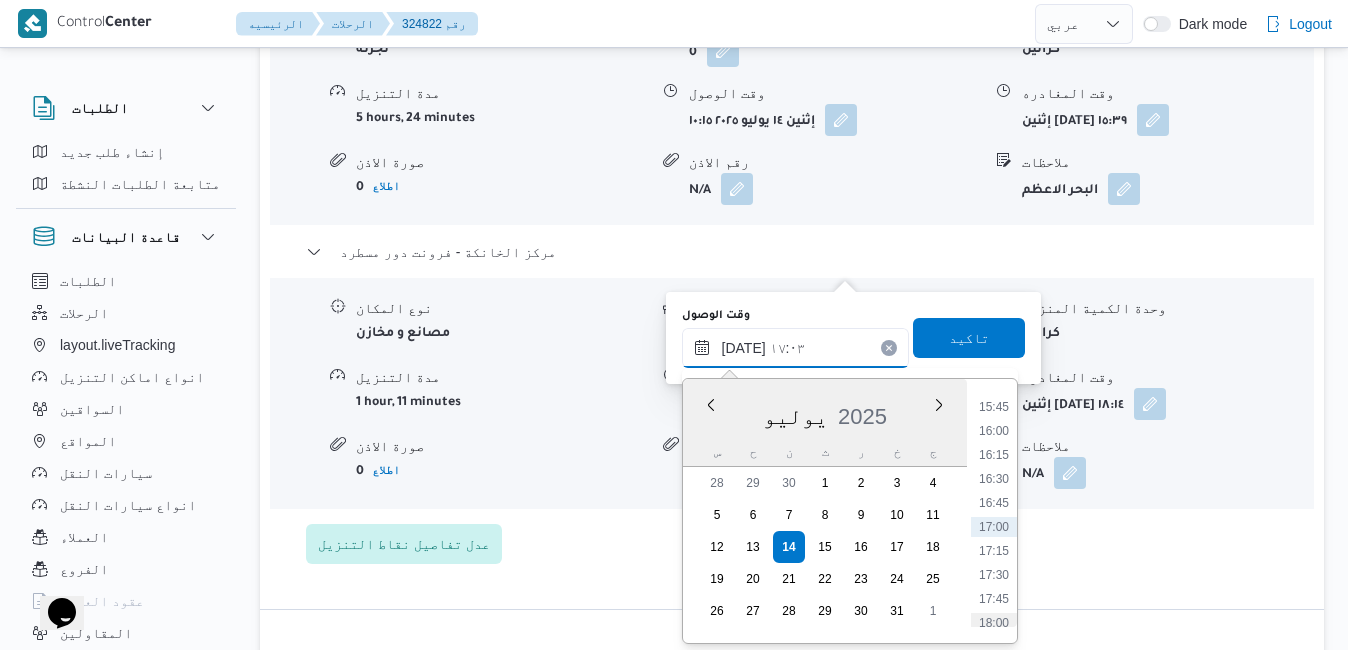 type on "[DATE] ١٨:٠٠" 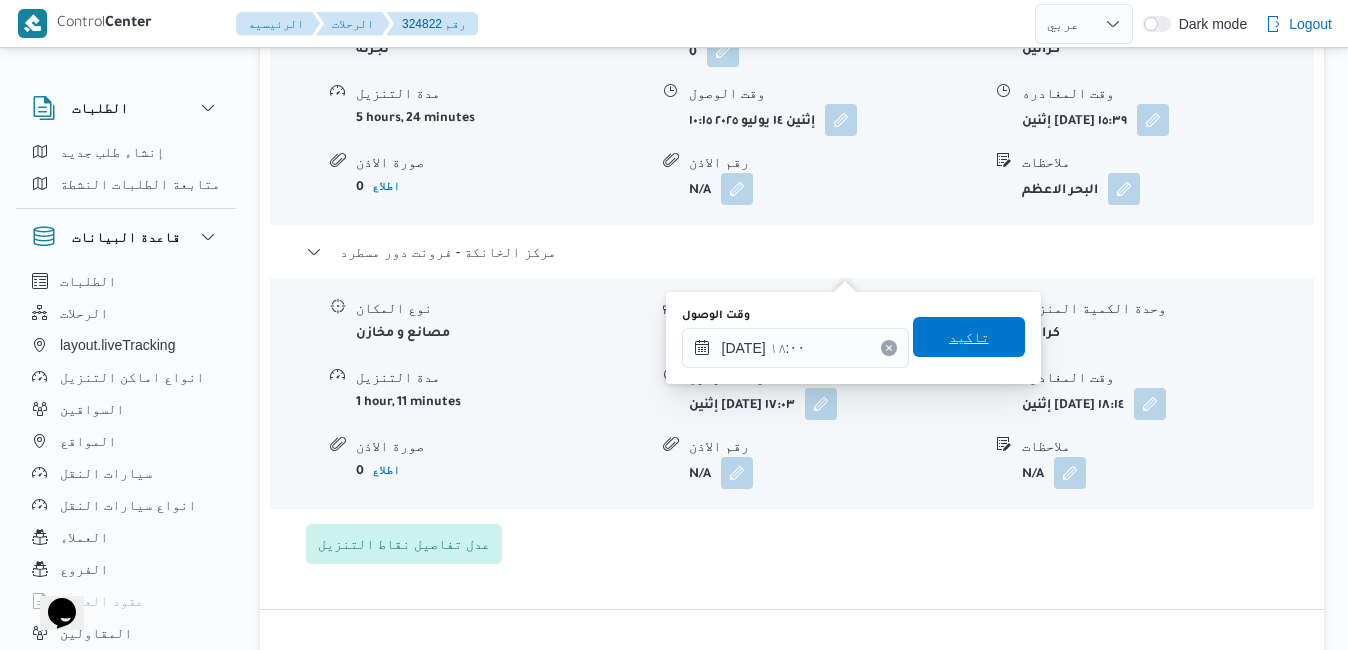 click on "تاكيد" at bounding box center [969, 337] 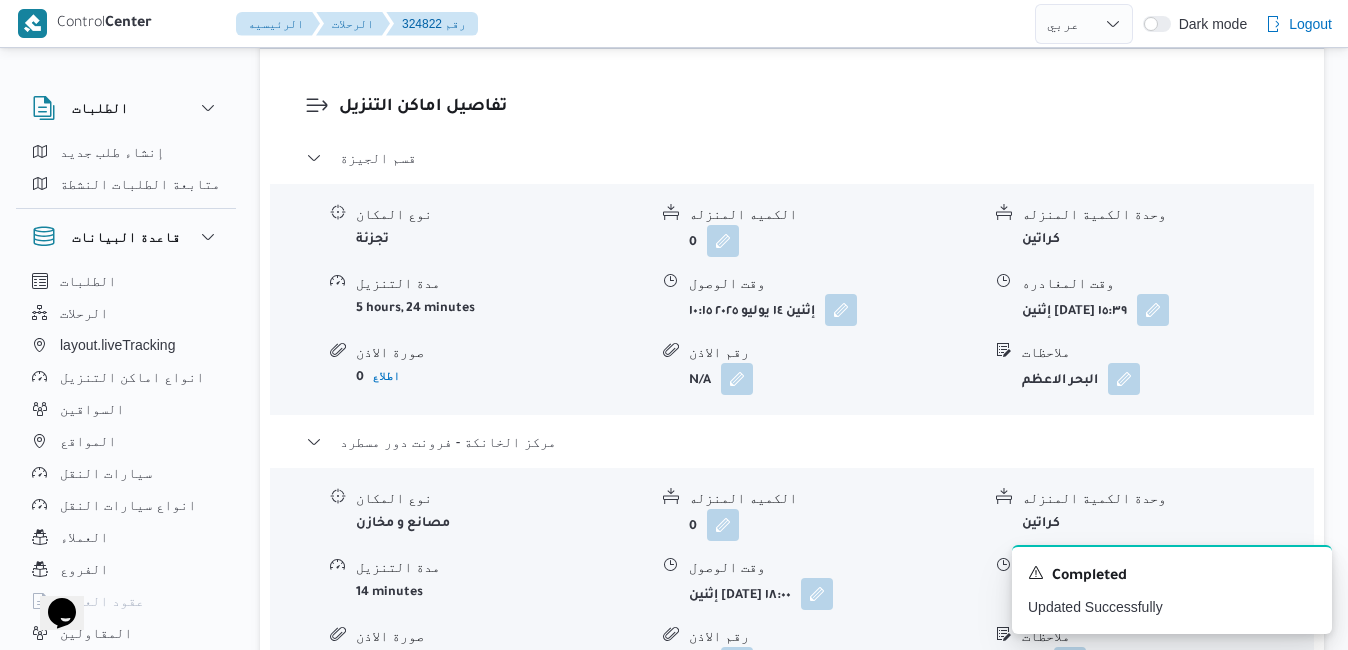 scroll, scrollTop: 1800, scrollLeft: 0, axis: vertical 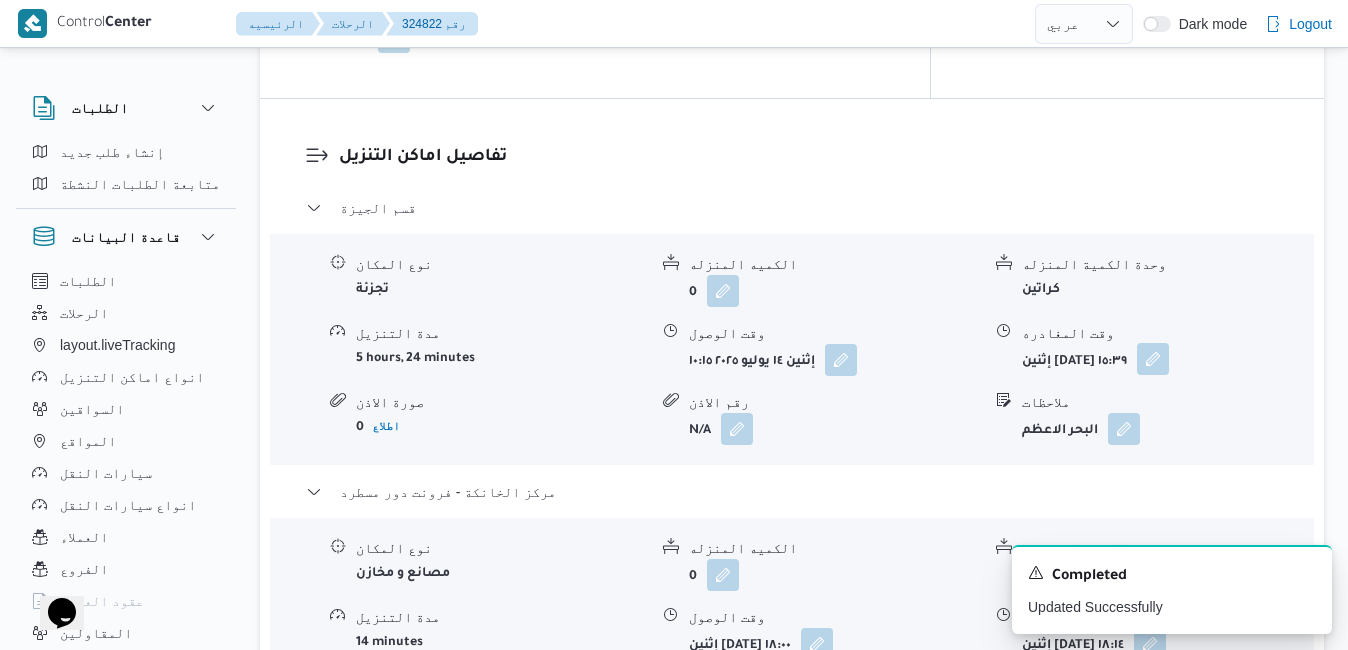 click at bounding box center [1153, 359] 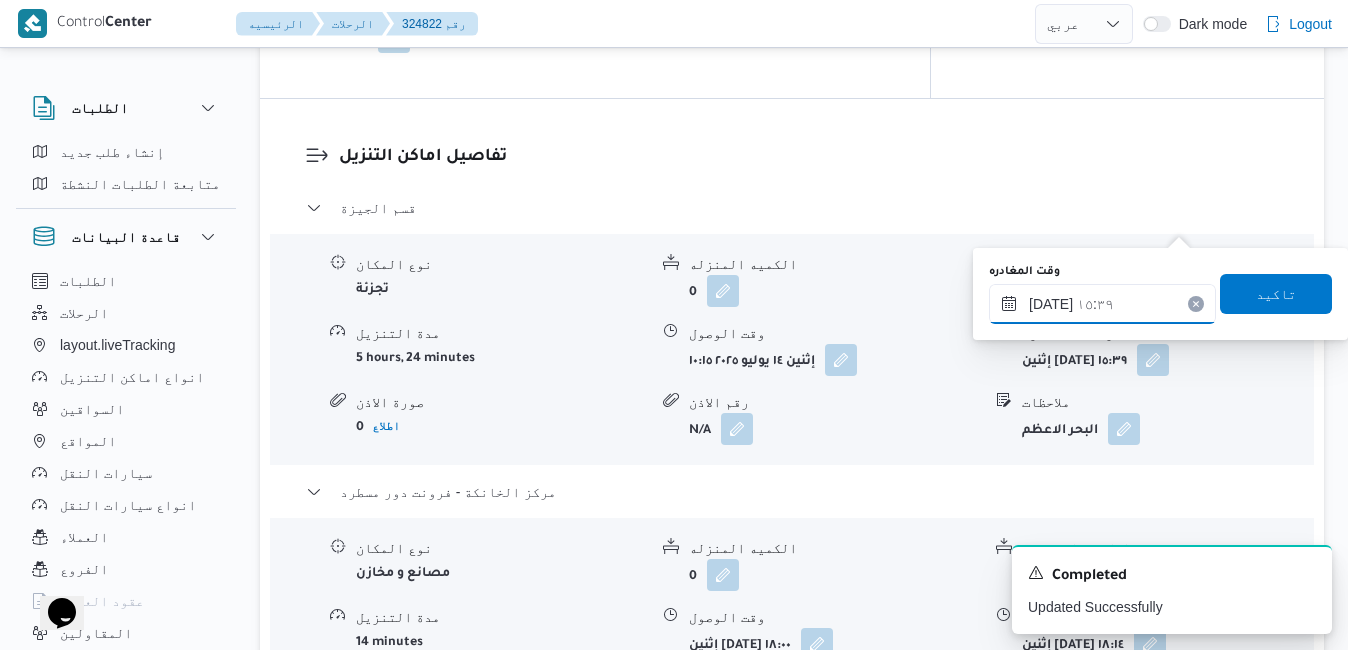 click on "١٤/٠٧/٢٠٢٥ ١٥:٣٩" at bounding box center [1102, 304] 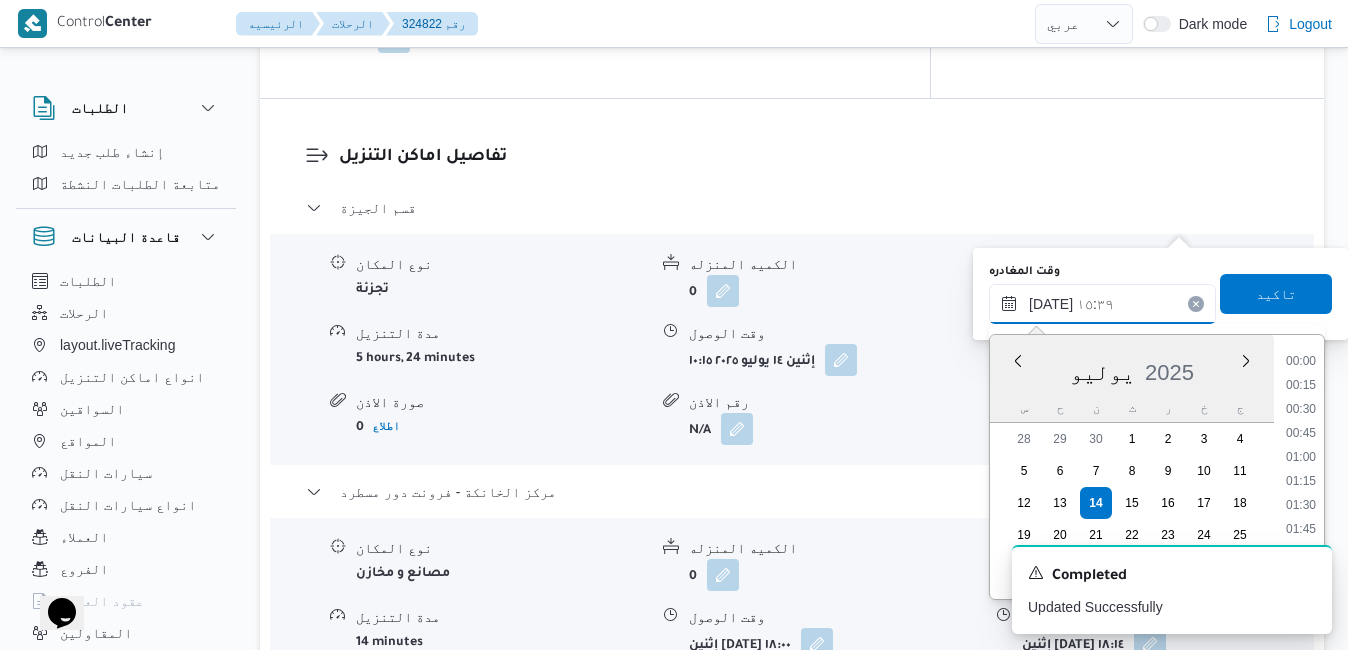 scroll, scrollTop: 1366, scrollLeft: 0, axis: vertical 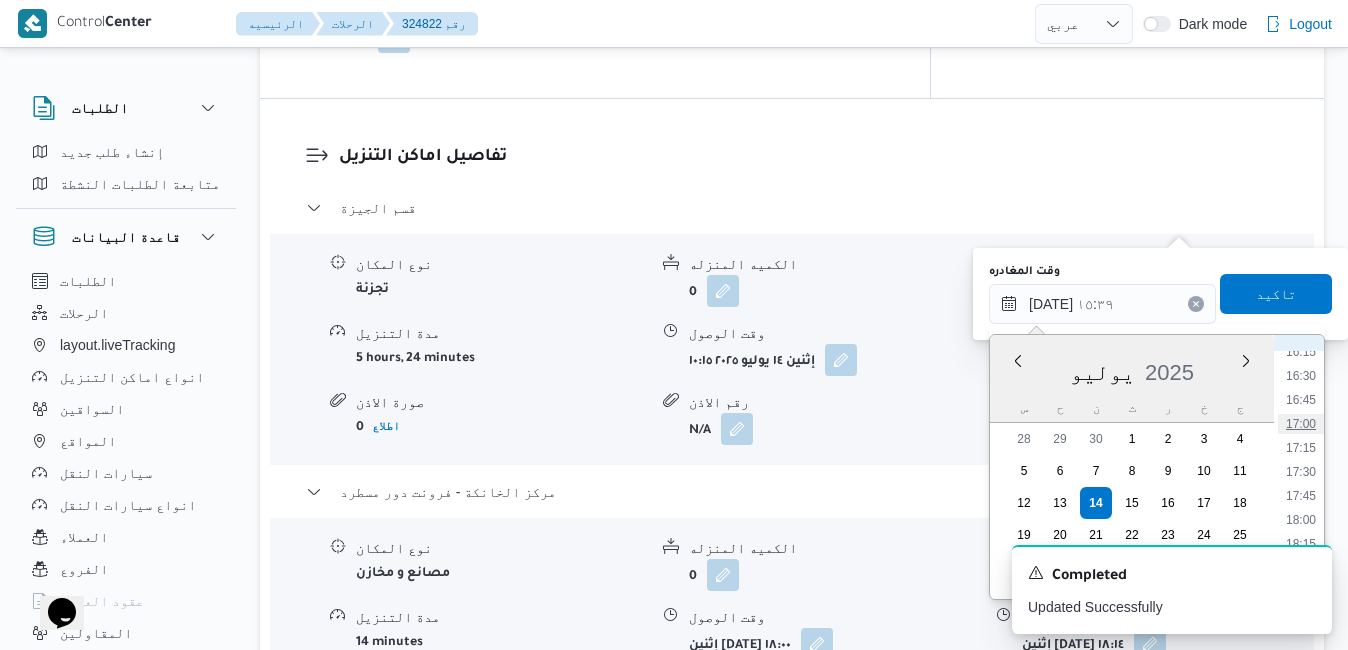 click on "17:00" at bounding box center [1301, 424] 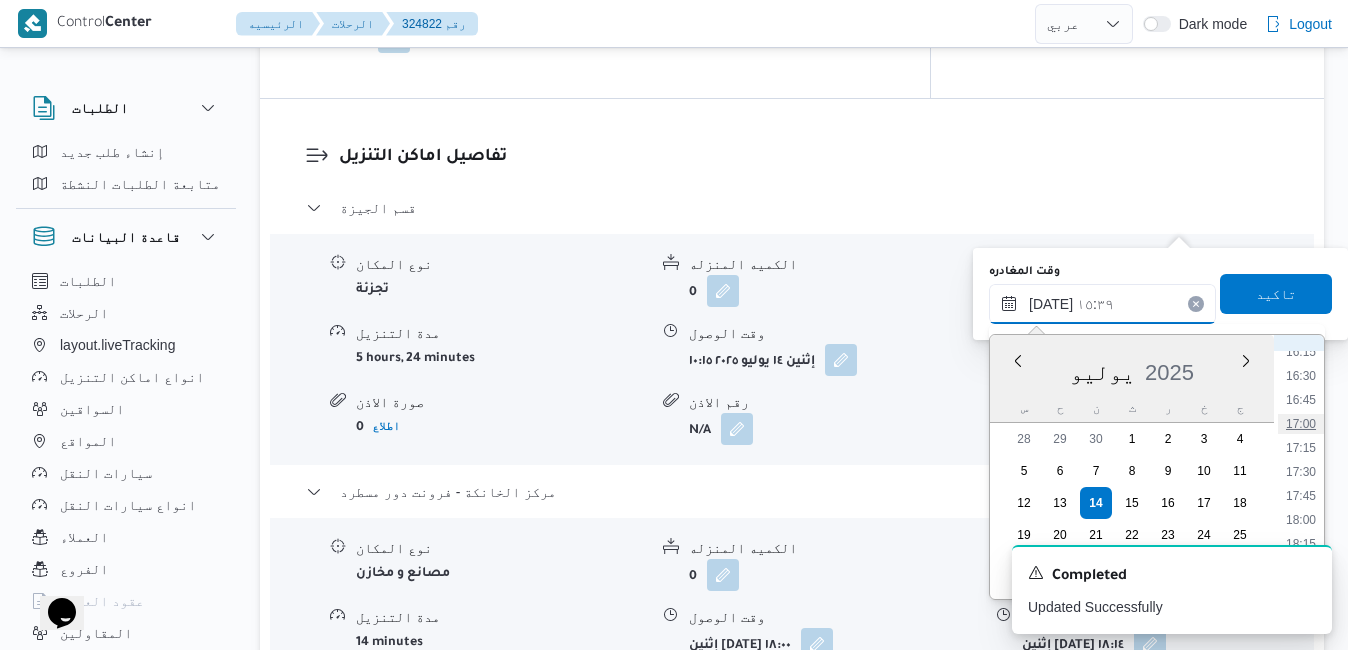 type on "[DATE] ١٧:٠٠" 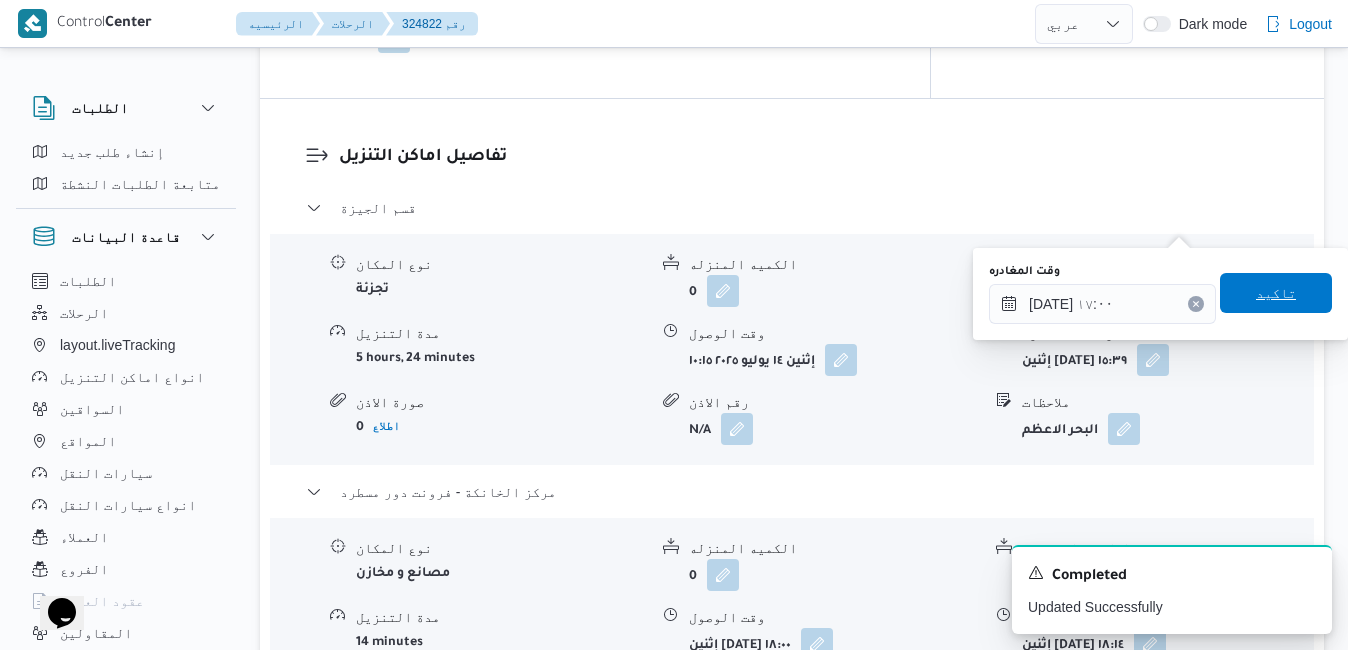 click on "تاكيد" at bounding box center [1276, 293] 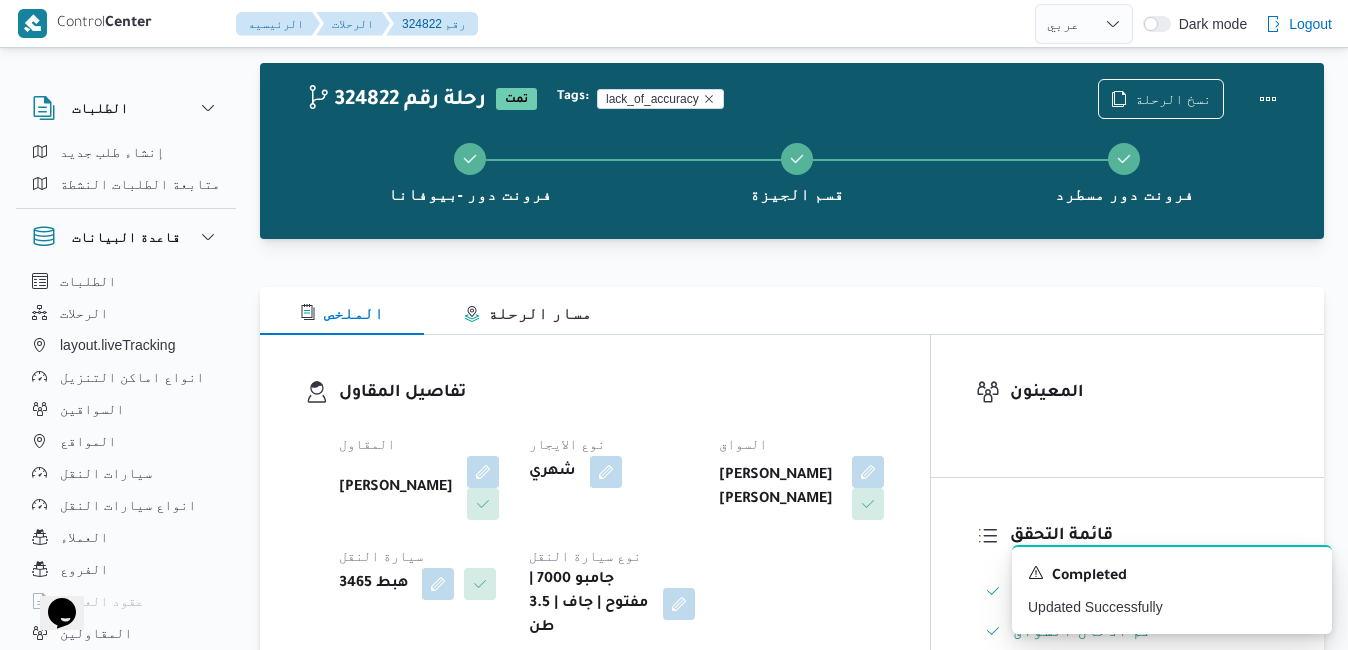 scroll, scrollTop: 0, scrollLeft: 0, axis: both 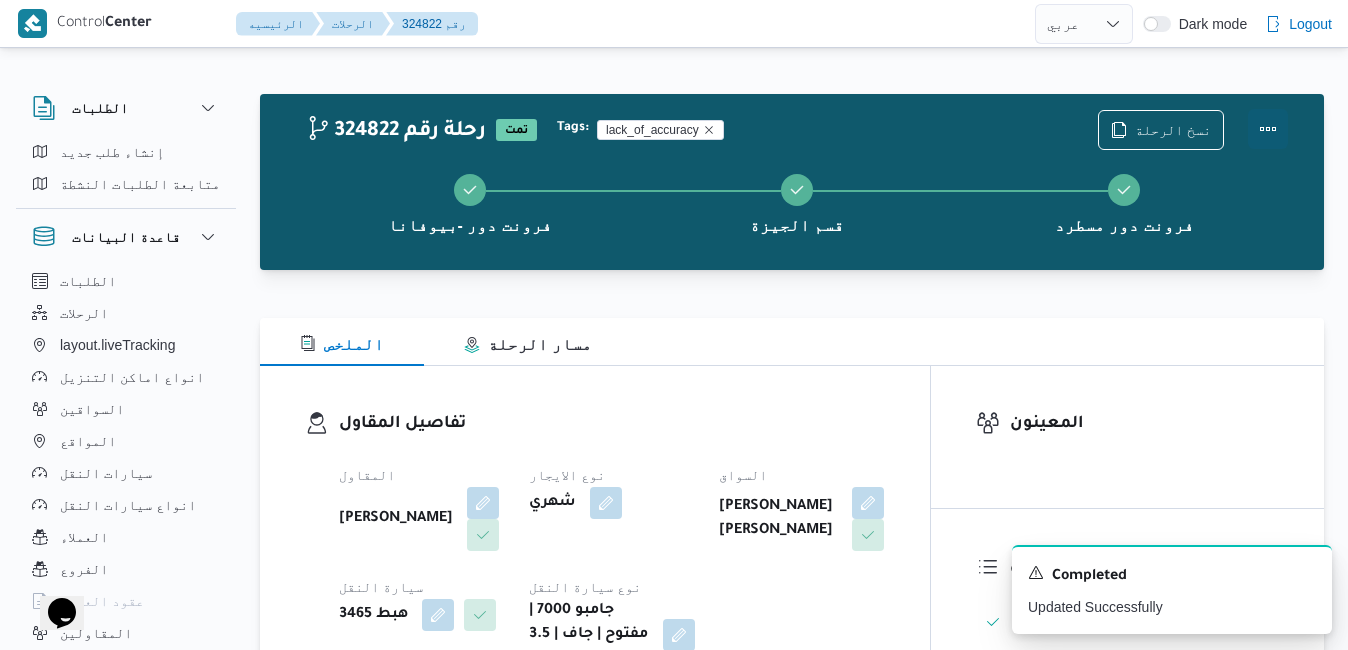 click at bounding box center [1268, 129] 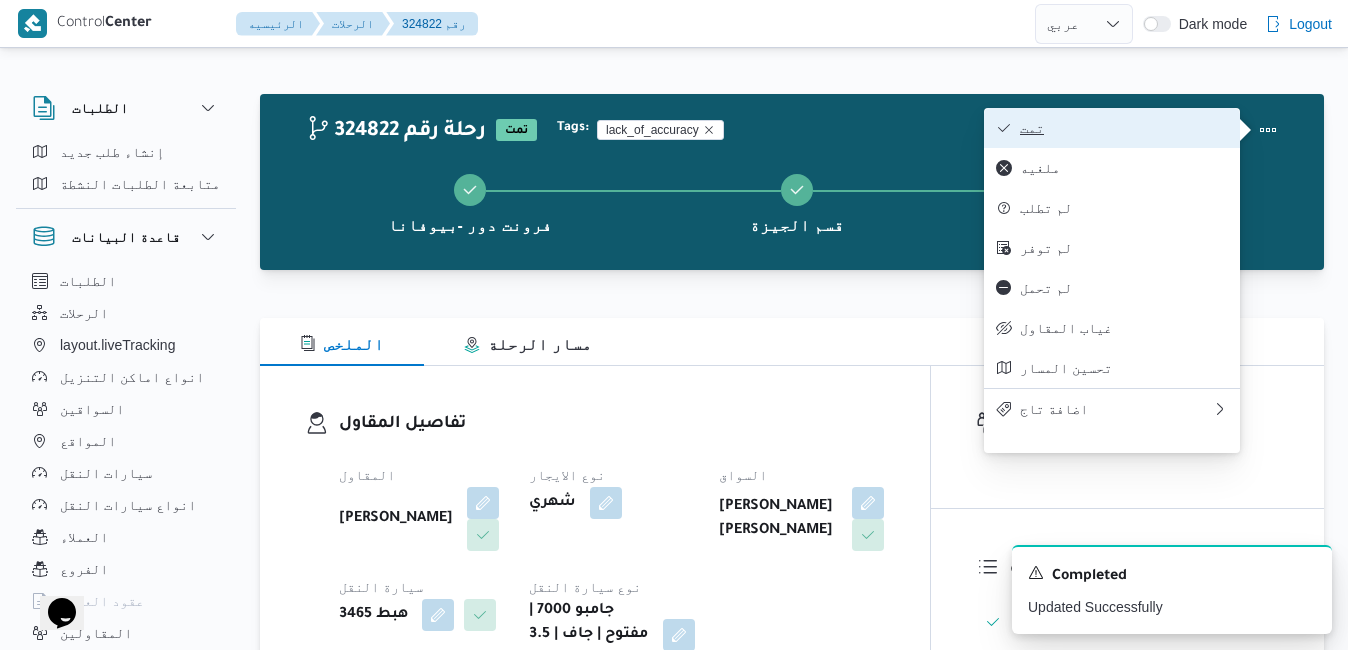 click on "تمت" at bounding box center (1112, 128) 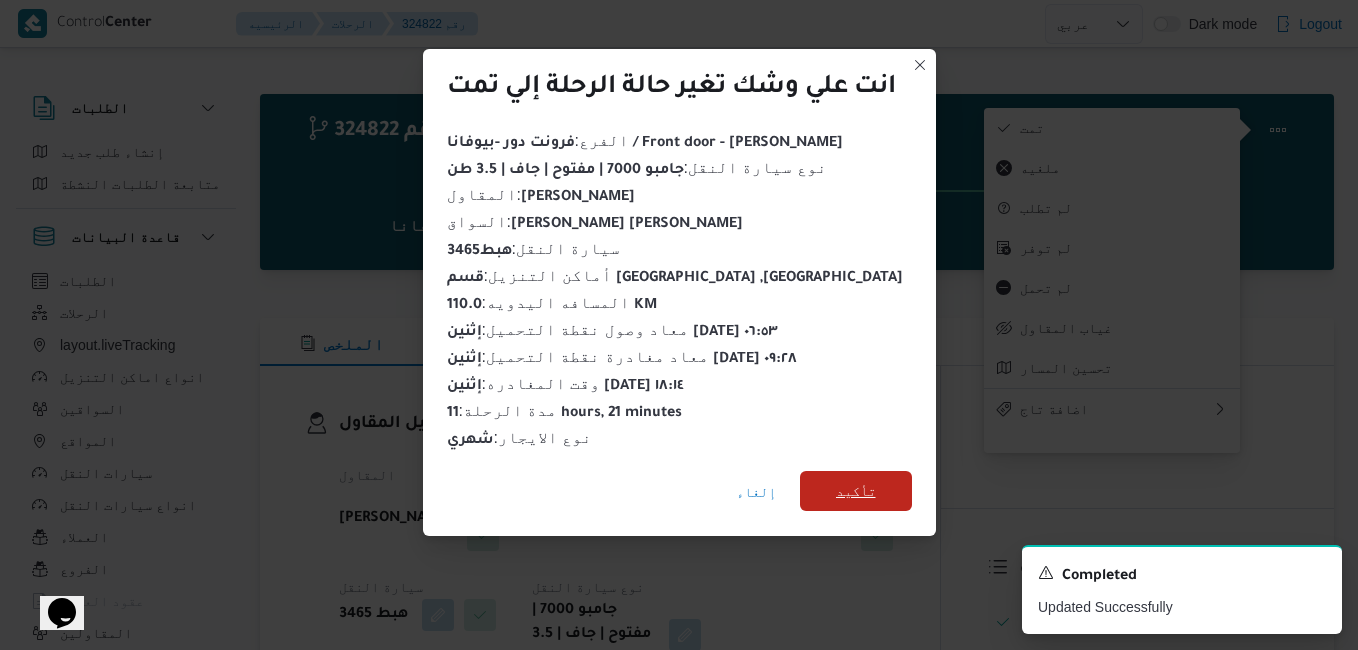 click on "تأكيد" at bounding box center (856, 491) 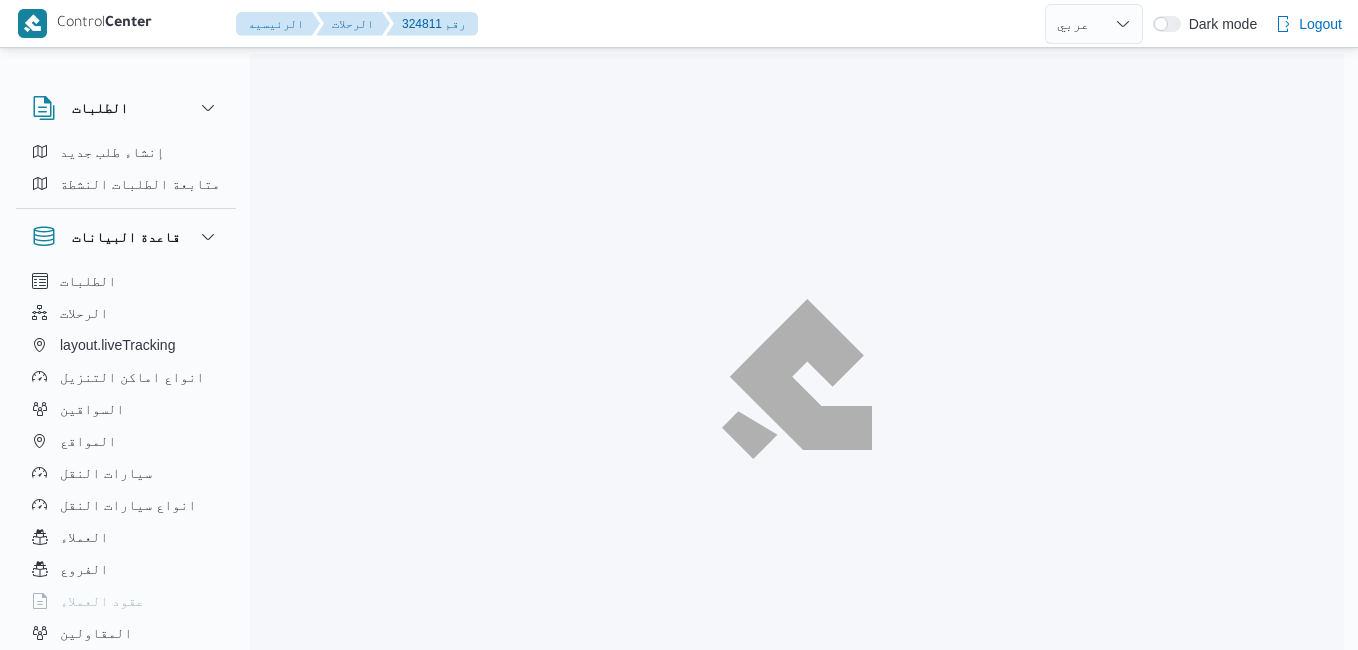 select on "ar" 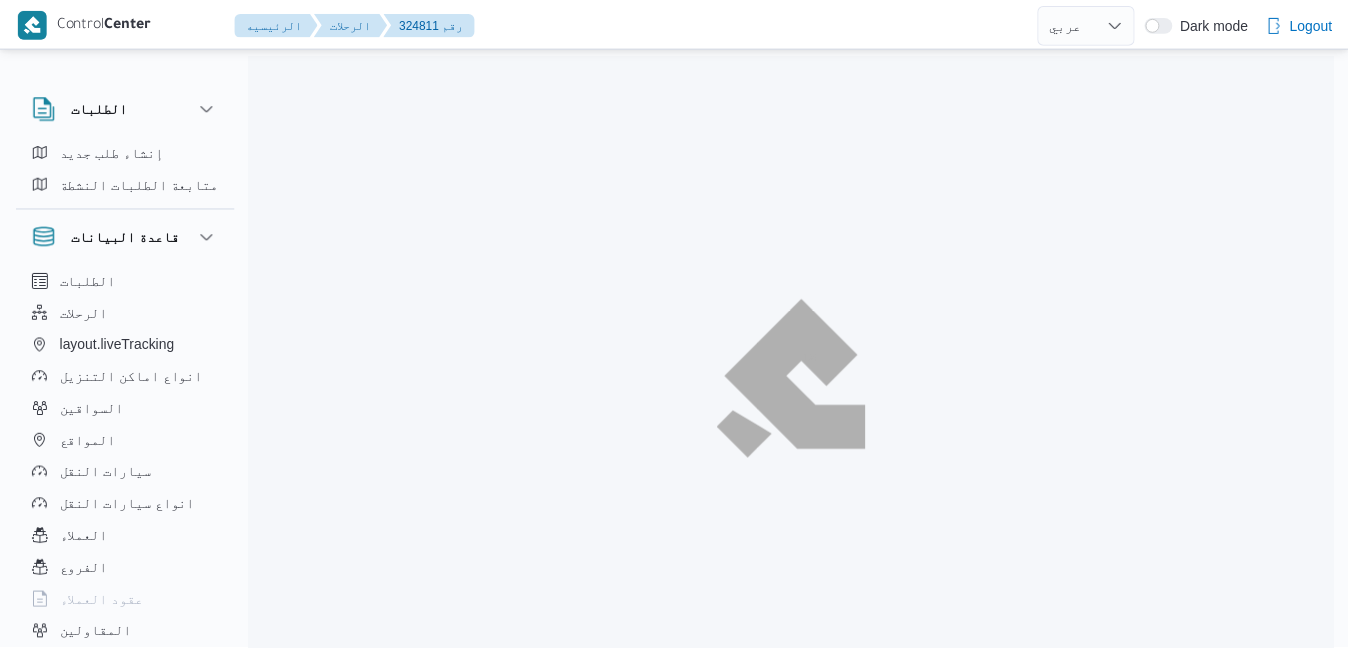 scroll, scrollTop: 0, scrollLeft: 0, axis: both 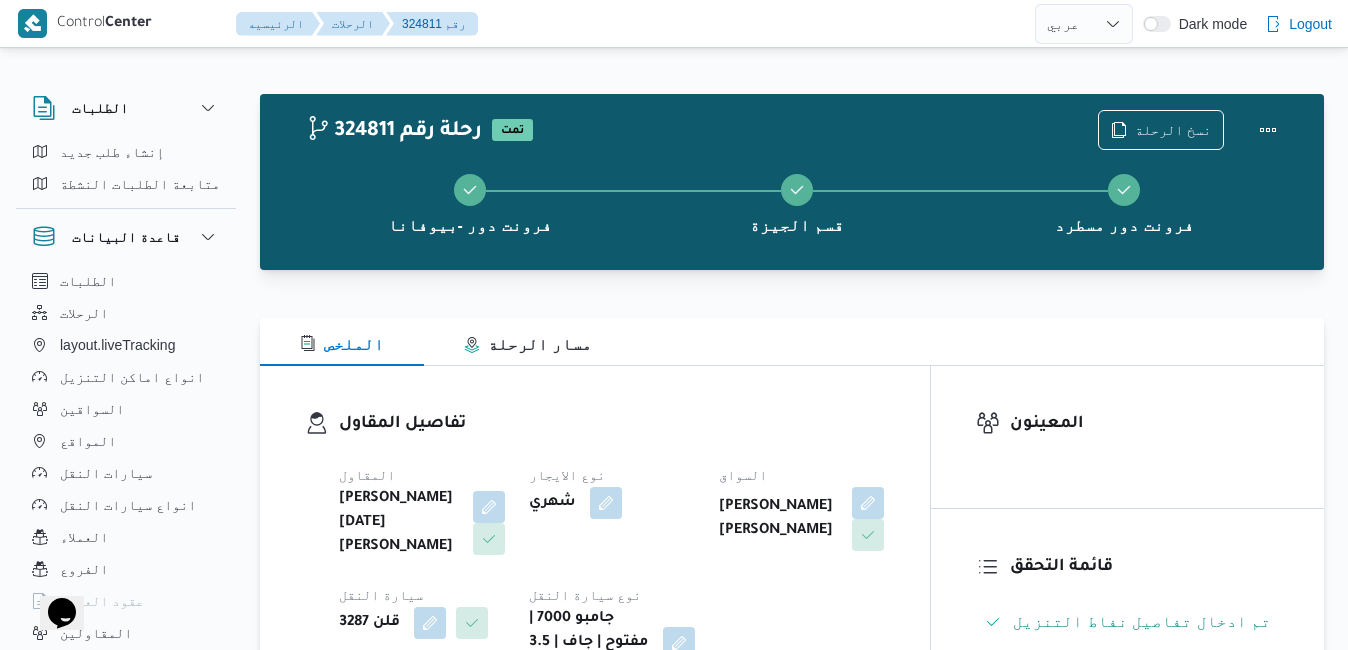 click on "تفاصيل المقاول" at bounding box center [612, 424] 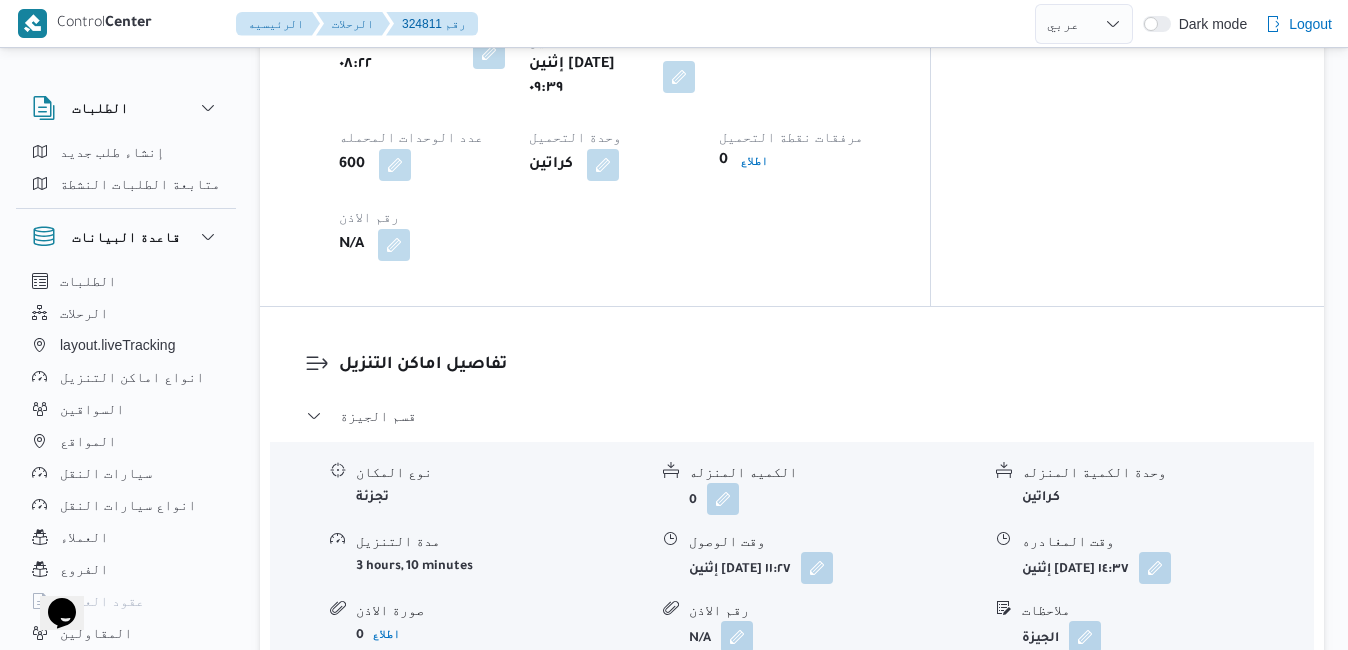 scroll, scrollTop: 1640, scrollLeft: 0, axis: vertical 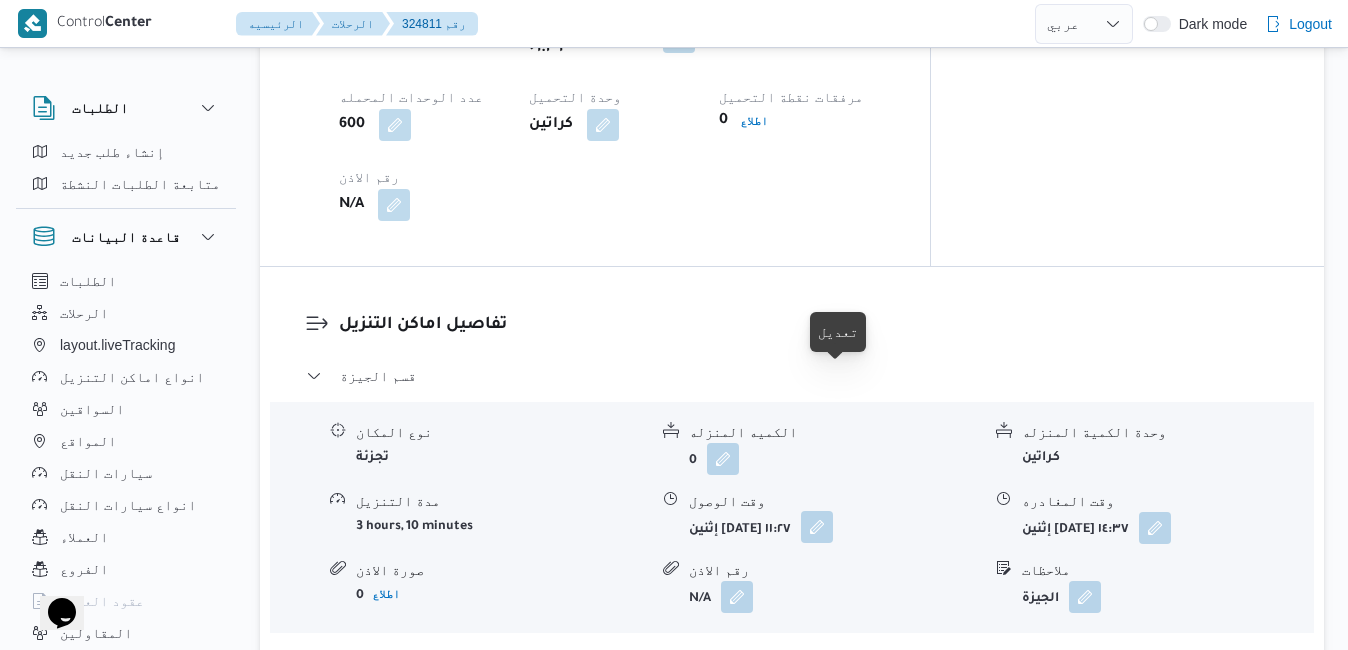 click at bounding box center (817, 527) 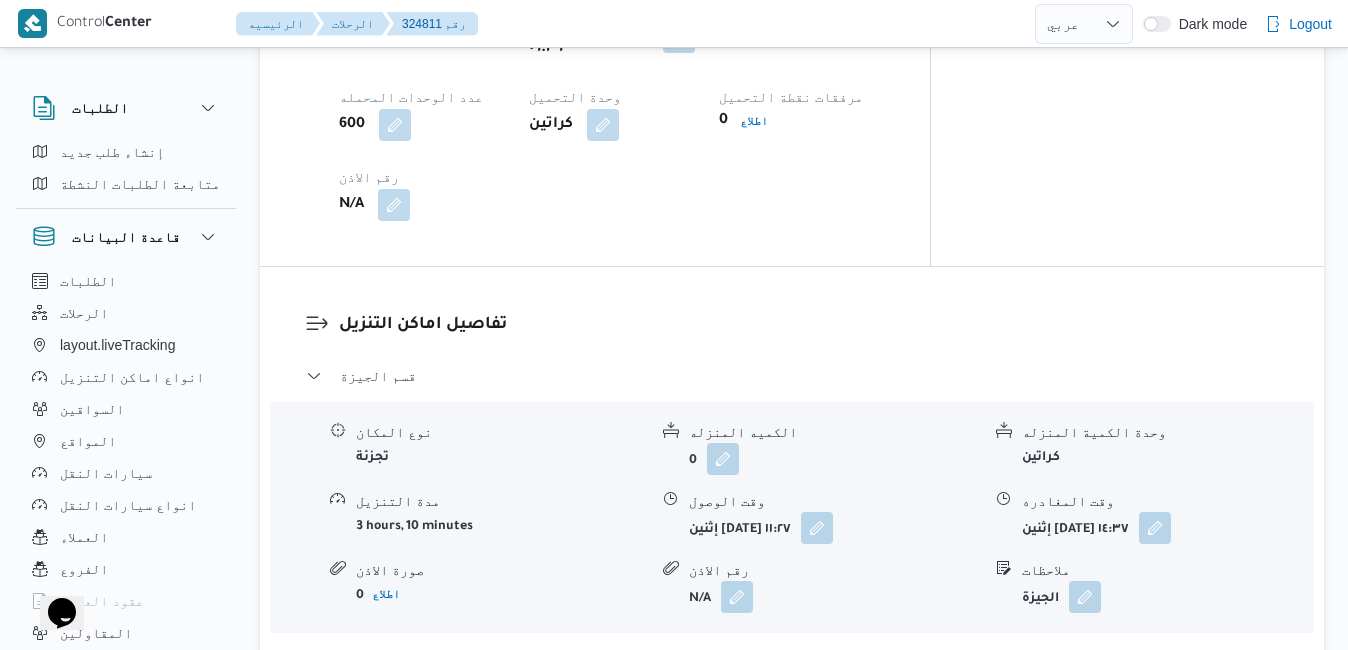 click on "مركز الخانكة -
فرونت دور مسطرد" at bounding box center (792, 660) 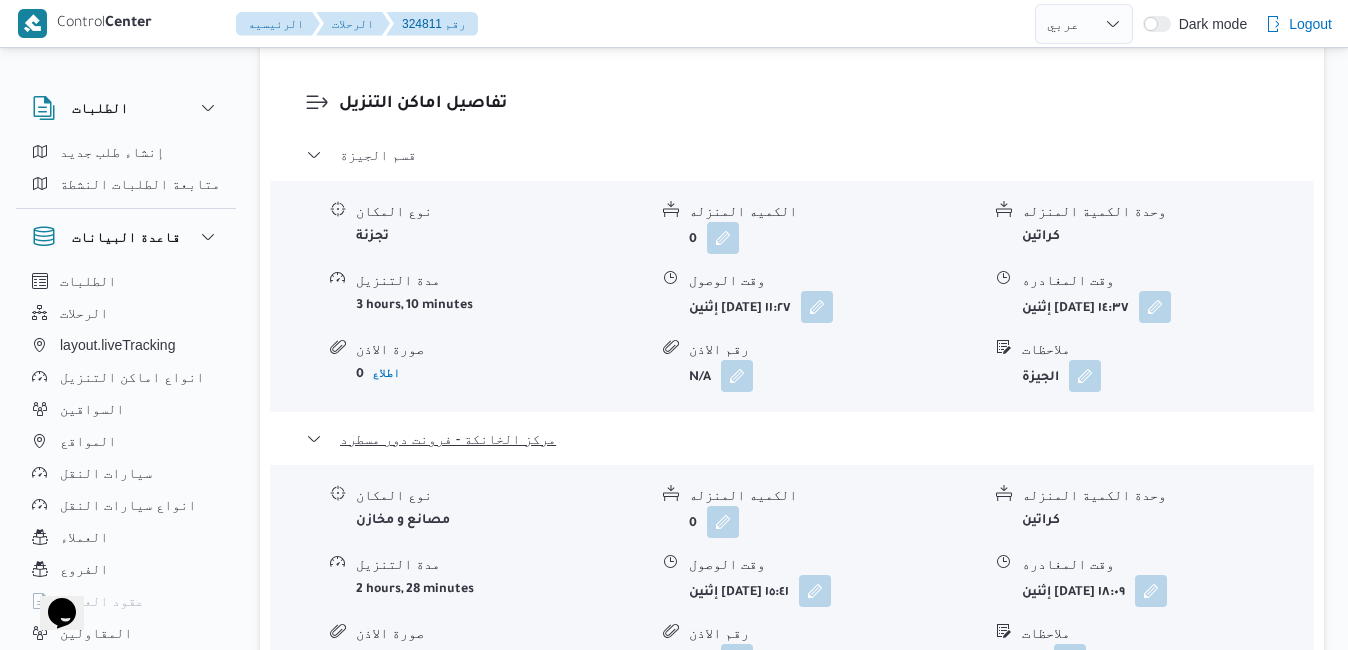 scroll, scrollTop: 1880, scrollLeft: 0, axis: vertical 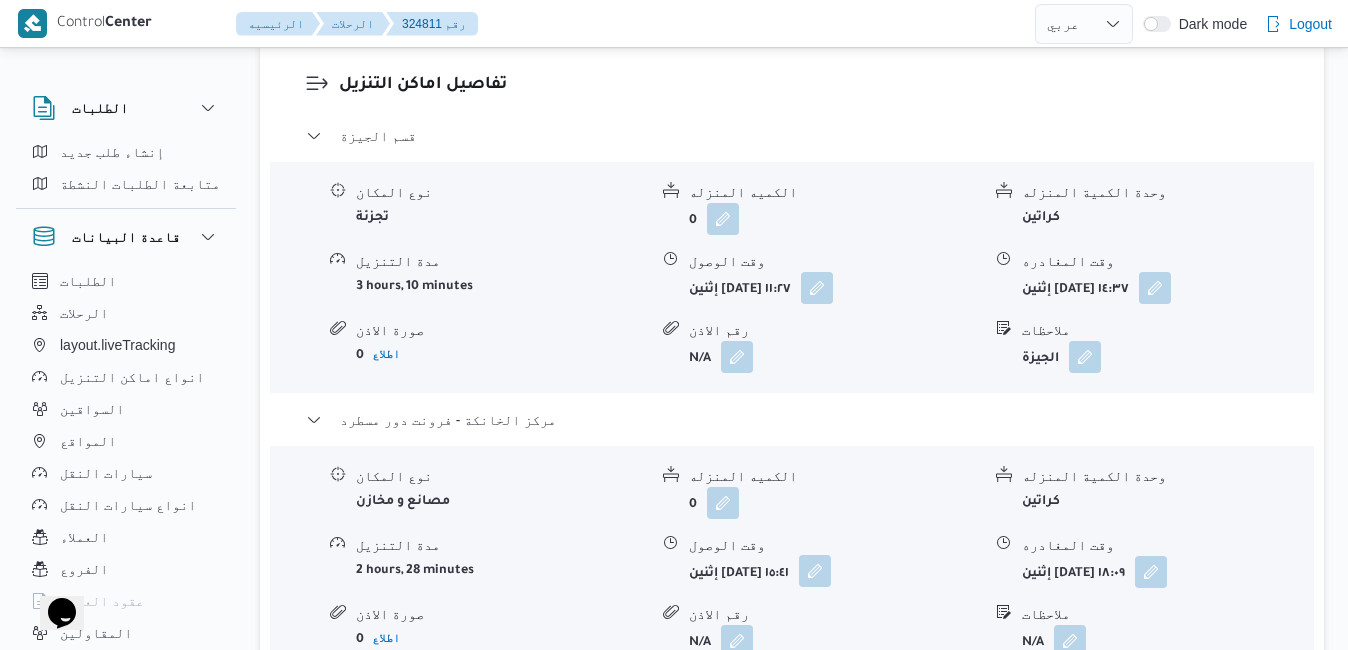 click at bounding box center [815, 571] 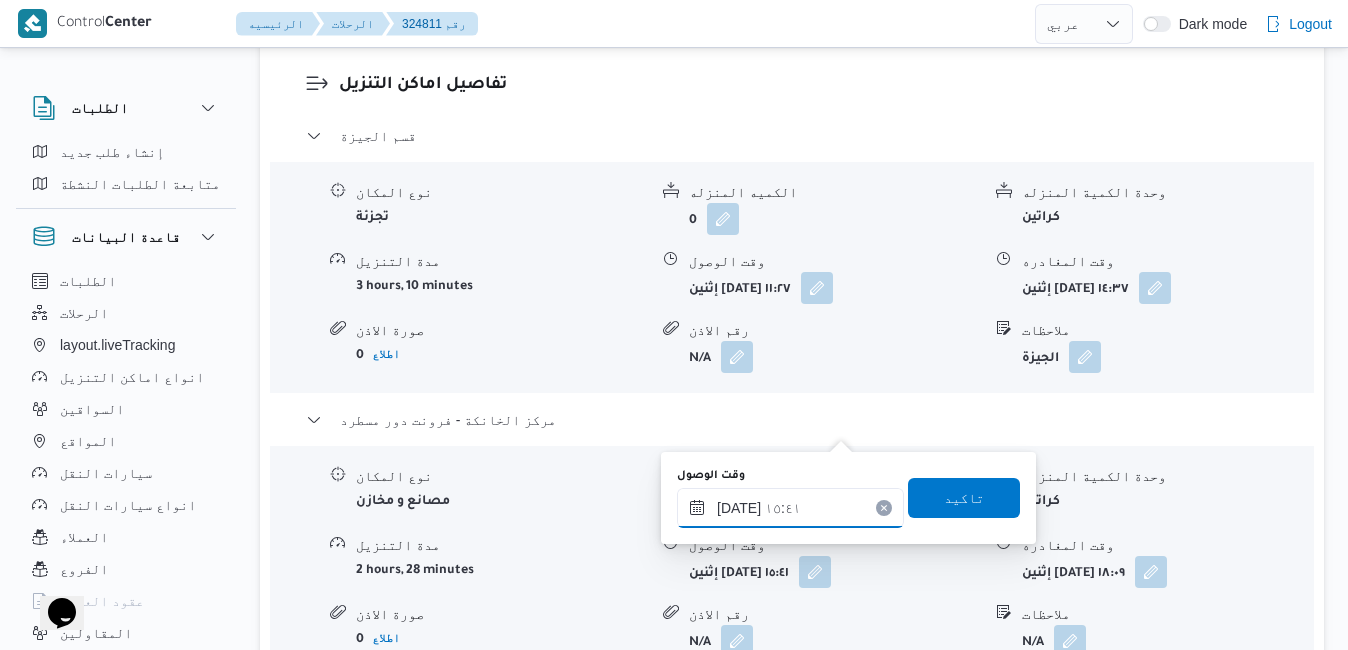 click on "١٤/٠٧/٢٠٢٥ ١٥:٤١" at bounding box center (790, 508) 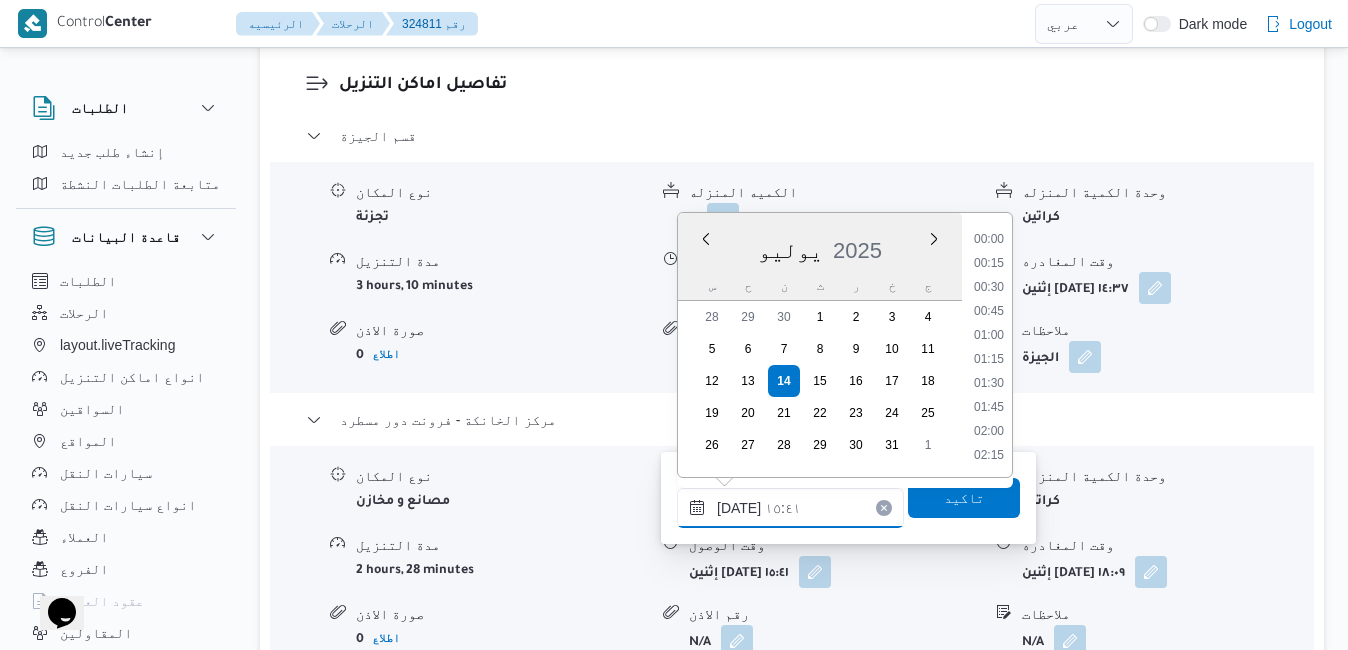 scroll, scrollTop: 1366, scrollLeft: 0, axis: vertical 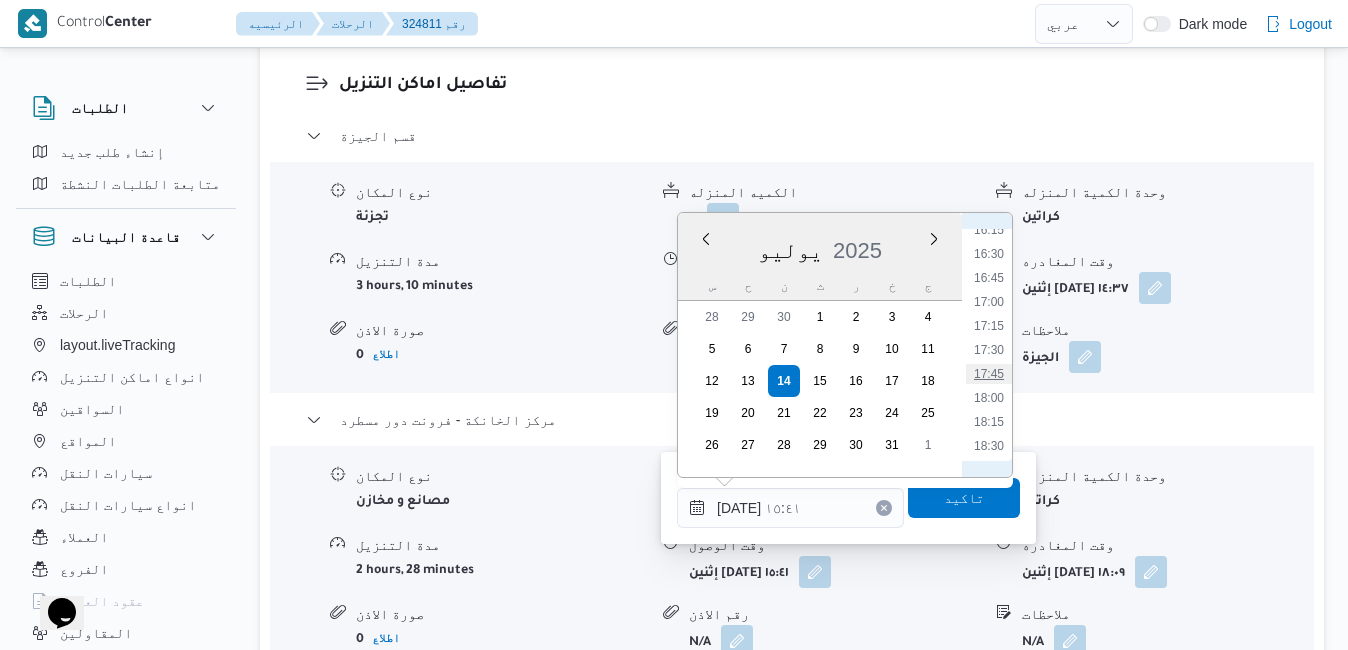 click on "17:45" at bounding box center (989, 374) 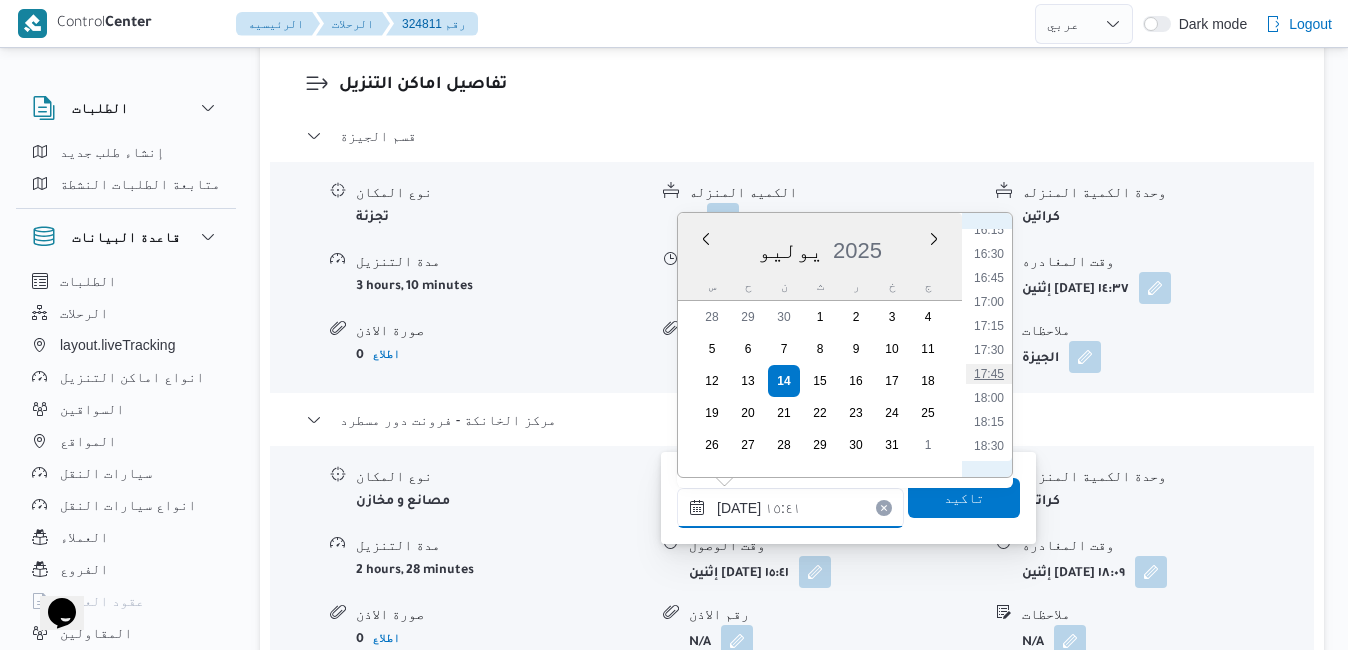 type on "١٤/٠٧/٢٠٢٥ ١٧:٤٥" 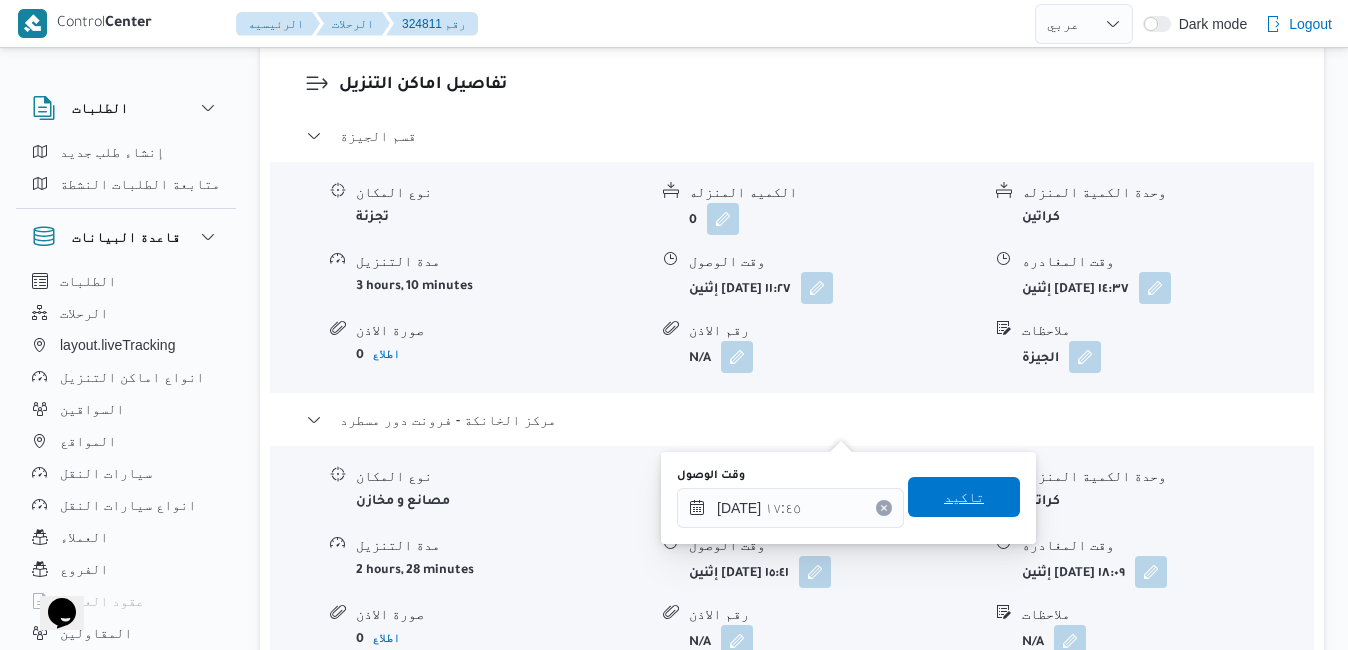 click on "تاكيد" at bounding box center (964, 497) 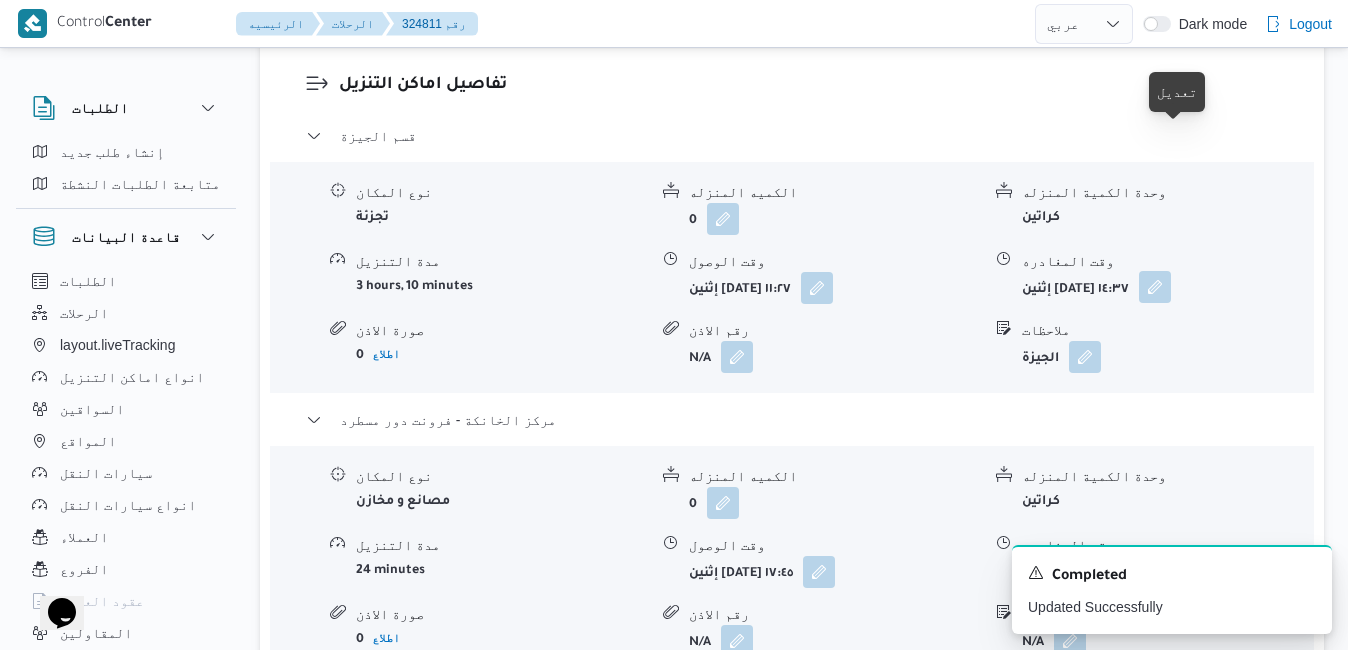 click at bounding box center (1155, 287) 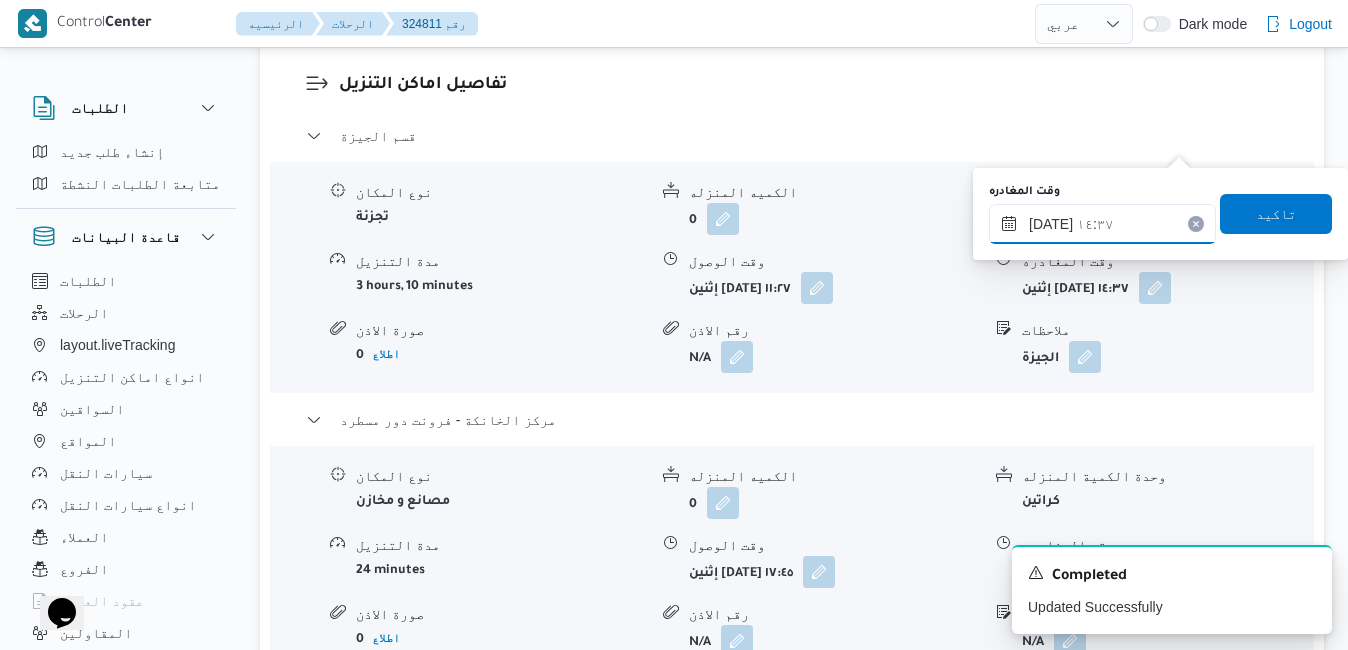 click on "١٤/٠٧/٢٠٢٥ ١٤:٣٧" at bounding box center (1102, 224) 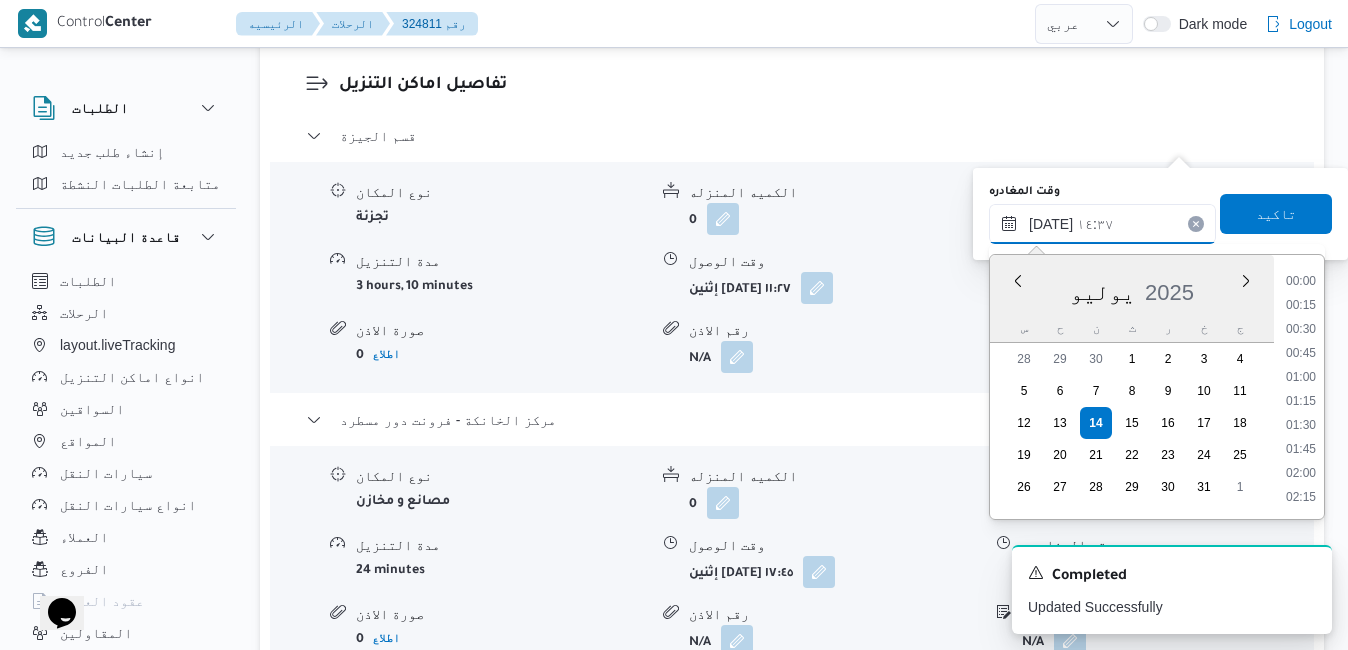 scroll, scrollTop: 1270, scrollLeft: 0, axis: vertical 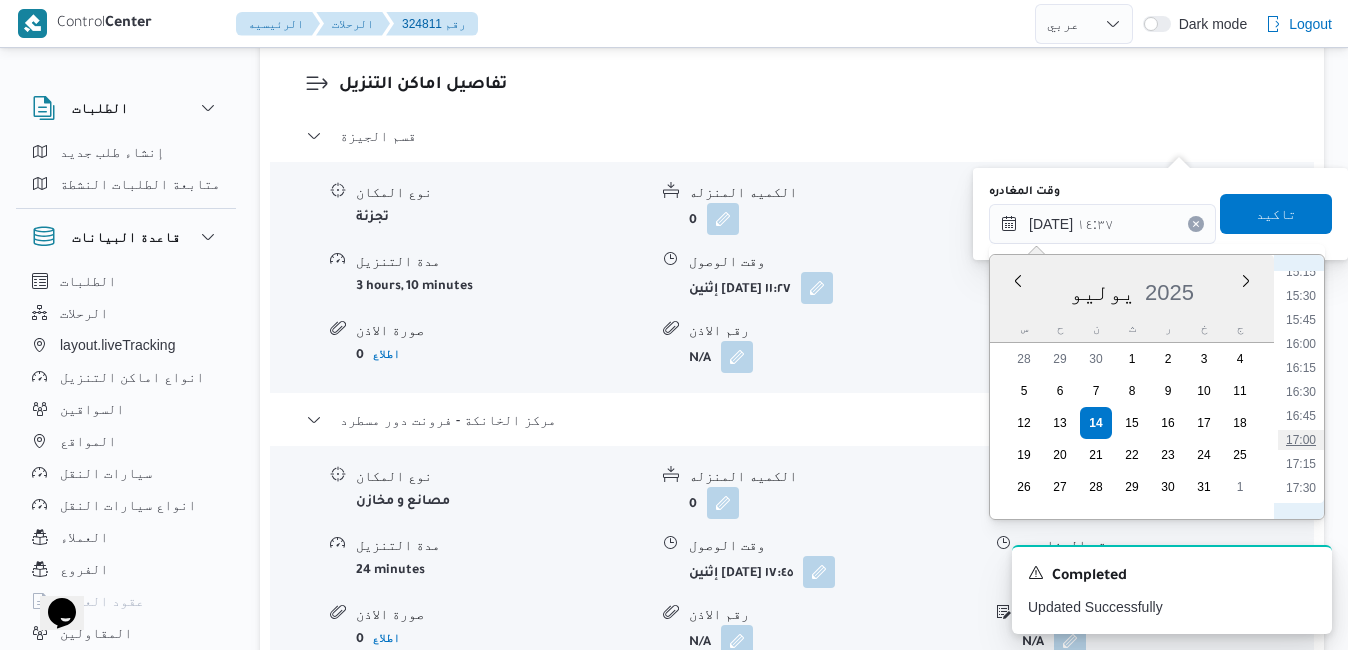 click on "17:00" at bounding box center (1301, 440) 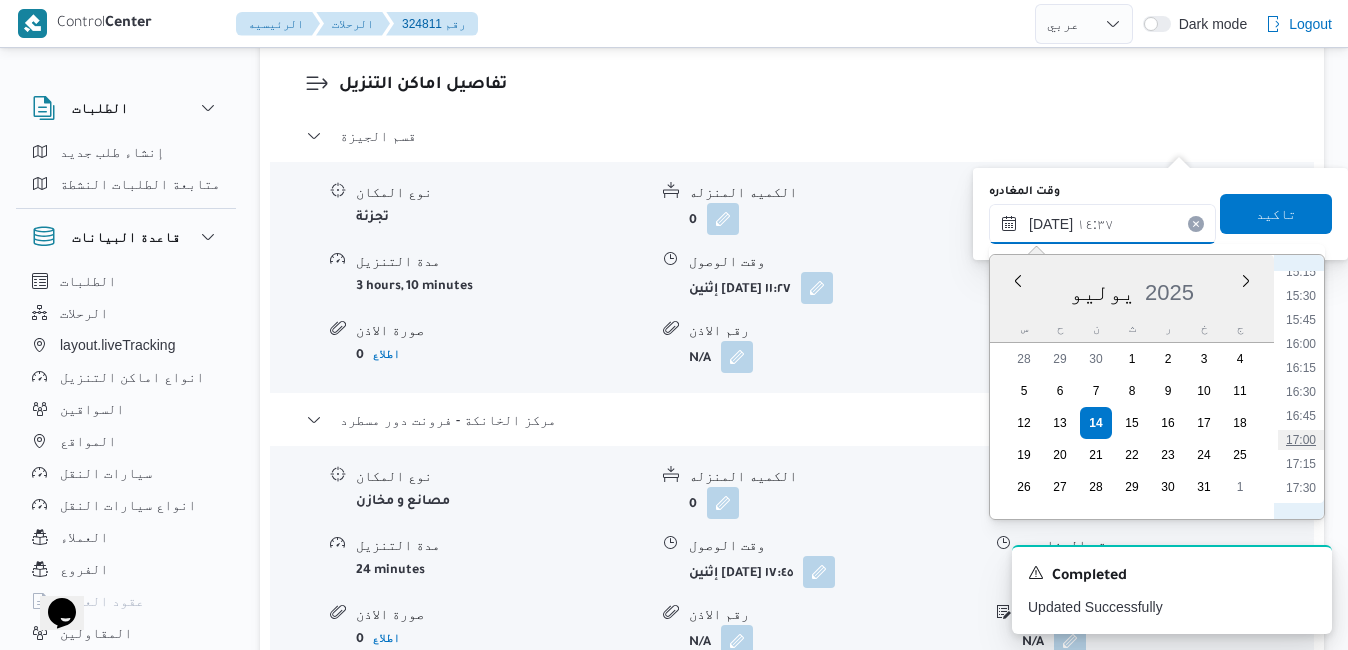 type on "١٤/٠٧/٢٠٢٥ ١٧:٠٠" 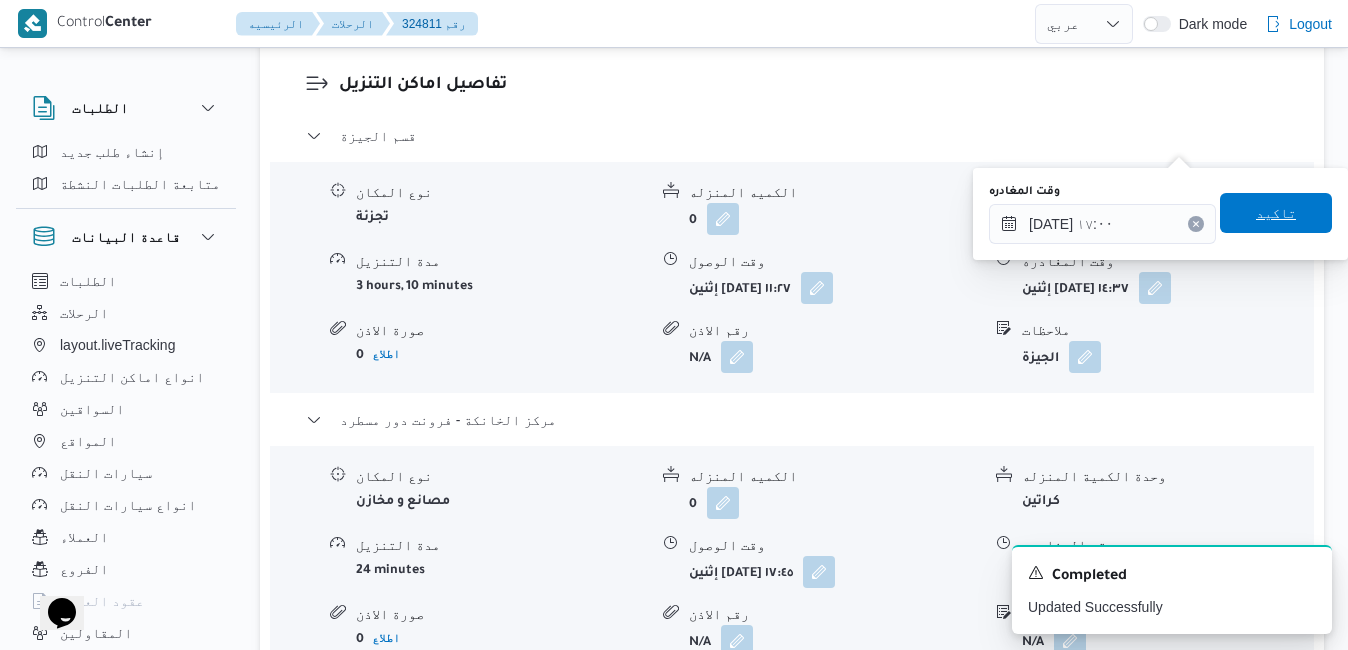 click on "تاكيد" at bounding box center (1276, 213) 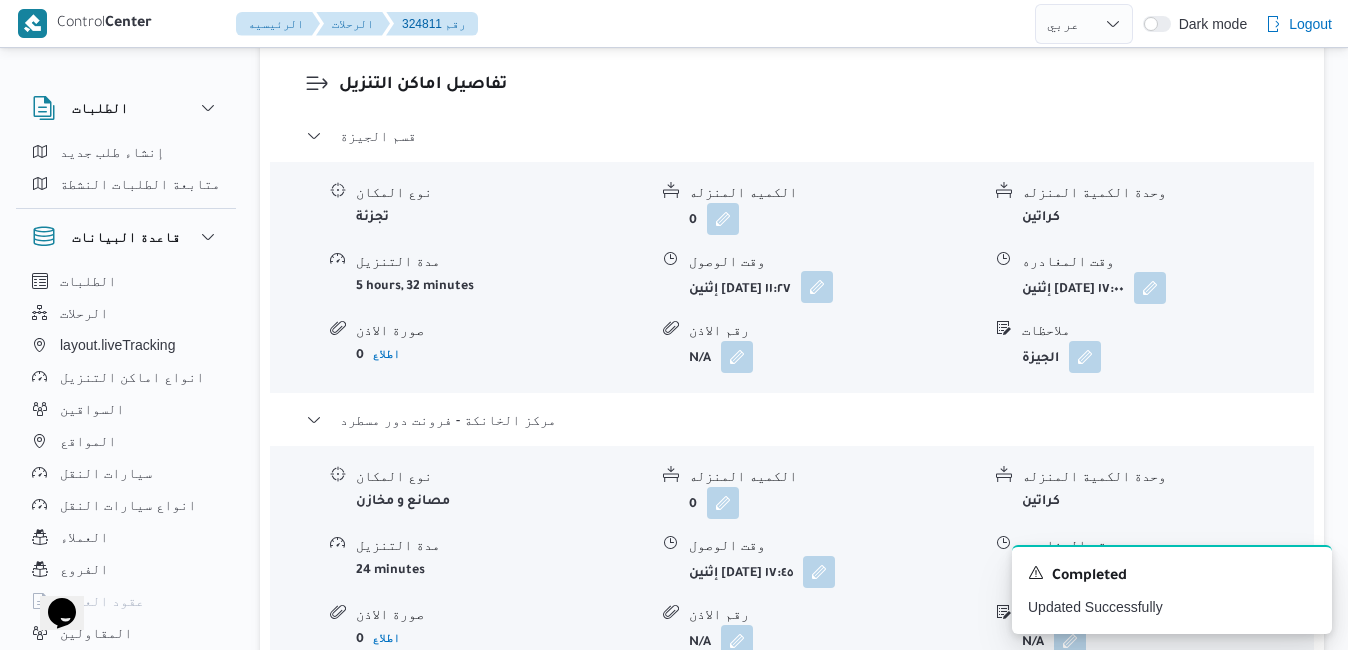 click at bounding box center (817, 287) 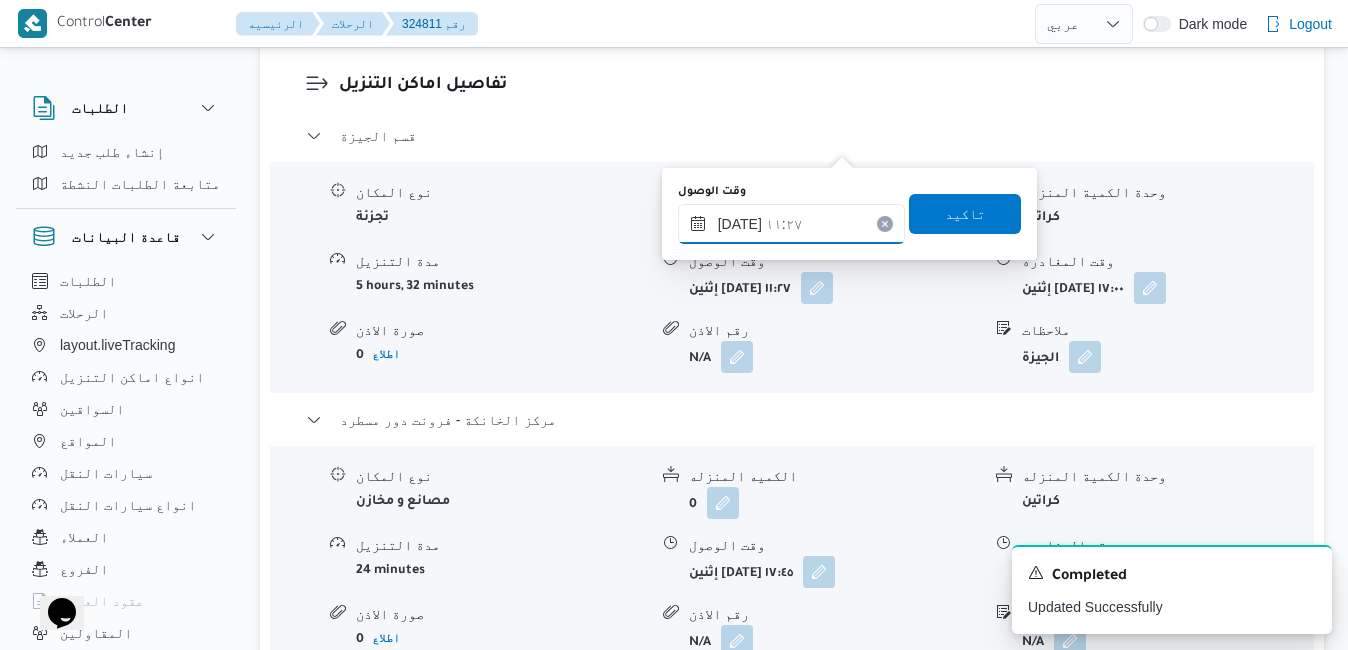 click on "١٤/٠٧/٢٠٢٥ ١١:٢٧" at bounding box center [791, 224] 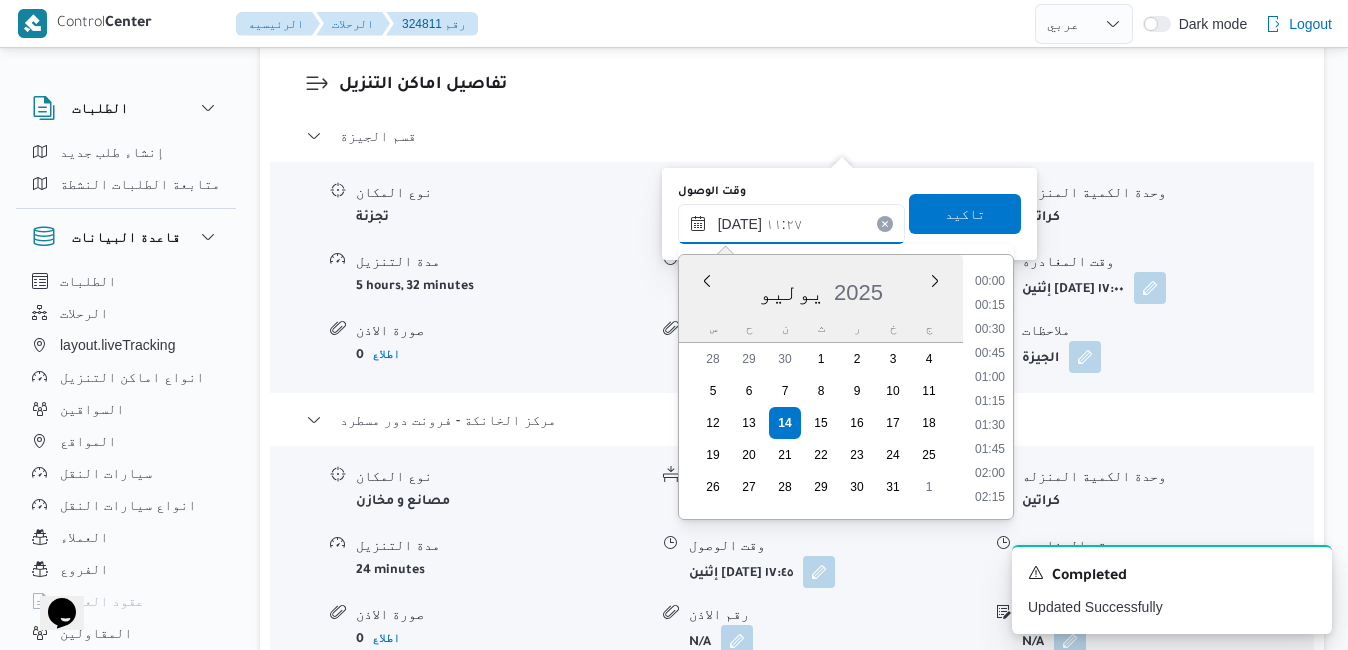 scroll, scrollTop: 958, scrollLeft: 0, axis: vertical 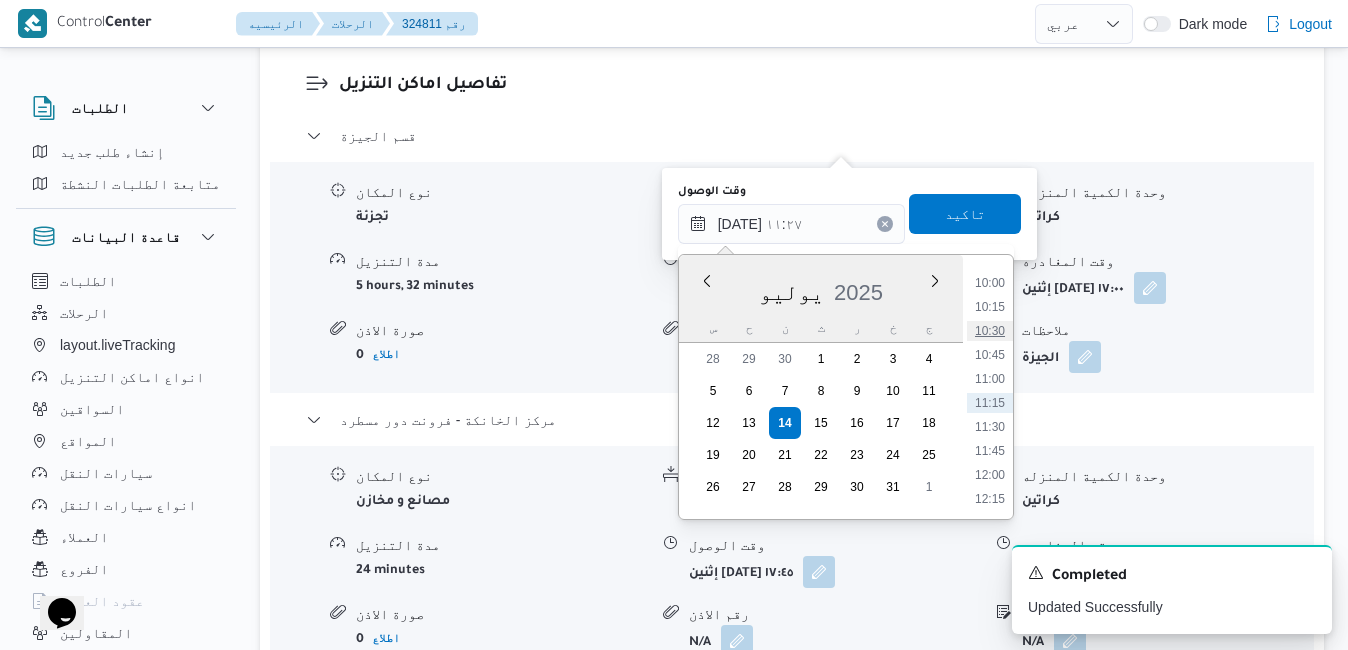 click on "10:30" at bounding box center (990, 331) 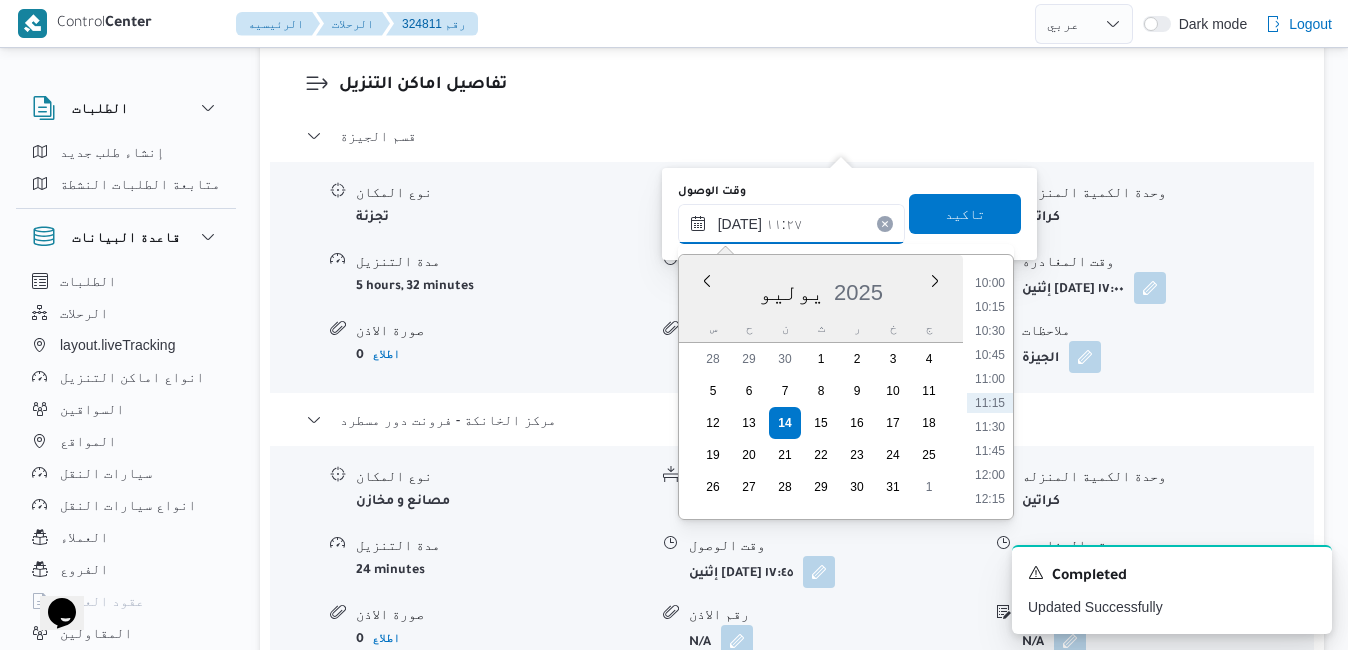type on "١٤/٠٧/٢٠٢٥ ١٠:٣٠" 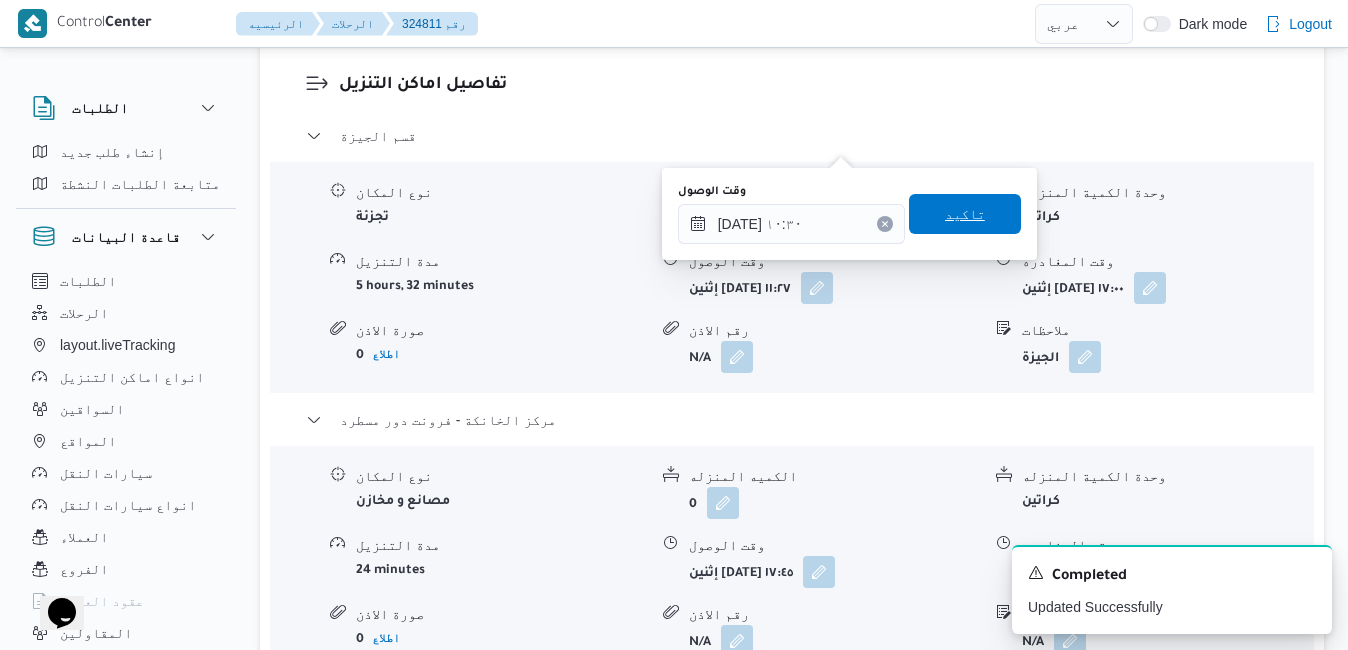 click on "تاكيد" at bounding box center (965, 214) 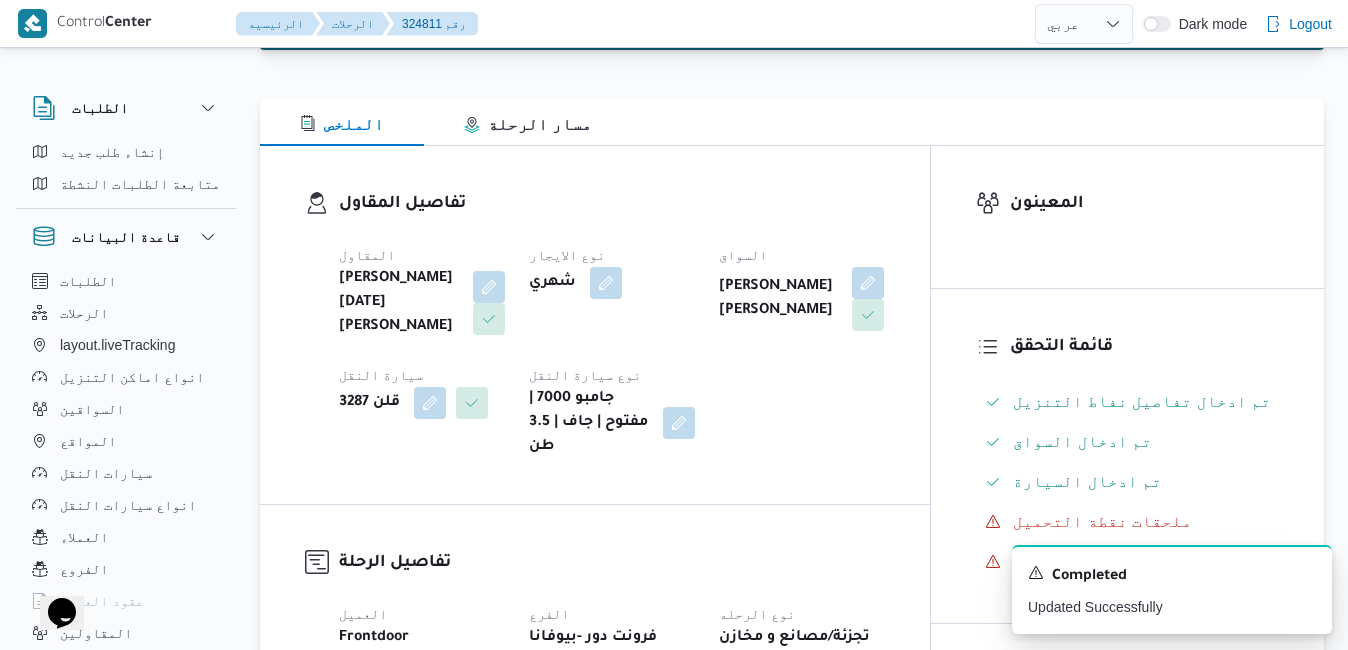 scroll, scrollTop: 0, scrollLeft: 0, axis: both 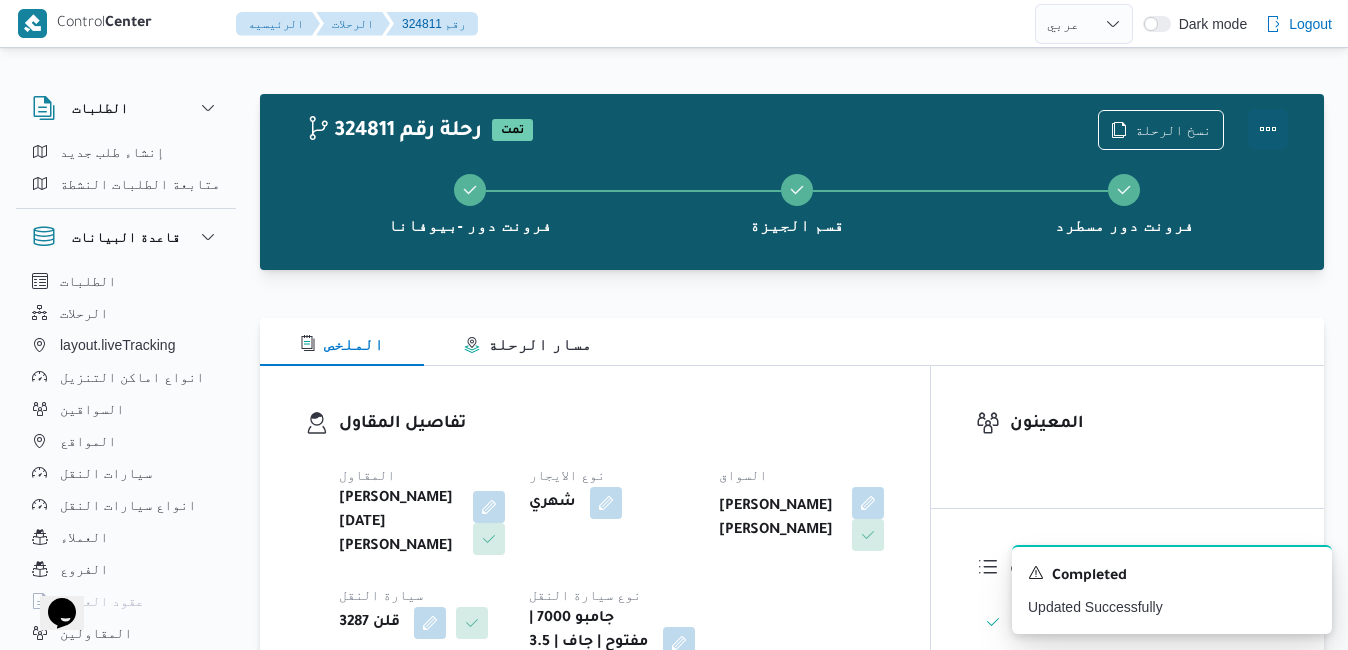 click at bounding box center [1268, 129] 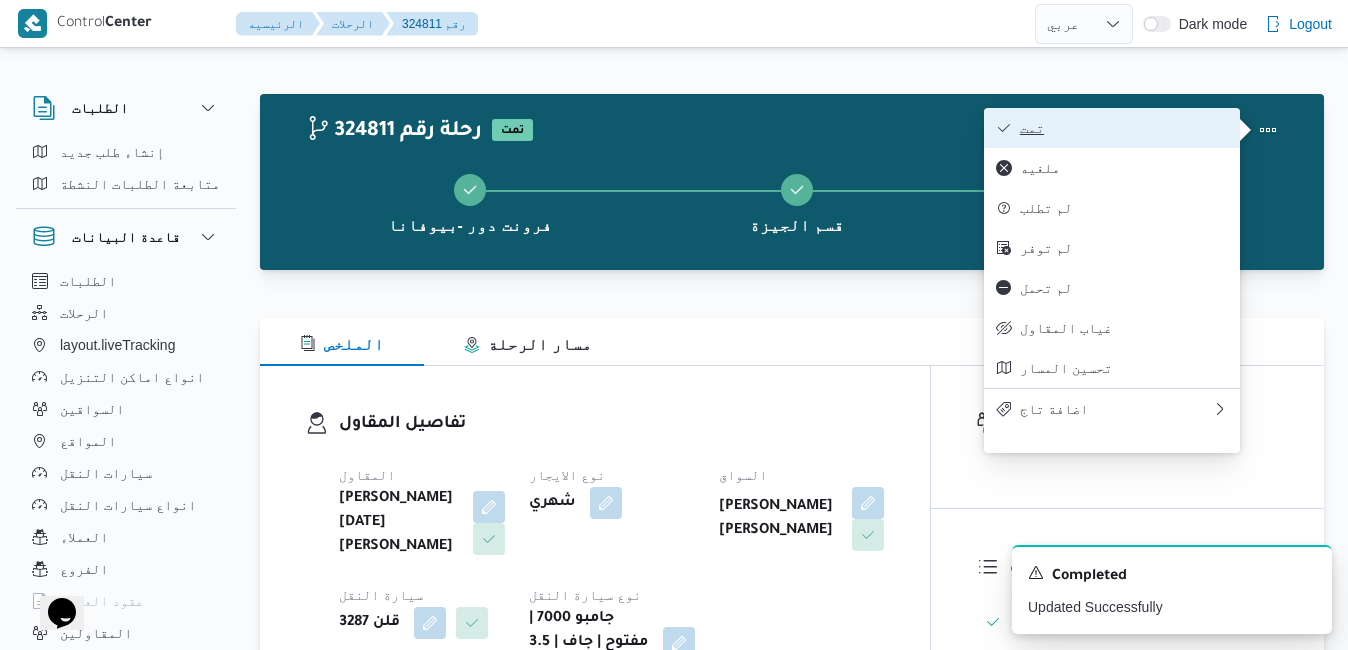 click on "تمت" at bounding box center (1124, 128) 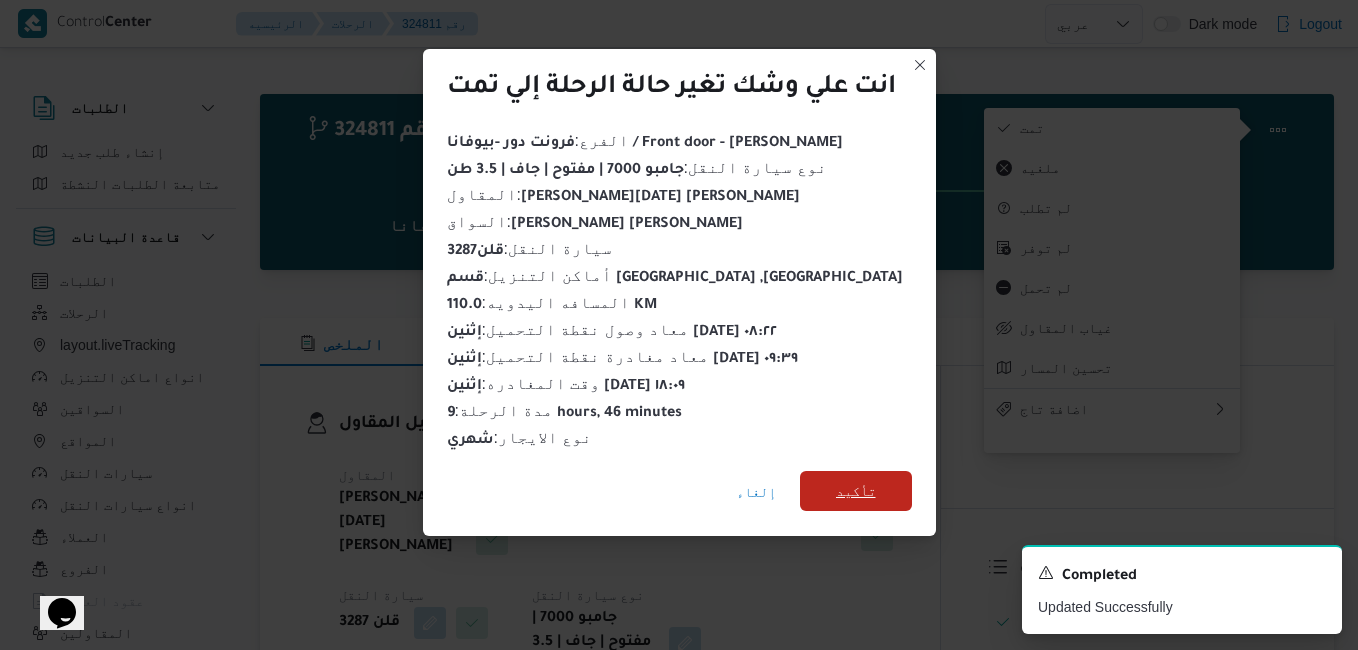 click on "تأكيد" at bounding box center [856, 491] 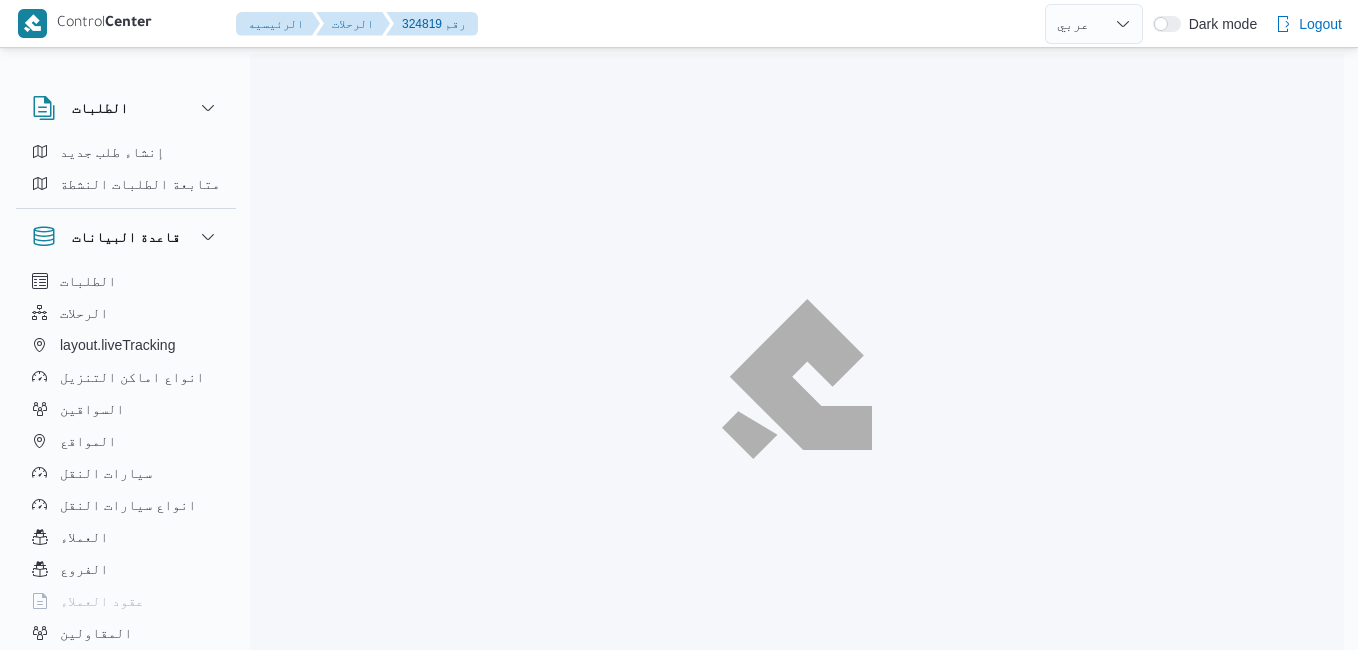 select on "ar" 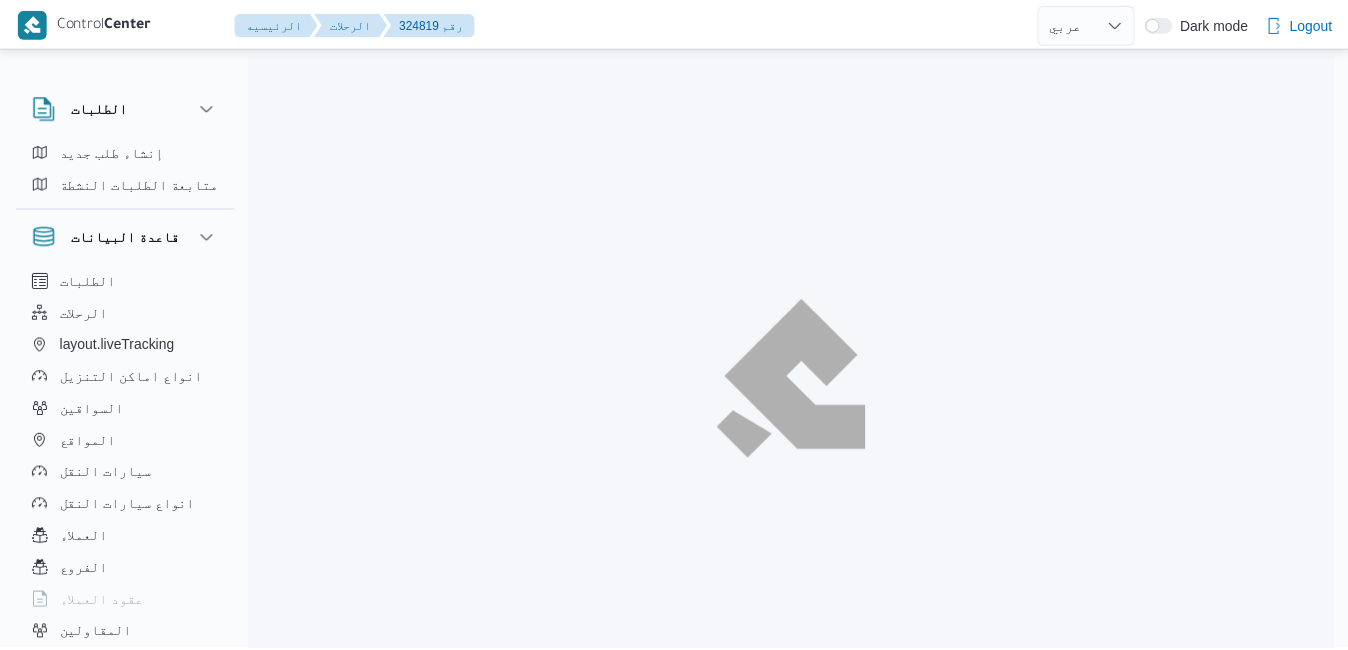 scroll, scrollTop: 0, scrollLeft: 0, axis: both 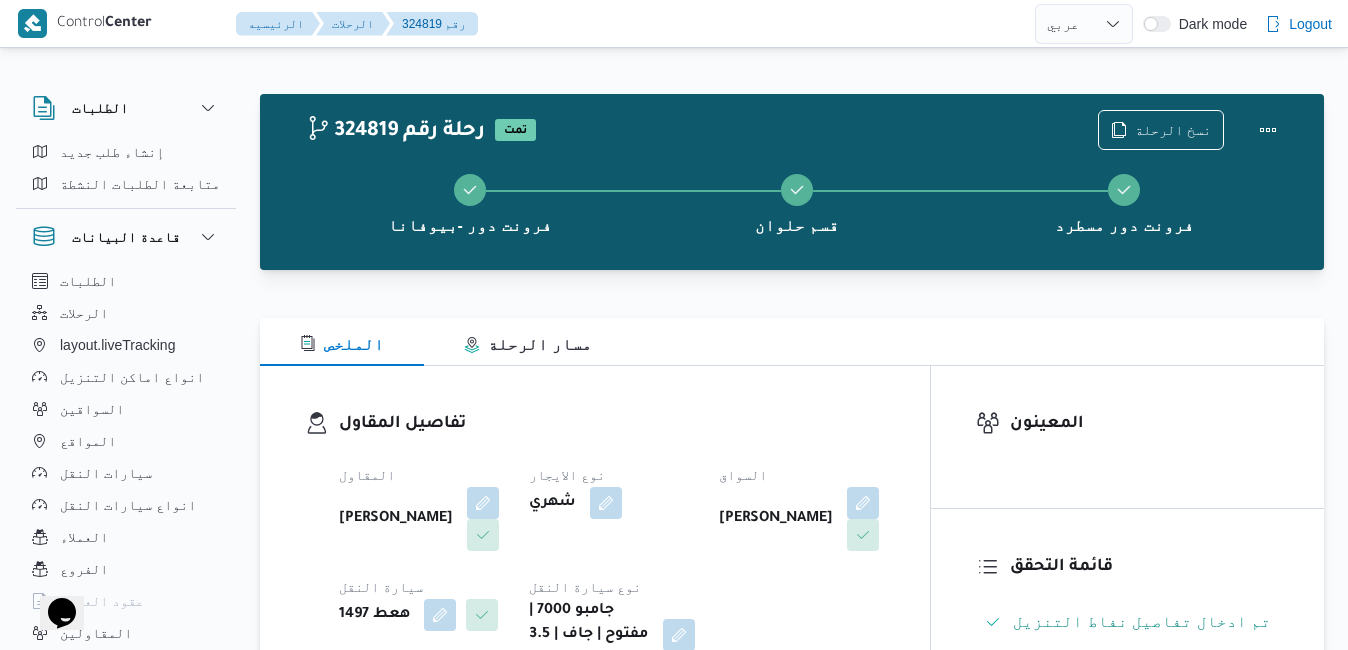 click on "الملخص مسار الرحلة" at bounding box center (792, 342) 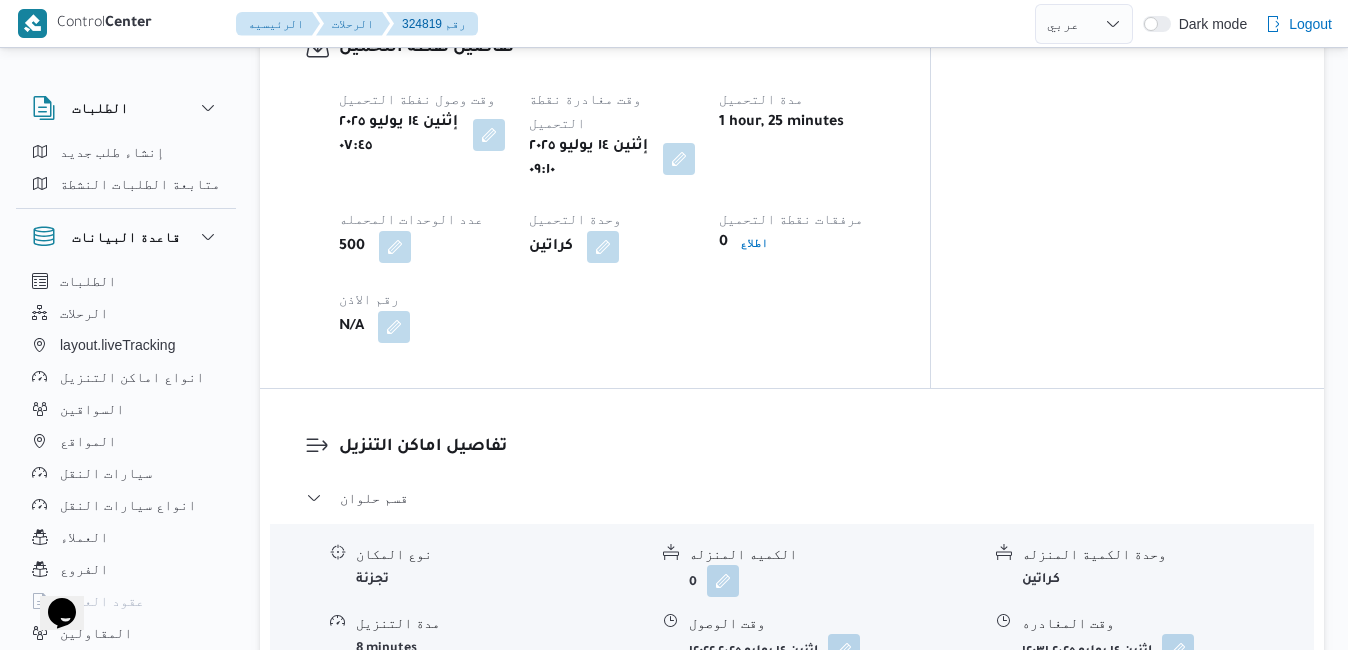 scroll, scrollTop: 1520, scrollLeft: 0, axis: vertical 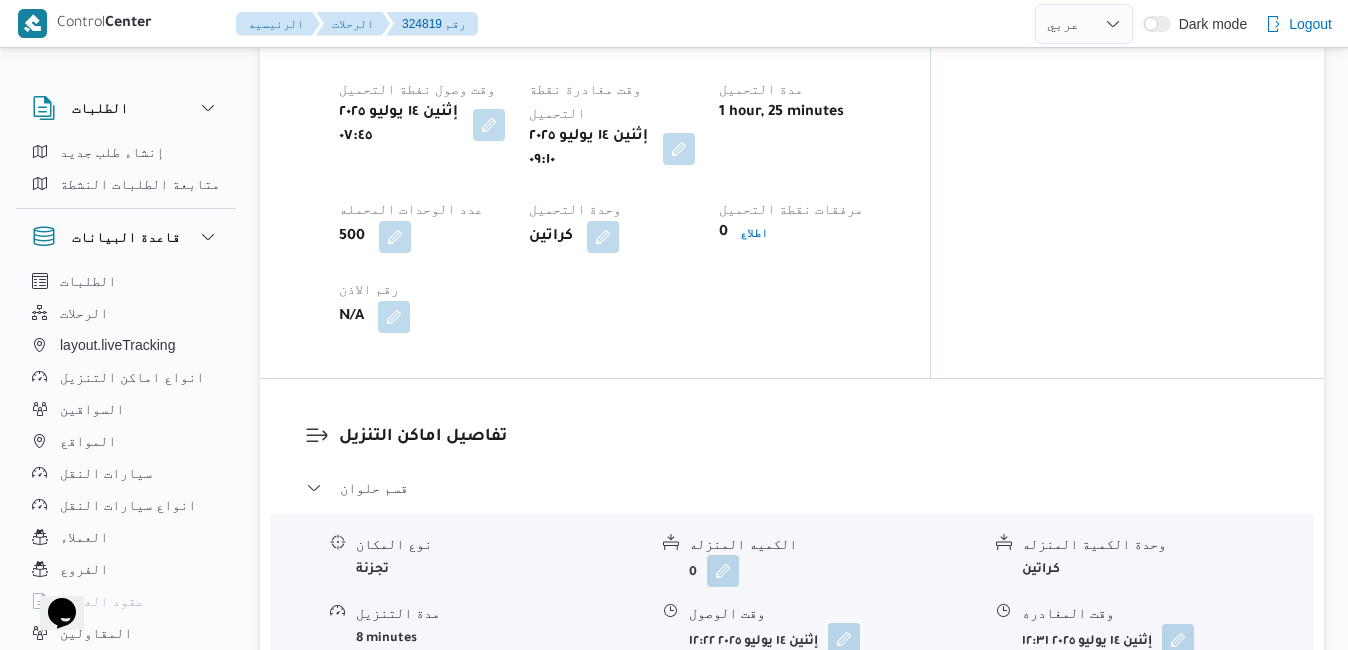 click at bounding box center (844, 639) 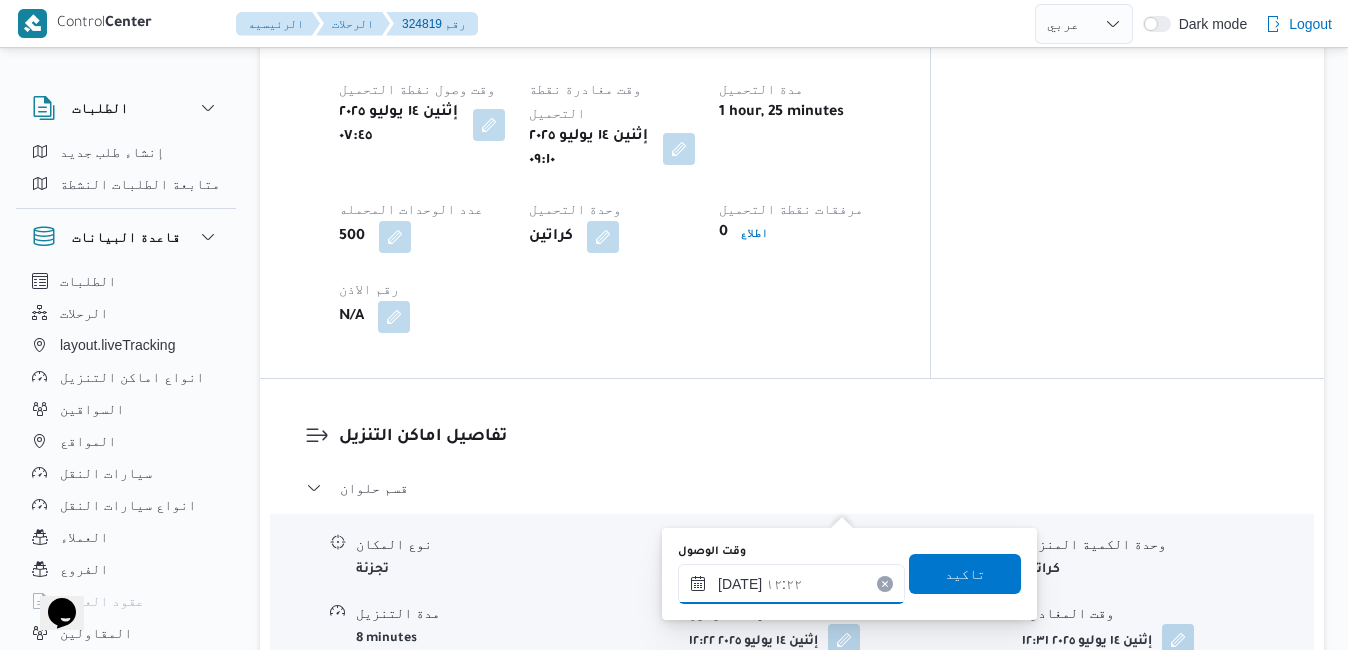 click on "[DATE] ١٢:٢٢" at bounding box center [791, 584] 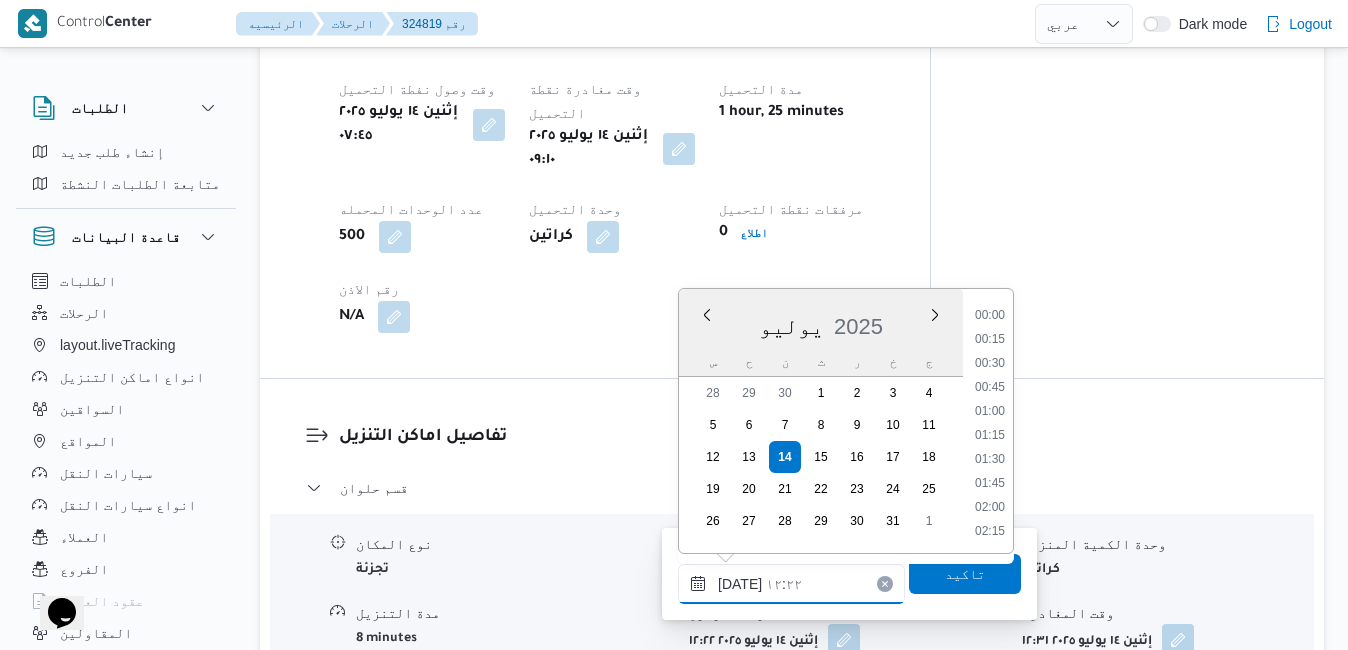 scroll, scrollTop: 1054, scrollLeft: 0, axis: vertical 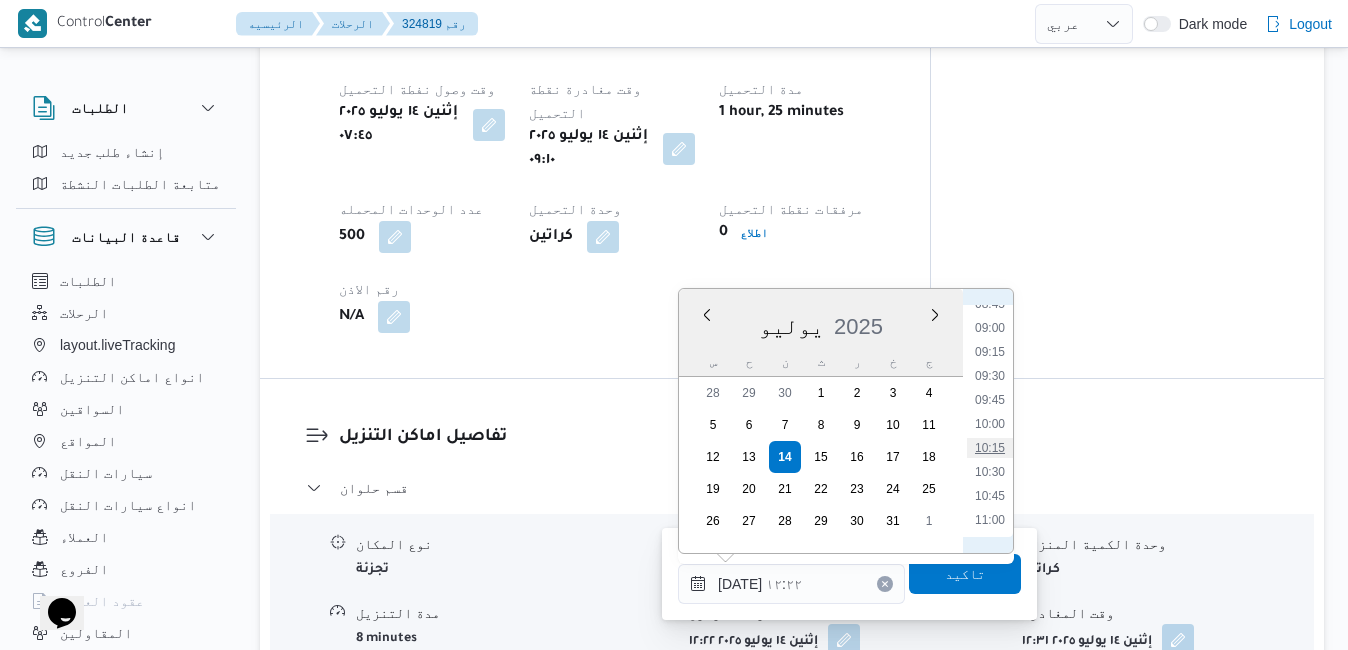 click on "10:15" at bounding box center [990, 448] 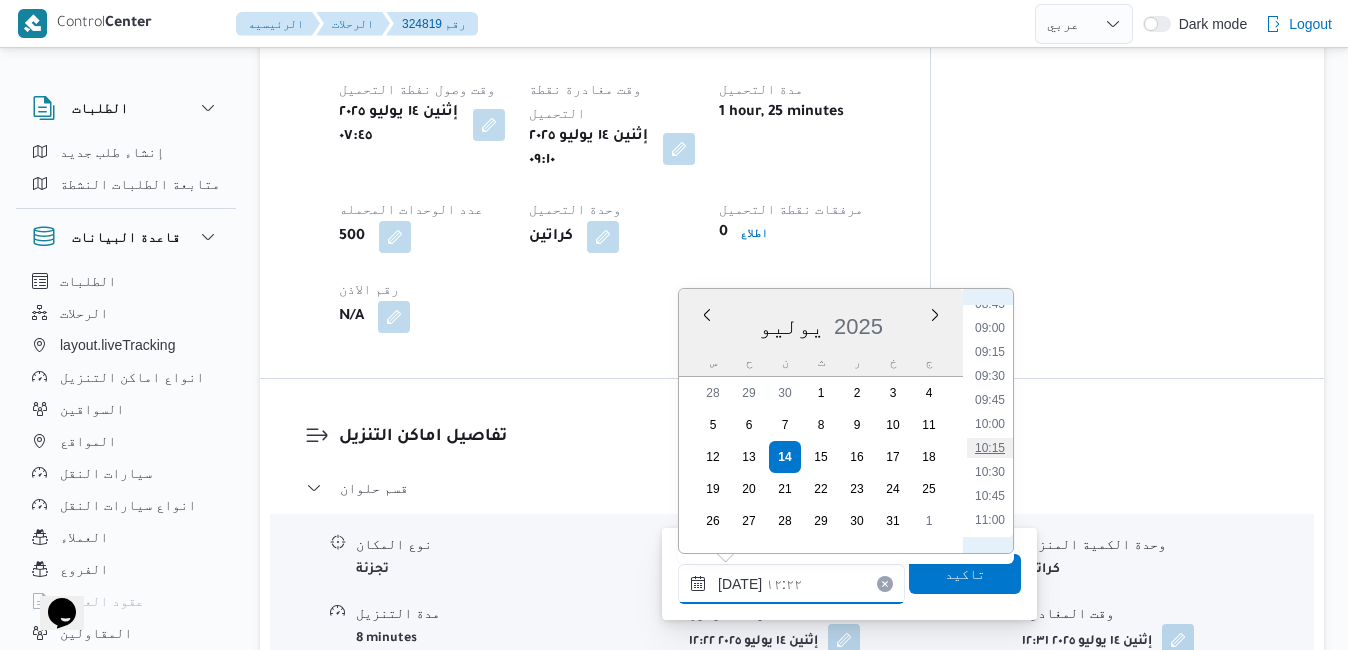 type on "١٤/٠٧/٢٠٢٥ ١٠:١٥" 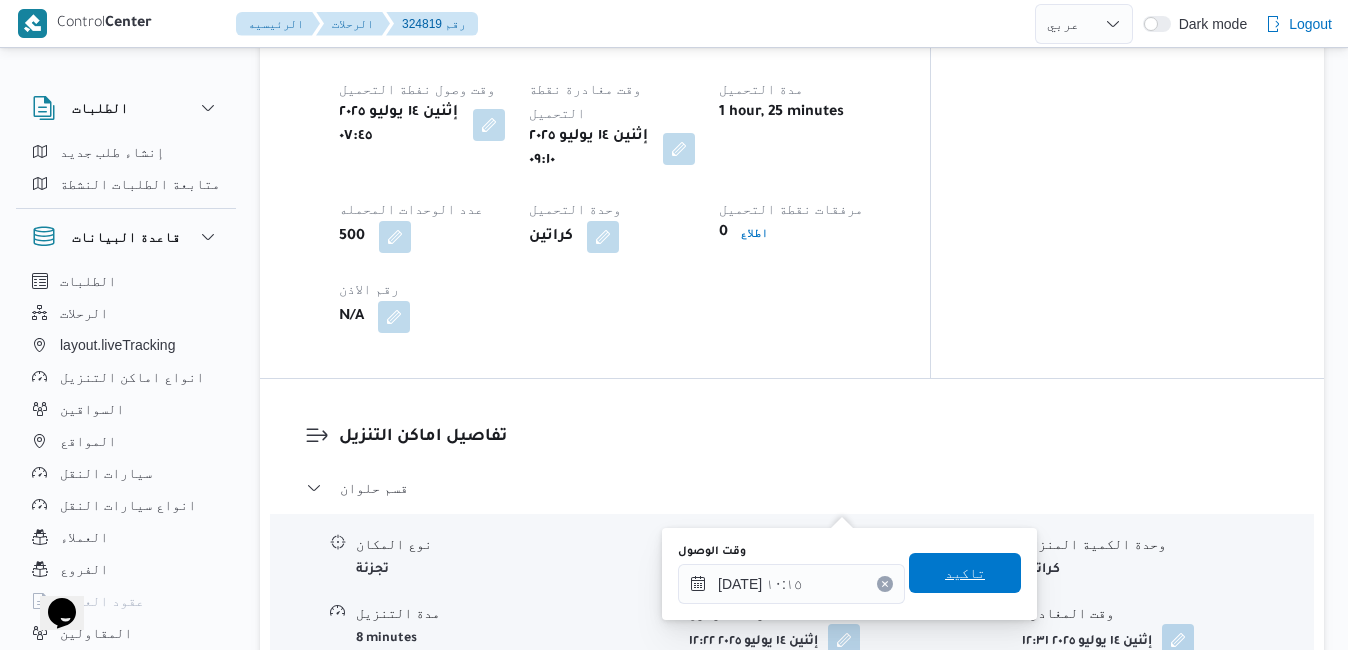 click on "تاكيد" at bounding box center (965, 573) 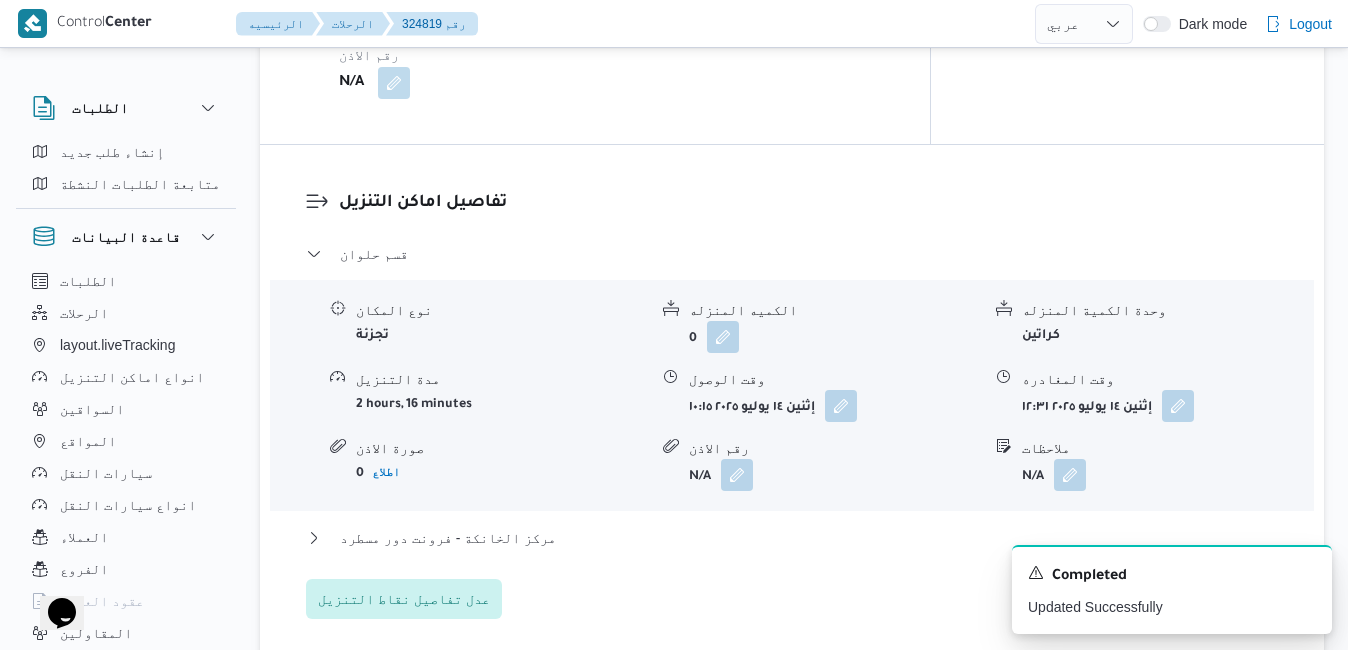 scroll, scrollTop: 1800, scrollLeft: 0, axis: vertical 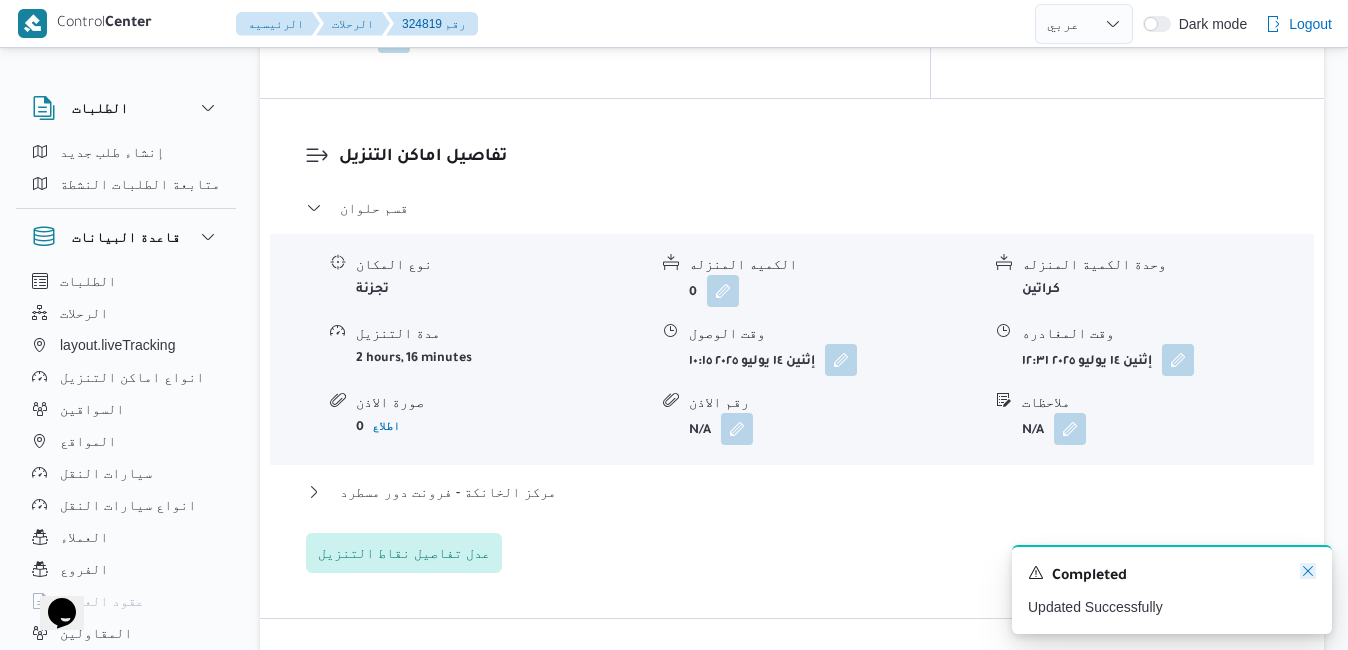click 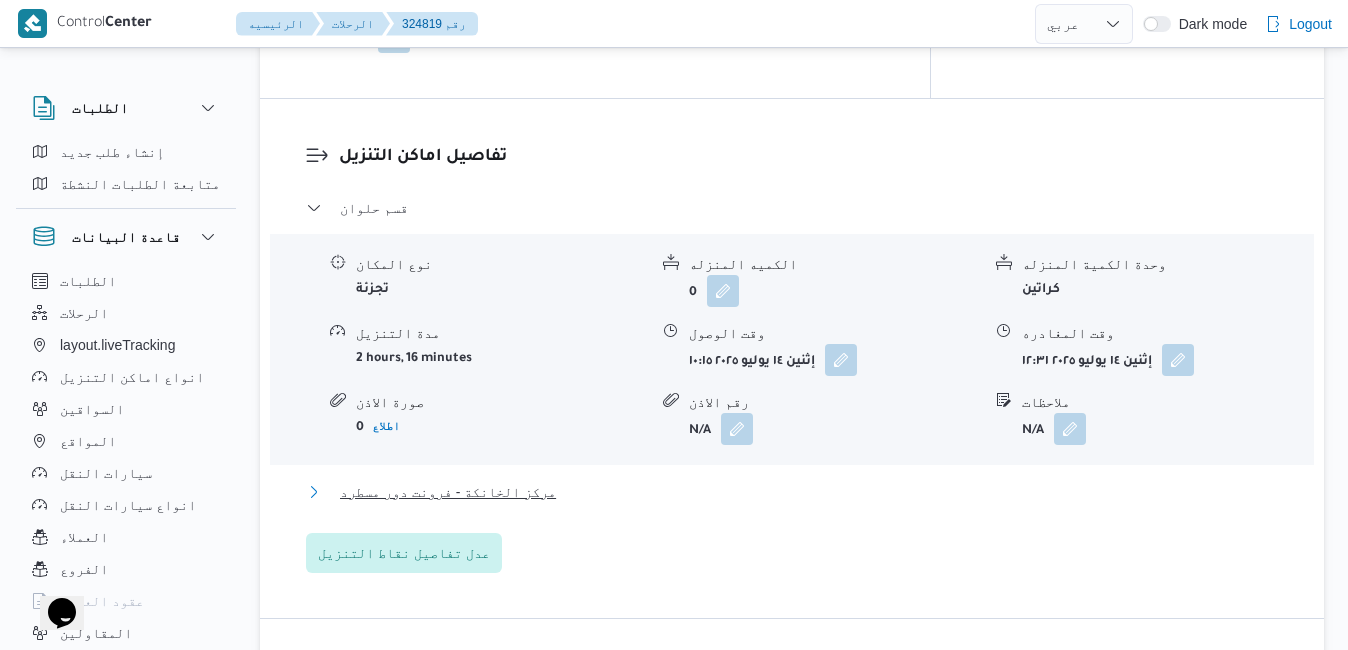 click on "مركز الخانكة -
فرونت دور مسطرد" at bounding box center [792, 492] 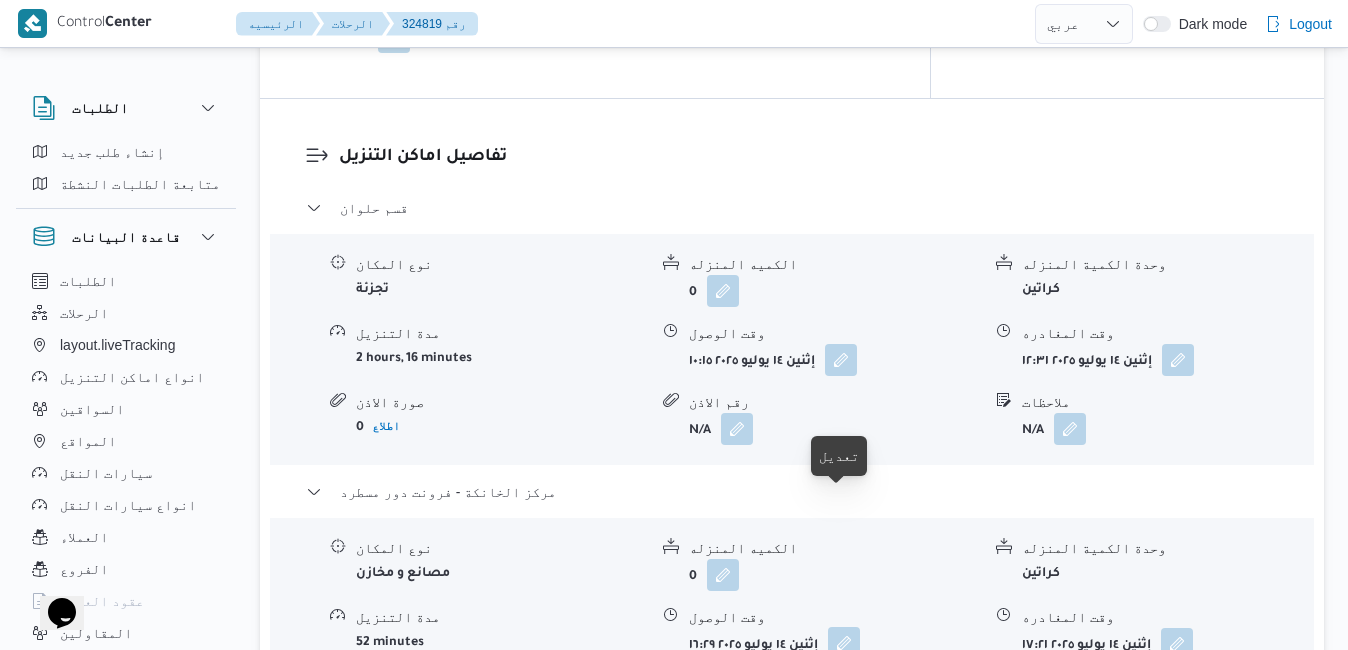 click at bounding box center (844, 643) 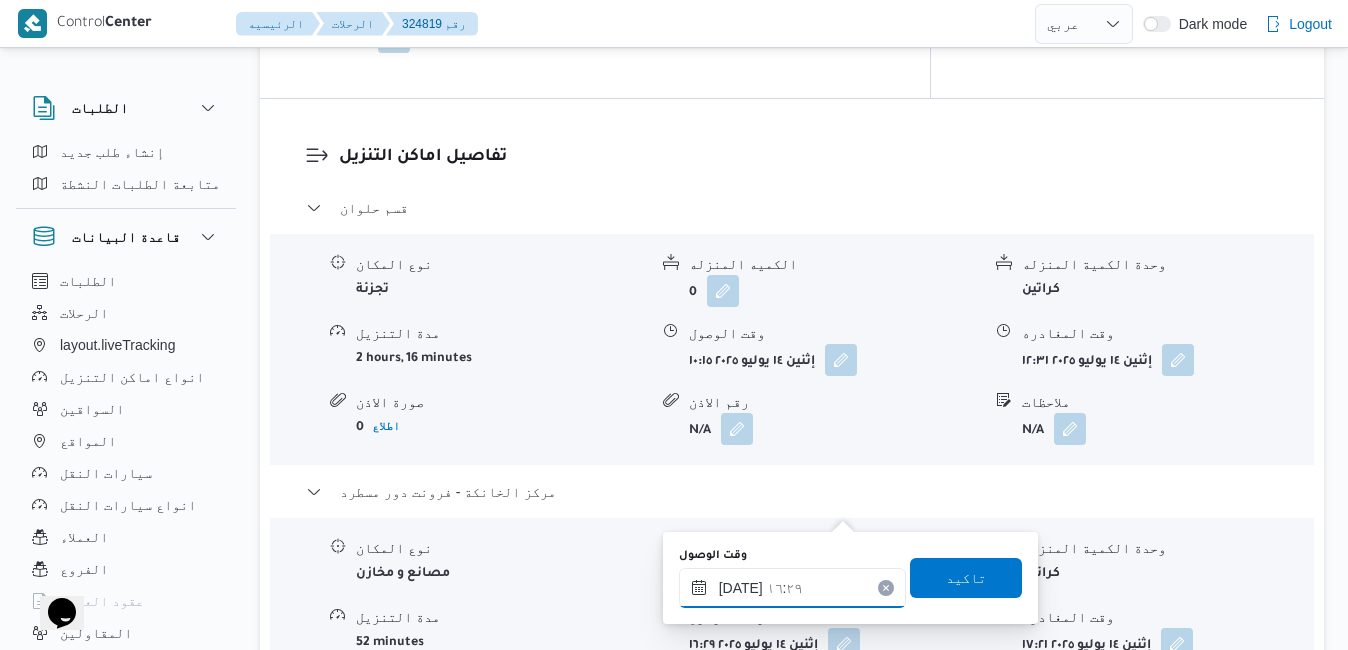 click on "١٤/٠٧/٢٠٢٥ ١٦:٢٩" at bounding box center [792, 588] 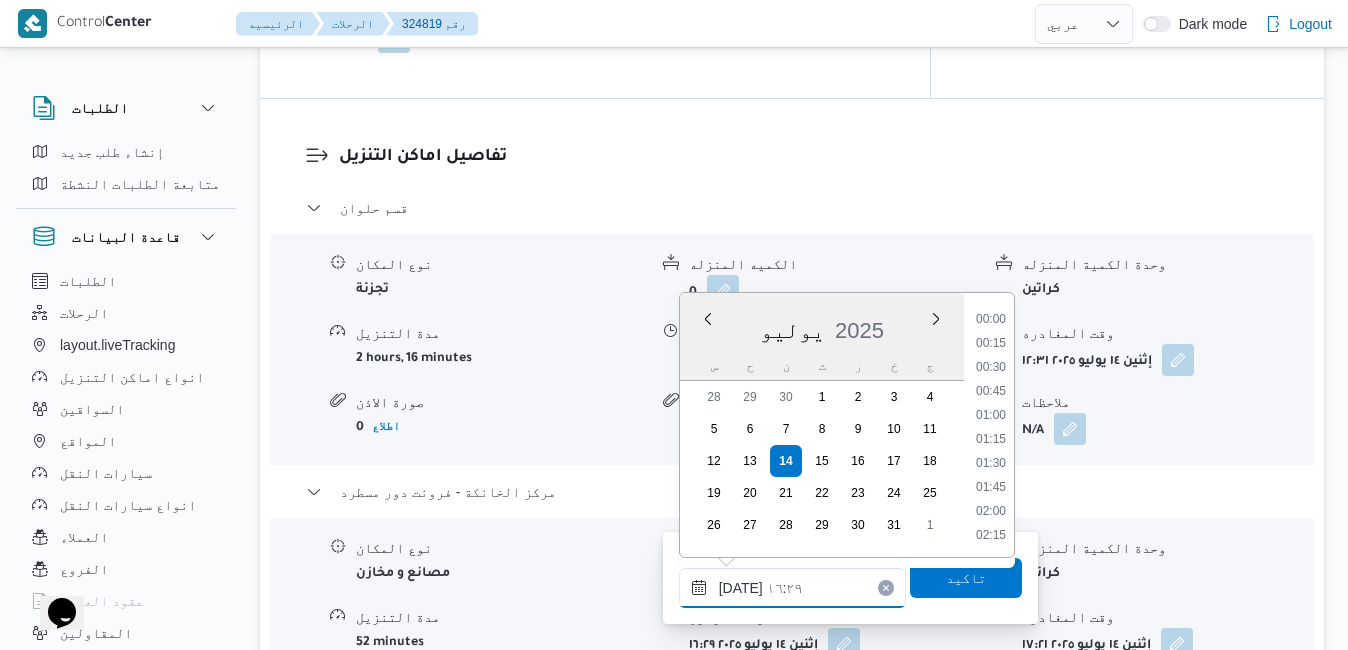 scroll, scrollTop: 1438, scrollLeft: 0, axis: vertical 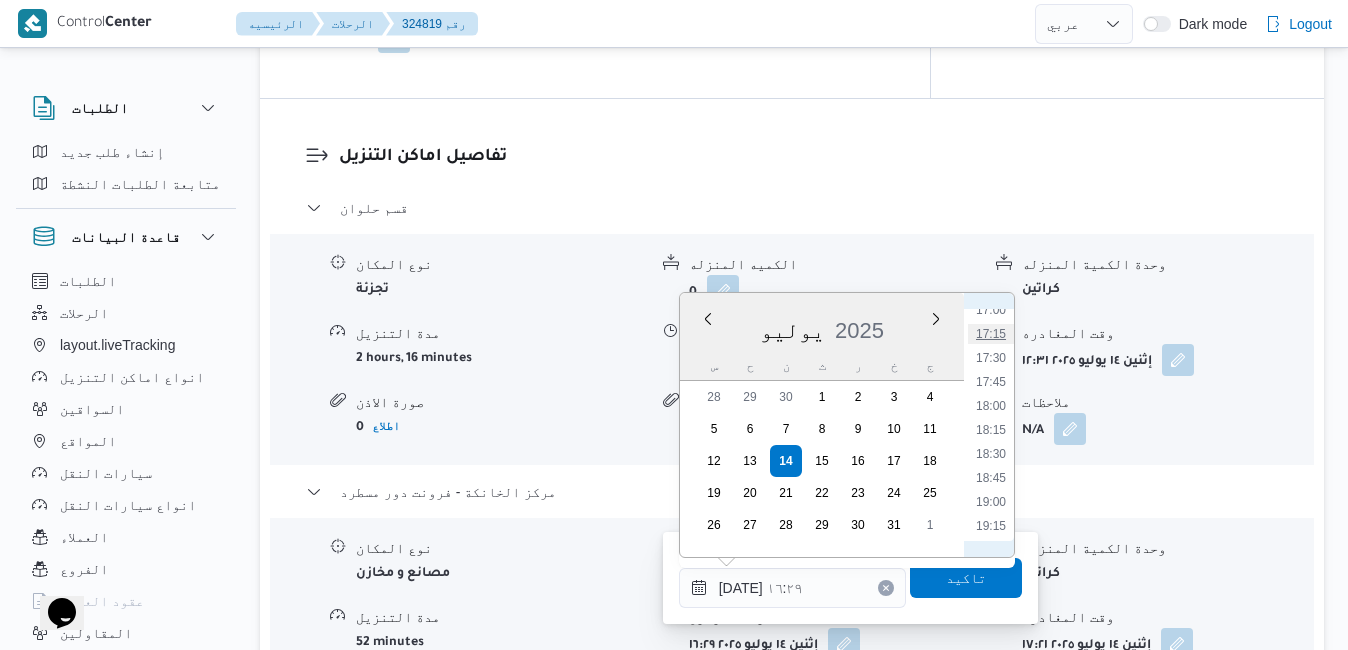 click on "17:15" at bounding box center [991, 334] 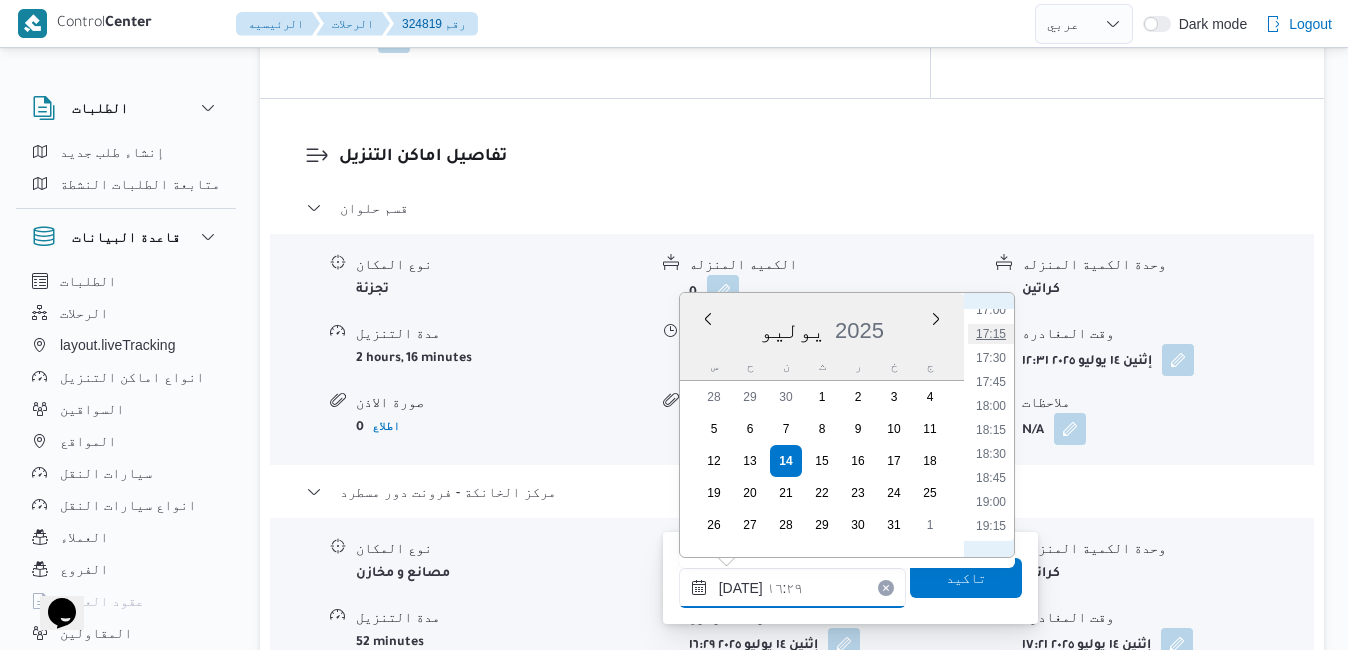 type on "١٤/٠٧/٢٠٢٥ ١٧:١٥" 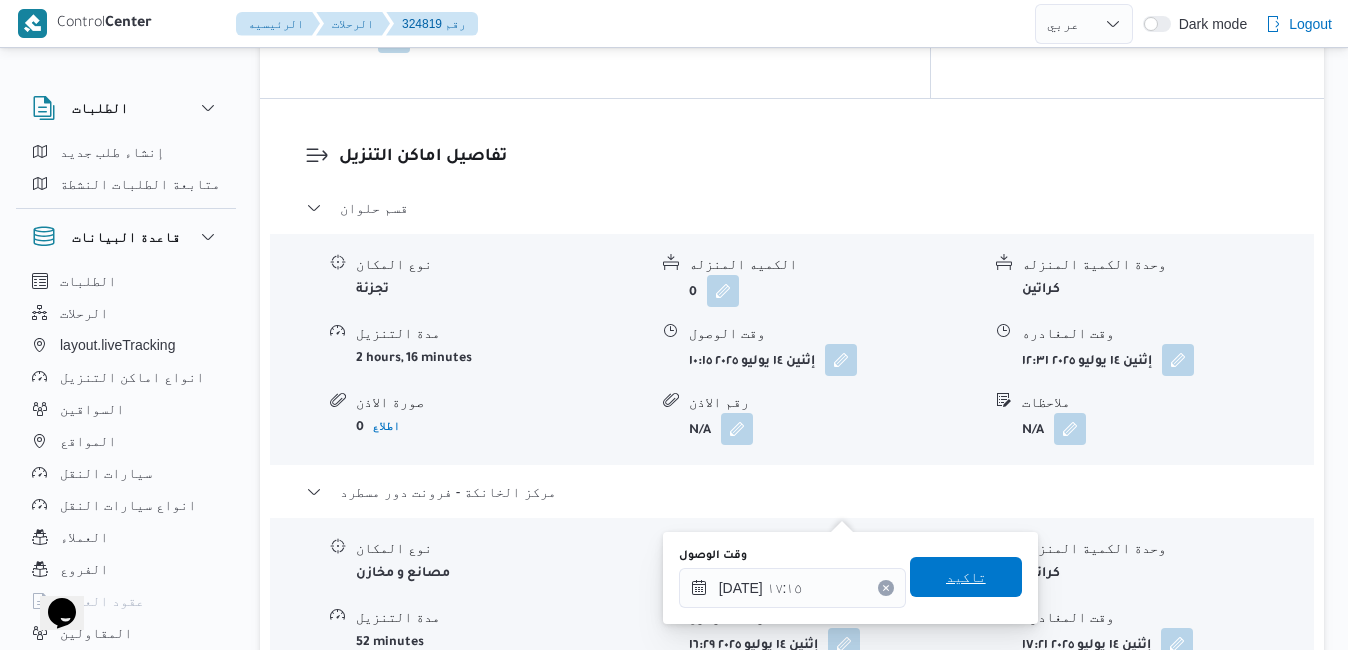 click on "تاكيد" at bounding box center (966, 577) 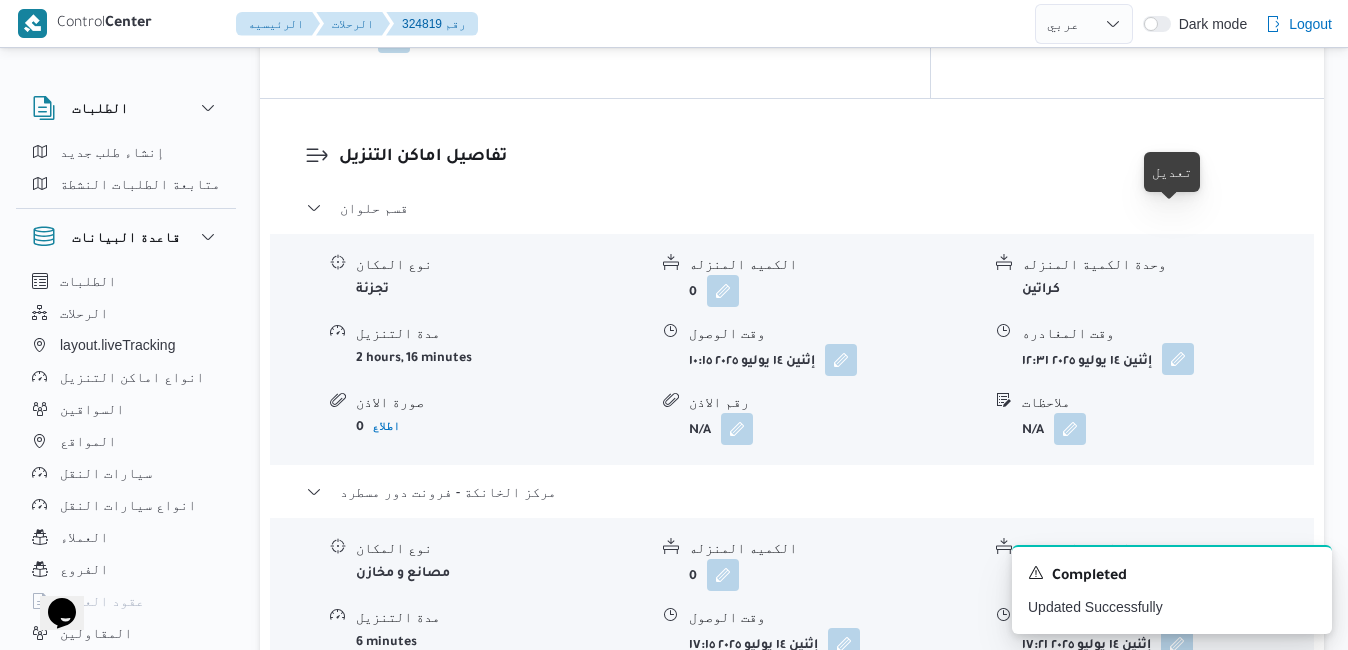 click at bounding box center [1178, 359] 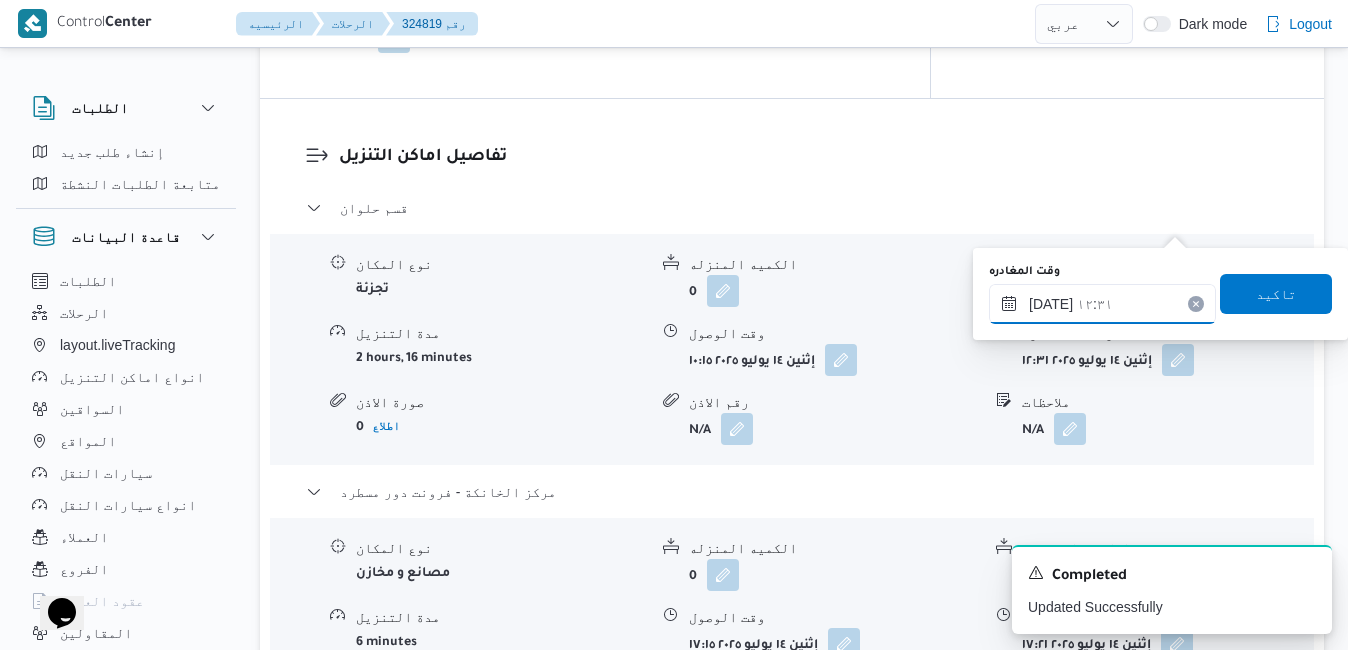 click on "١٤/٠٧/٢٠٢٥ ١٢:٣١" at bounding box center (1102, 304) 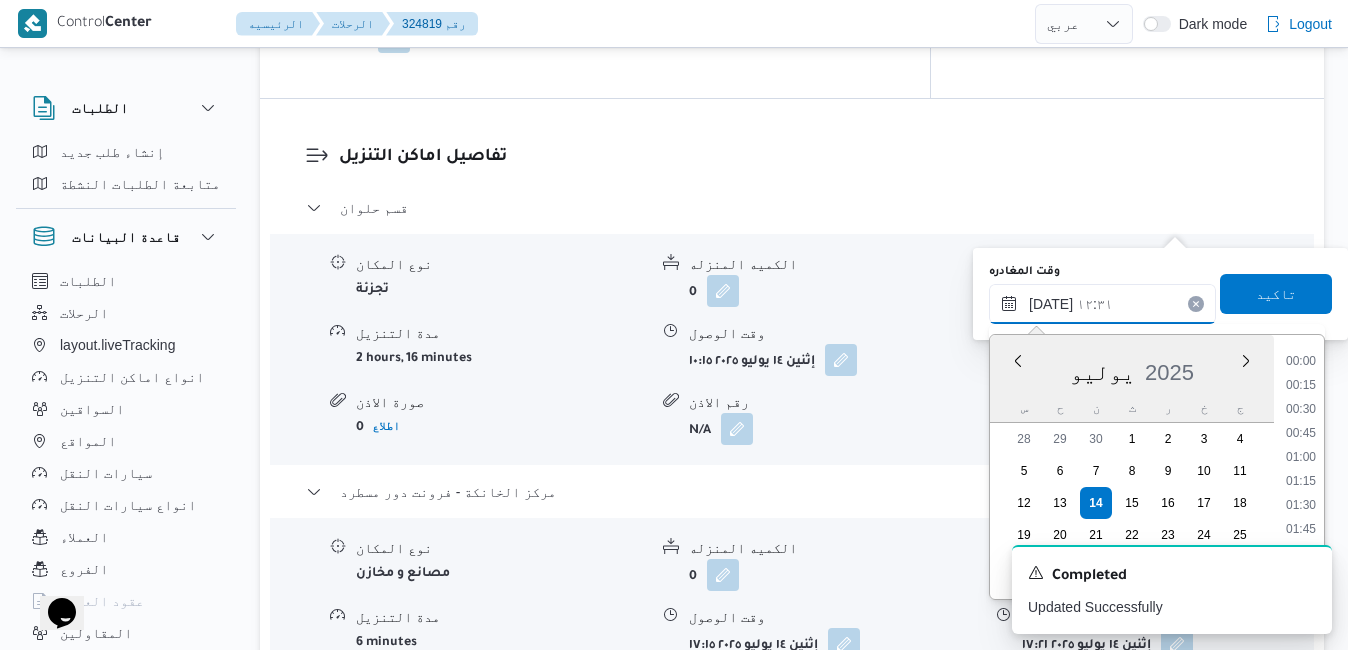 scroll, scrollTop: 1078, scrollLeft: 0, axis: vertical 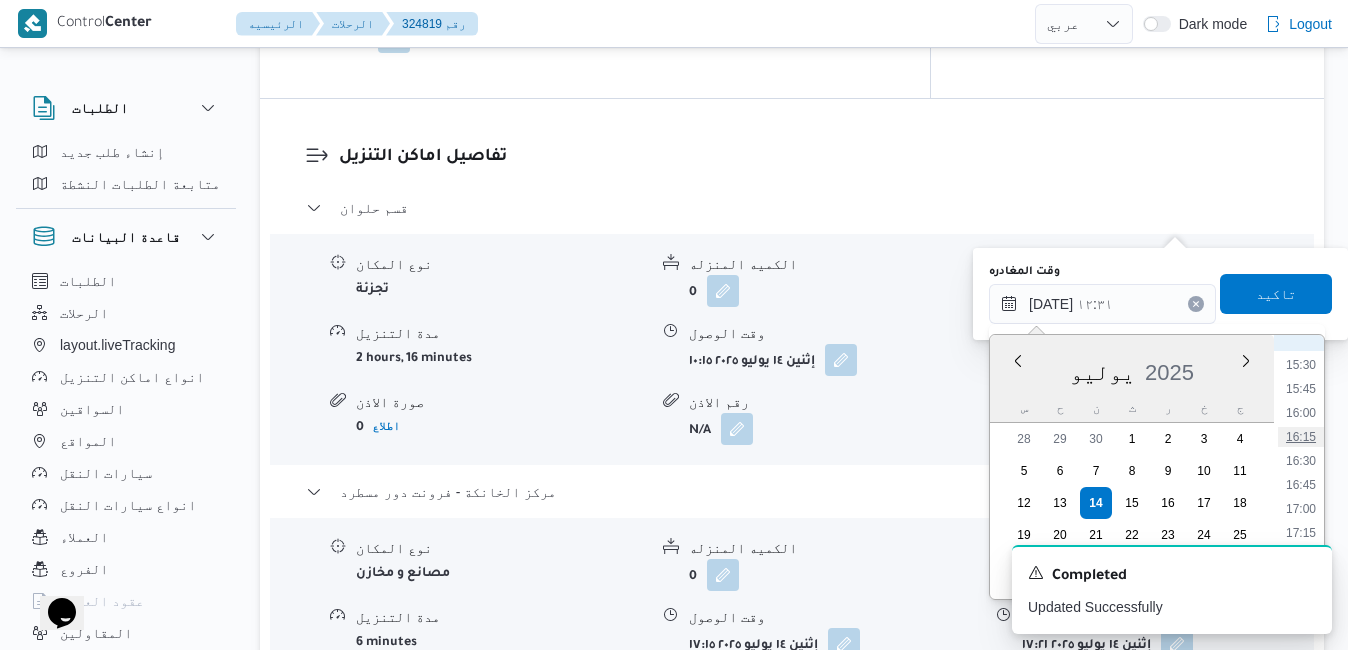 click on "16:15" at bounding box center [1301, 437] 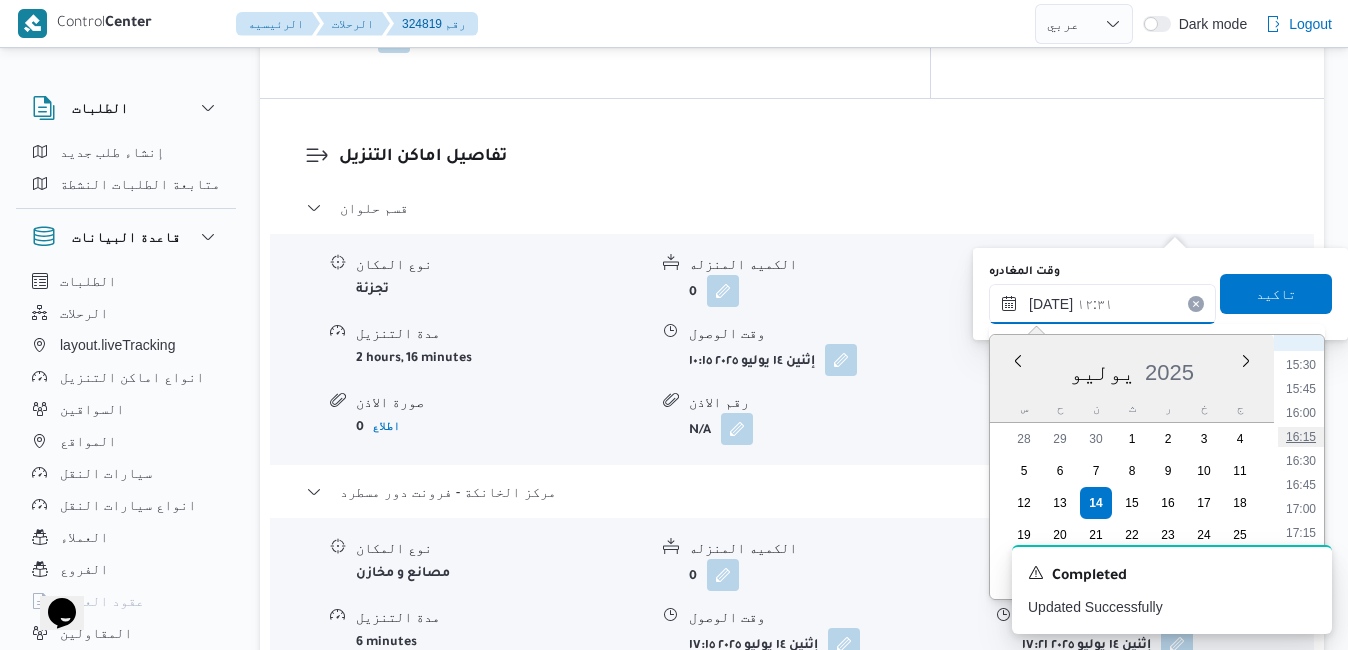 type on "١٤/٠٧/٢٠٢٥ ١٦:١٥" 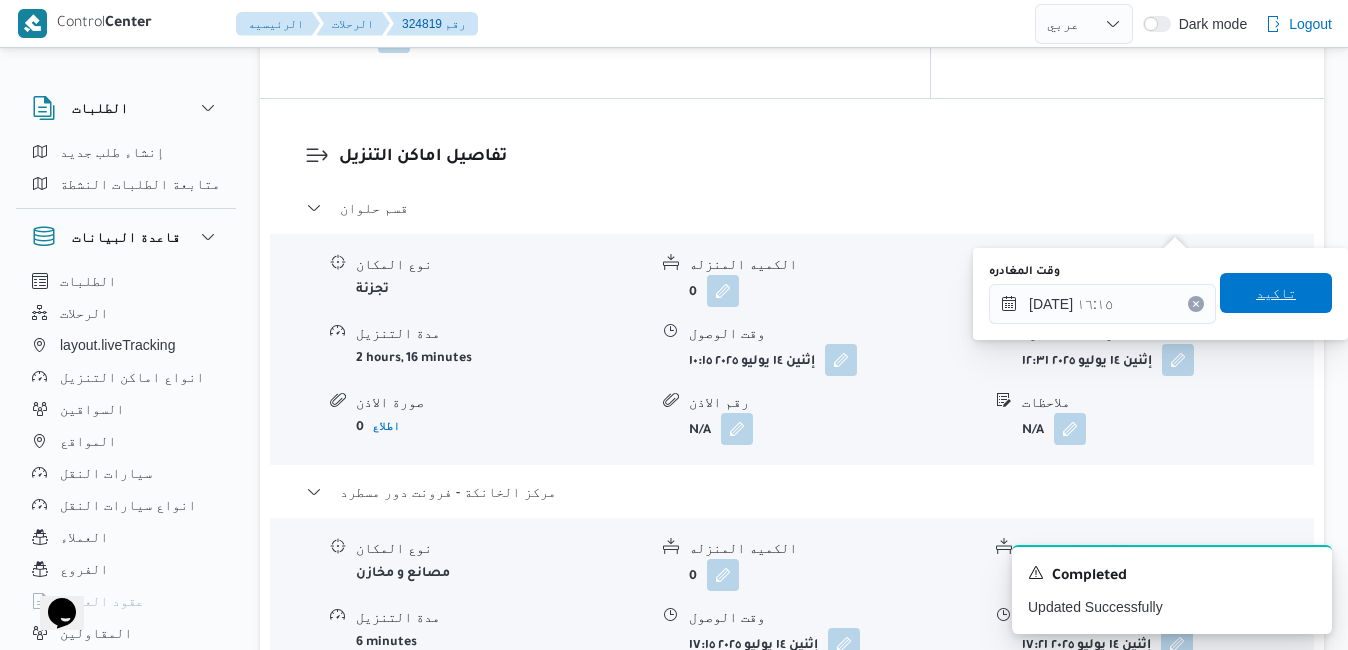 click on "تاكيد" at bounding box center (1276, 293) 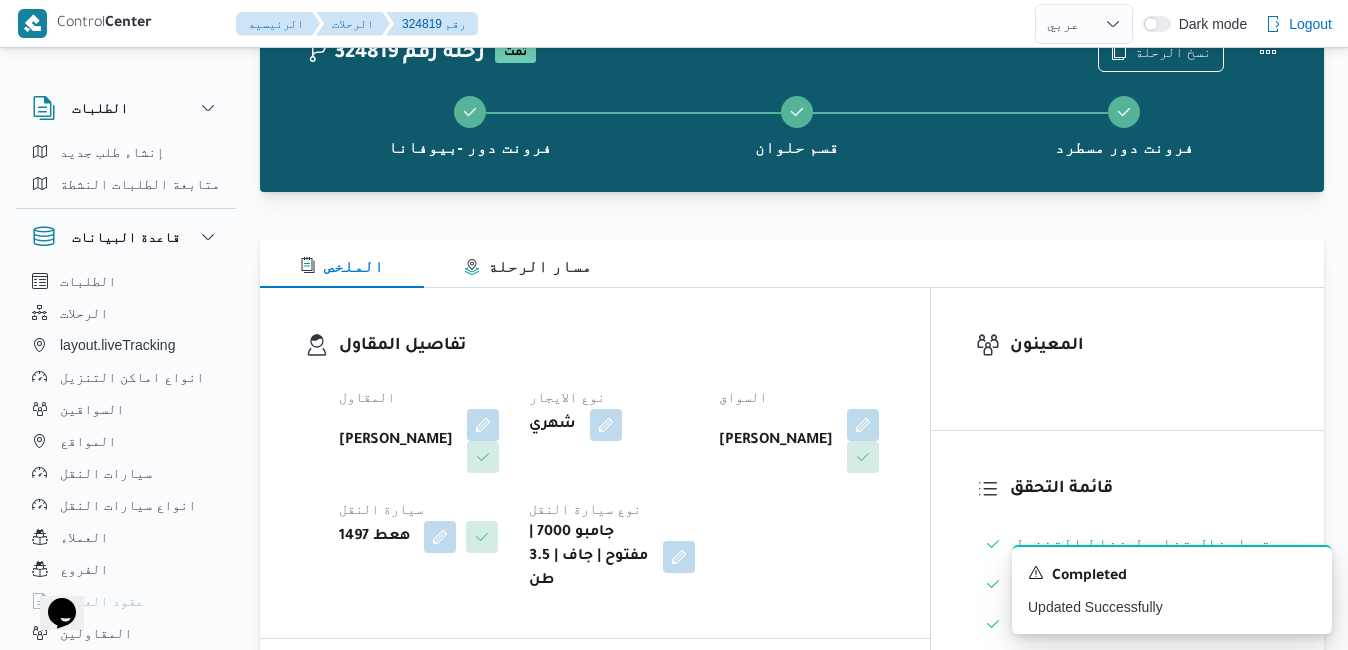 scroll, scrollTop: 80, scrollLeft: 0, axis: vertical 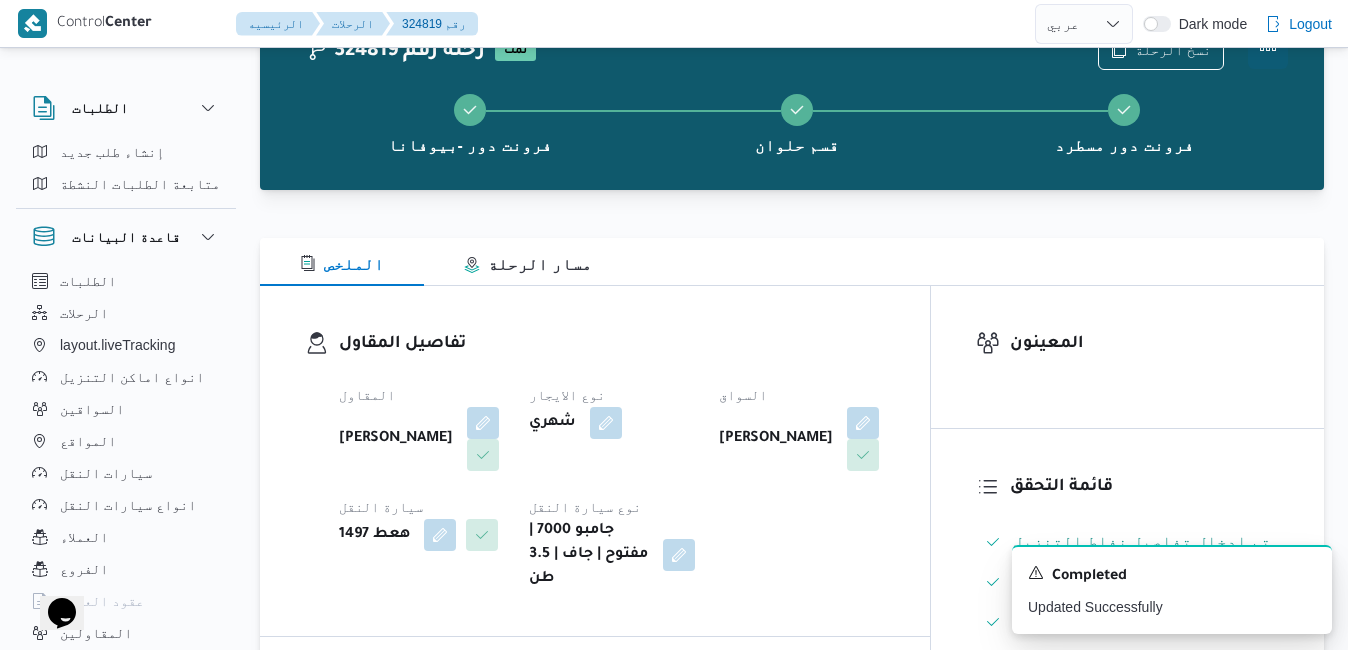 click at bounding box center [1268, 49] 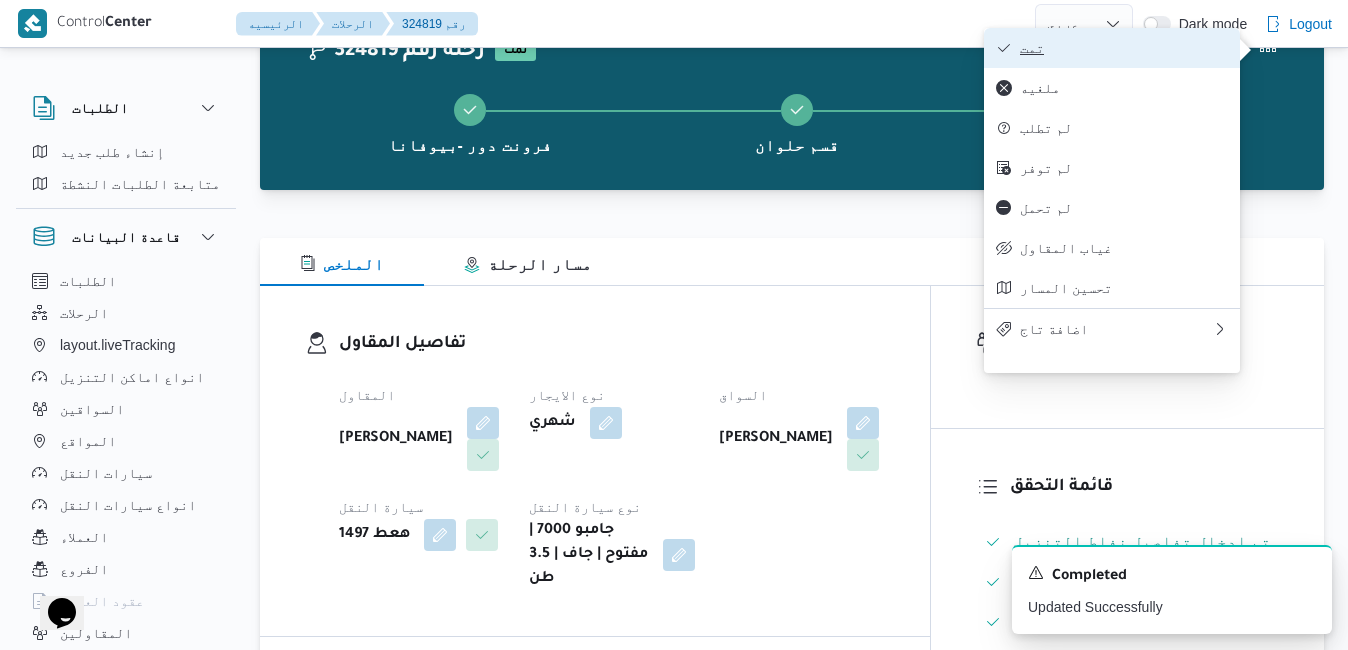 click on "تمت" at bounding box center [1124, 48] 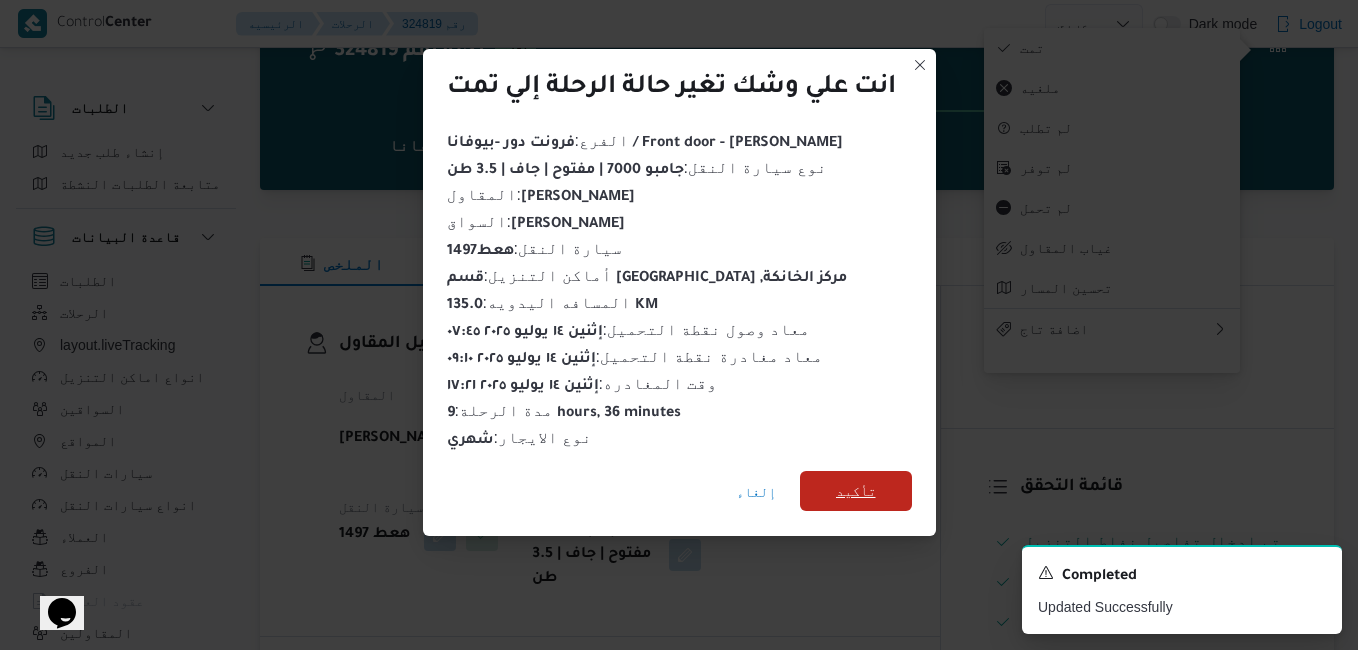 click on "تأكيد" at bounding box center [856, 491] 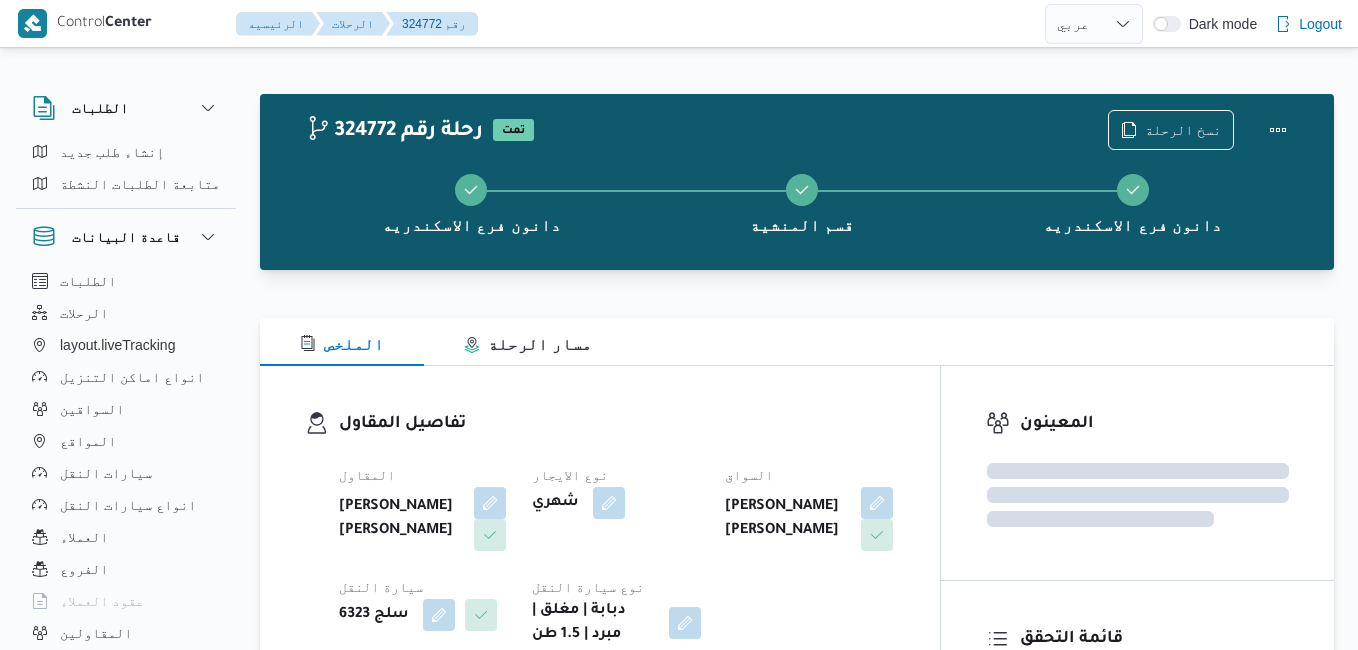select on "ar" 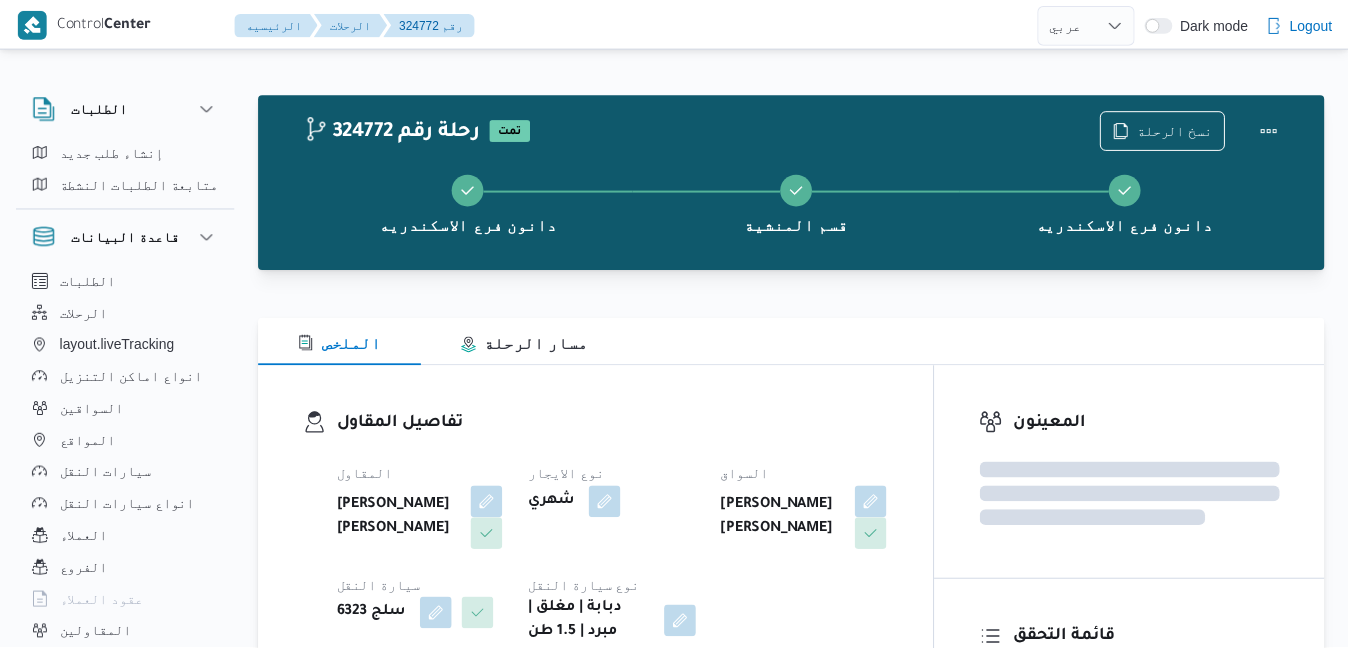scroll, scrollTop: 0, scrollLeft: 0, axis: both 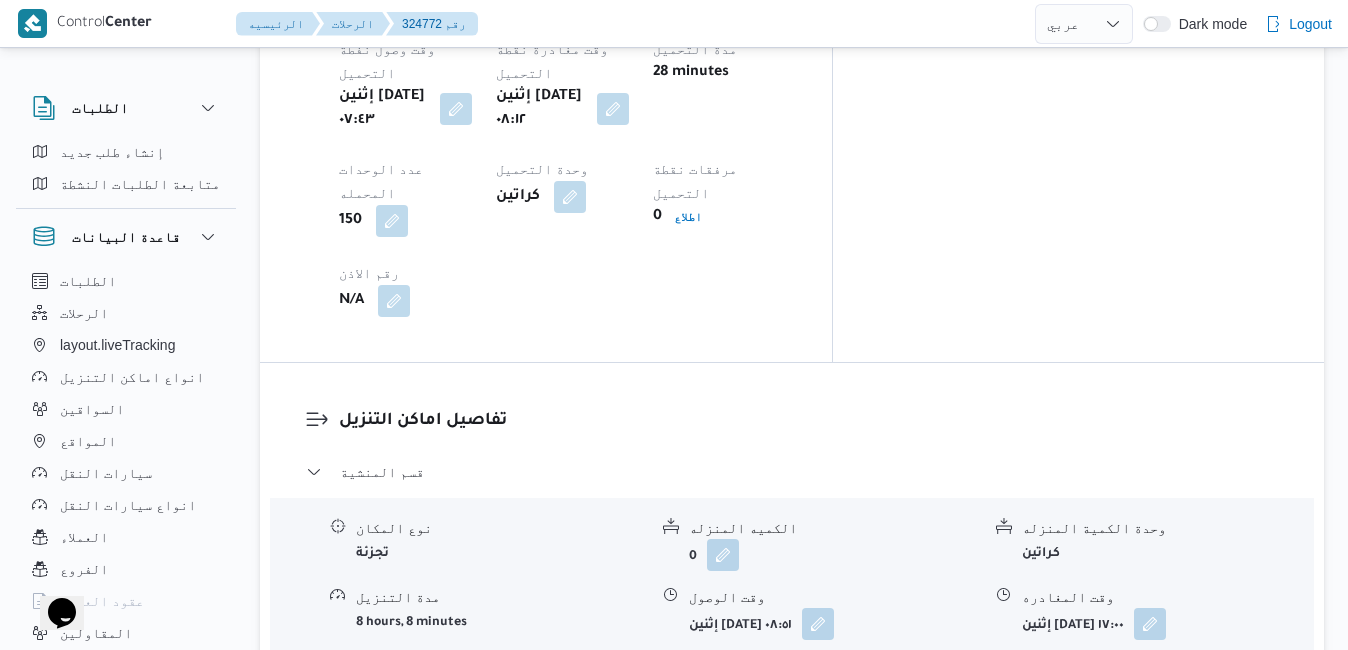 click on "قسم مينا البصل -
دانون فرع الاسكندريه" at bounding box center [792, 756] 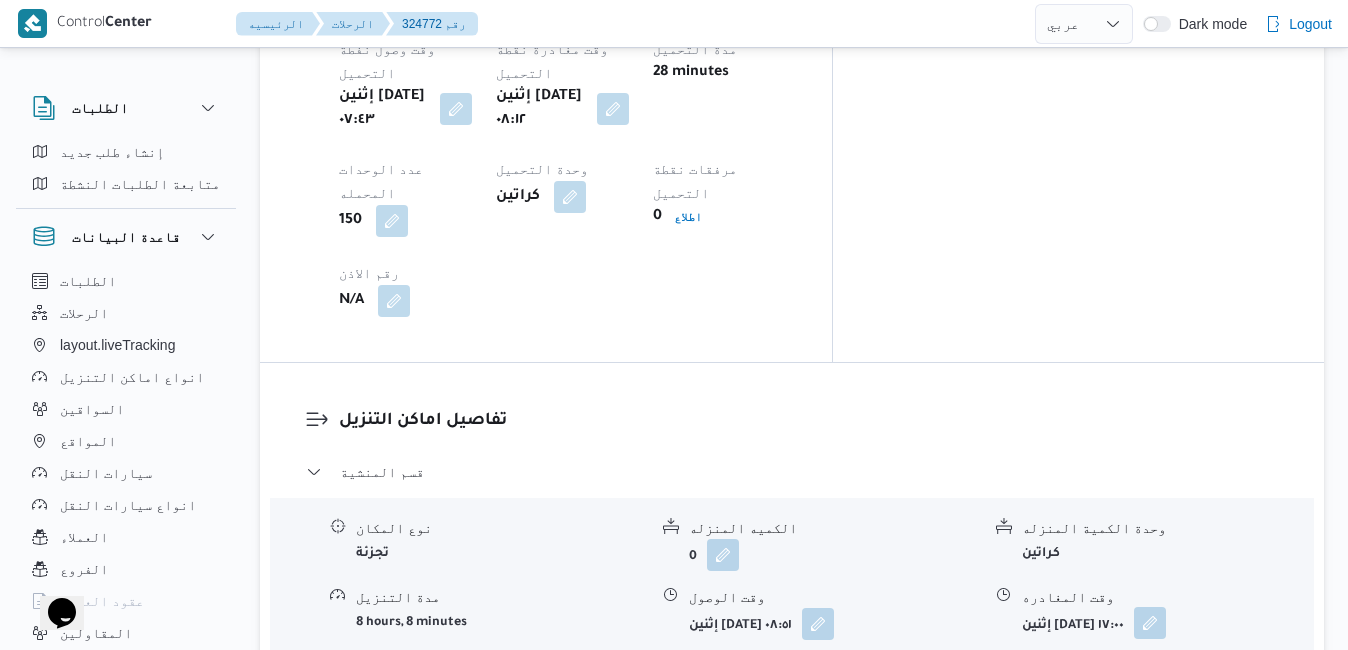 click at bounding box center [1150, 623] 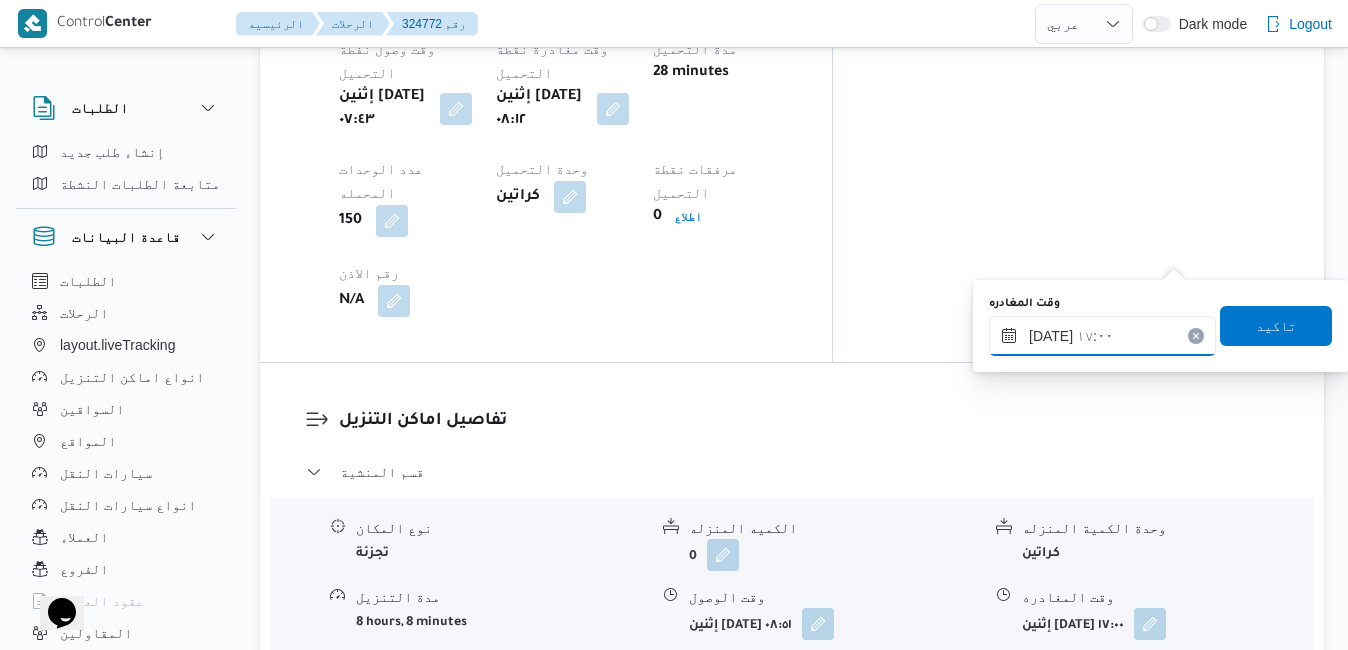 click on "١٤/٠٧/٢٠٢٥ ١٧:٠٠" at bounding box center [1102, 336] 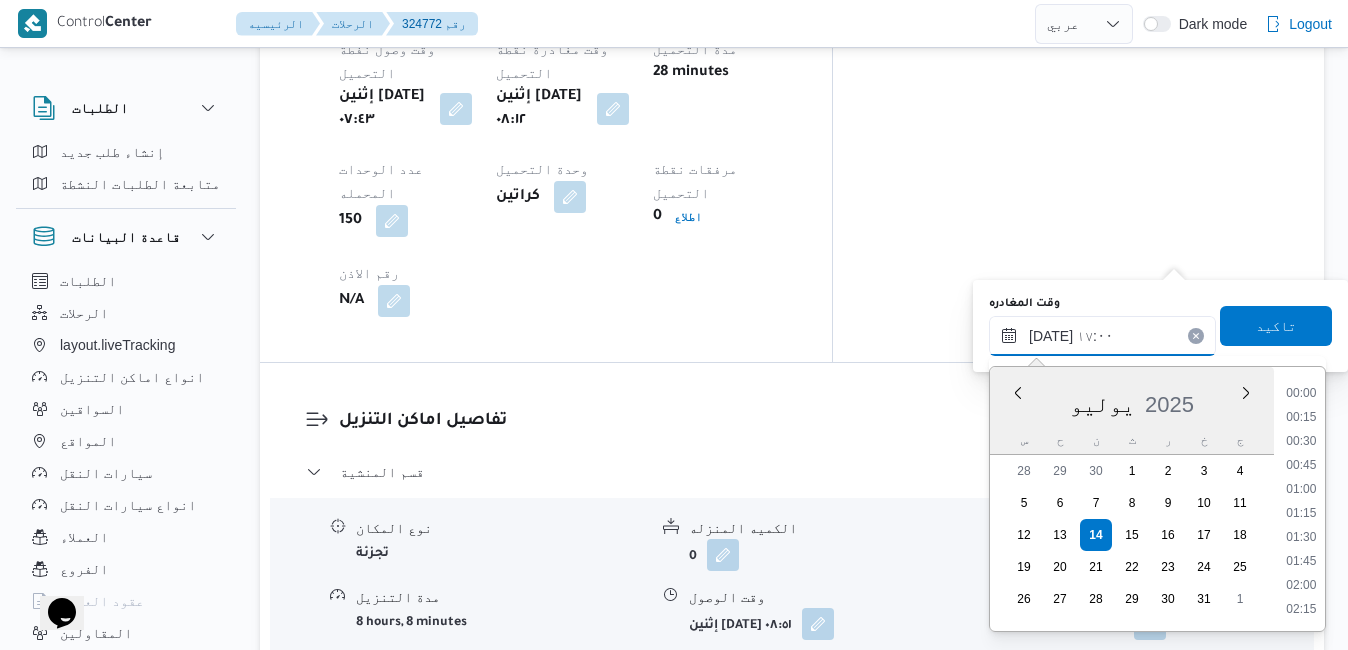 scroll, scrollTop: 1510, scrollLeft: 0, axis: vertical 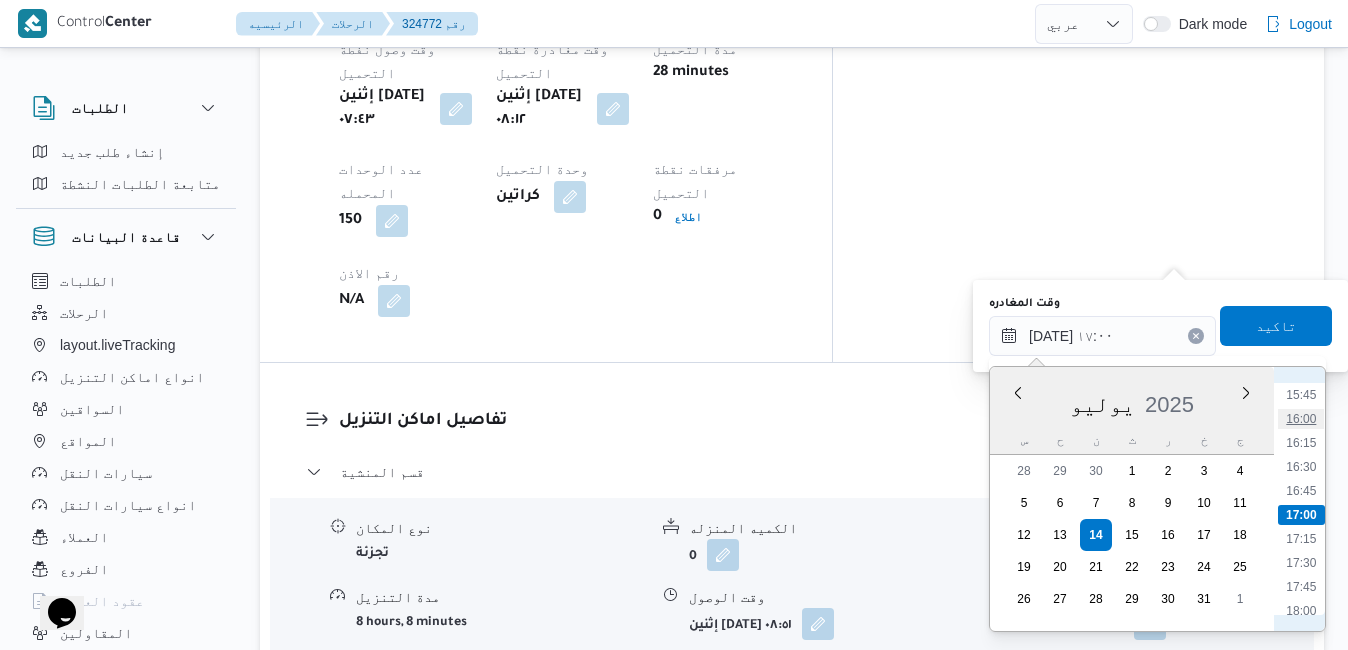 click on "16:00" at bounding box center [1301, 419] 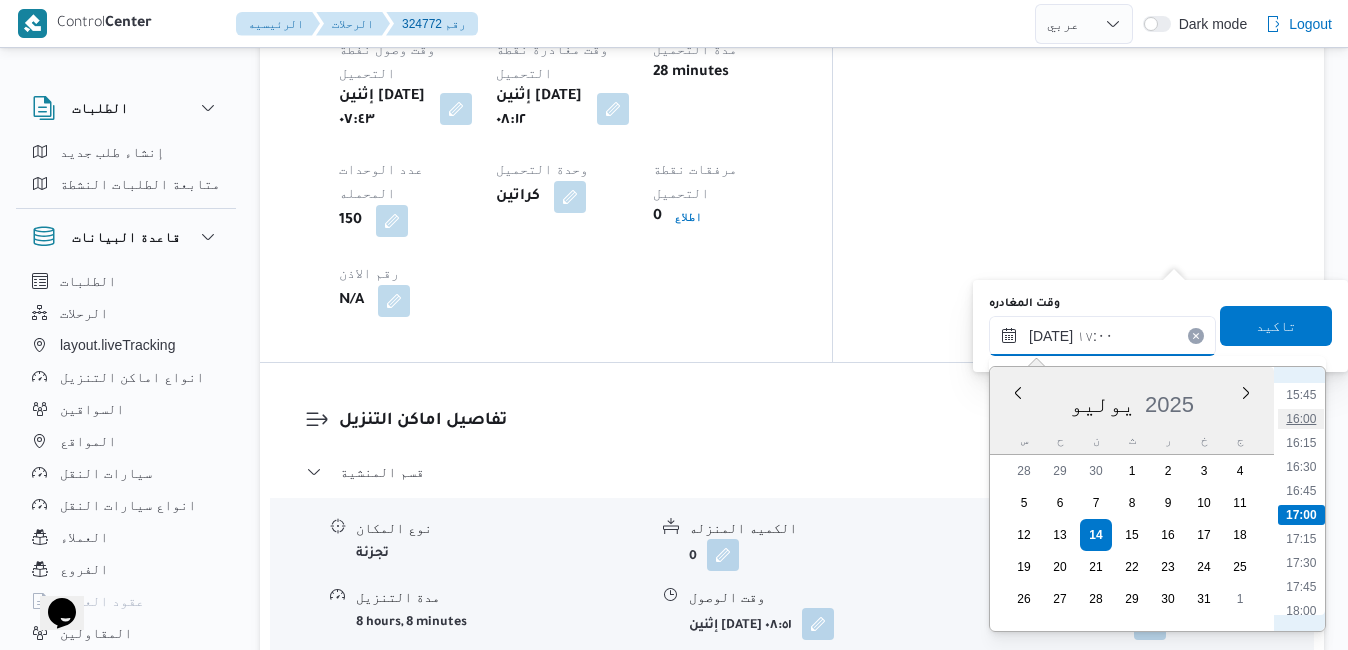 type on "١٤/٠٧/٢٠٢٥ ١٦:٠٠" 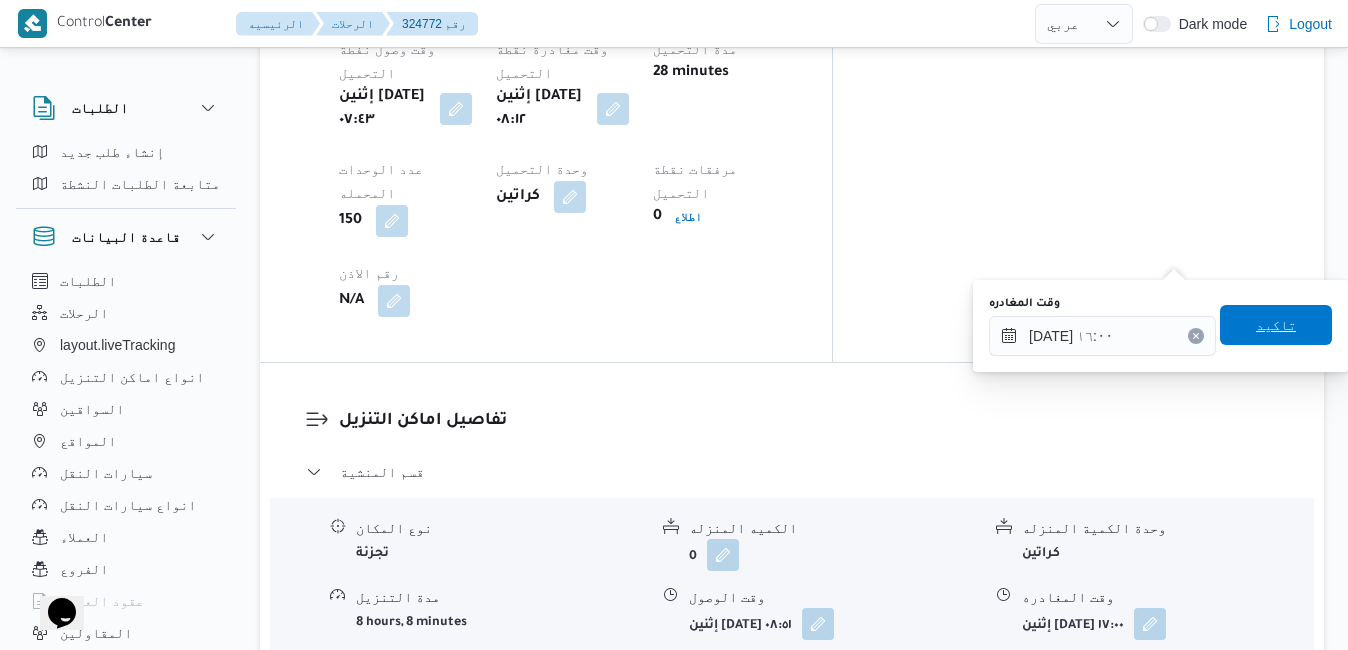 click on "تاكيد" at bounding box center (1276, 325) 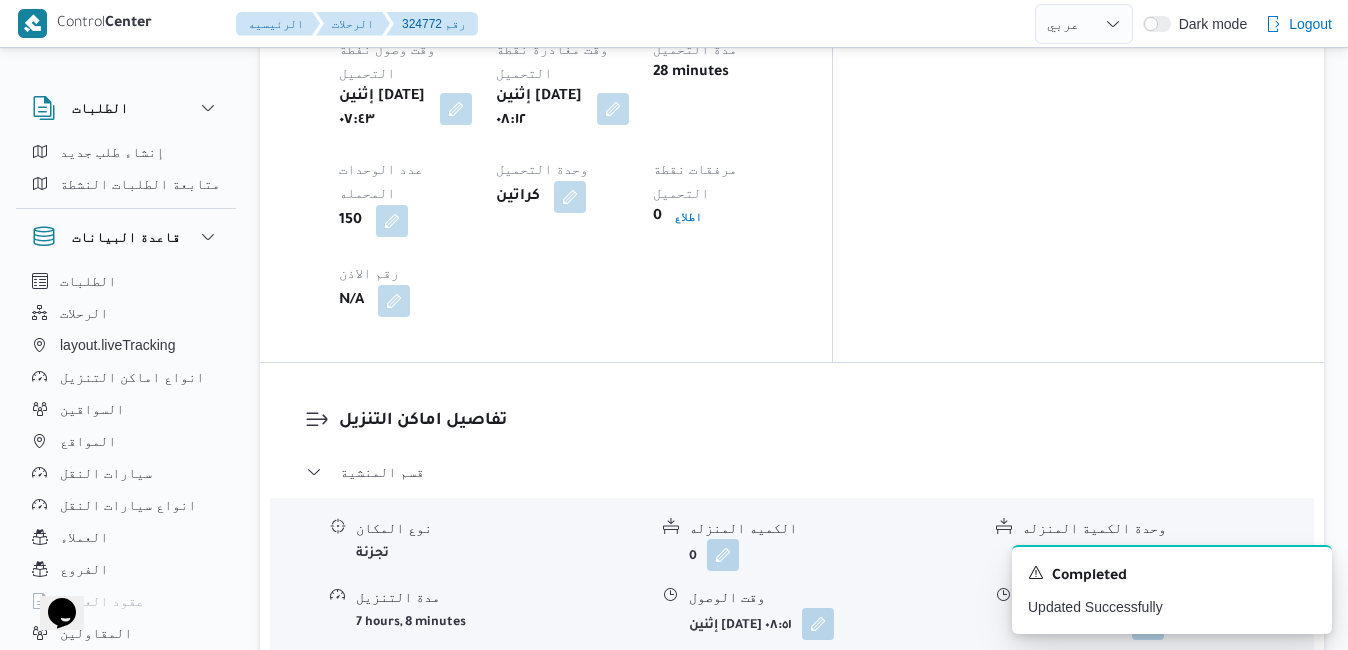 click at bounding box center [821, 907] 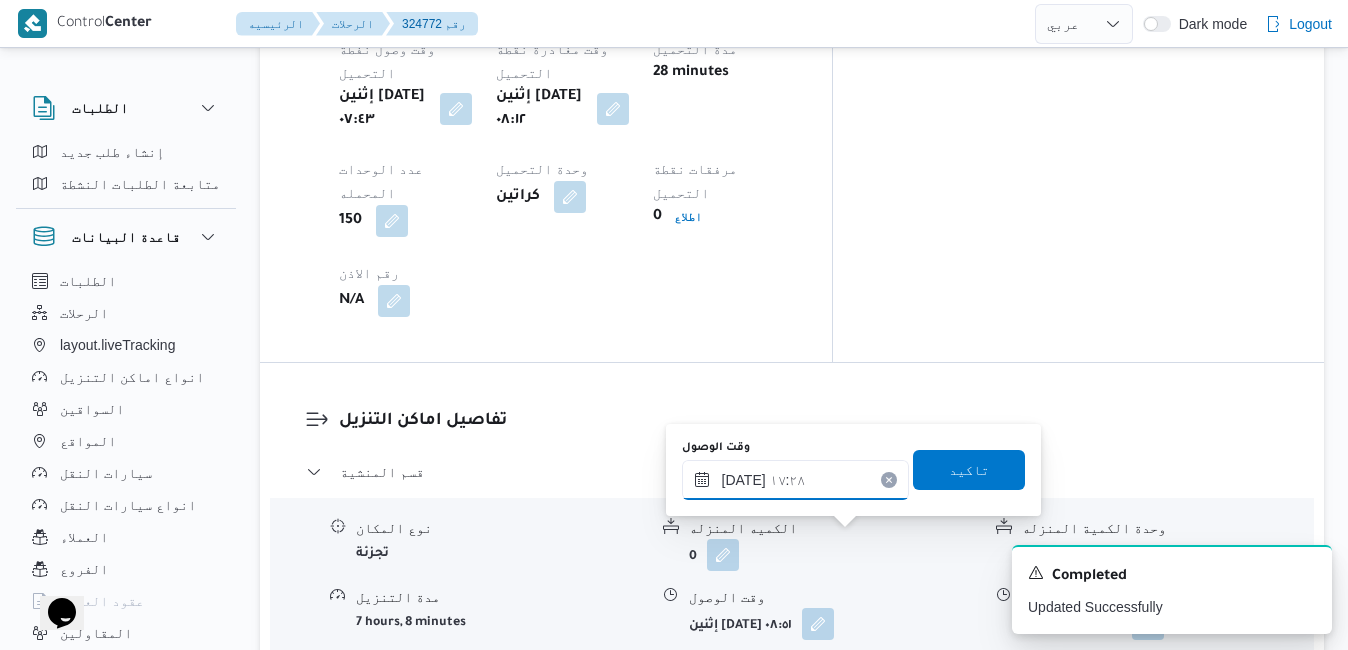 click on "١٤/٠٧/٢٠٢٥ ١٧:٢٨" at bounding box center [795, 480] 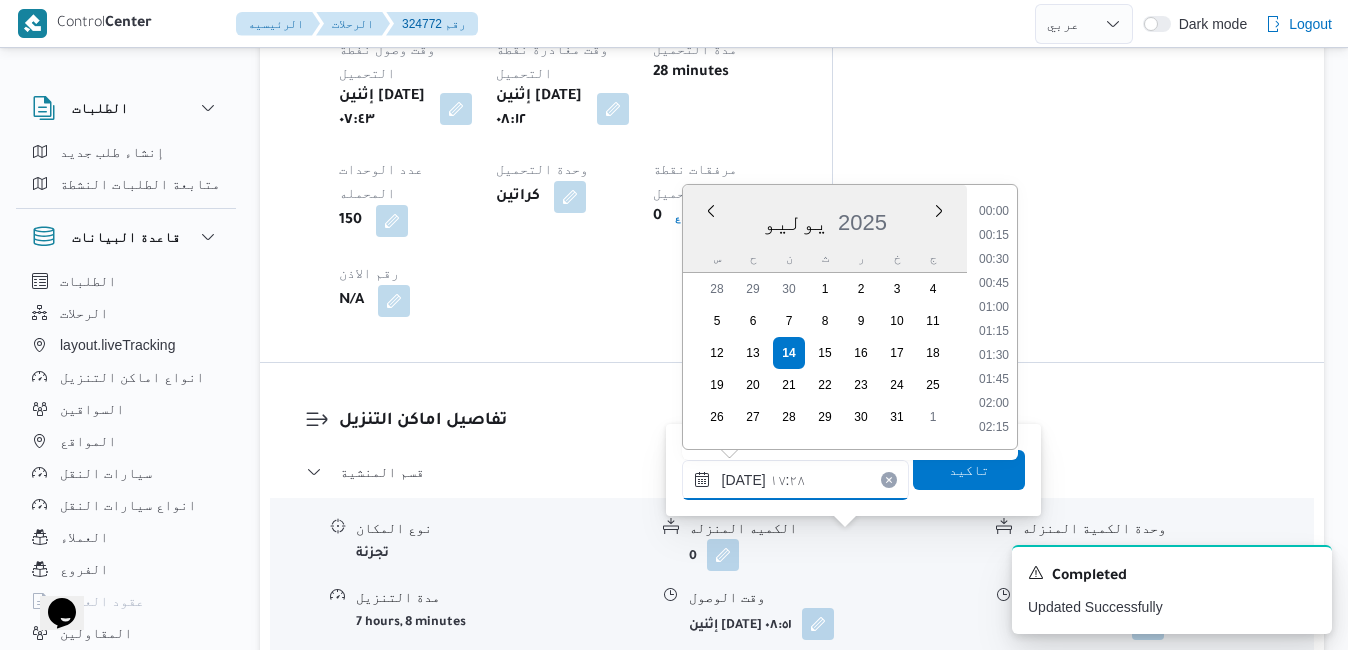 scroll, scrollTop: 1534, scrollLeft: 0, axis: vertical 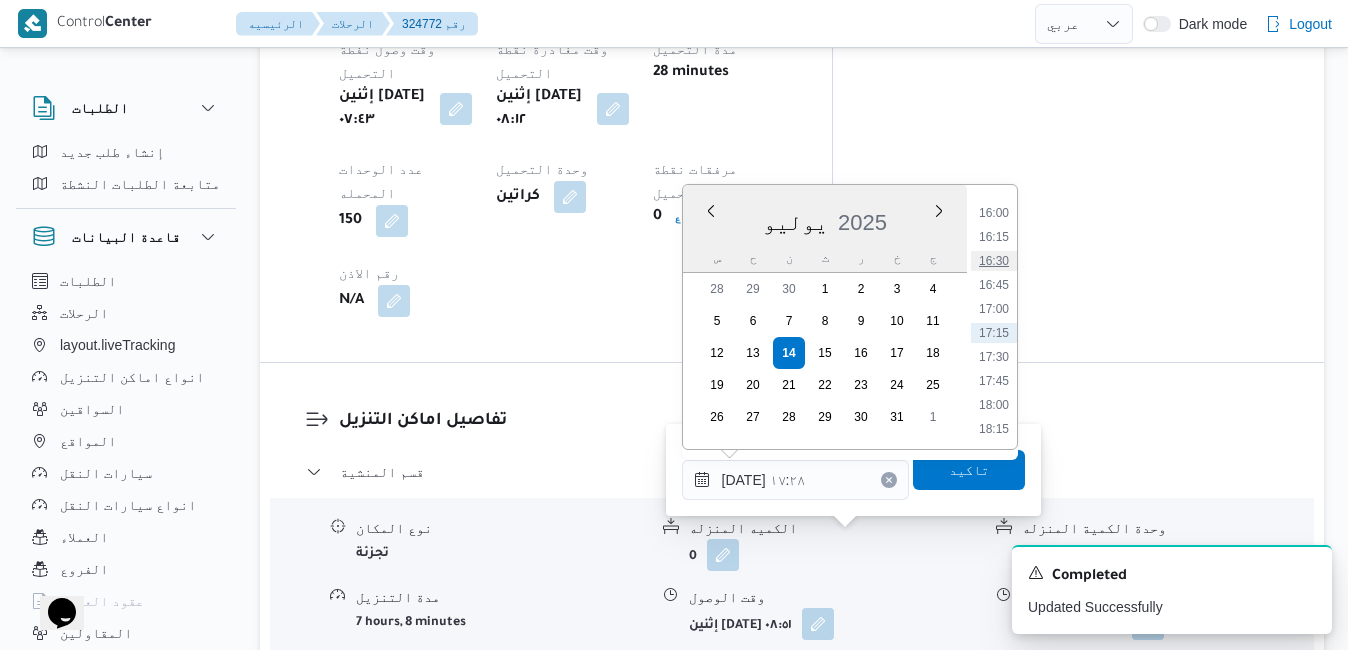 click on "16:30" at bounding box center [994, 261] 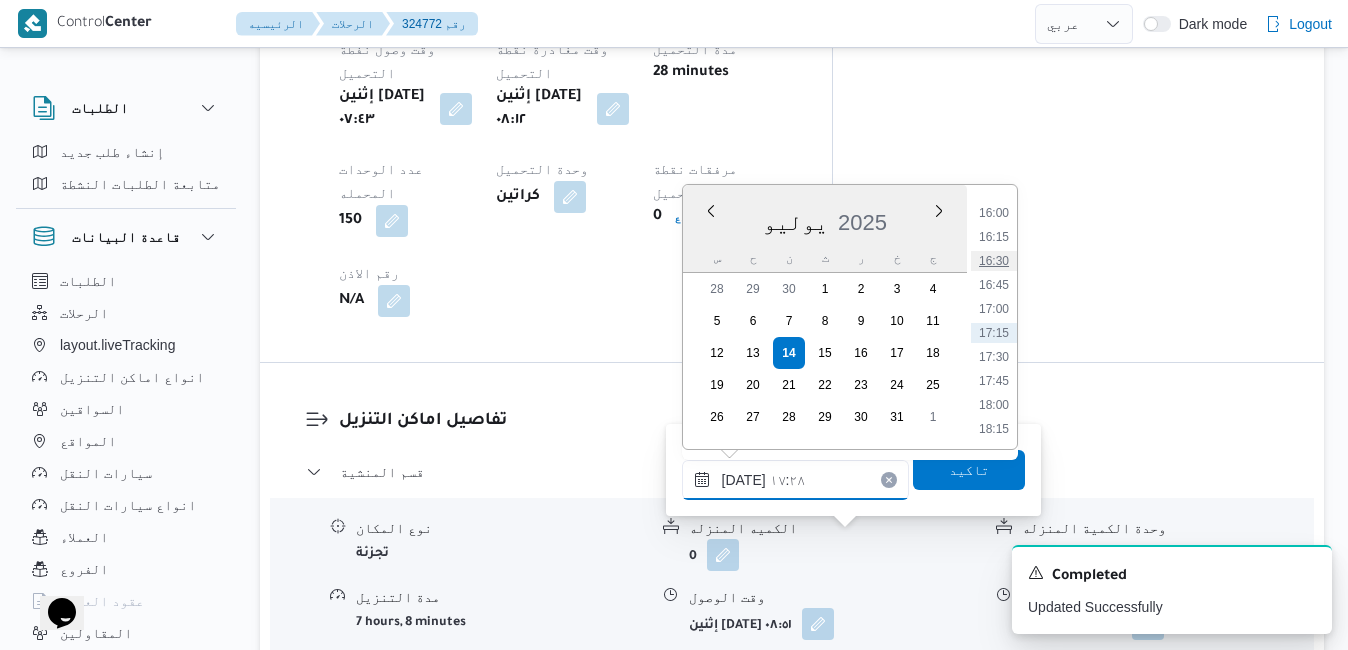 type on "١٤/٠٧/٢٠٢٥ ١٦:٣٠" 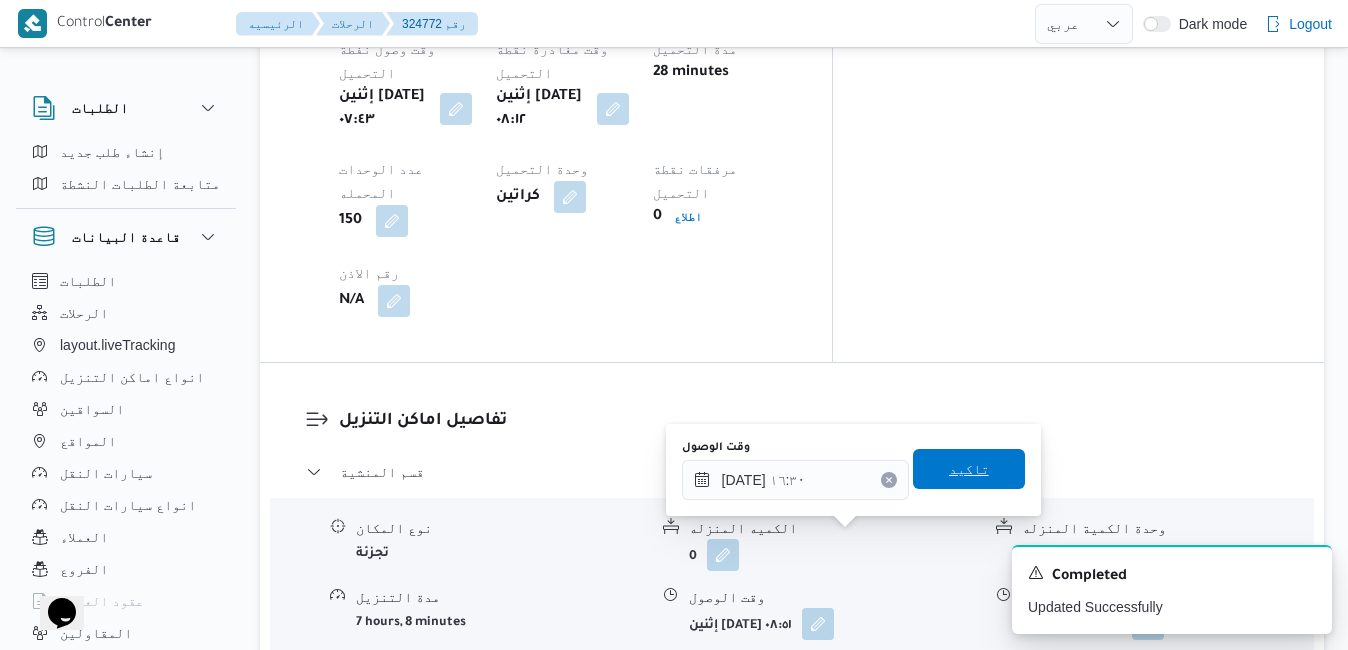click on "تاكيد" at bounding box center (969, 469) 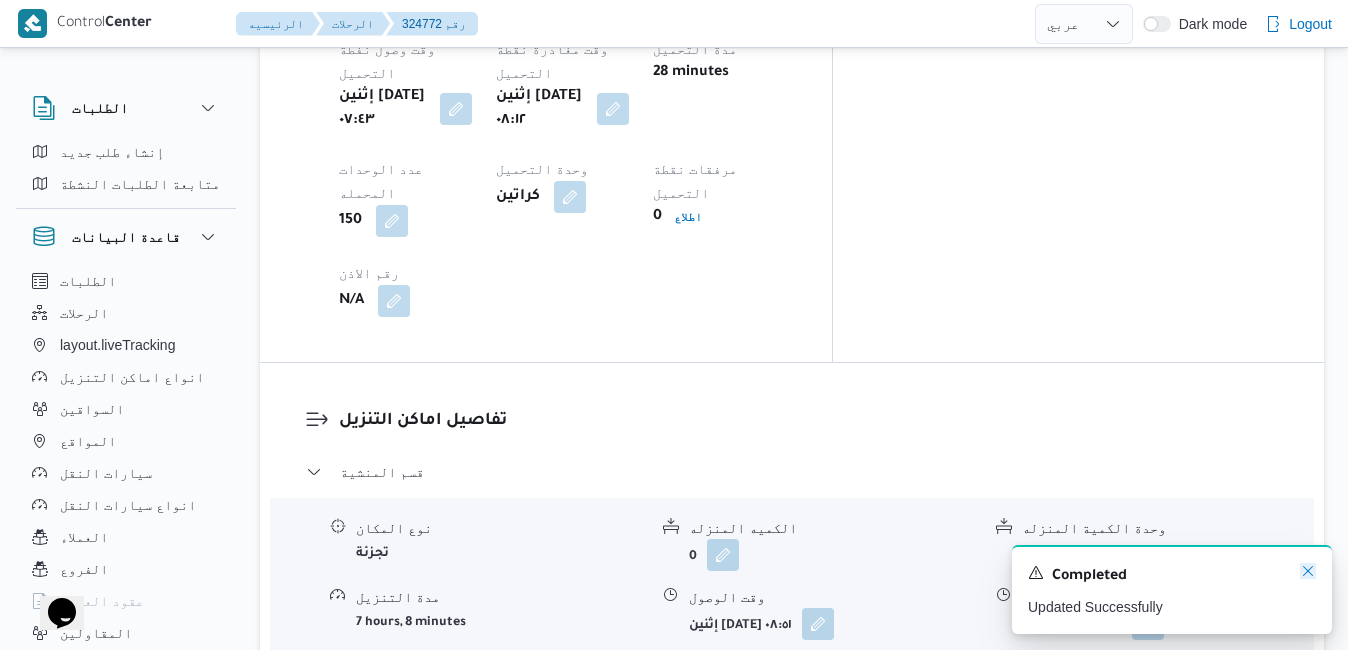 click 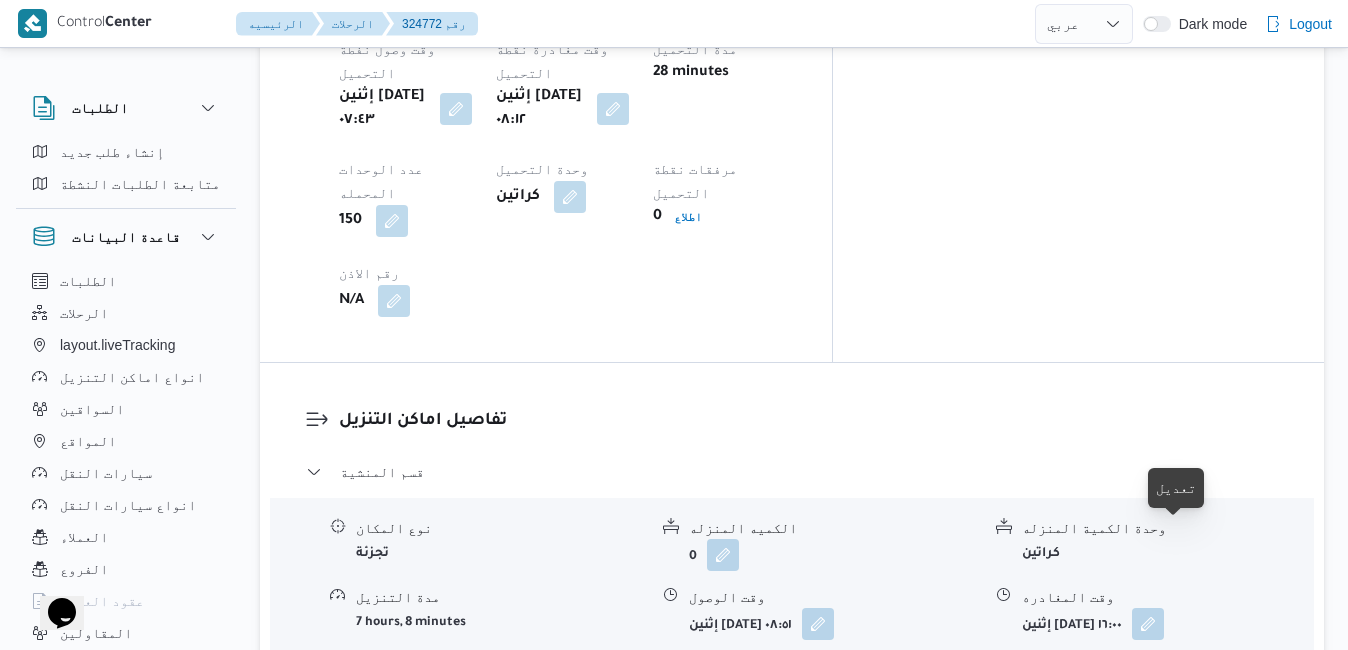 click at bounding box center [1155, 907] 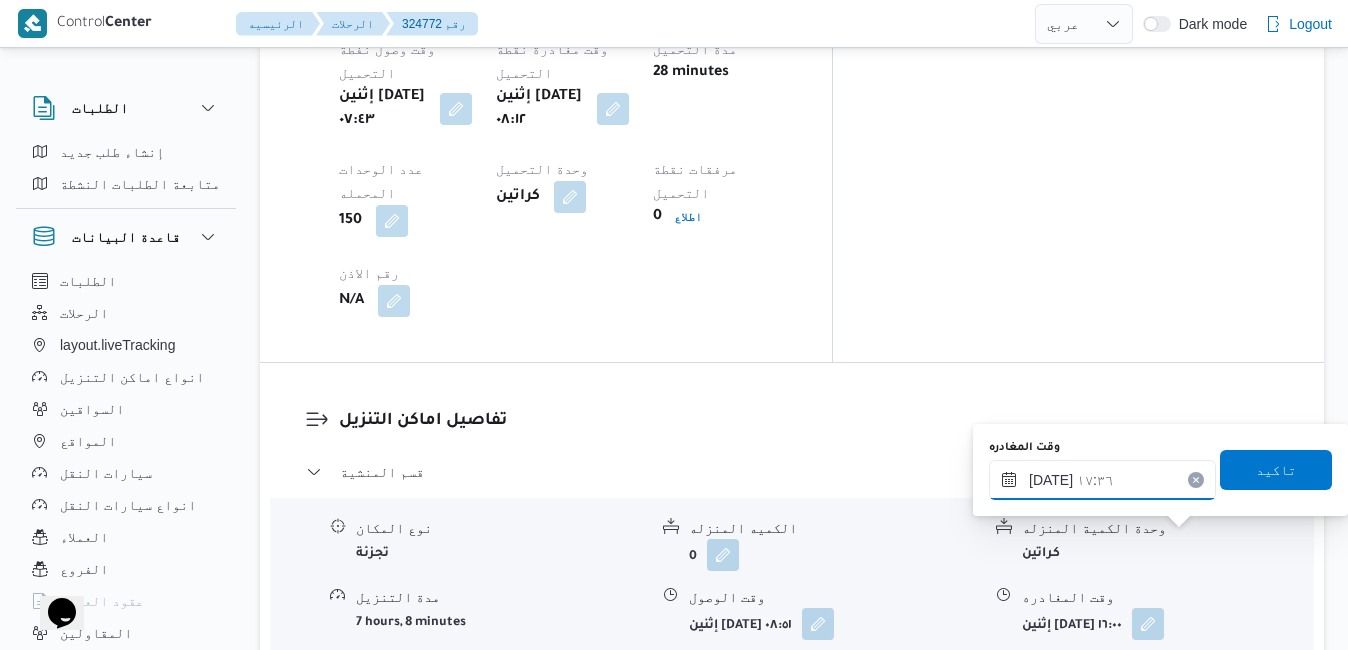 click on "١٤/٠٧/٢٠٢٥ ١٧:٣٦" at bounding box center [1102, 480] 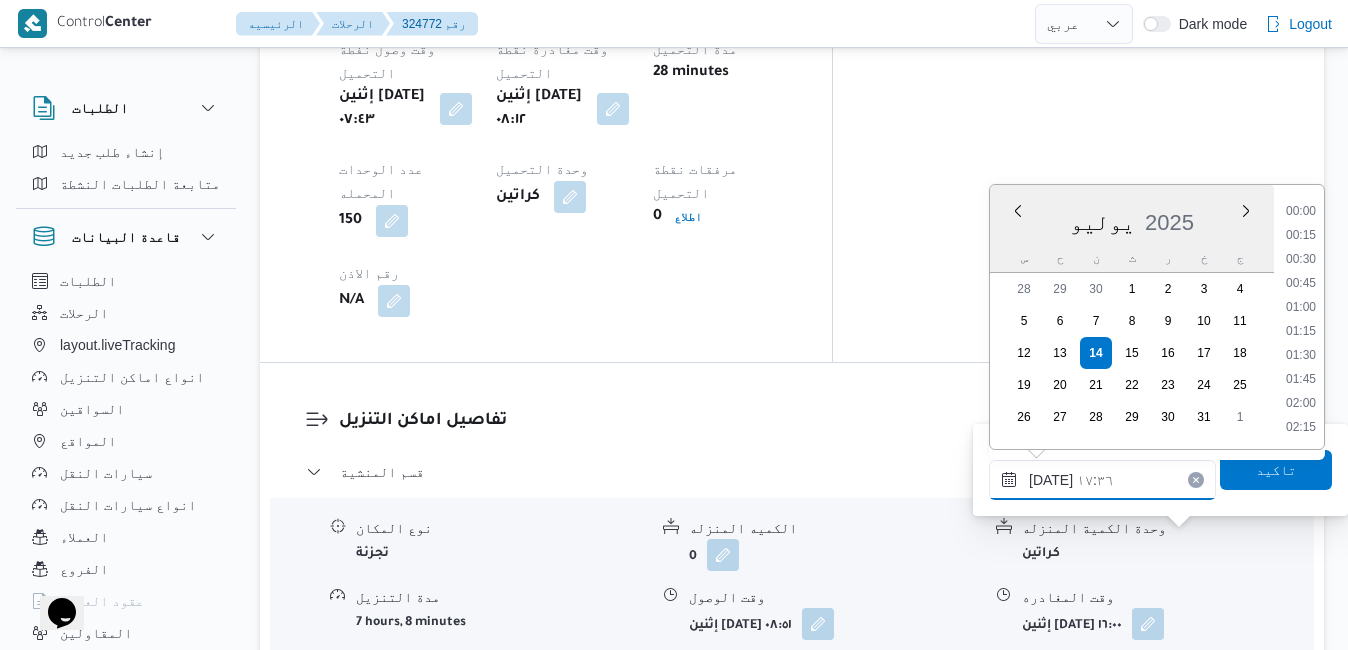 scroll, scrollTop: 1558, scrollLeft: 0, axis: vertical 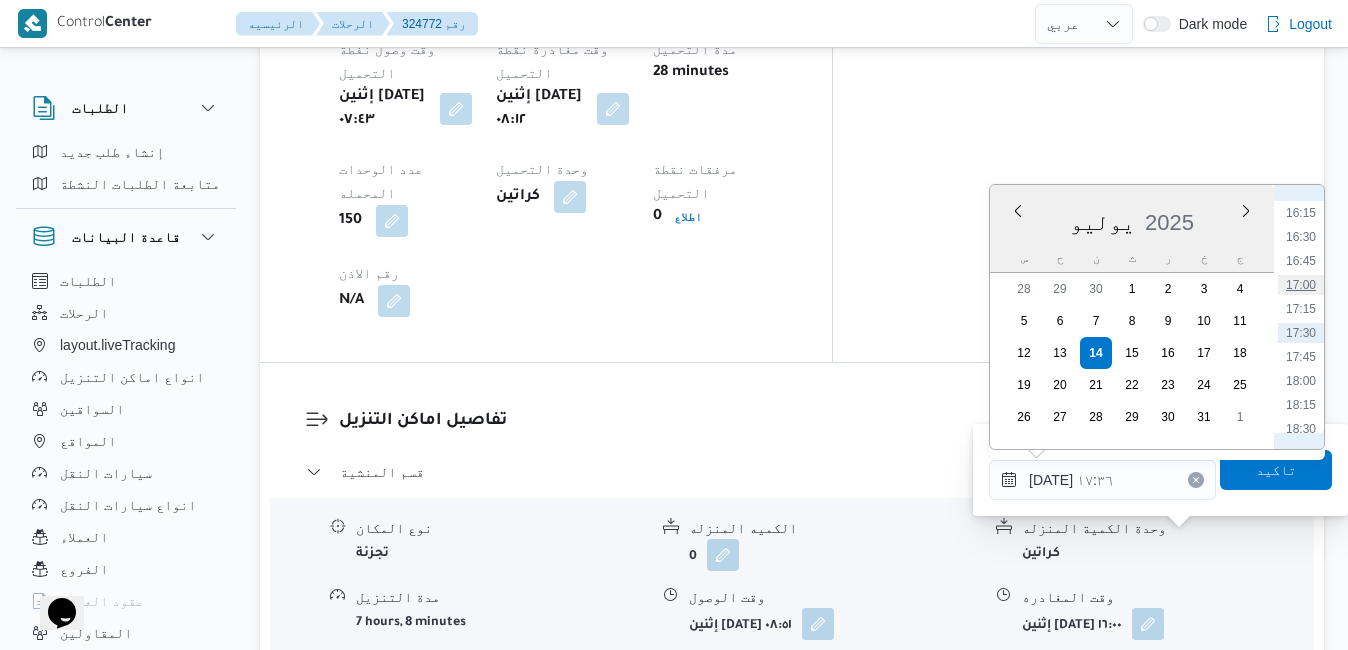 click on "17:00" at bounding box center (1301, 285) 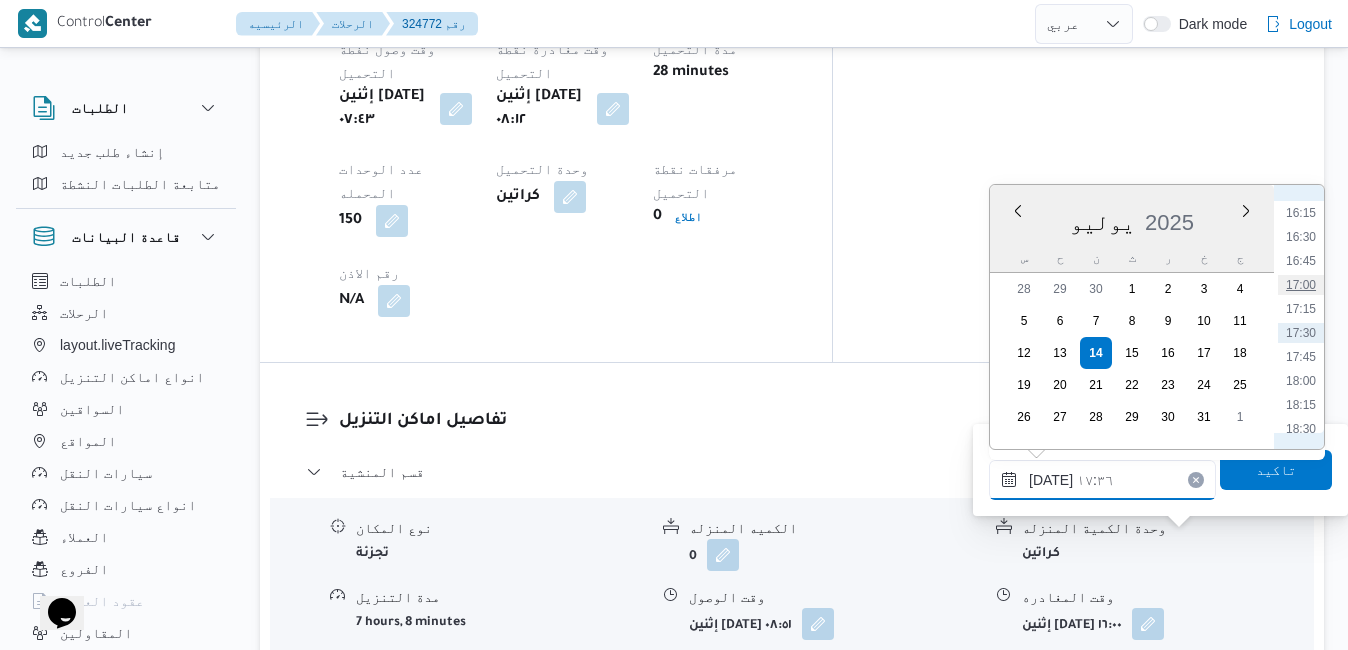 type on "١٤/٠٧/٢٠٢٥ ١٧:٠٠" 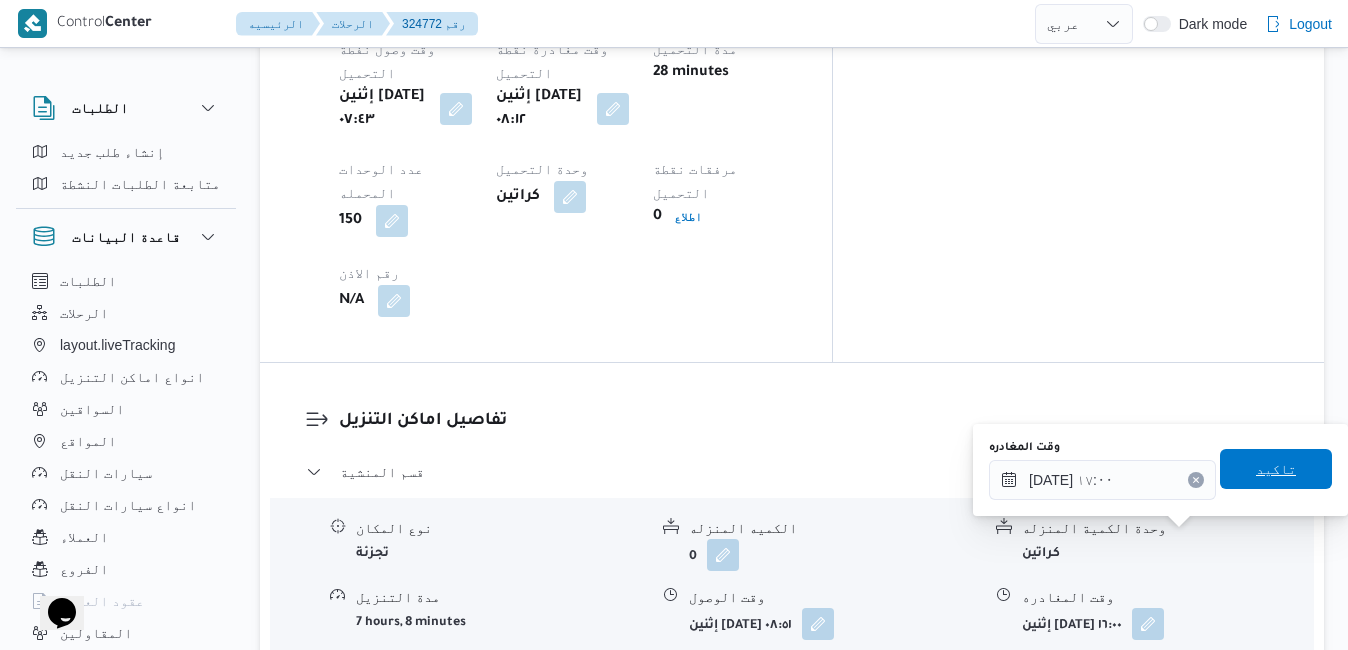 click on "تاكيد" at bounding box center (1276, 469) 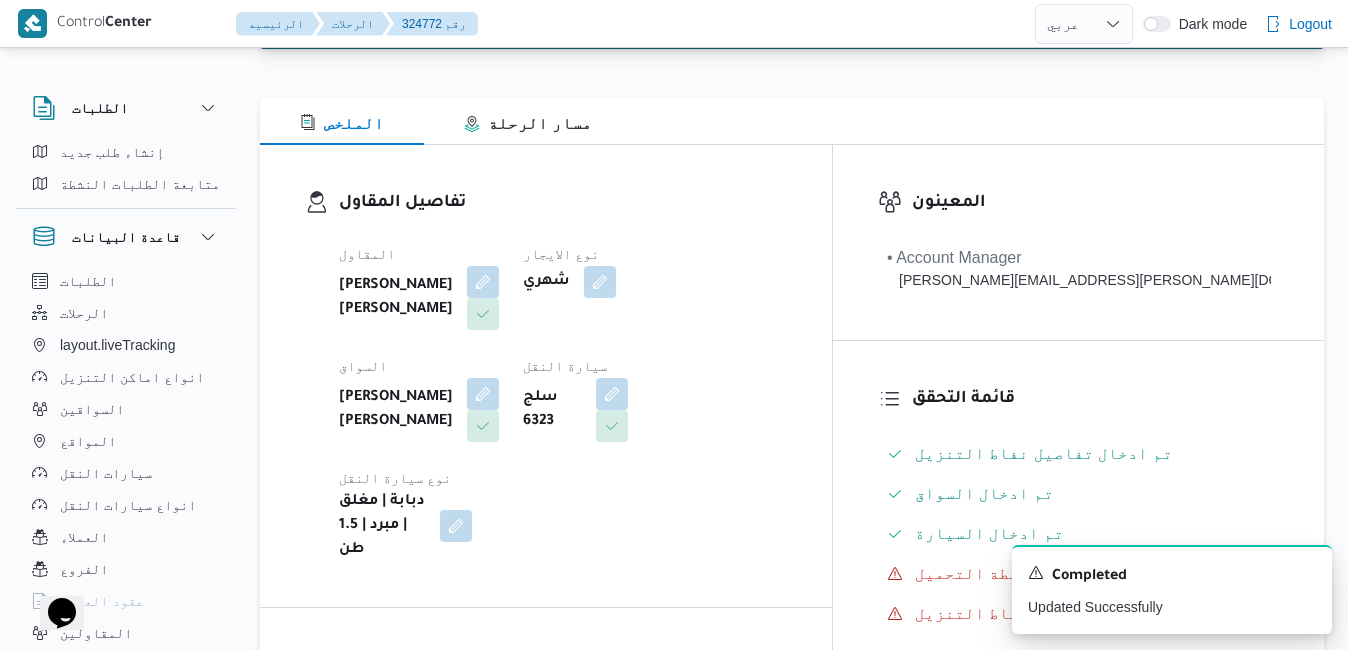 scroll, scrollTop: 0, scrollLeft: 0, axis: both 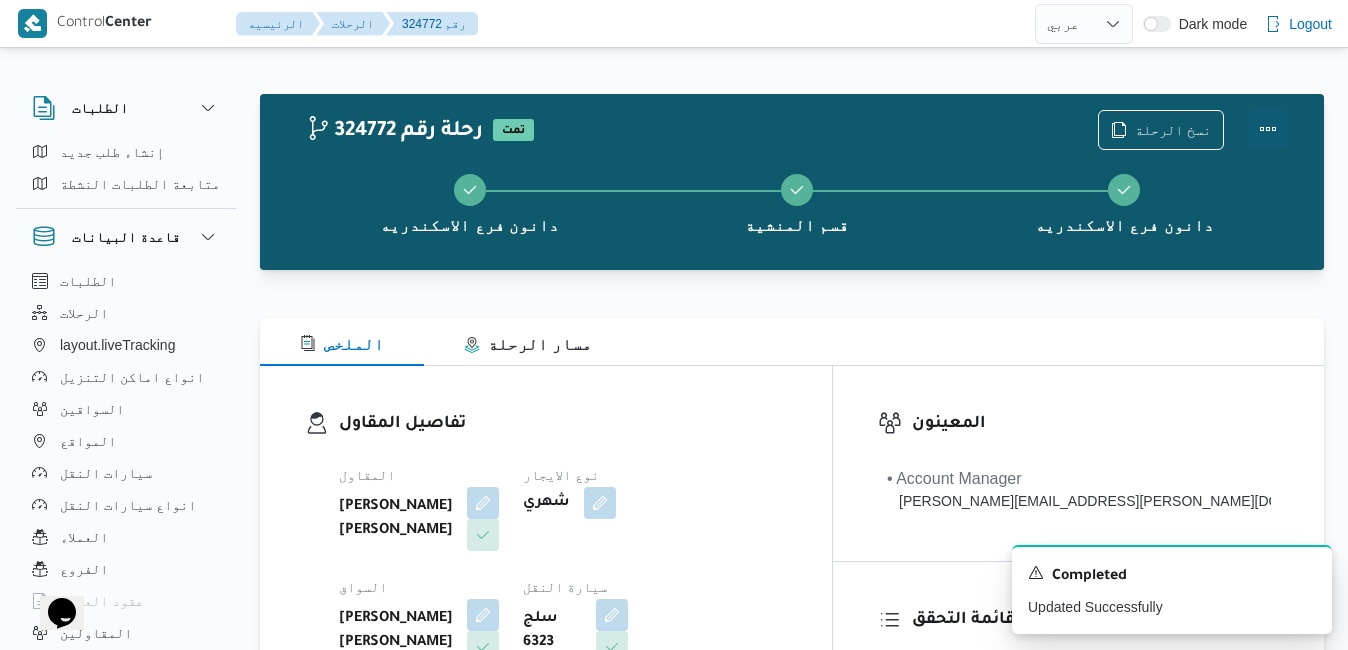 click at bounding box center [1268, 129] 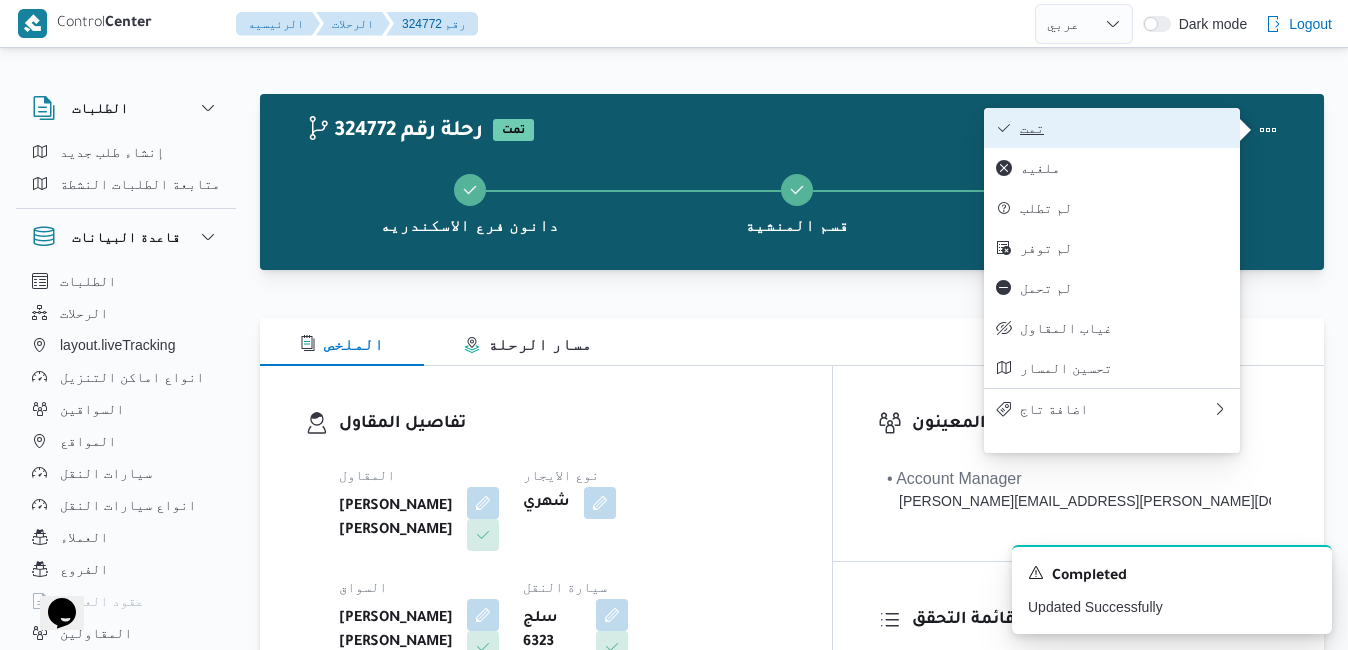 click on "تمت" at bounding box center [1124, 128] 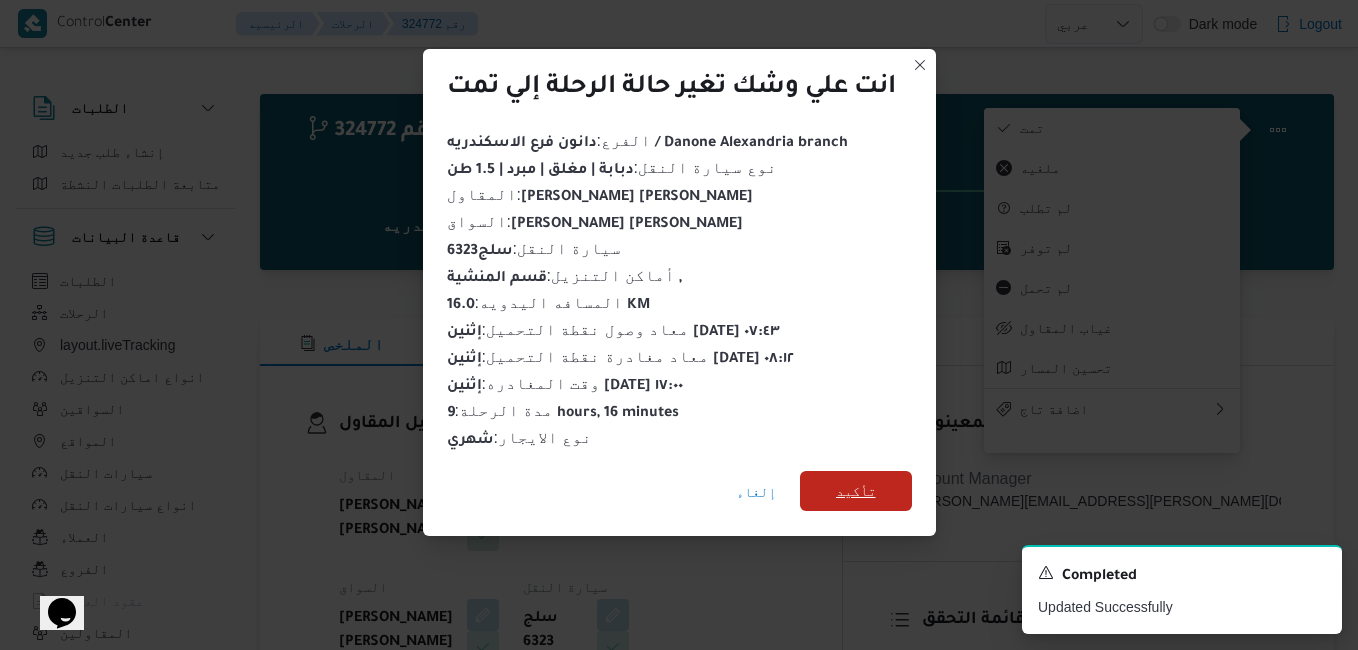 click on "تأكيد" at bounding box center [856, 491] 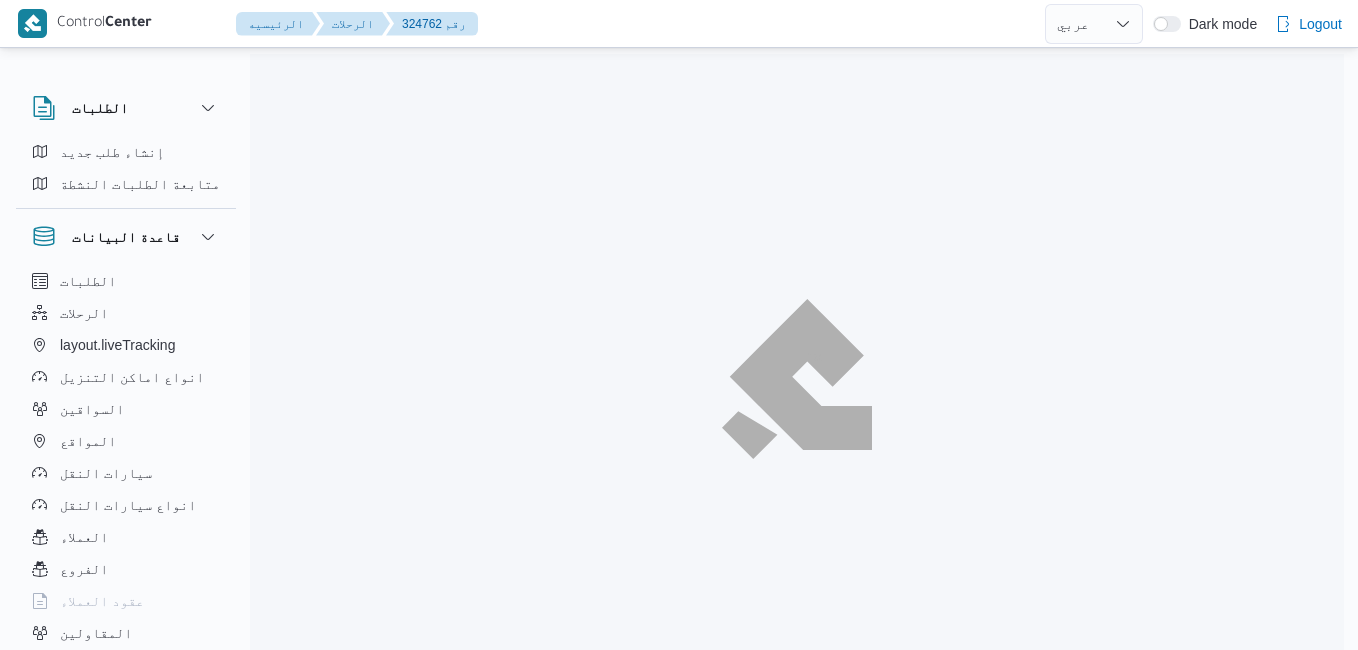 select on "ar" 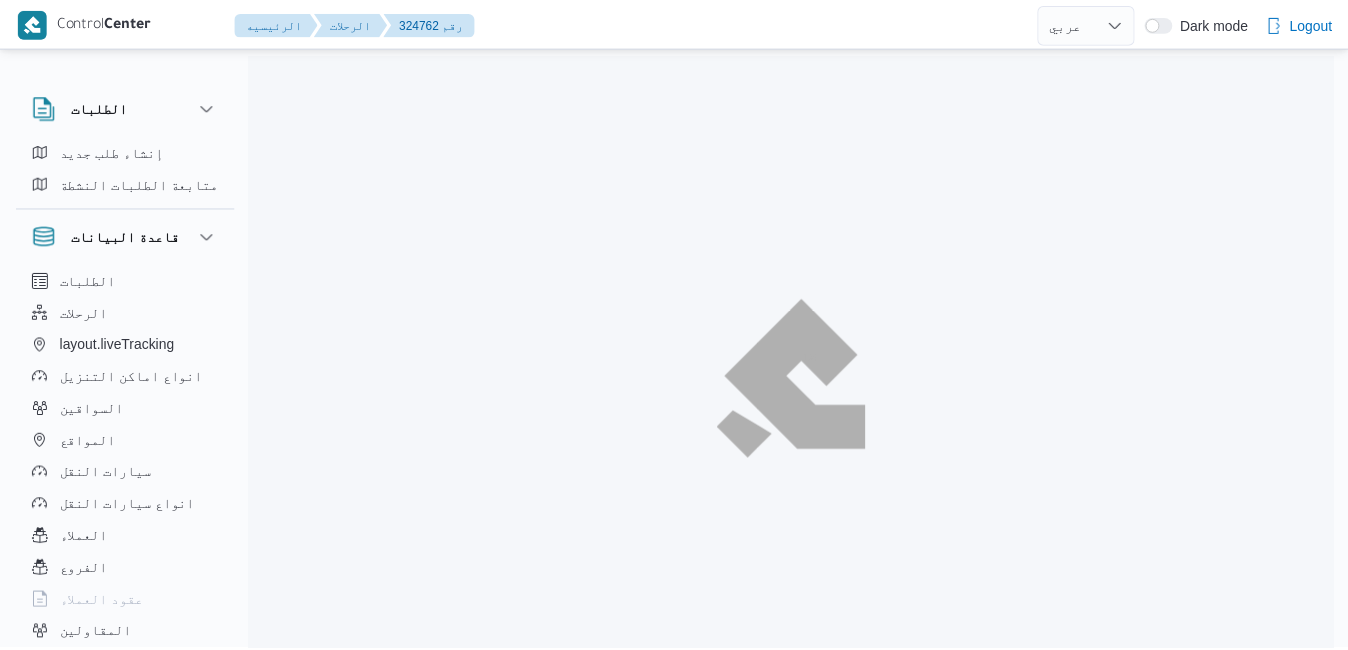 scroll, scrollTop: 0, scrollLeft: 0, axis: both 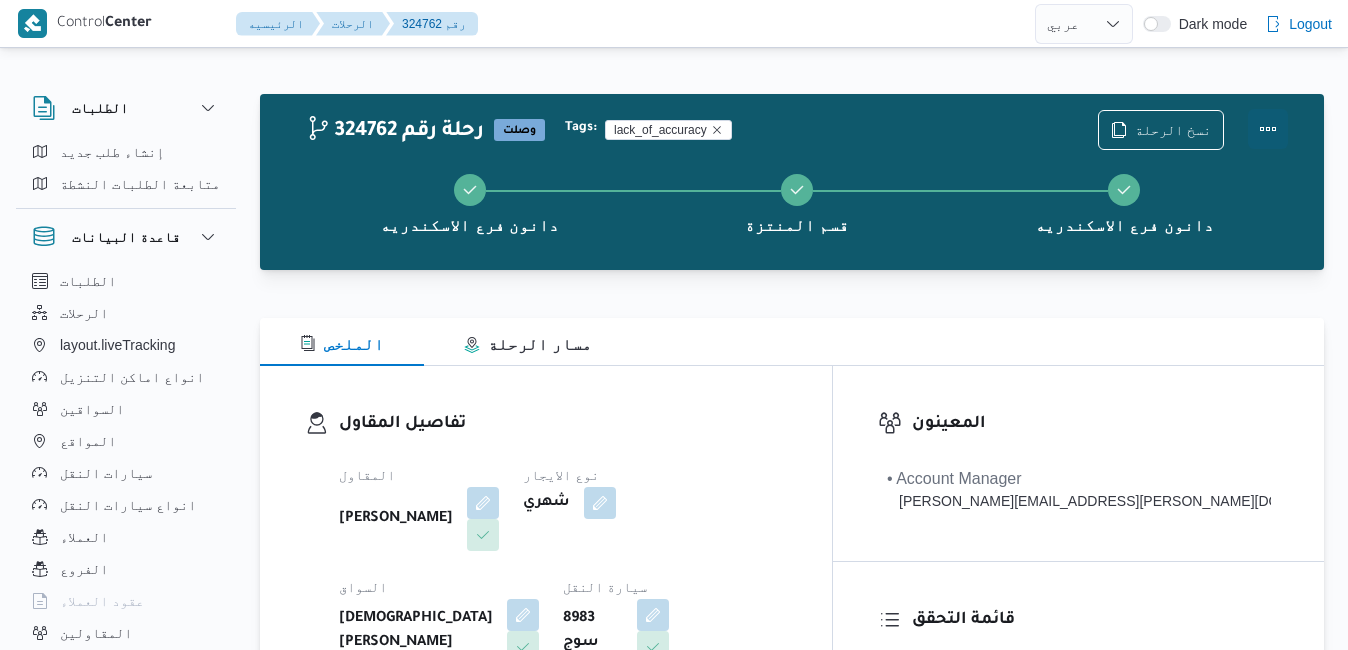 click at bounding box center [1268, 129] 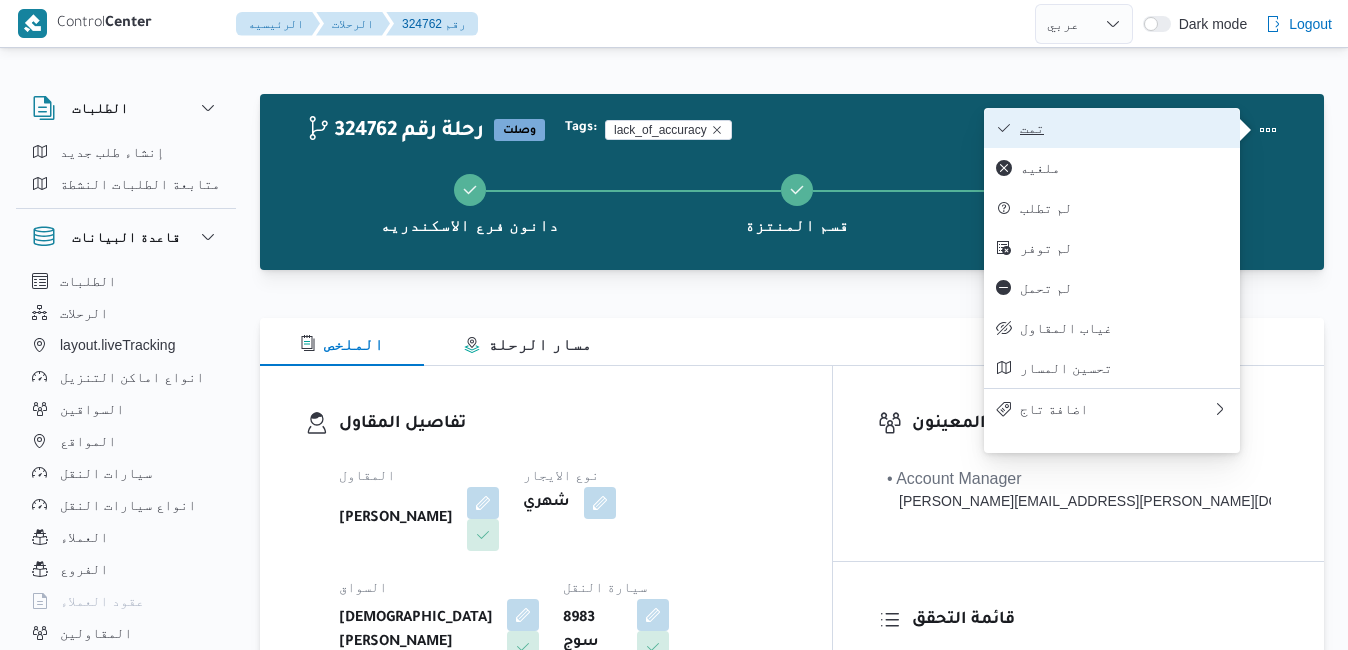 click on "تمت" at bounding box center [1124, 128] 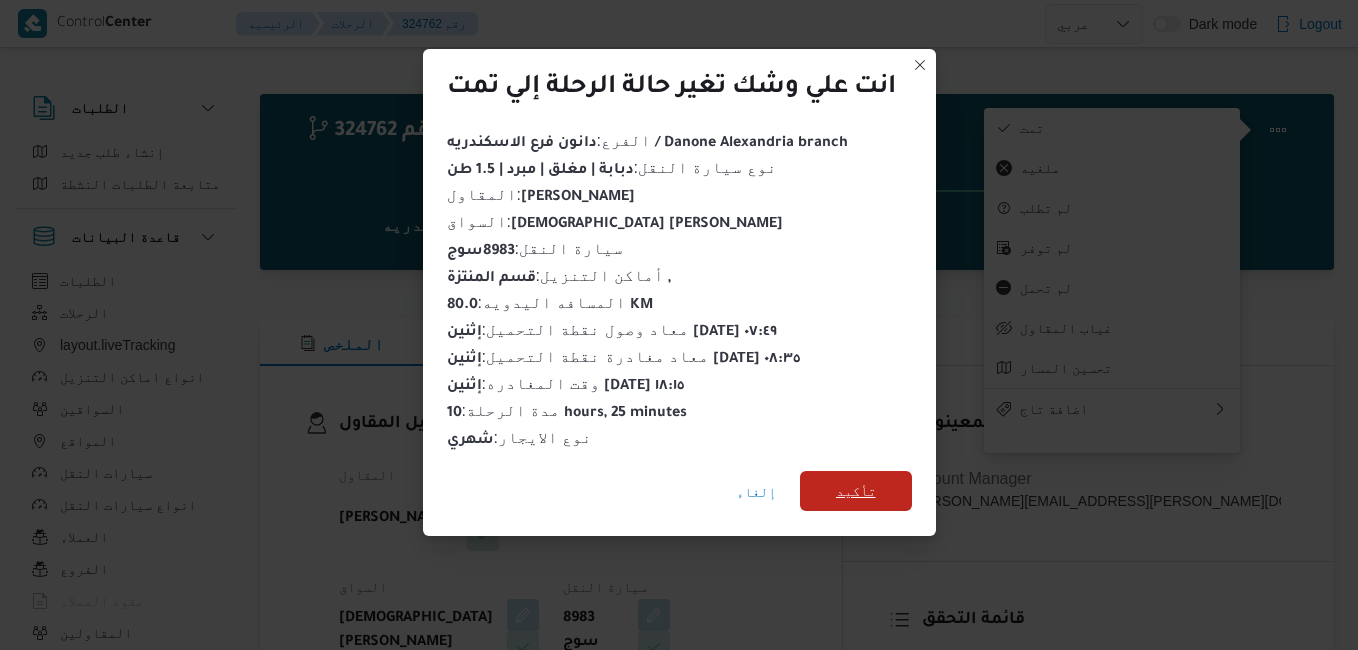 click on "تأكيد" at bounding box center [856, 491] 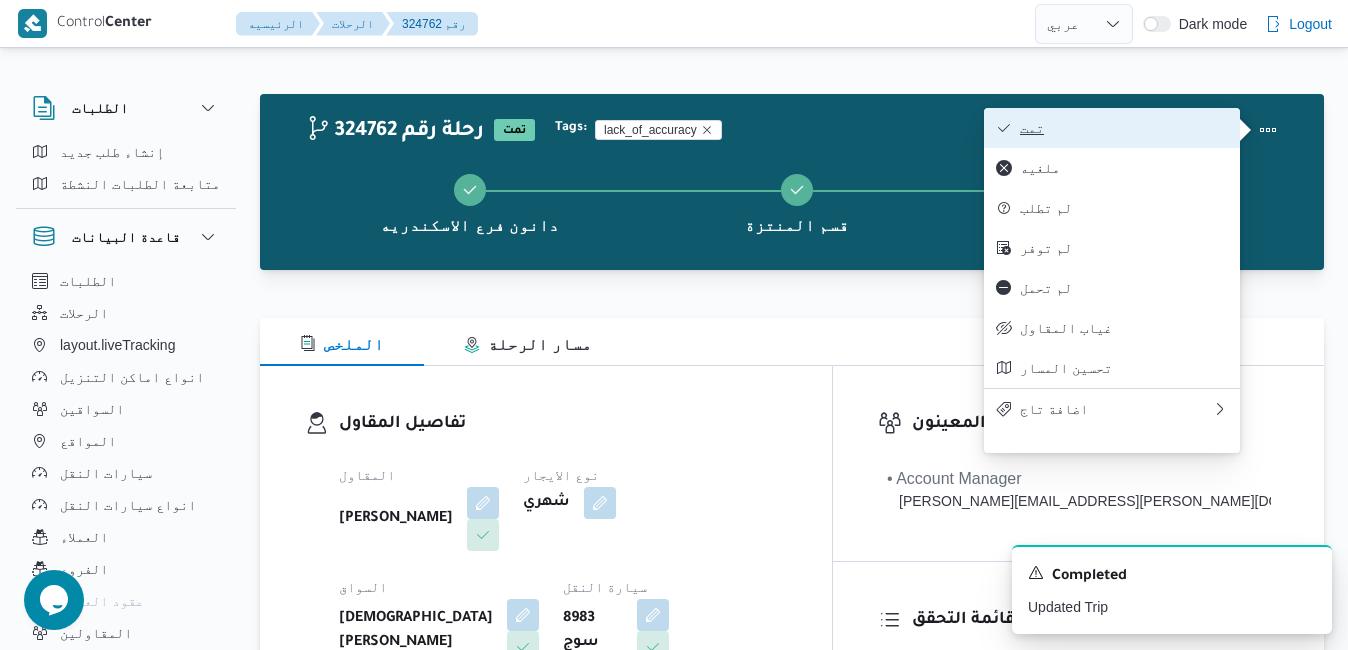scroll, scrollTop: 0, scrollLeft: 0, axis: both 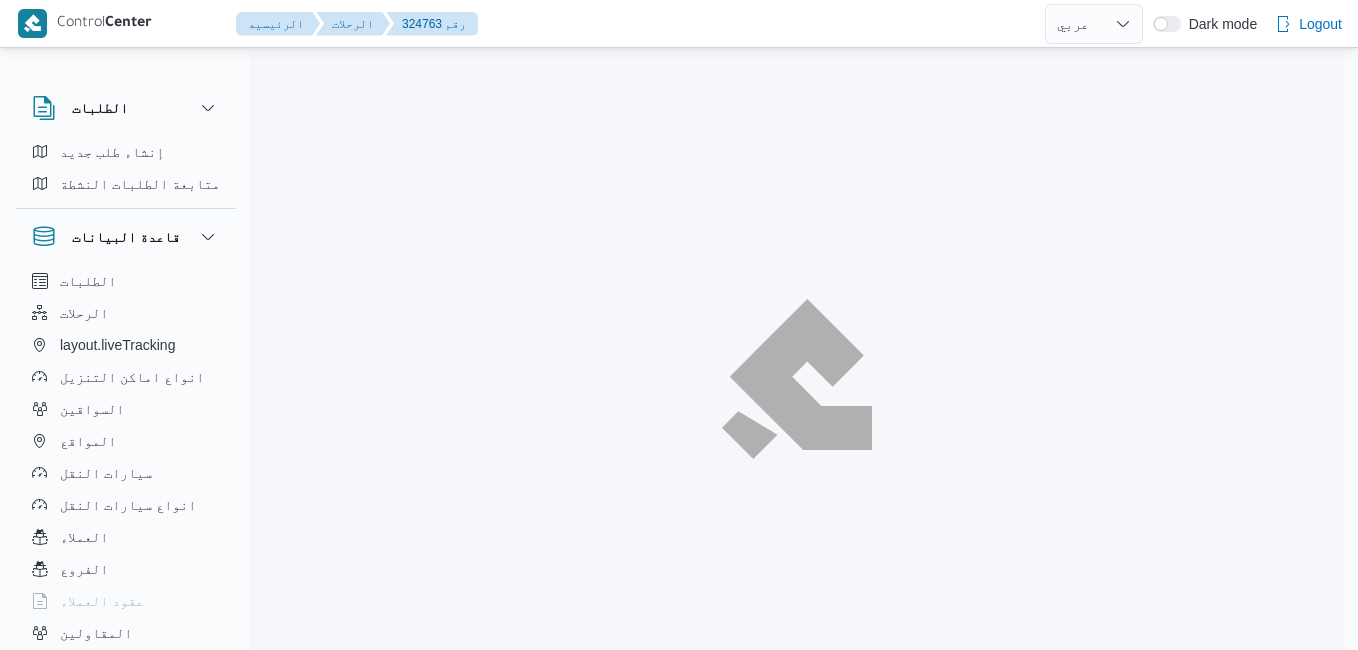 select on "ar" 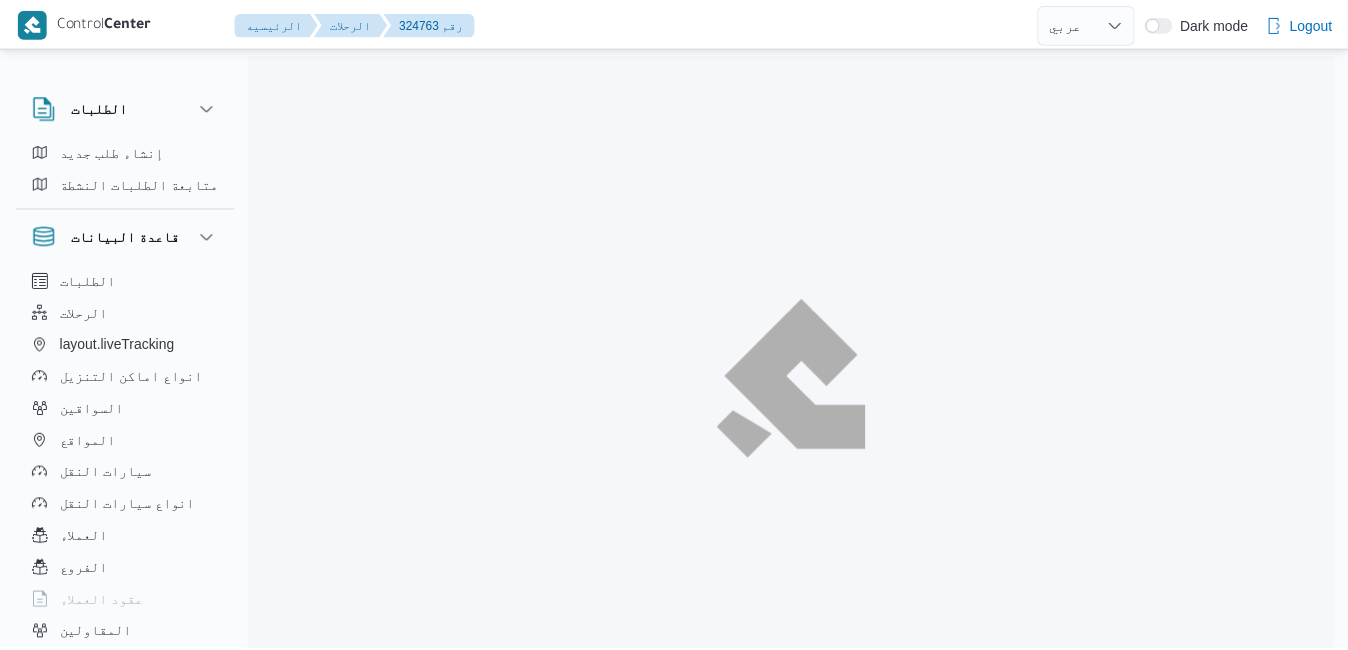 scroll, scrollTop: 0, scrollLeft: 0, axis: both 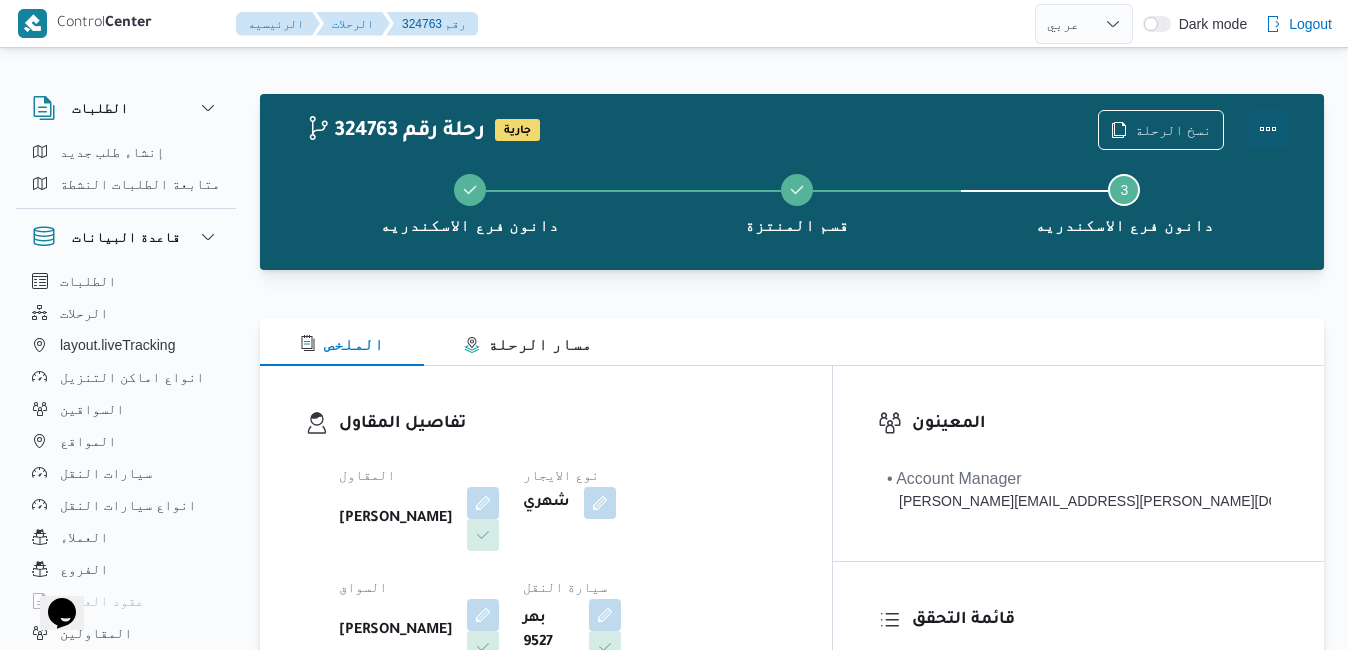 click at bounding box center (1268, 129) 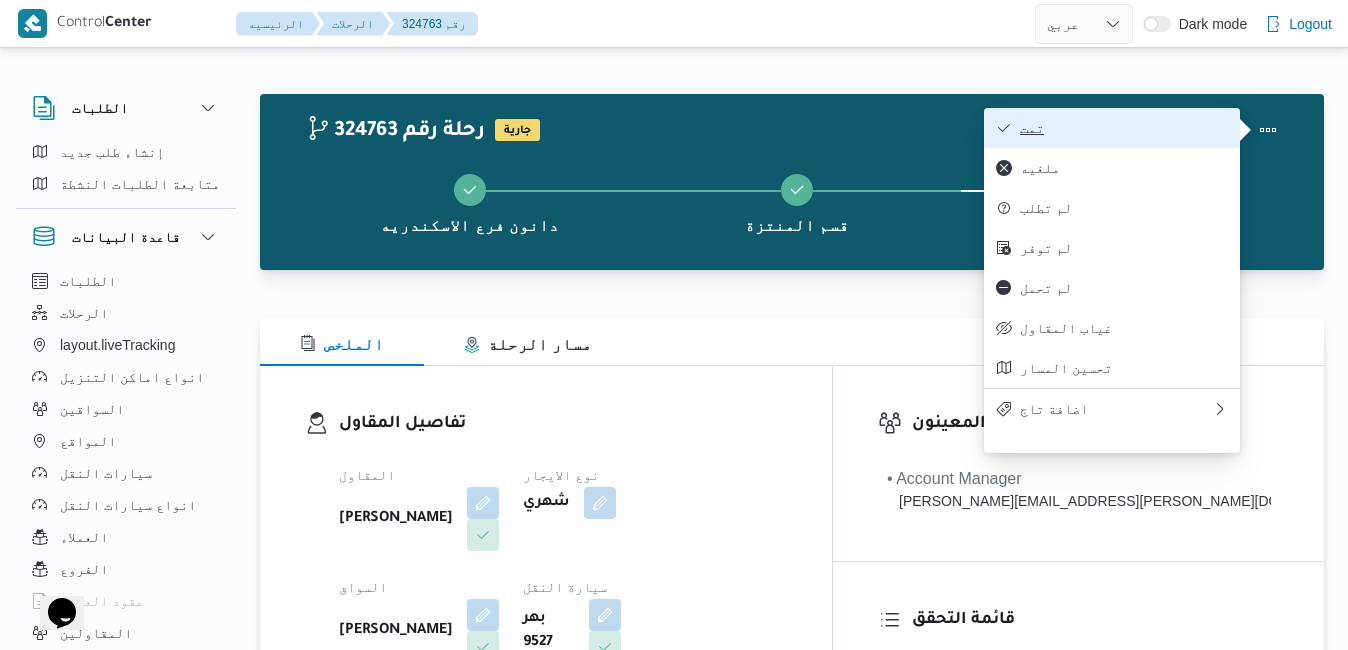 click on "تمت" at bounding box center (1112, 128) 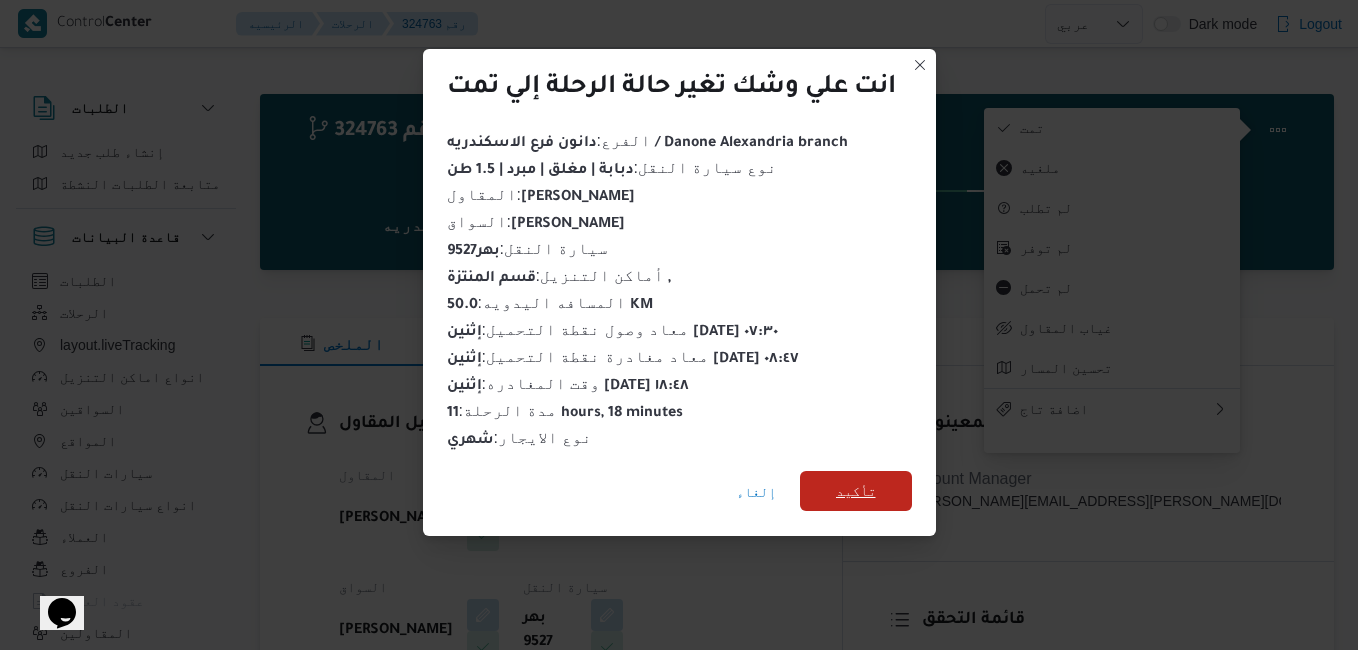 click on "تأكيد" at bounding box center (856, 491) 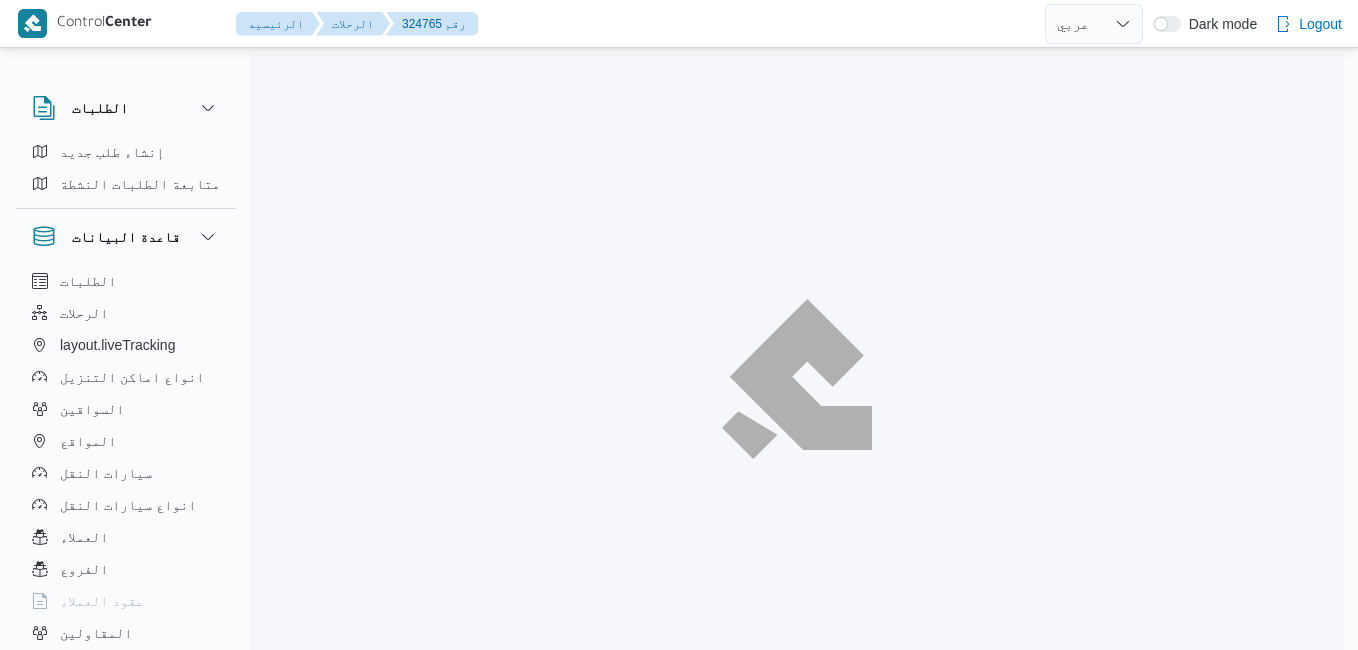 select on "ar" 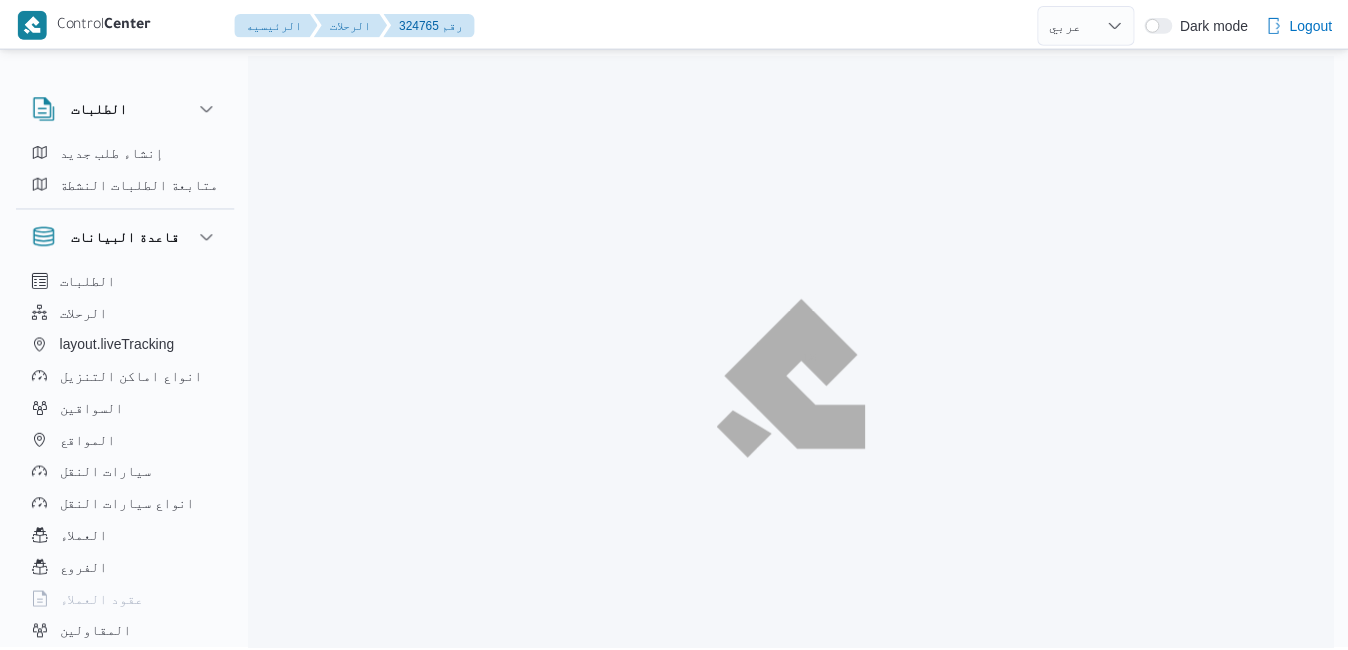 scroll, scrollTop: 0, scrollLeft: 0, axis: both 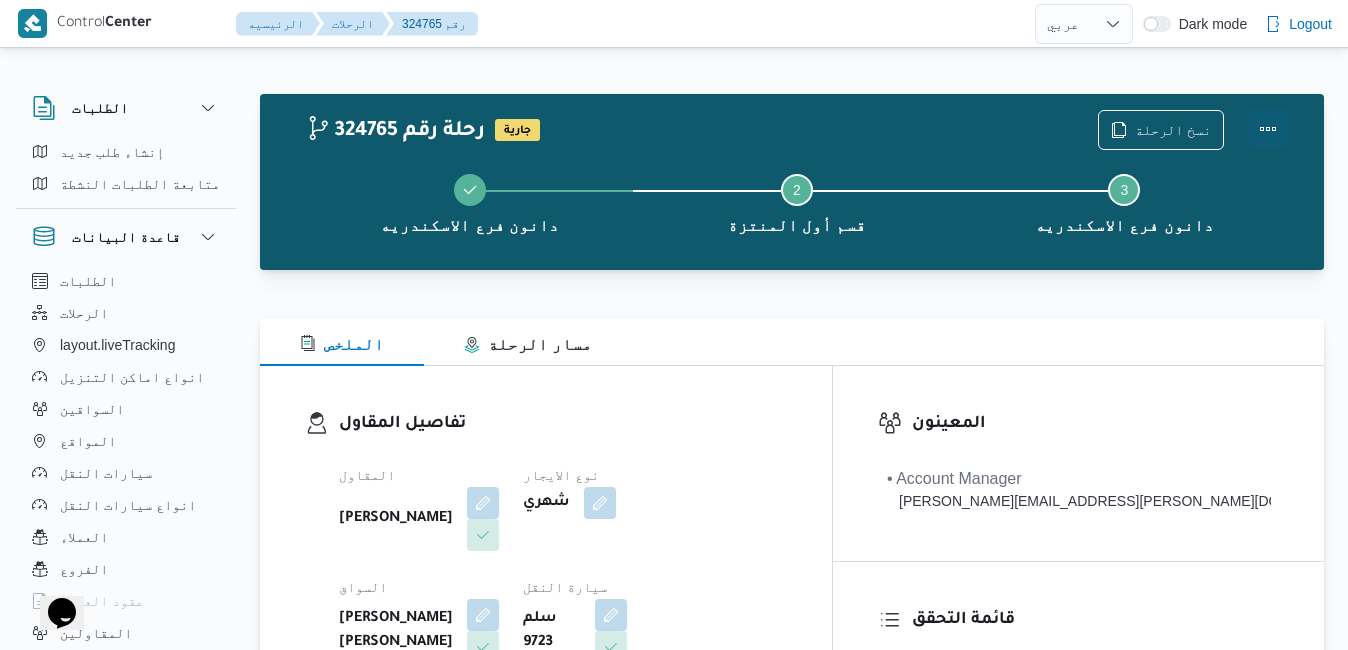 click at bounding box center [1268, 129] 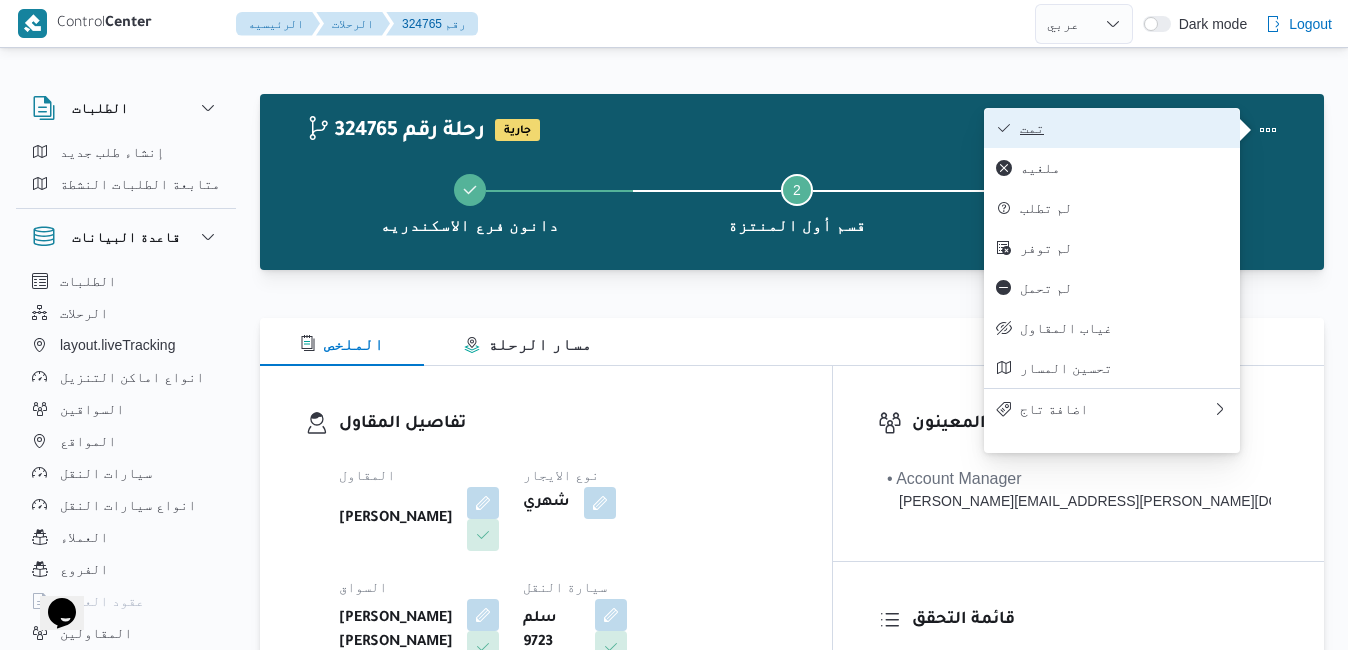 click on "تمت" at bounding box center (1124, 128) 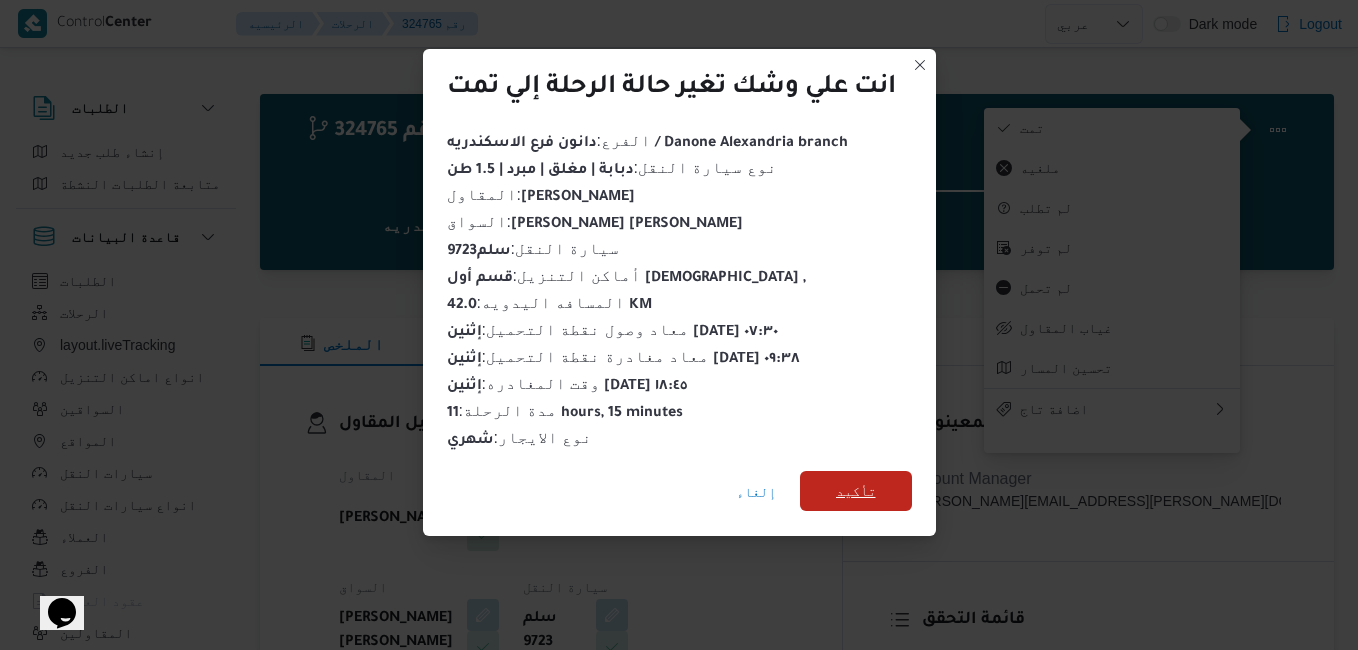 click on "تأكيد" at bounding box center (856, 491) 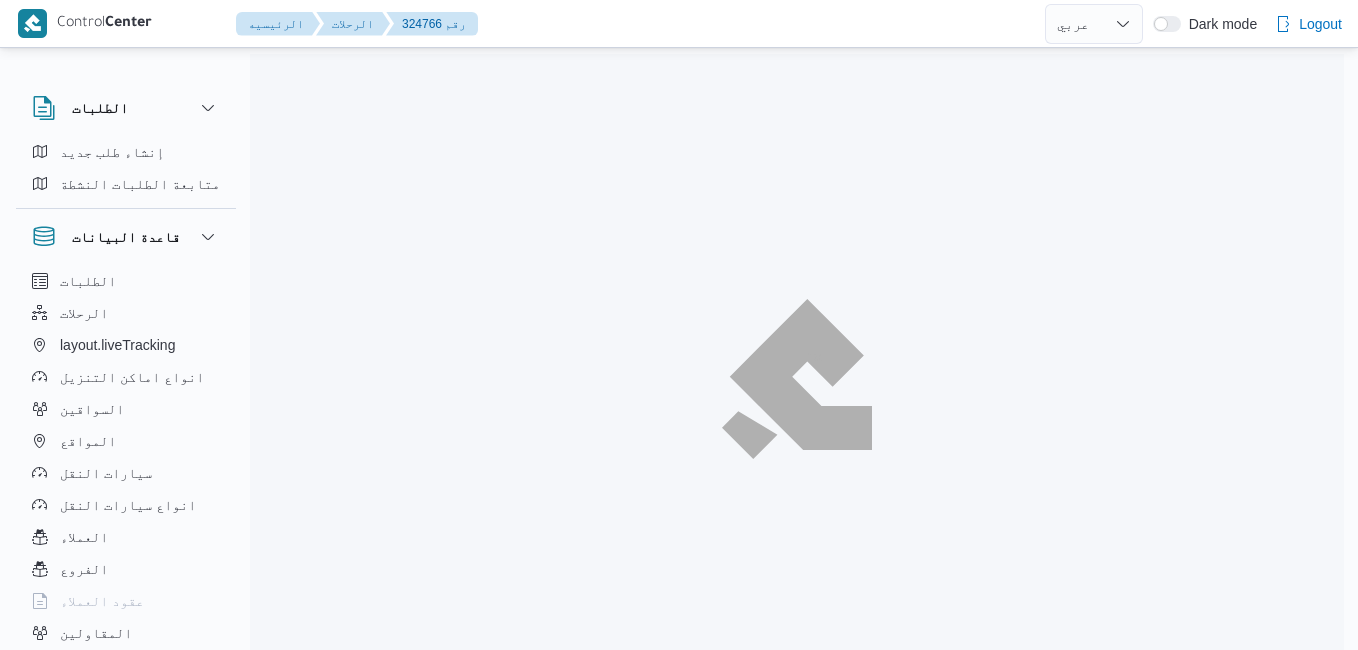 select on "ar" 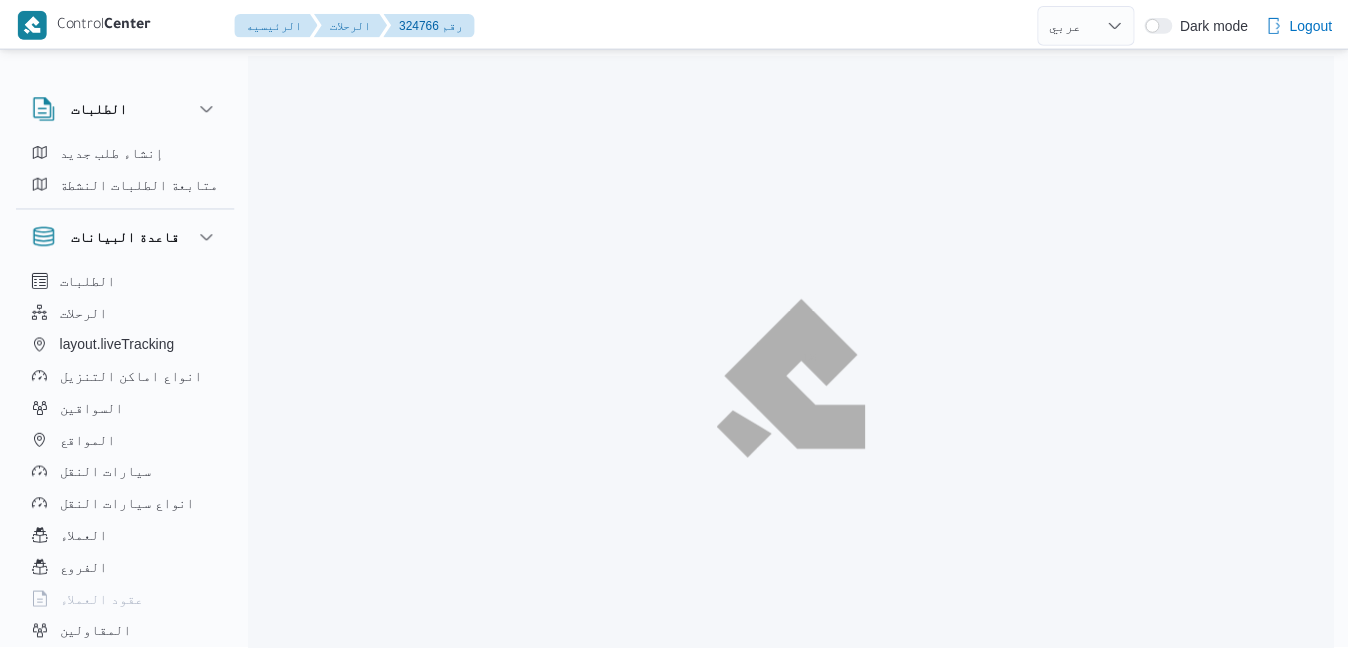 scroll, scrollTop: 0, scrollLeft: 0, axis: both 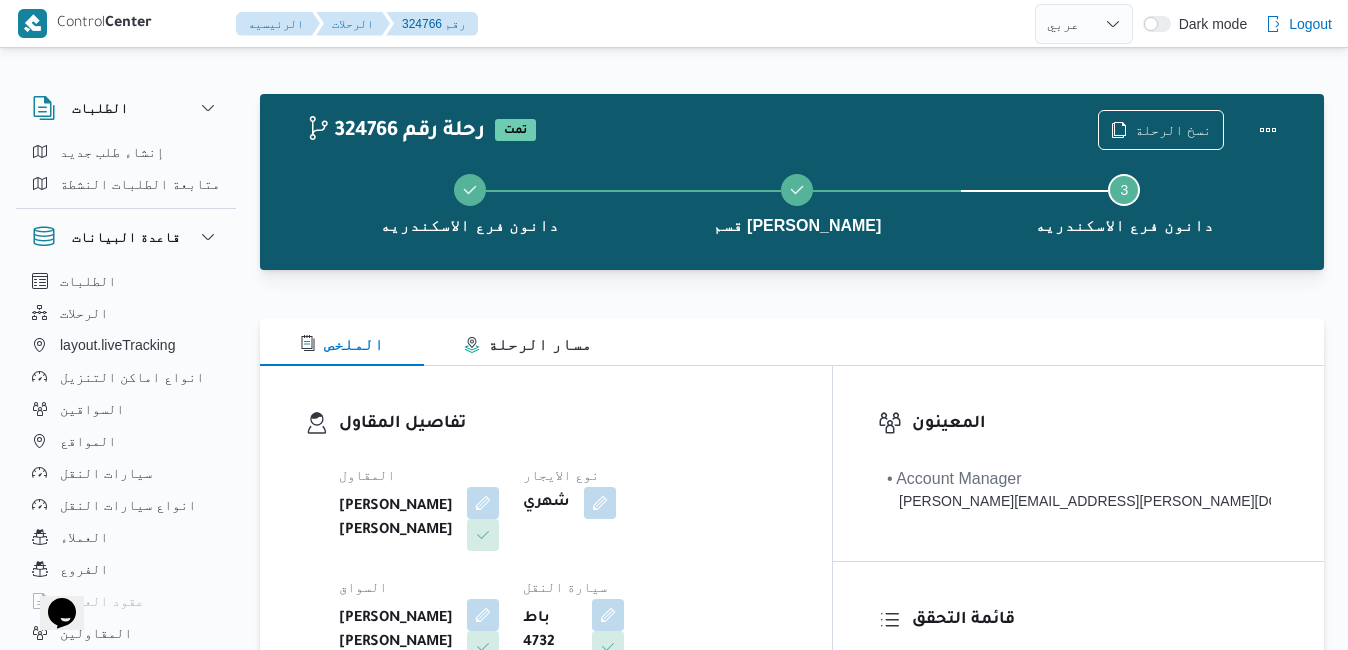 click on "تفاصيل المقاول" at bounding box center [563, 424] 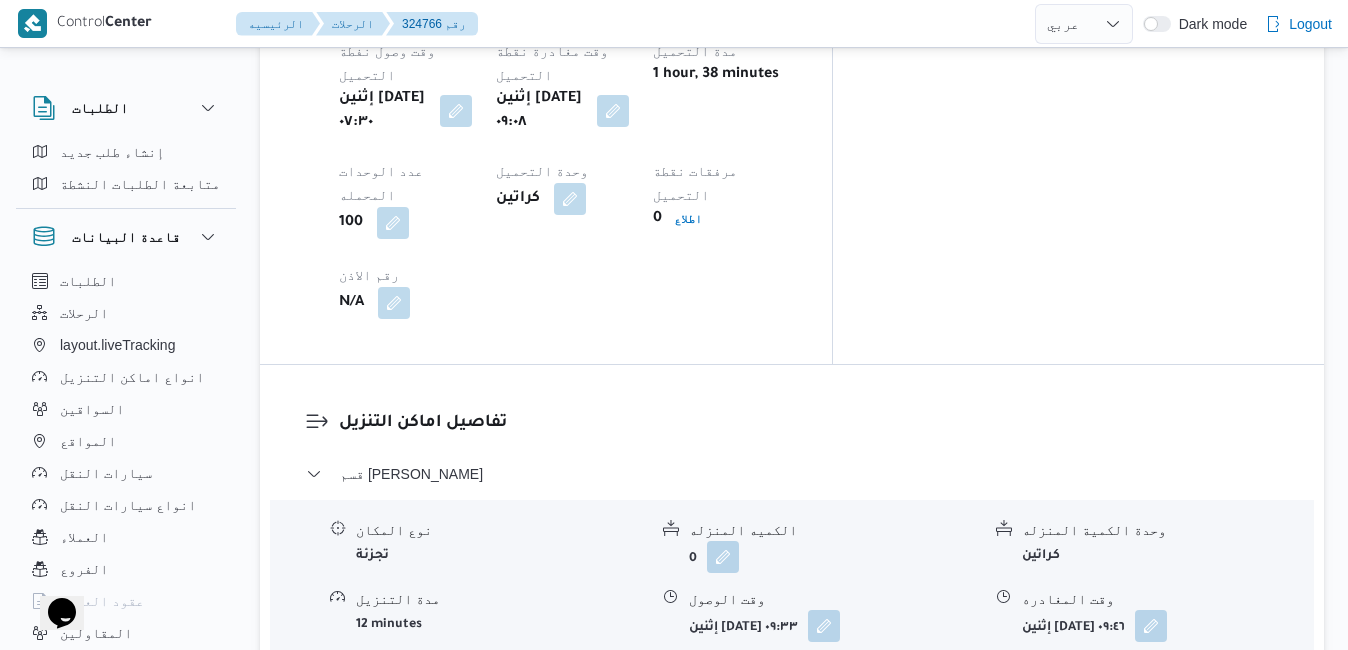 scroll, scrollTop: 1760, scrollLeft: 0, axis: vertical 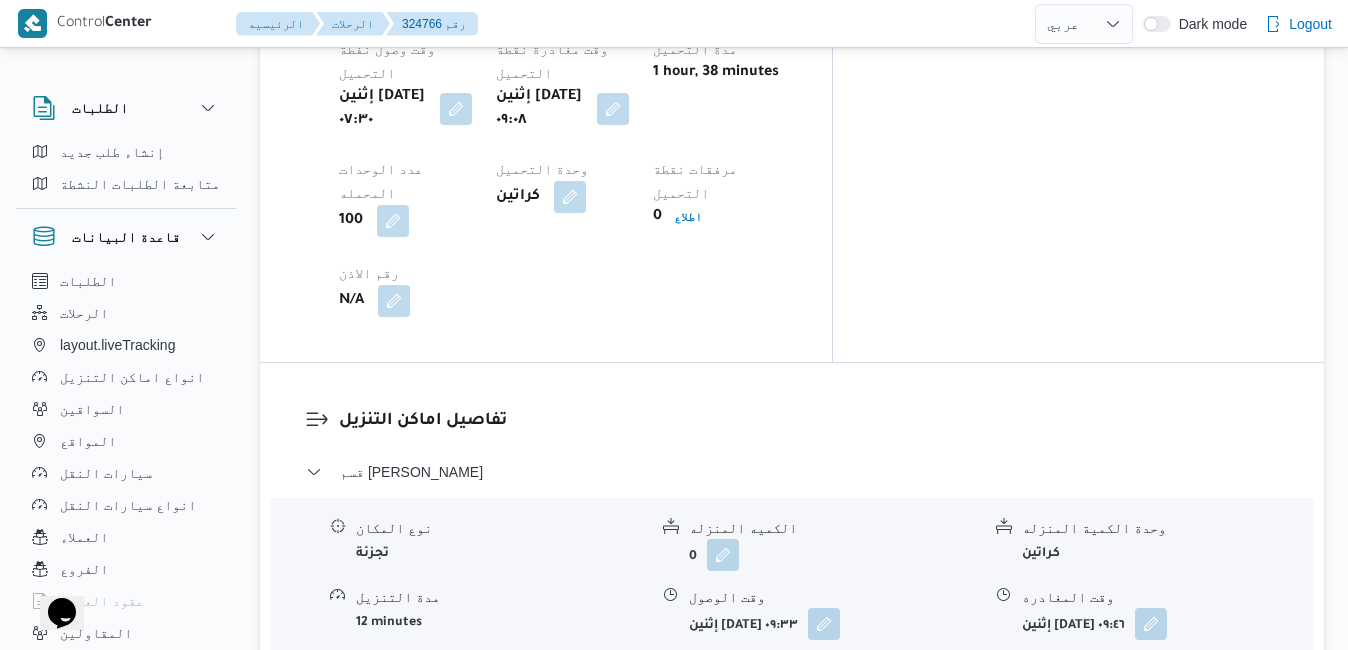 click on "قسم مينا البصل -
دانون فرع الاسكندريه" at bounding box center [792, 756] 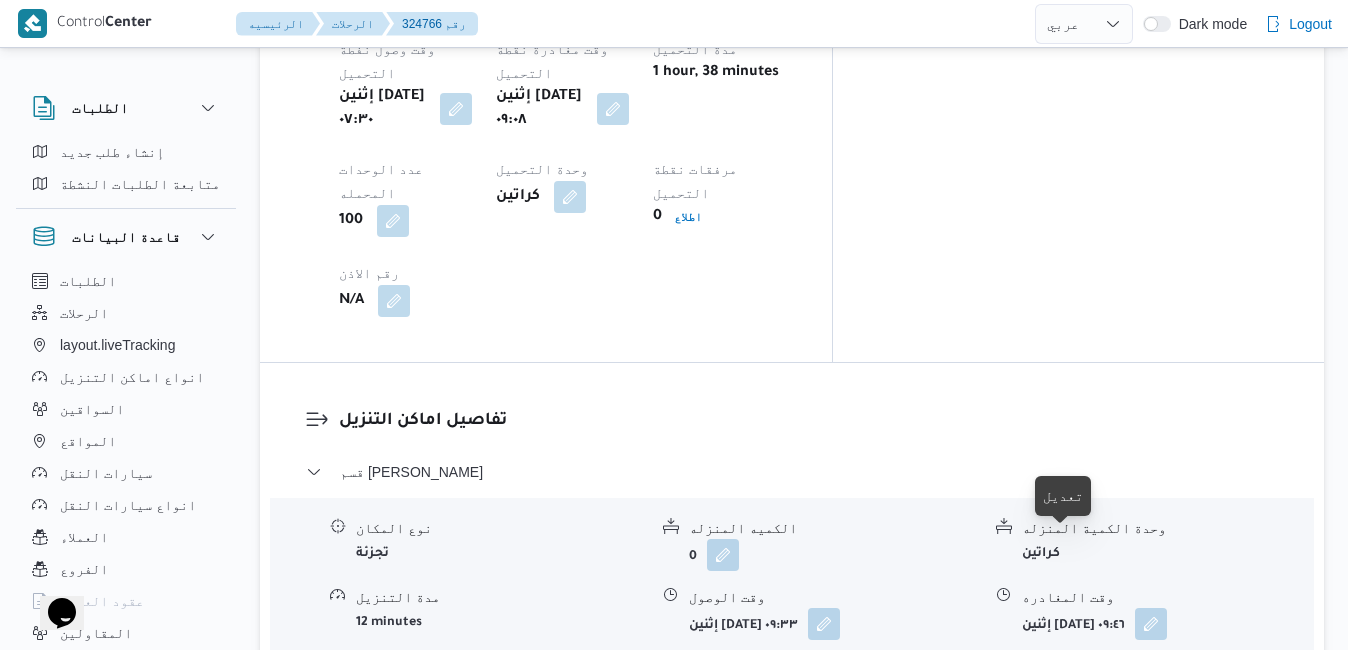 click at bounding box center [1070, 907] 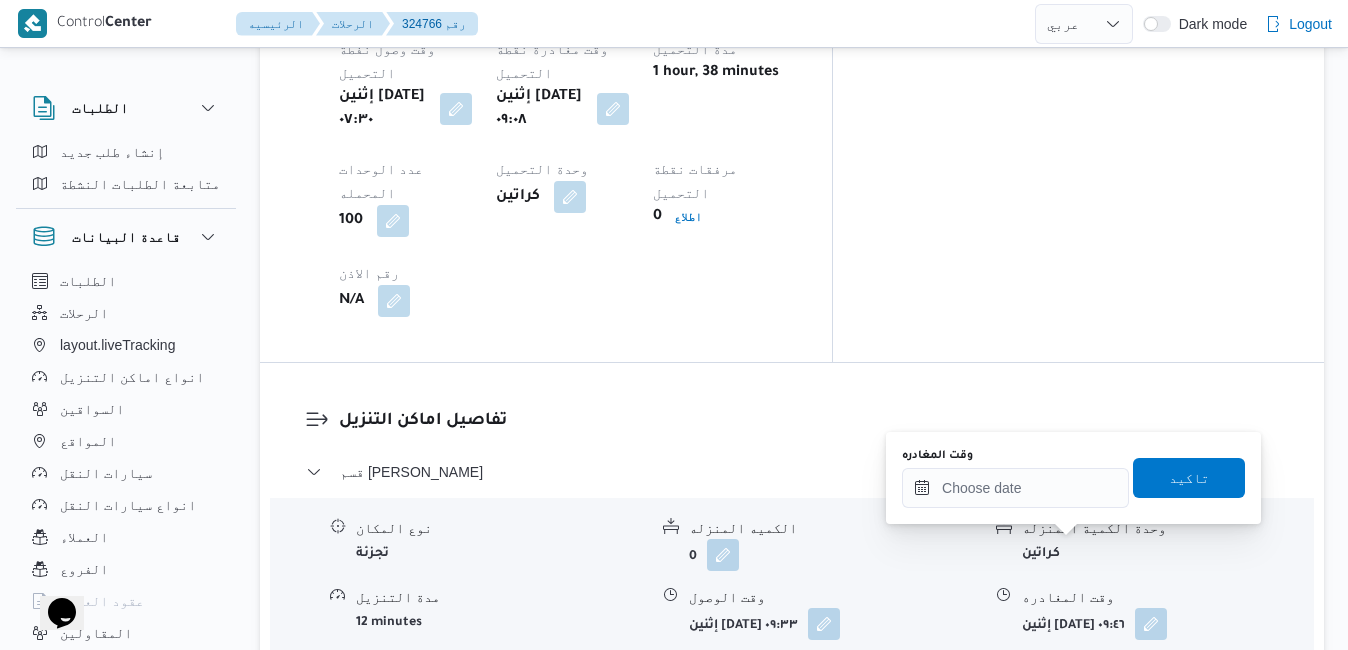 click at bounding box center [737, 907] 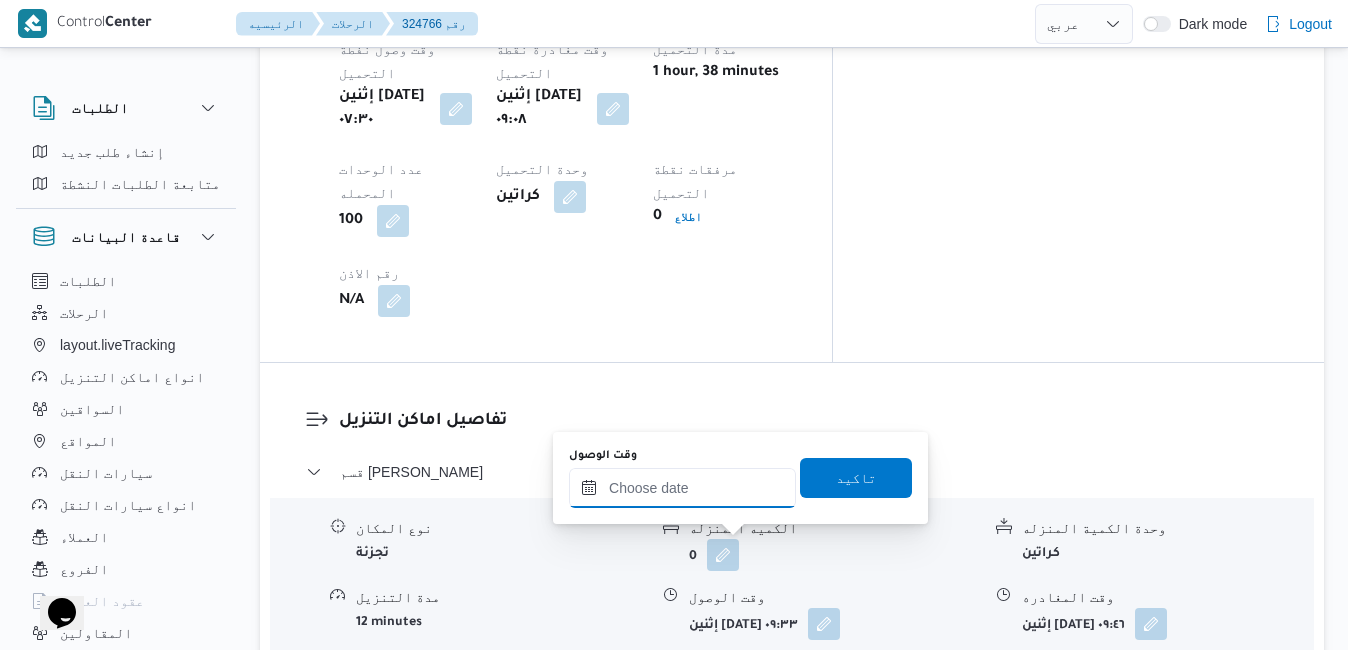 click on "وقت الوصول" at bounding box center (682, 488) 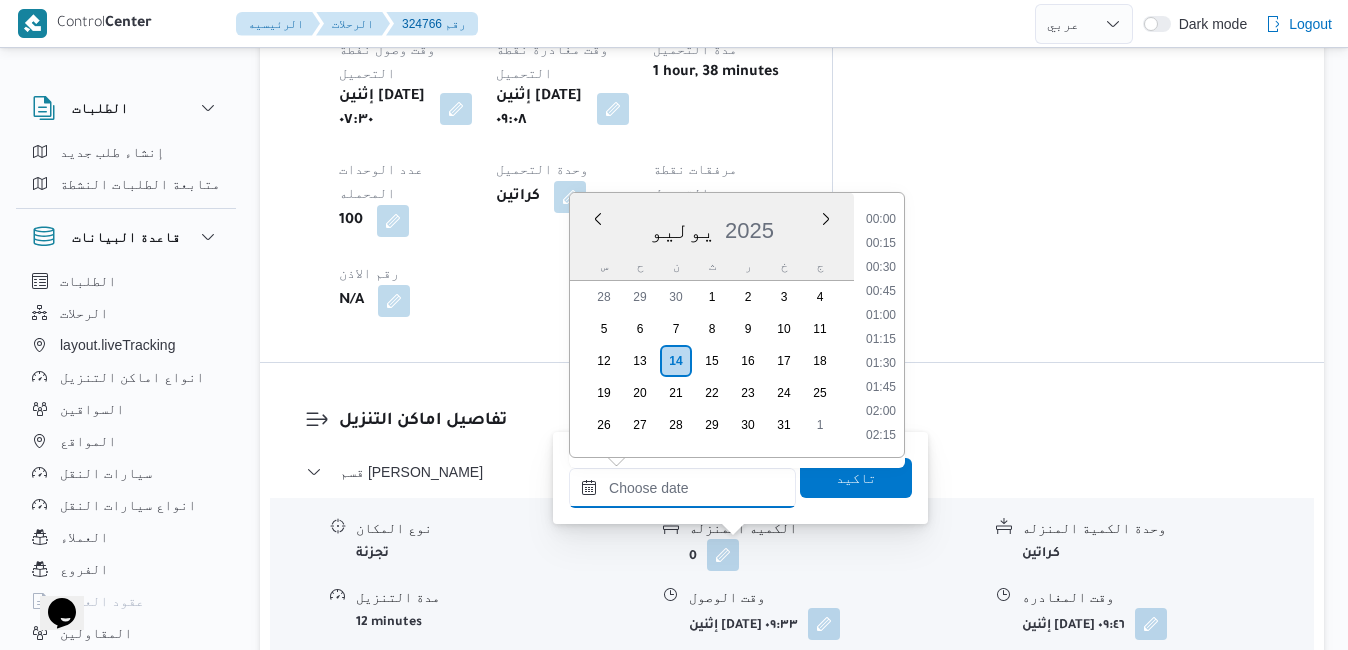 scroll, scrollTop: 1798, scrollLeft: 0, axis: vertical 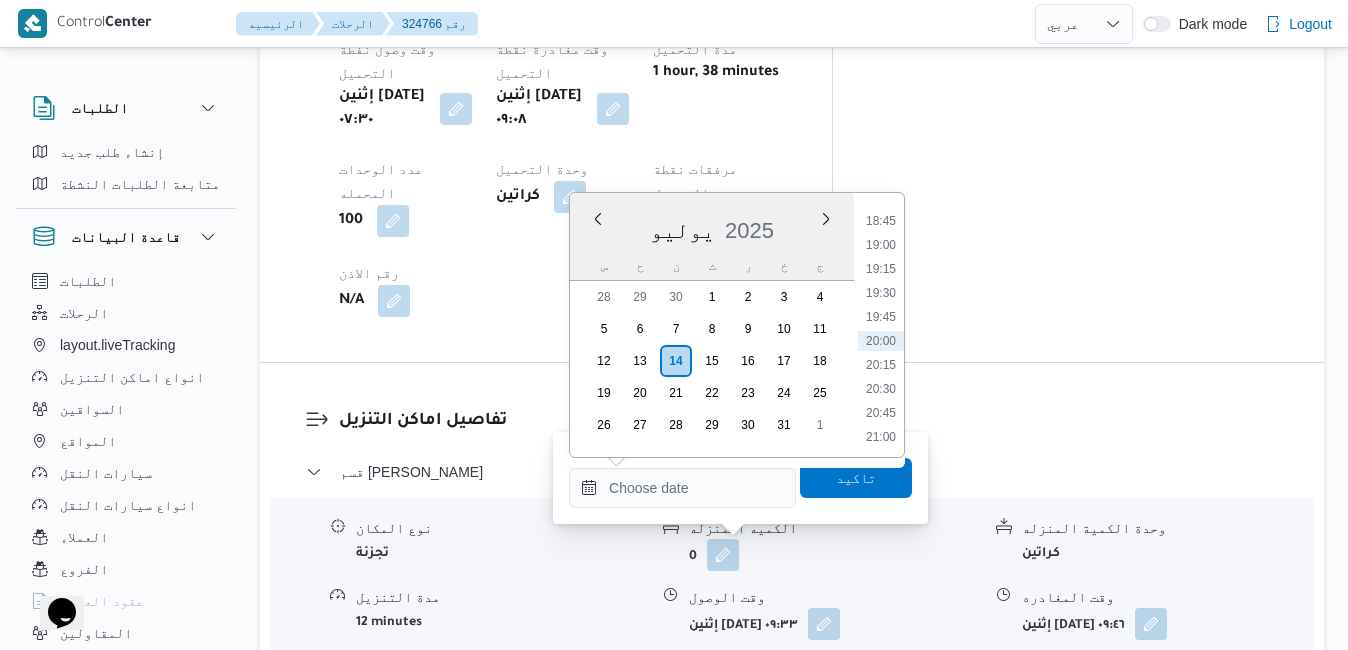 click on "يوليو 2025" at bounding box center (712, 226) 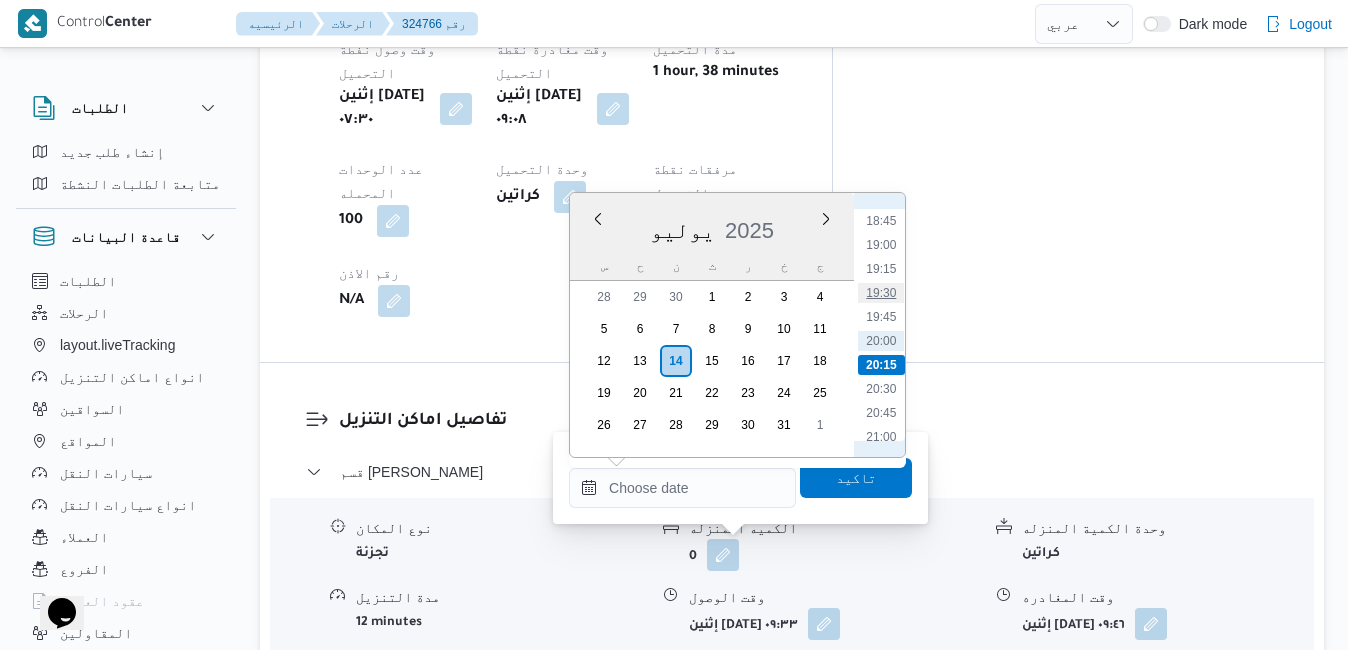 click on "19:30" at bounding box center [881, 293] 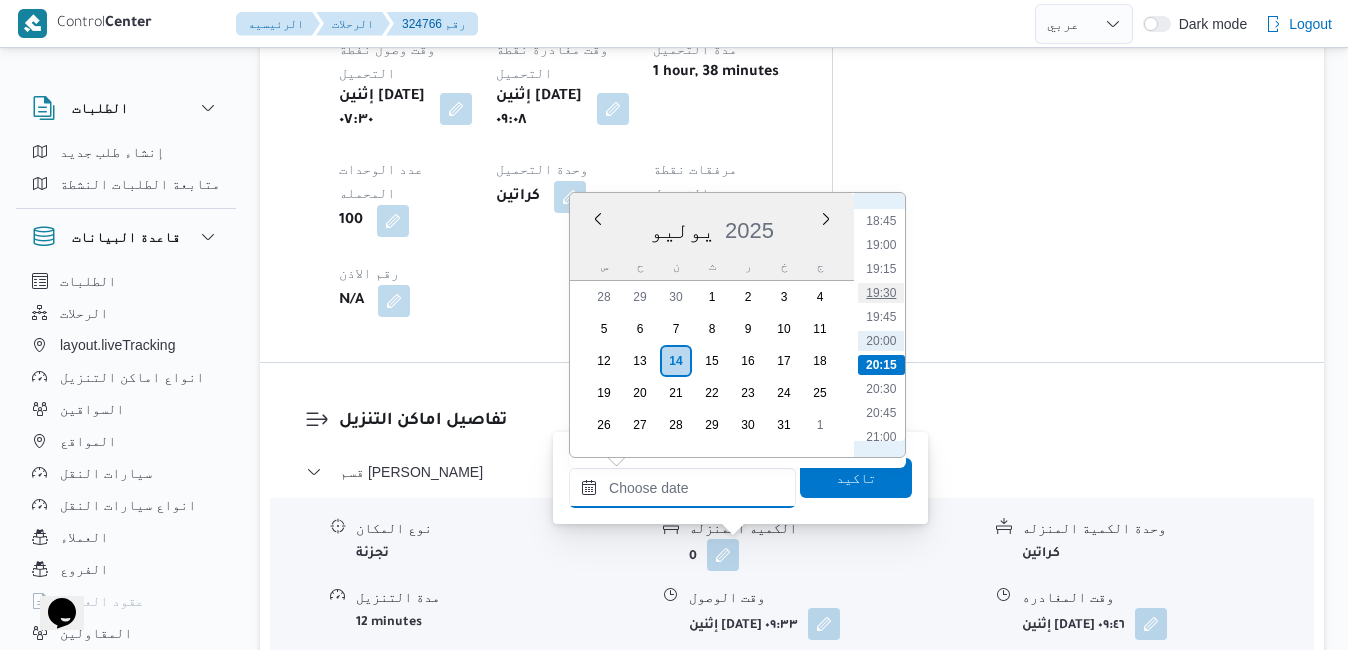 type on "١٤/٠٧/٢٠٢٥ ١٩:٣٠" 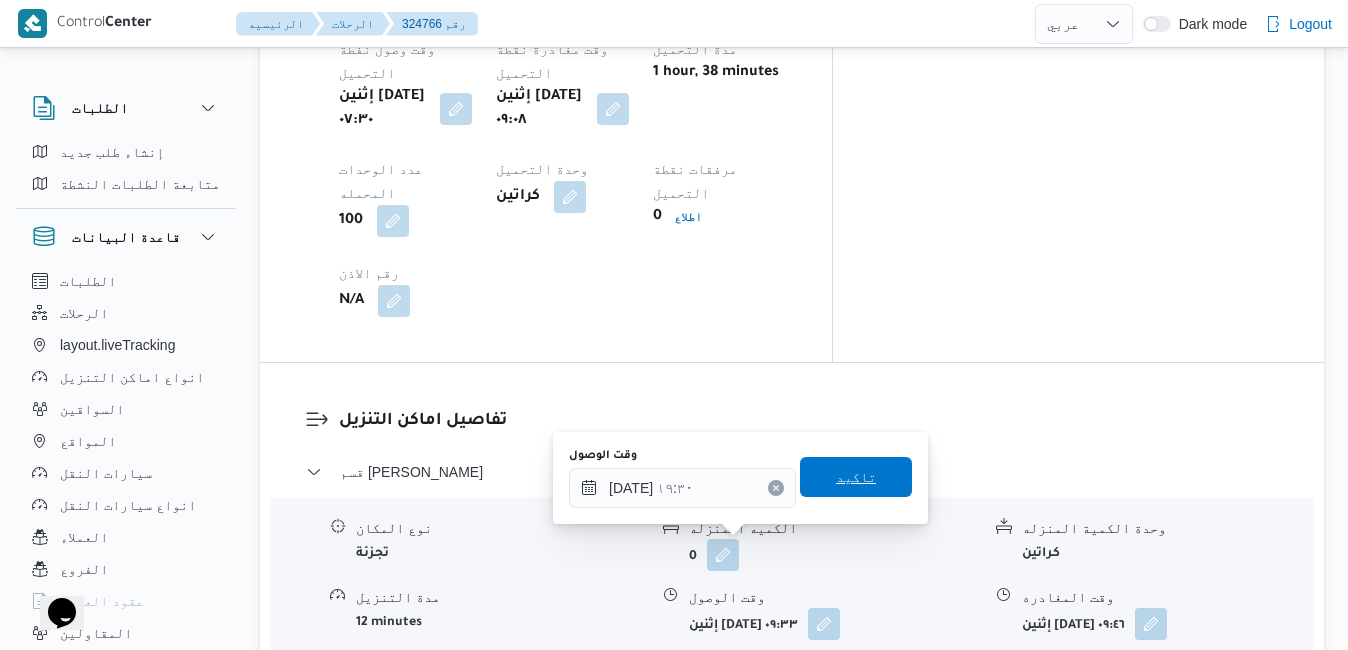 click on "تاكيد" at bounding box center [856, 477] 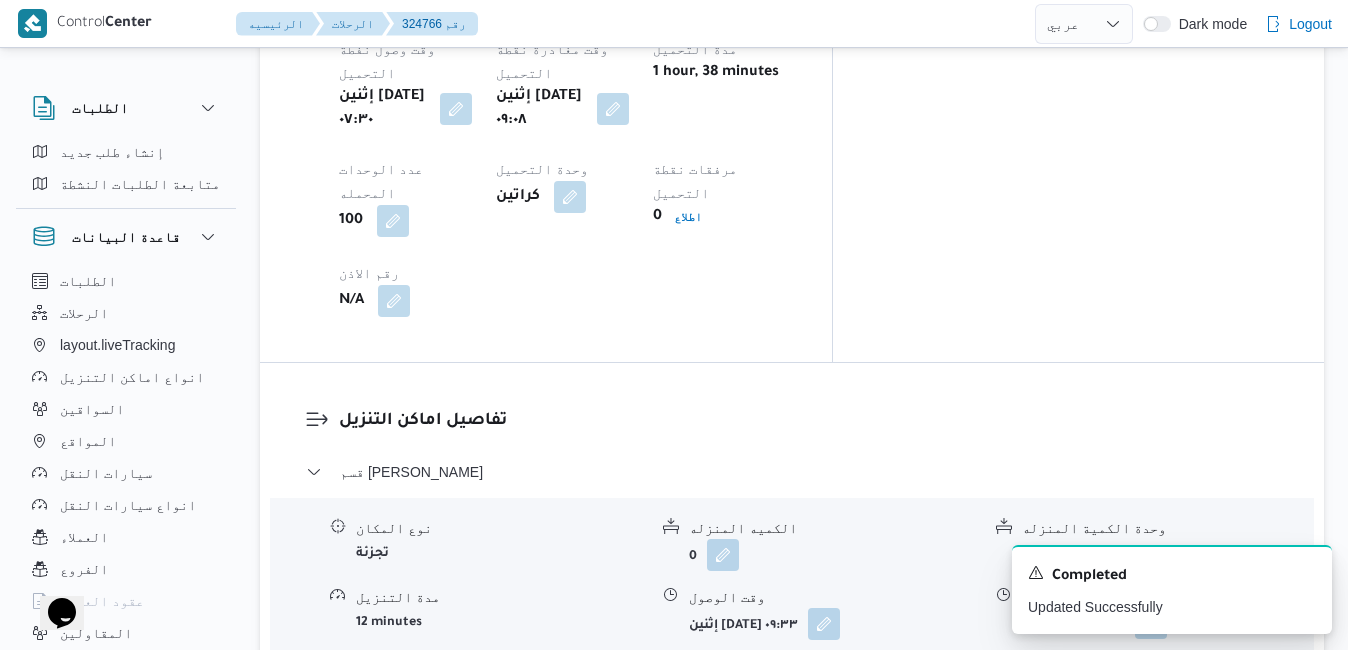click at bounding box center (1151, 623) 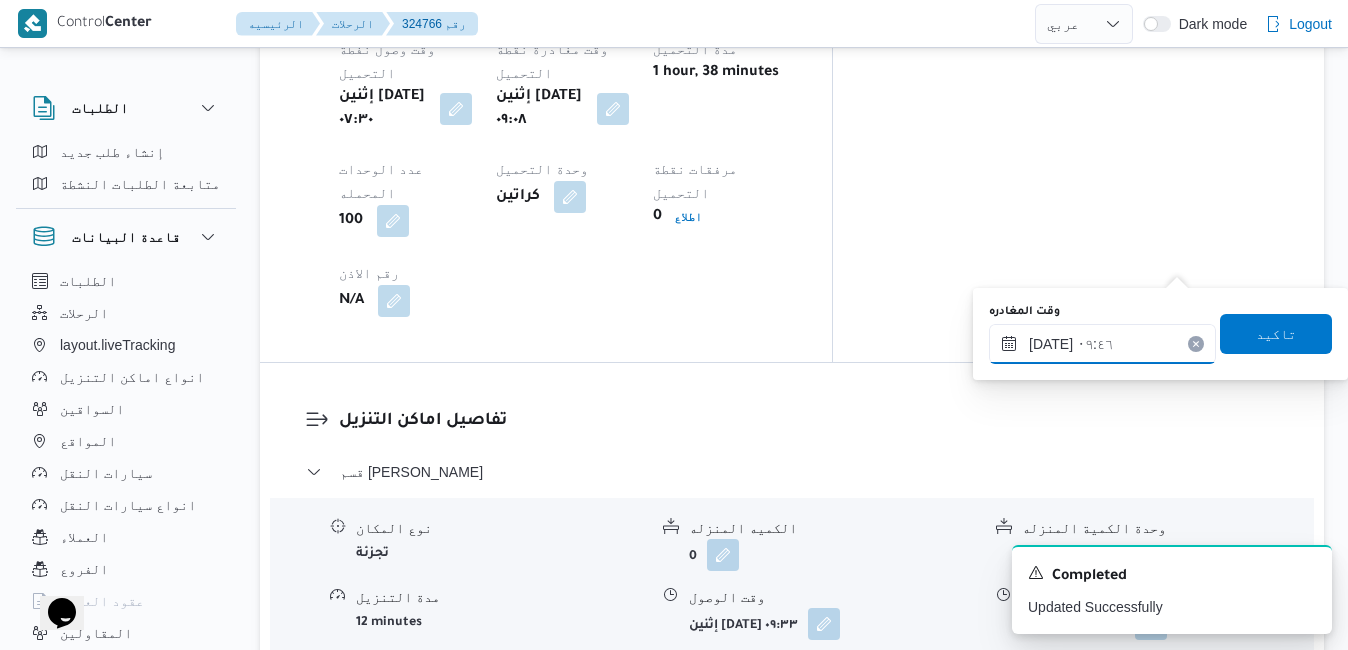 click on "١٤/٠٧/٢٠٢٥ ٠٩:٤٦" at bounding box center (1102, 344) 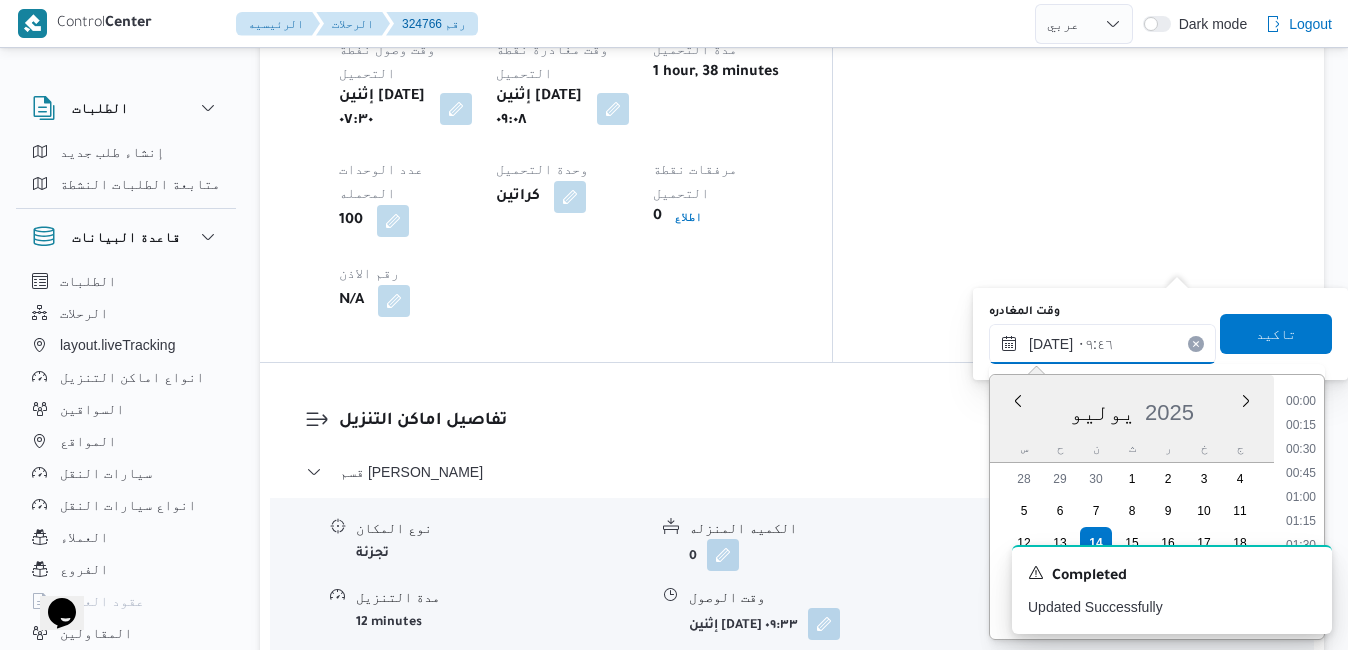 scroll, scrollTop: 814, scrollLeft: 0, axis: vertical 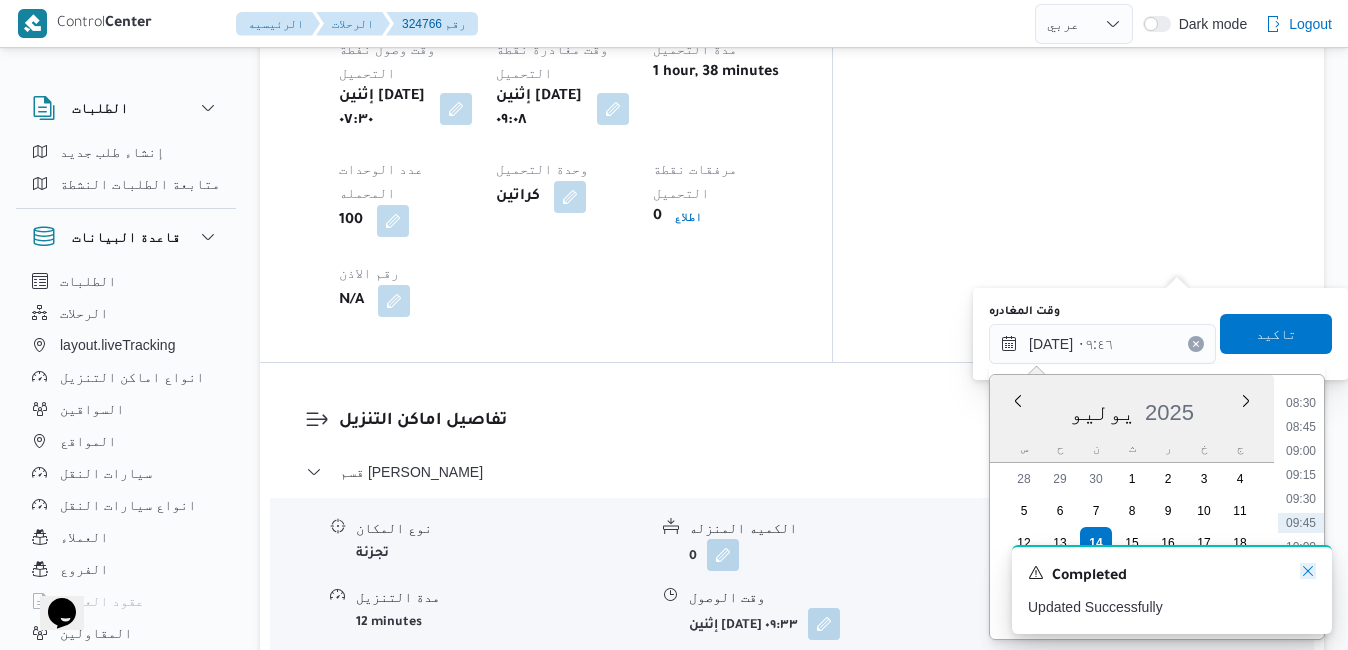 click 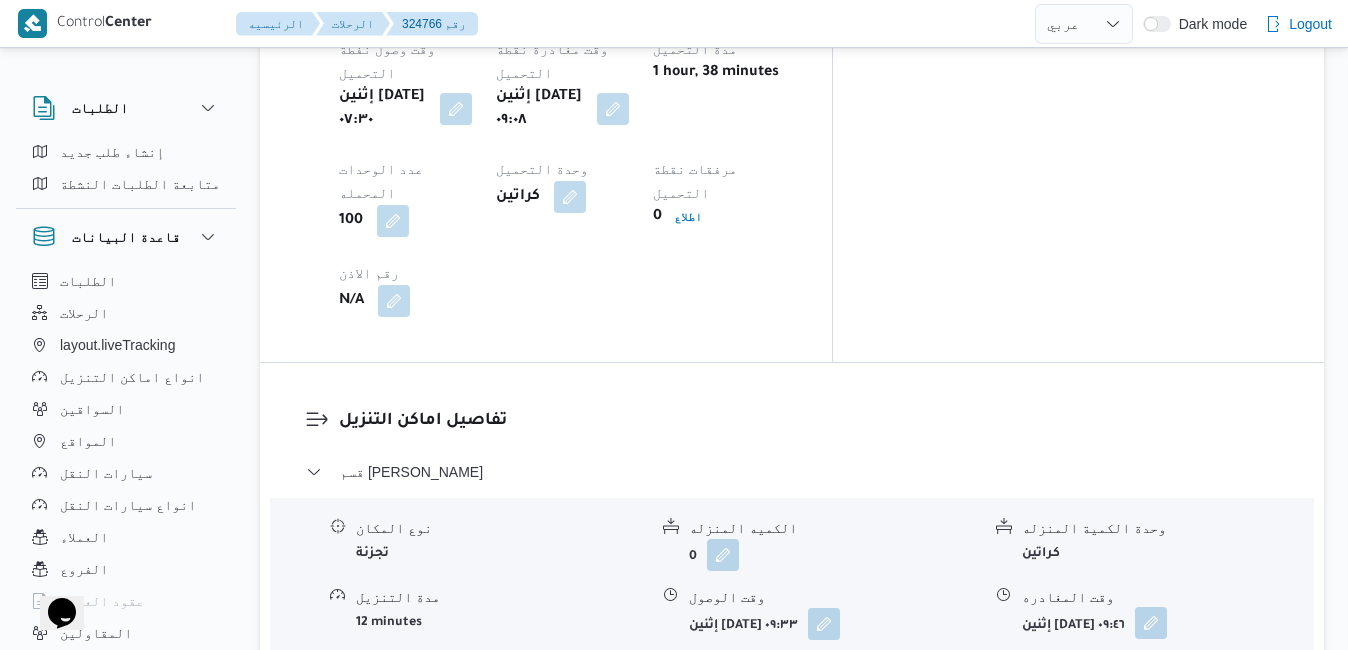 click at bounding box center (1151, 623) 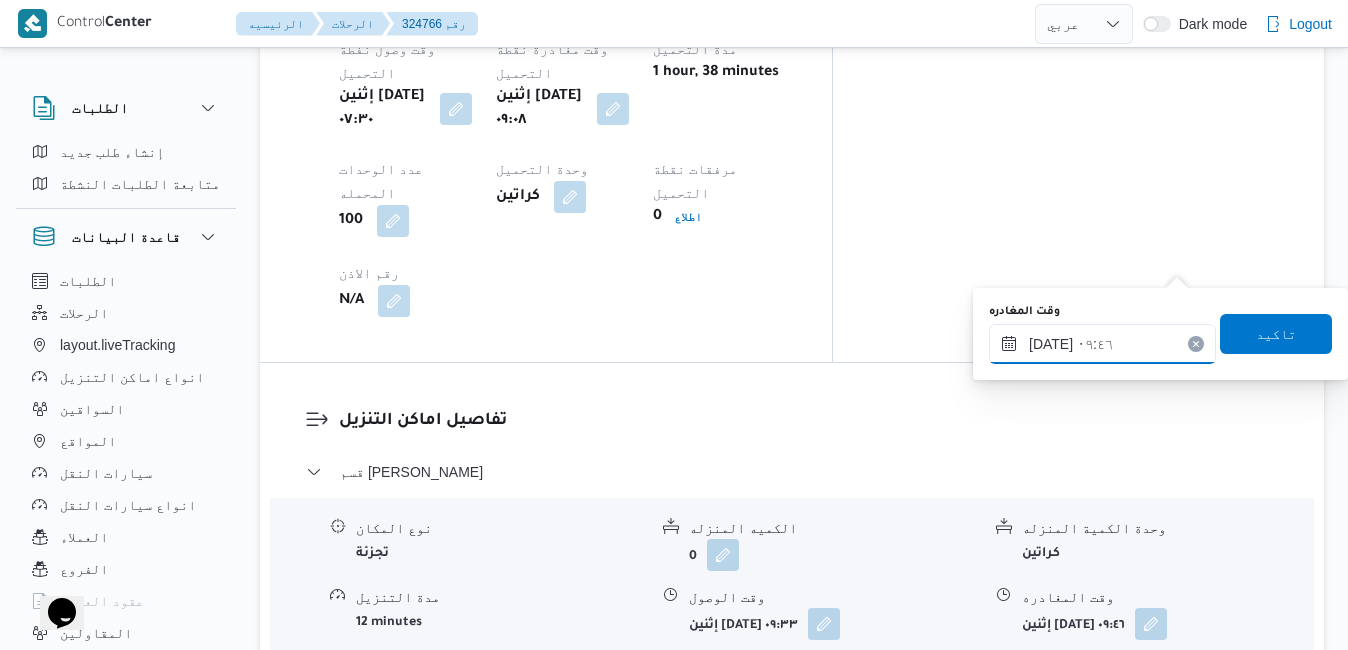 click on "١٤/٠٧/٢٠٢٥ ٠٩:٤٦" at bounding box center (1102, 344) 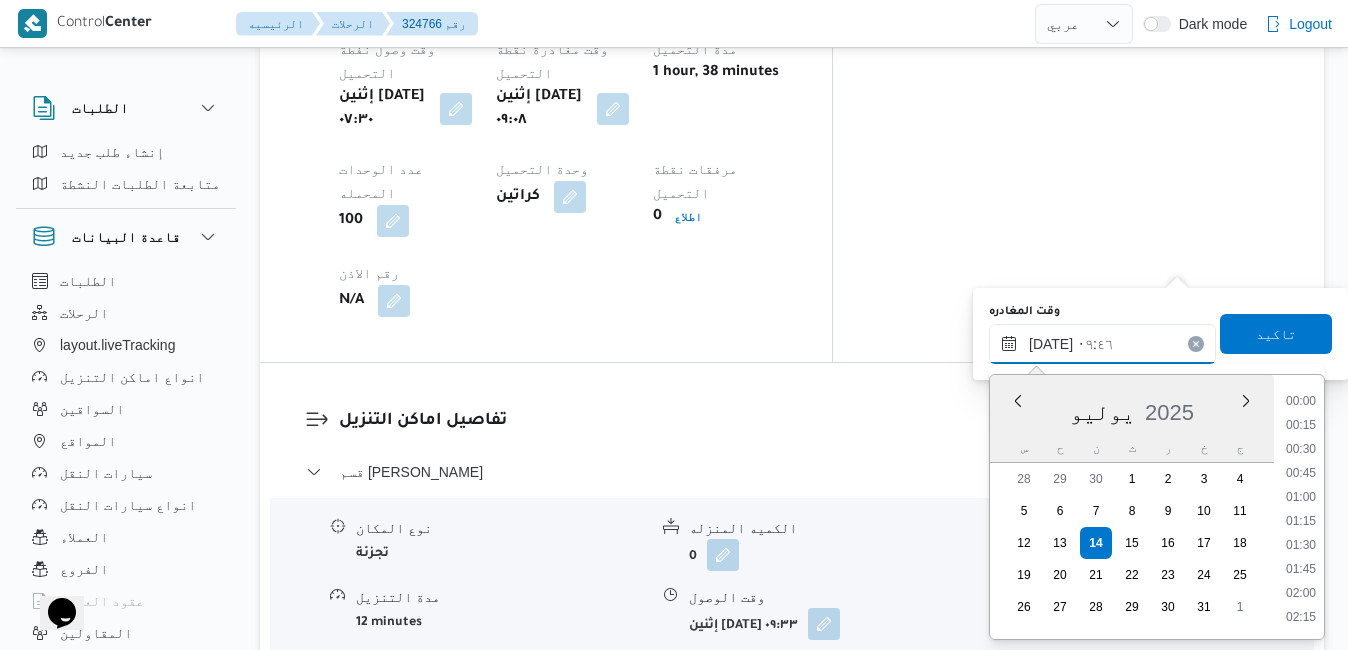 scroll, scrollTop: 814, scrollLeft: 0, axis: vertical 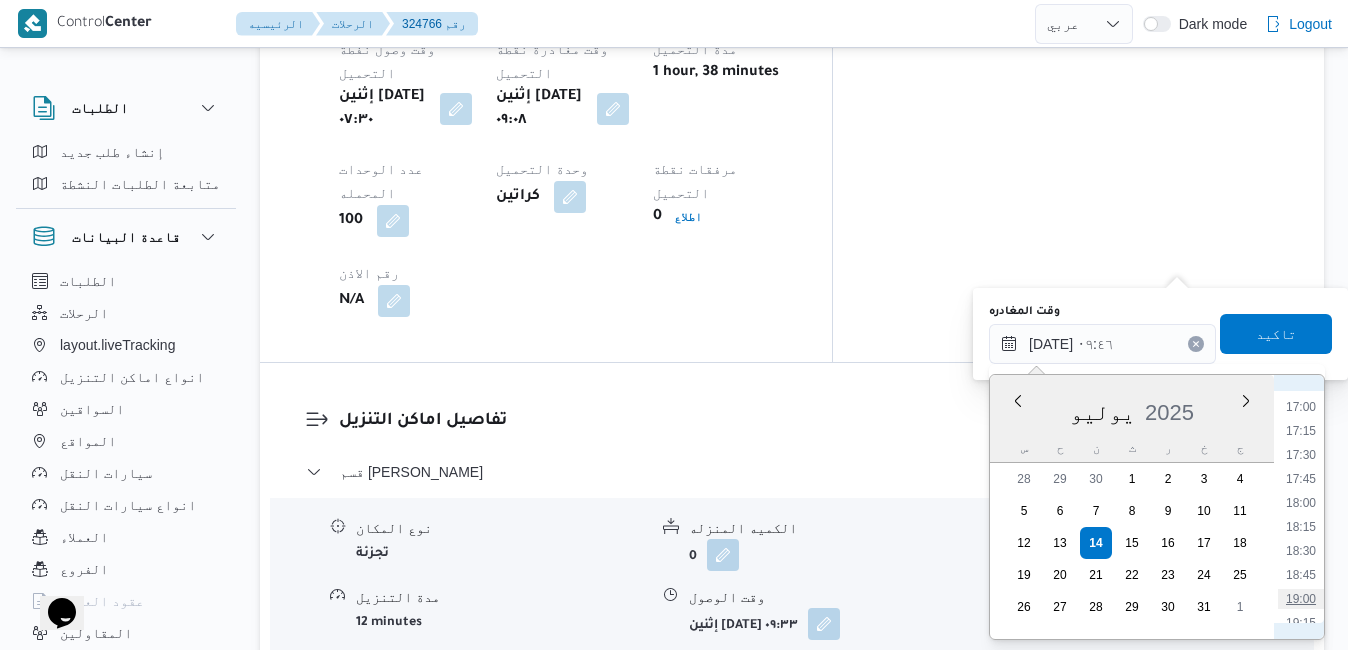 click on "19:00" at bounding box center [1301, 599] 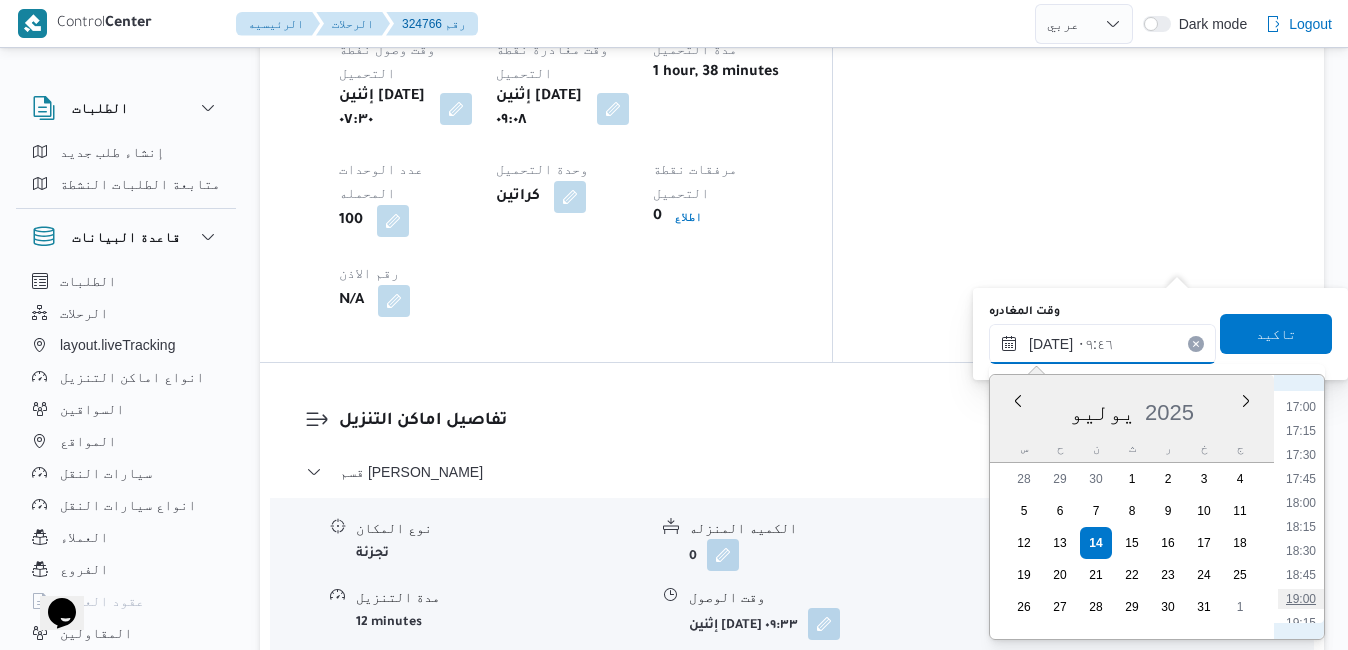 type on "١٤/٠٧/٢٠٢٥ ١٩:٠٠" 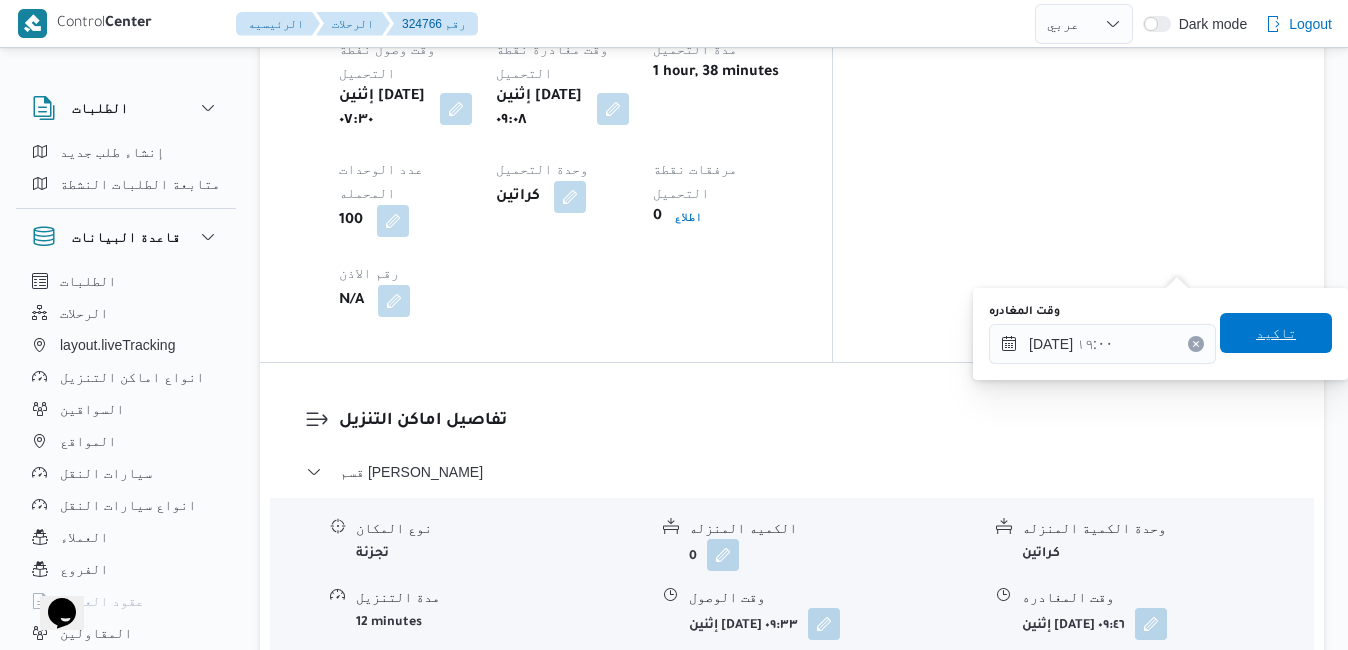 click on "تاكيد" at bounding box center [1276, 333] 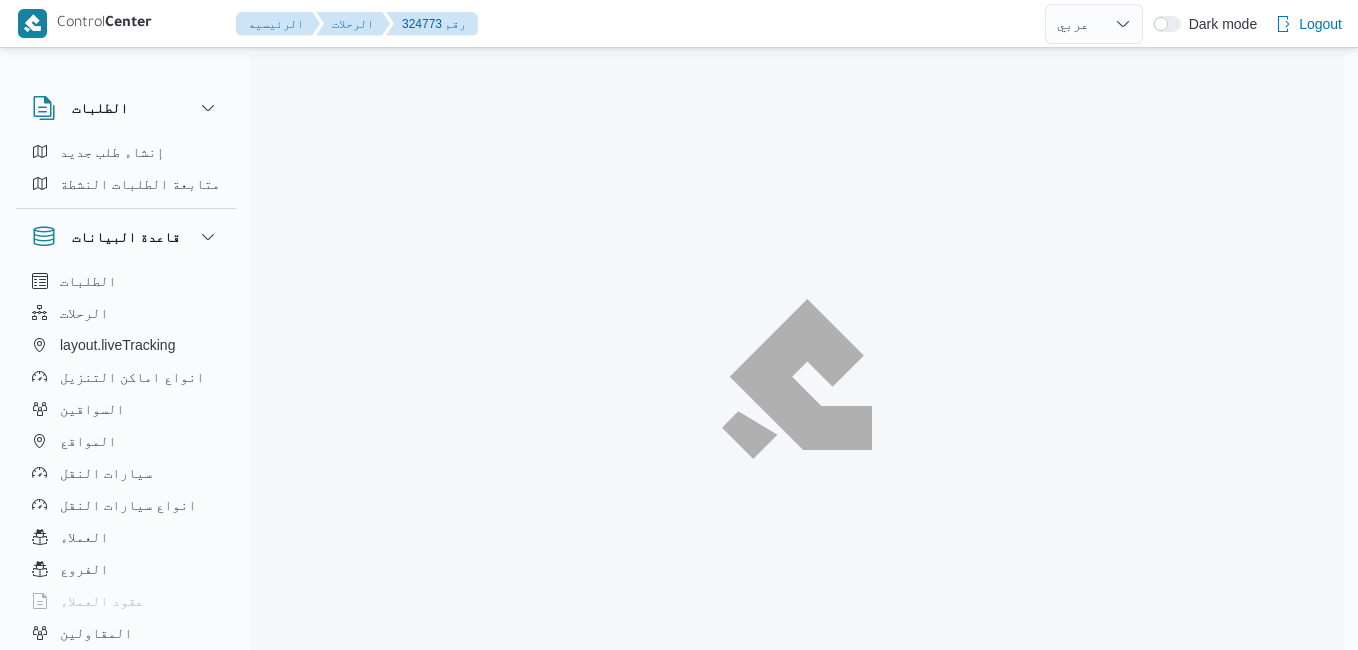 select on "ar" 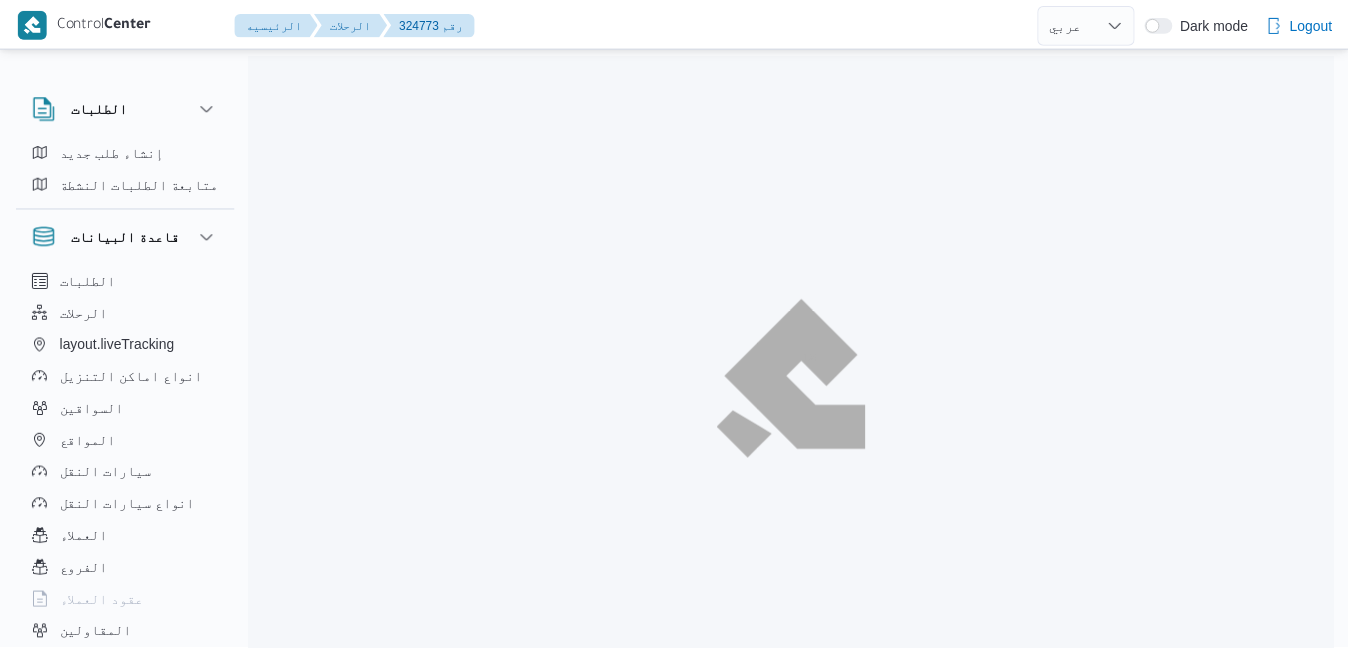 scroll, scrollTop: 0, scrollLeft: 0, axis: both 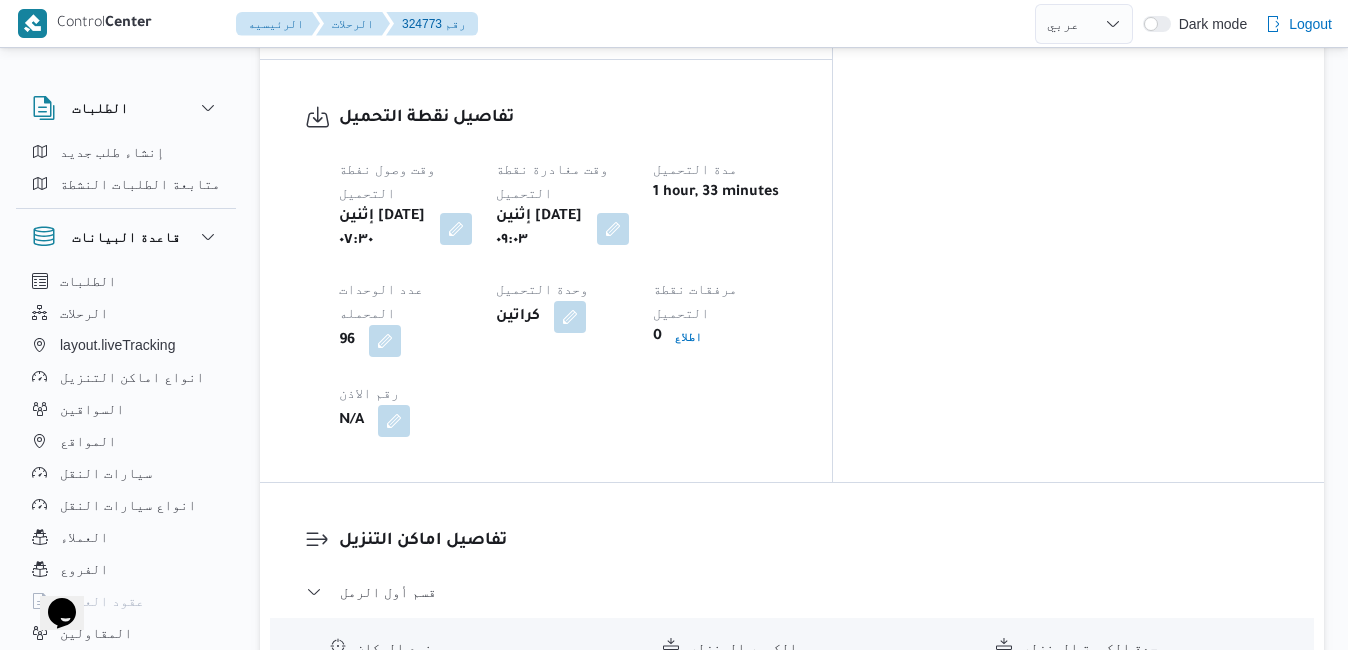 click on "قسم مينا البصل -
دانون فرع الاسكندريه" at bounding box center (792, 876) 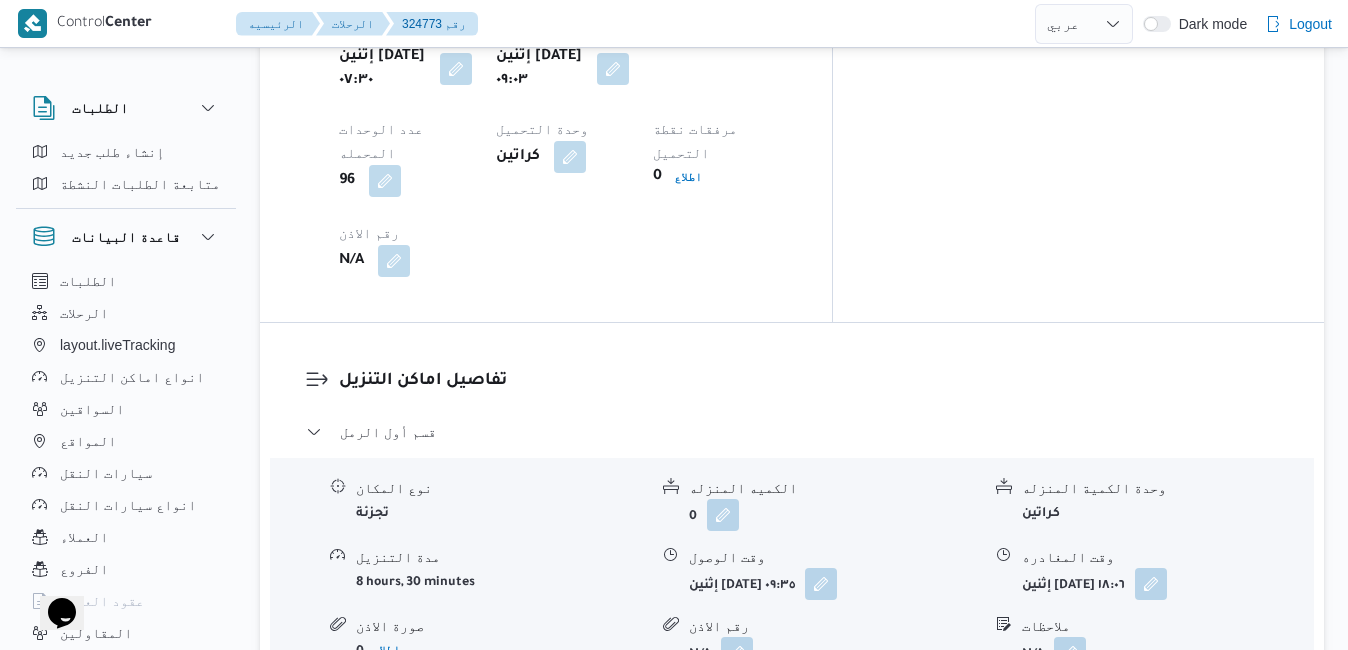 scroll, scrollTop: 1760, scrollLeft: 0, axis: vertical 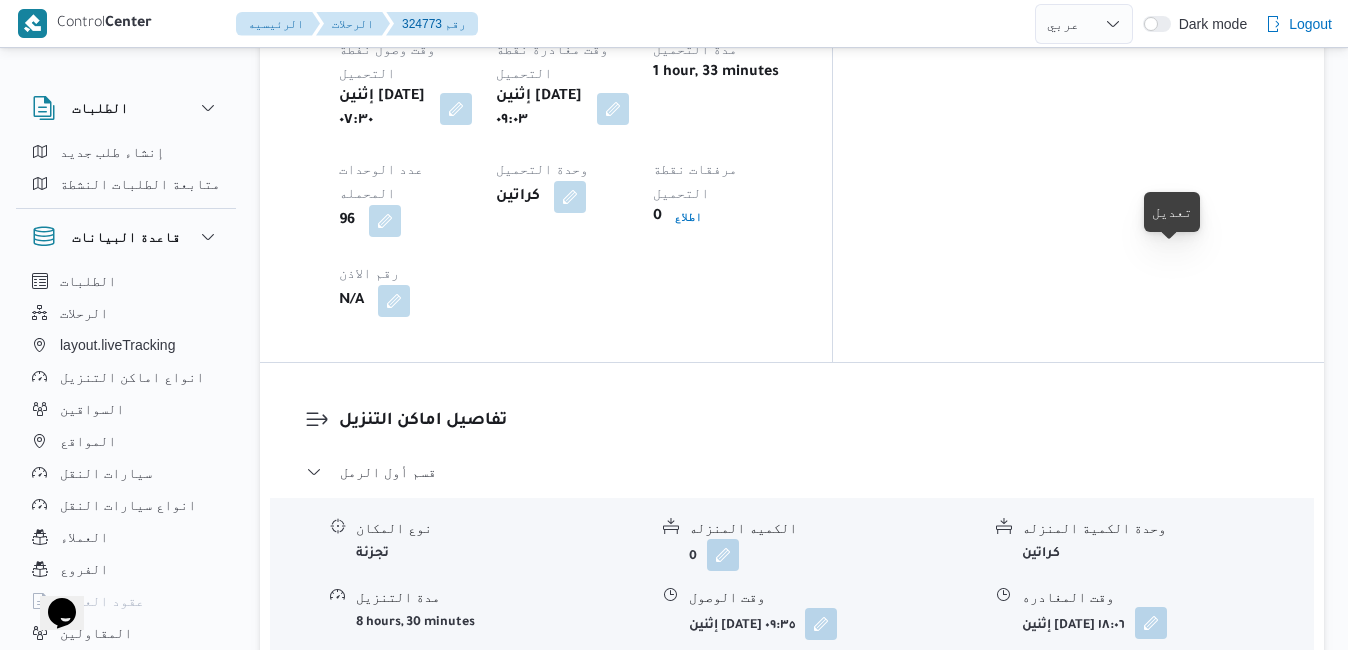click at bounding box center (1151, 623) 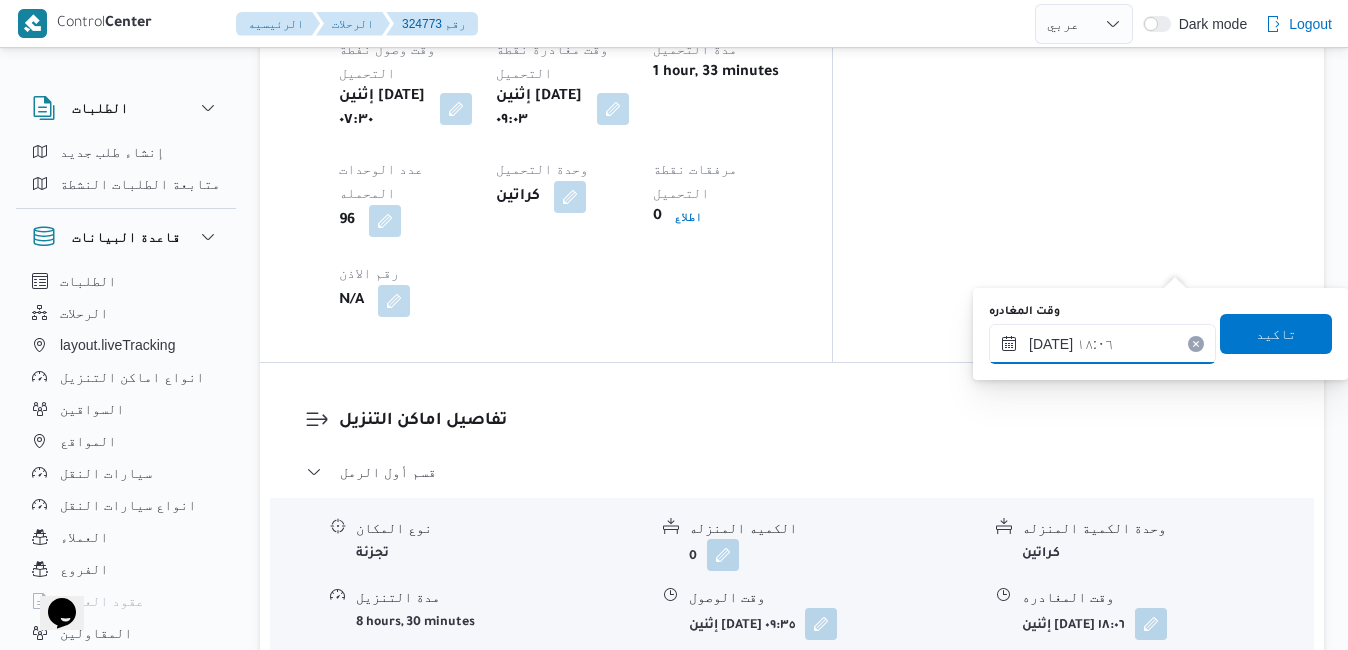 click on "[DATE] ١٨:٠٦" at bounding box center [1102, 344] 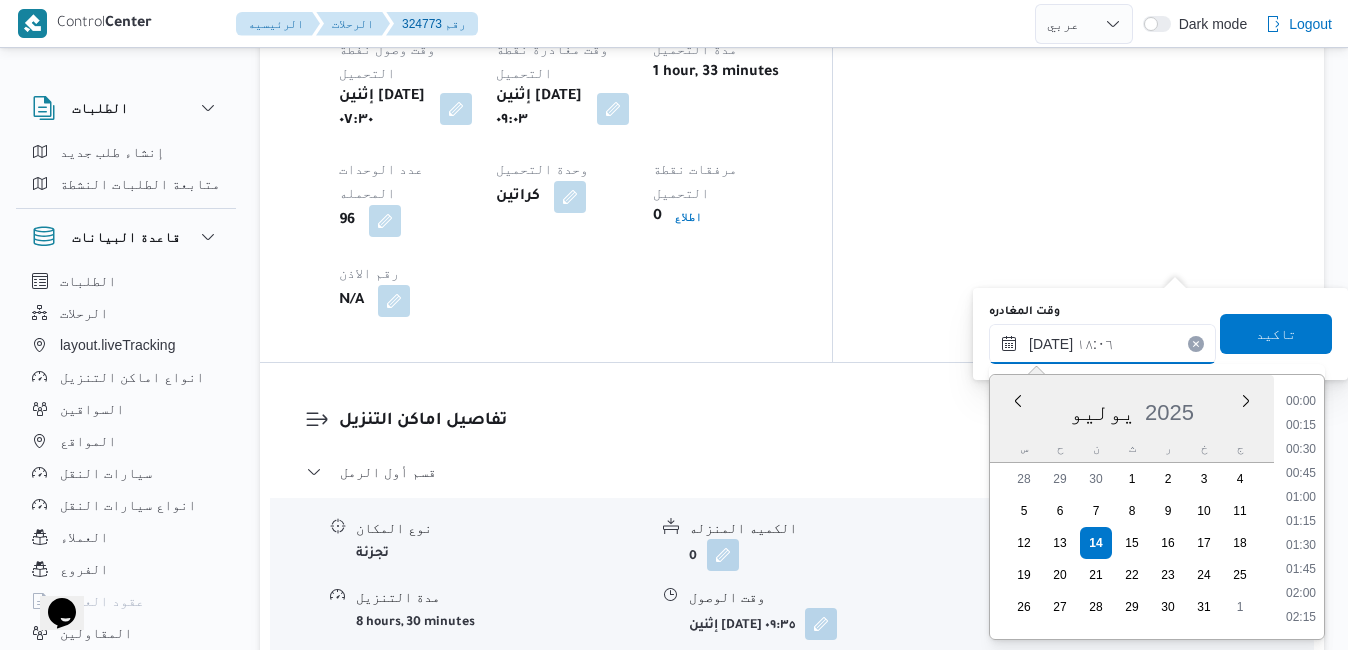 scroll, scrollTop: 1606, scrollLeft: 0, axis: vertical 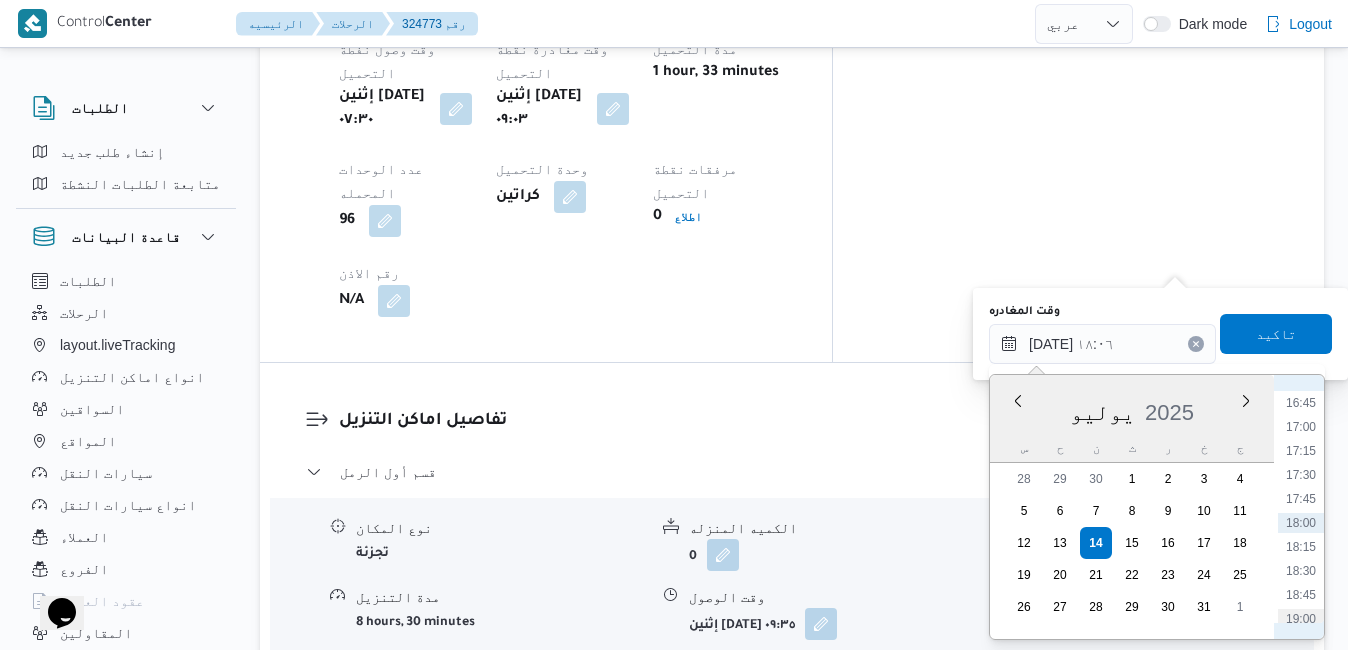 click on "19:00" at bounding box center (1301, 619) 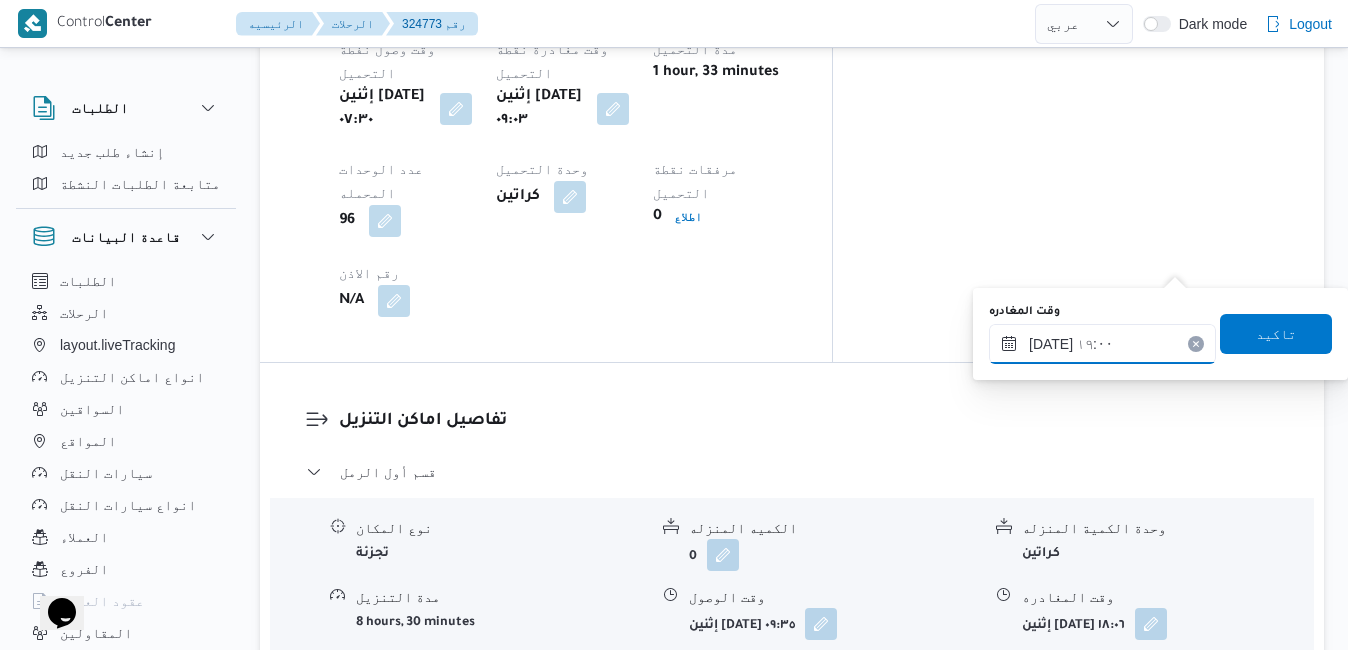 click on "١٤/٠٧/٢٠٢٥ ١٩:٠٠" at bounding box center [1102, 344] 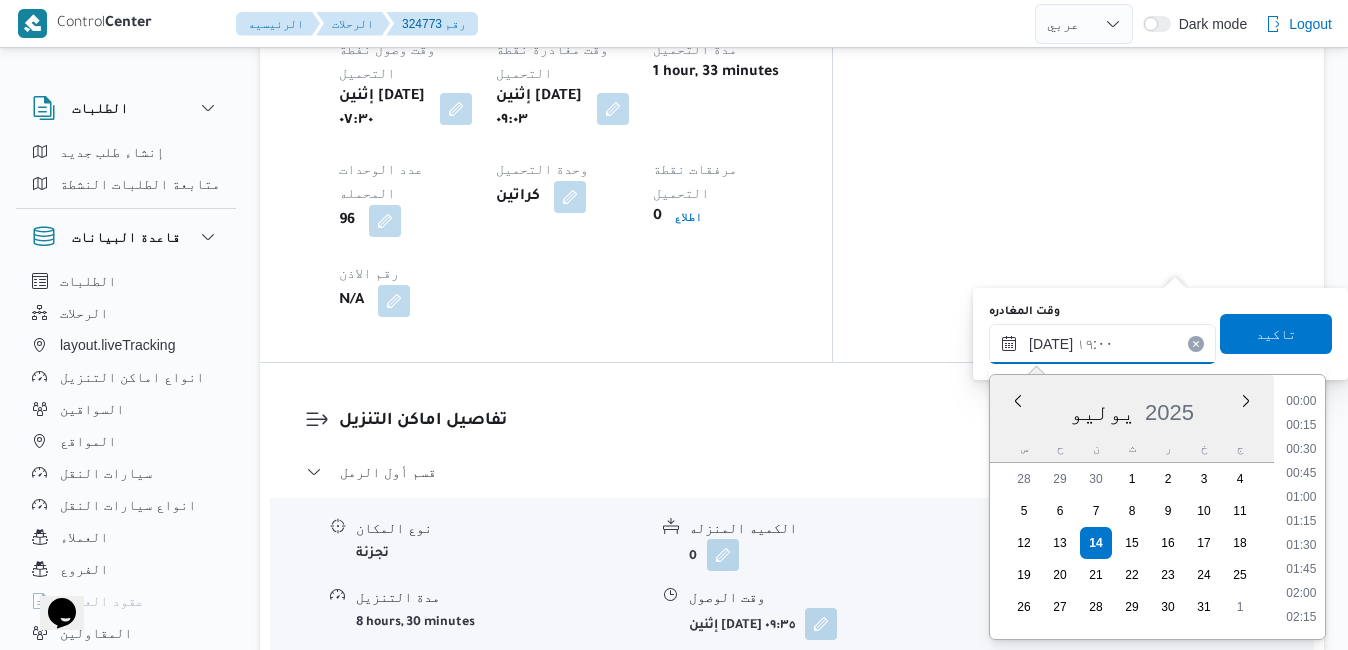 click on "١٤/٠٧/٢٠٢٥ ١٩:٠٠" at bounding box center [1102, 344] 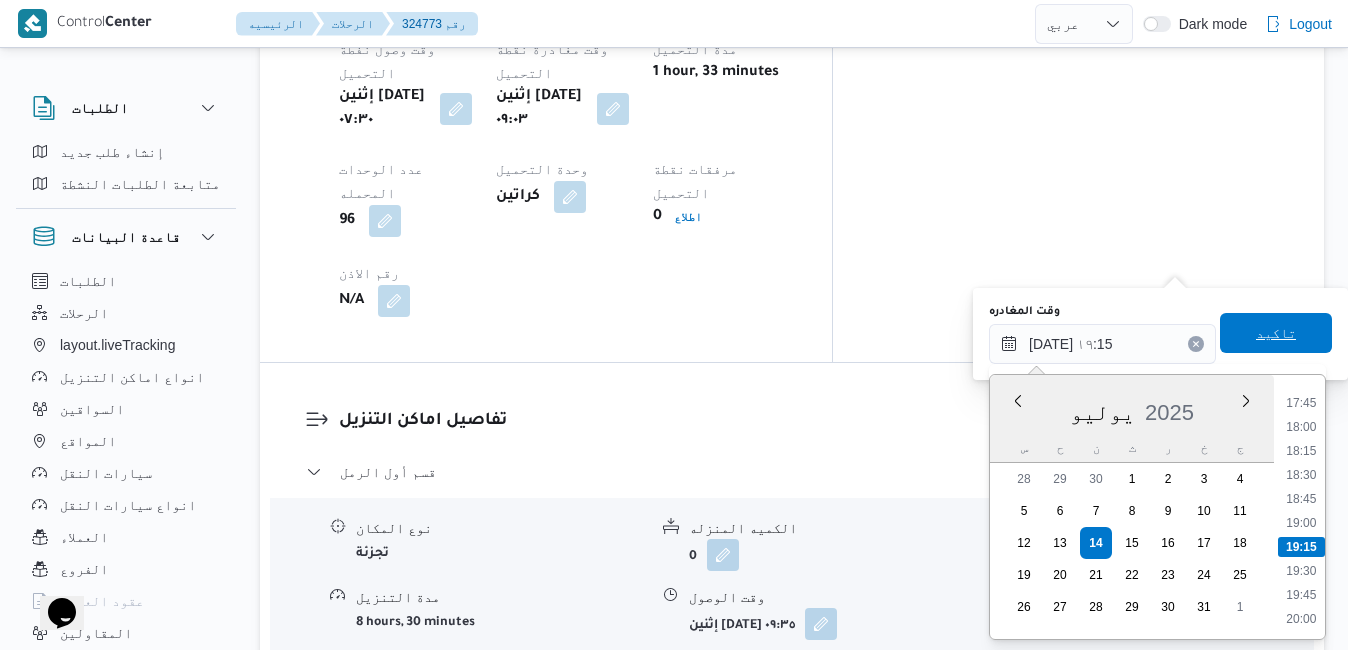 type on "١٤/٠٧/٢٠٢٥ ١٩:١٥" 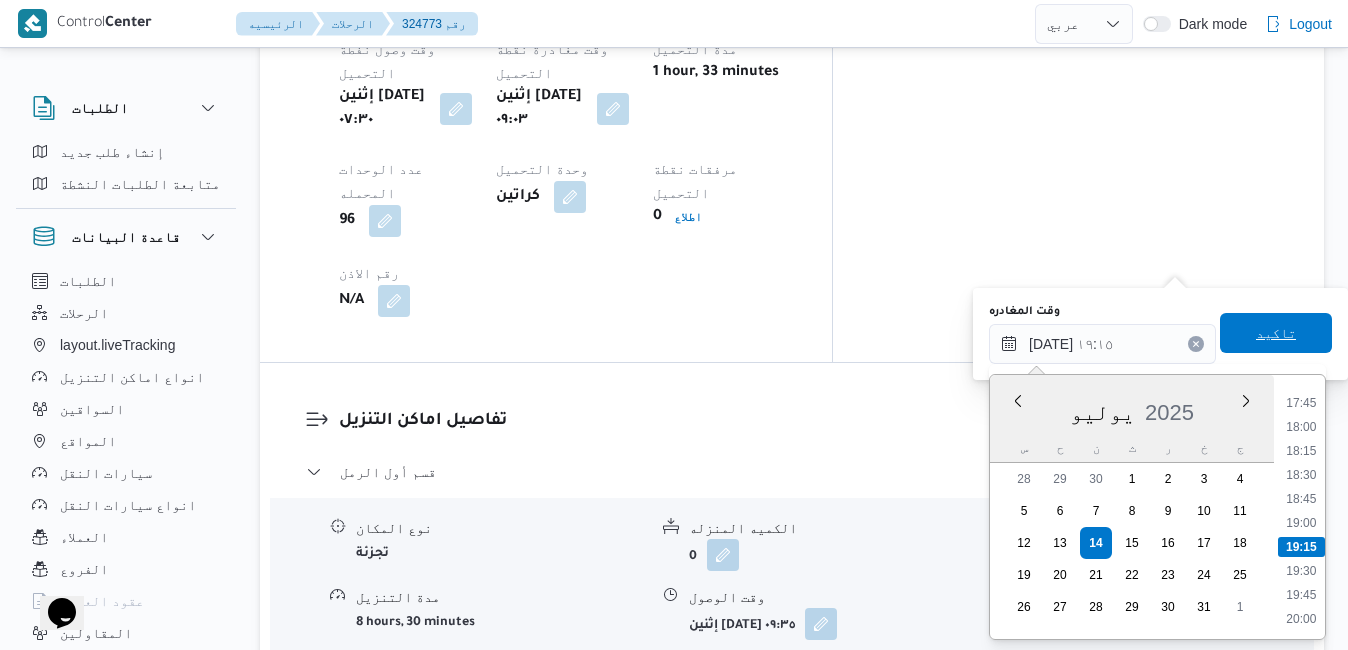 click on "تاكيد" at bounding box center (1276, 333) 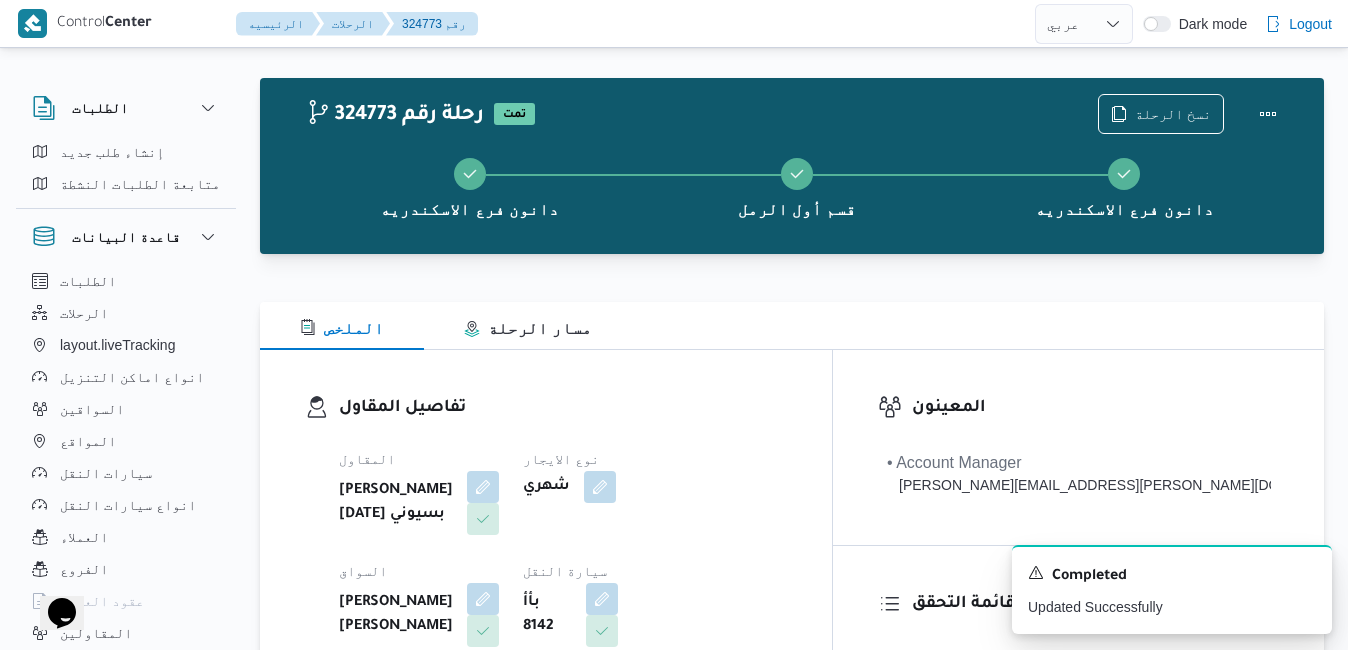 scroll, scrollTop: 0, scrollLeft: 0, axis: both 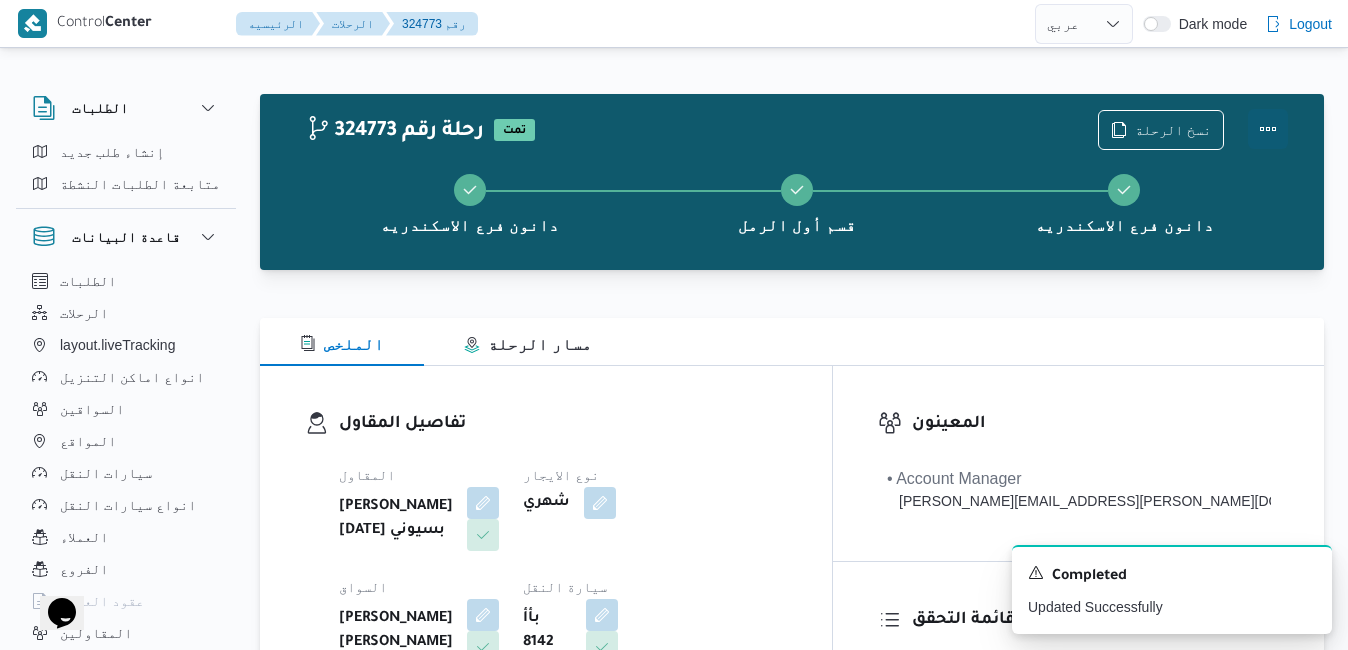 click at bounding box center [1268, 129] 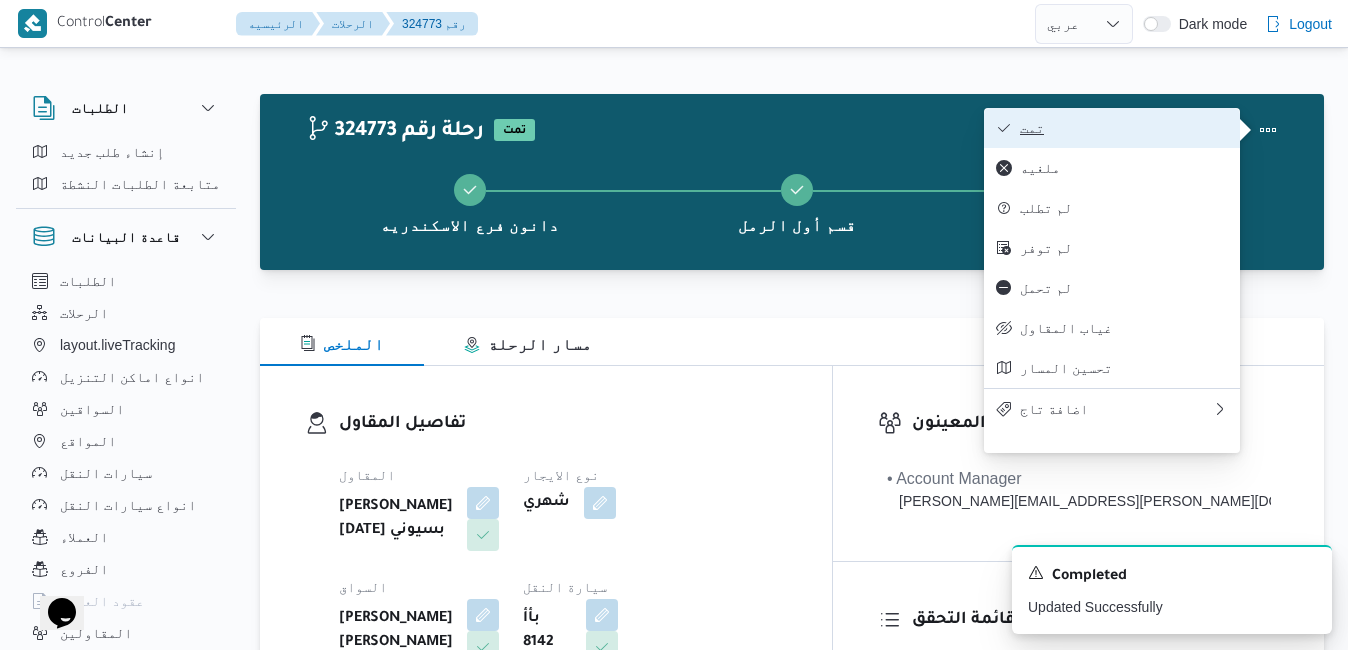 click on "تمت" at bounding box center [1124, 128] 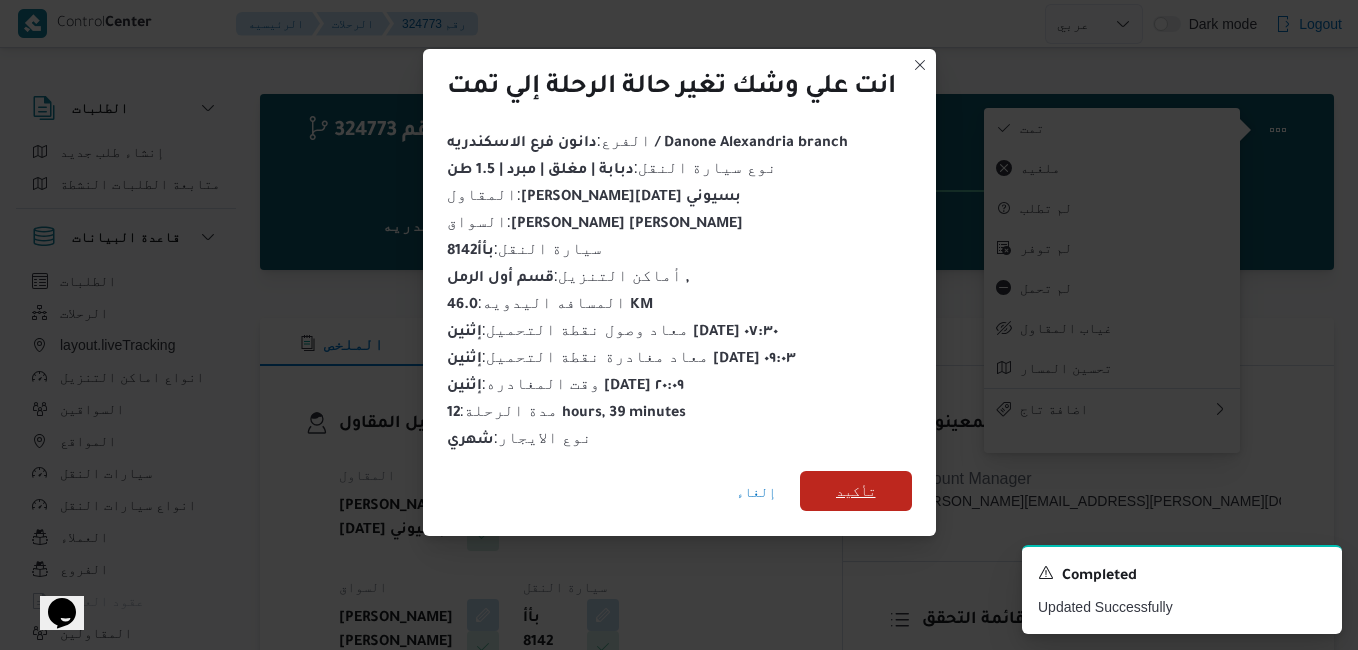 click on "تأكيد" at bounding box center [856, 491] 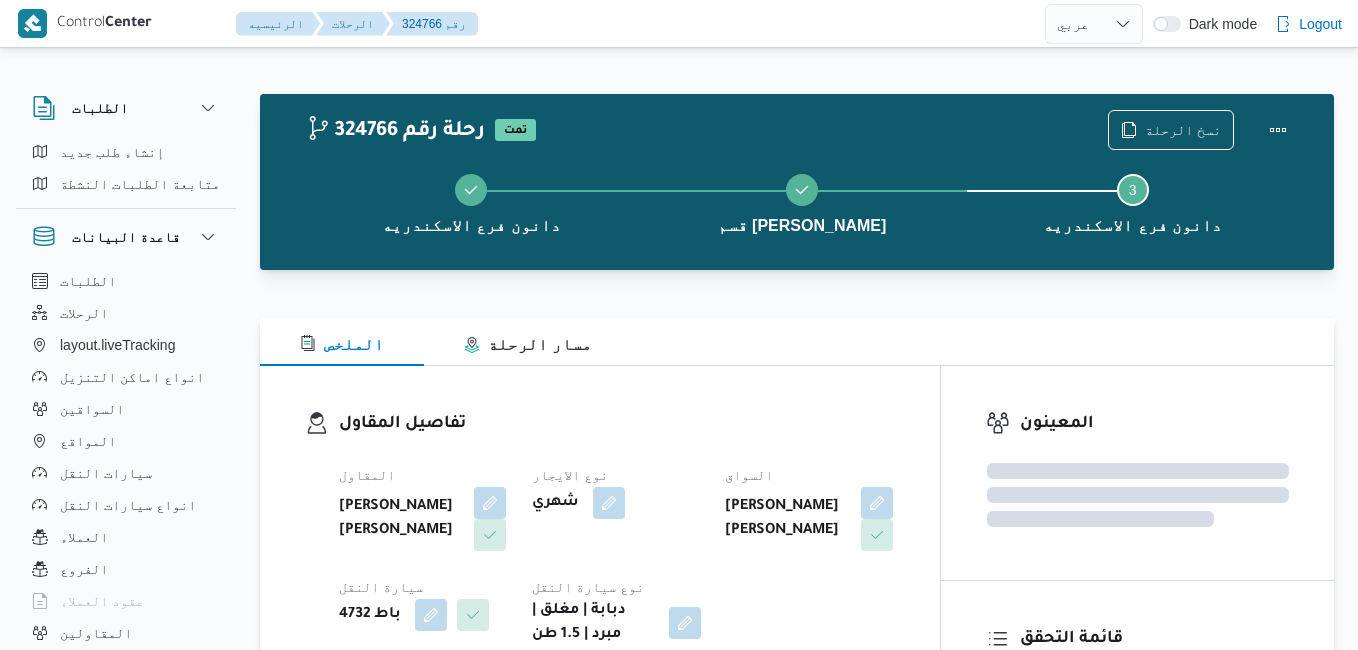 select on "ar" 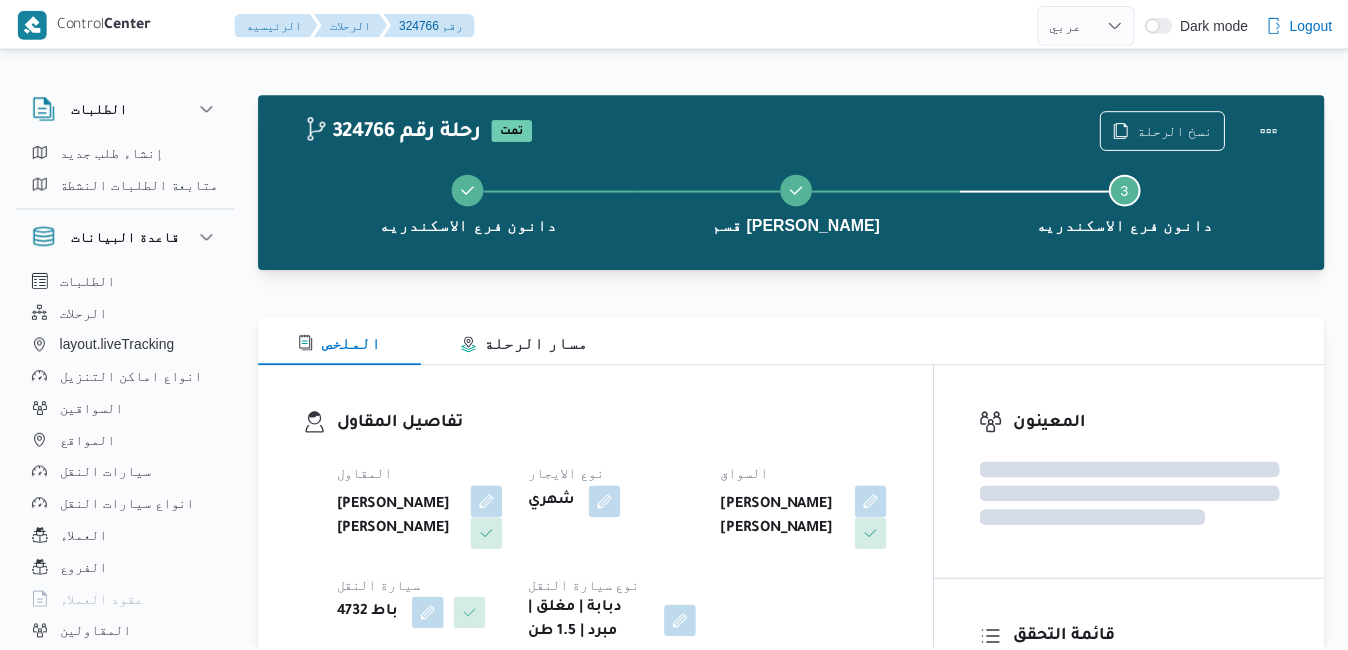 scroll, scrollTop: 0, scrollLeft: 0, axis: both 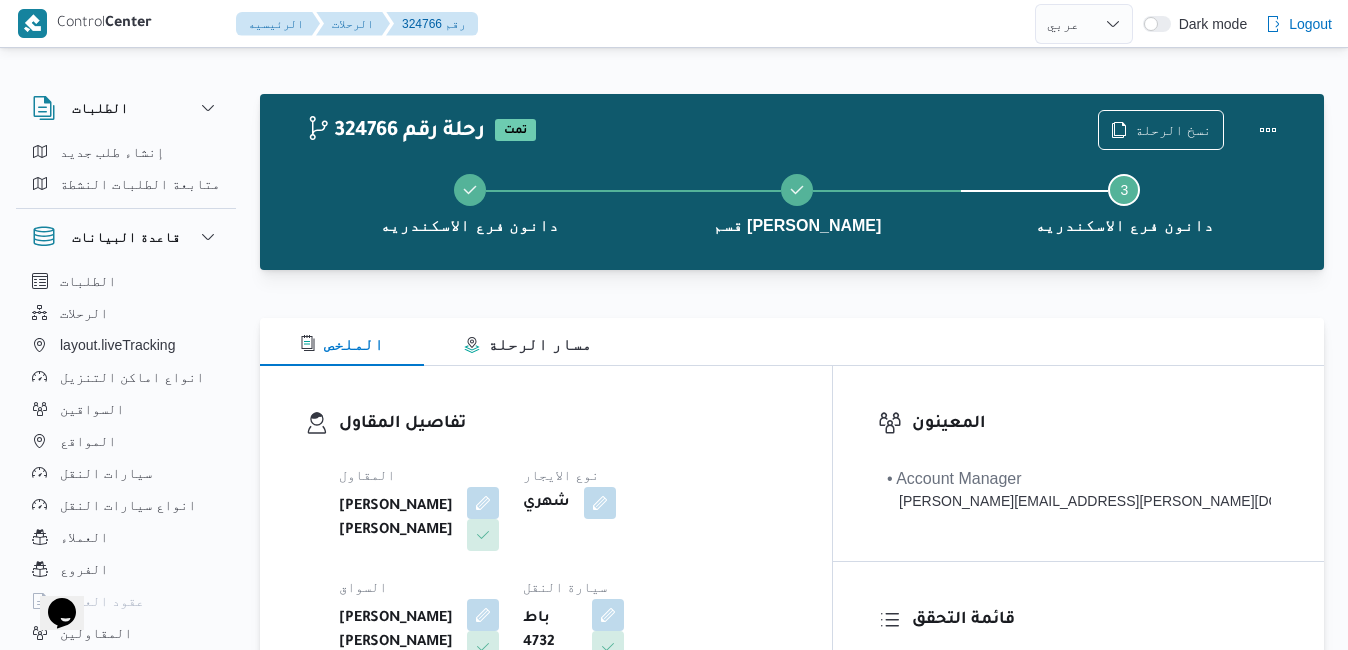 click on "الملخص مسار الرحلة" at bounding box center [792, 342] 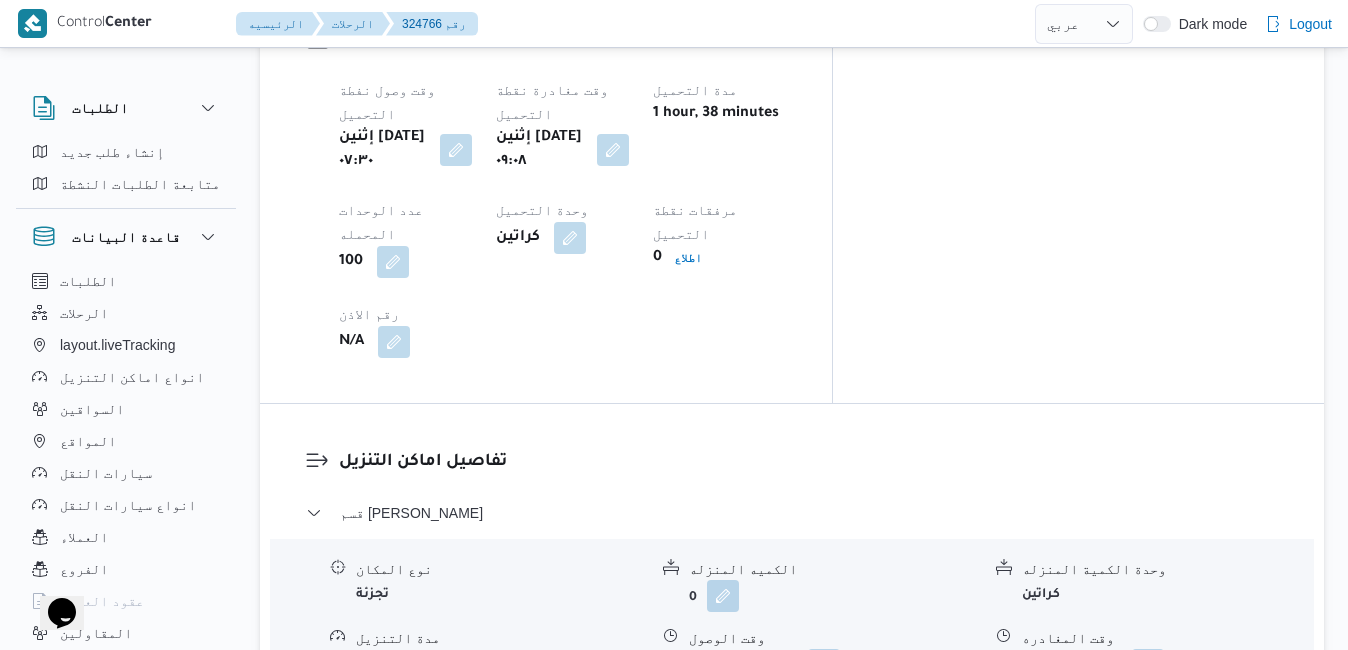 scroll, scrollTop: 1760, scrollLeft: 0, axis: vertical 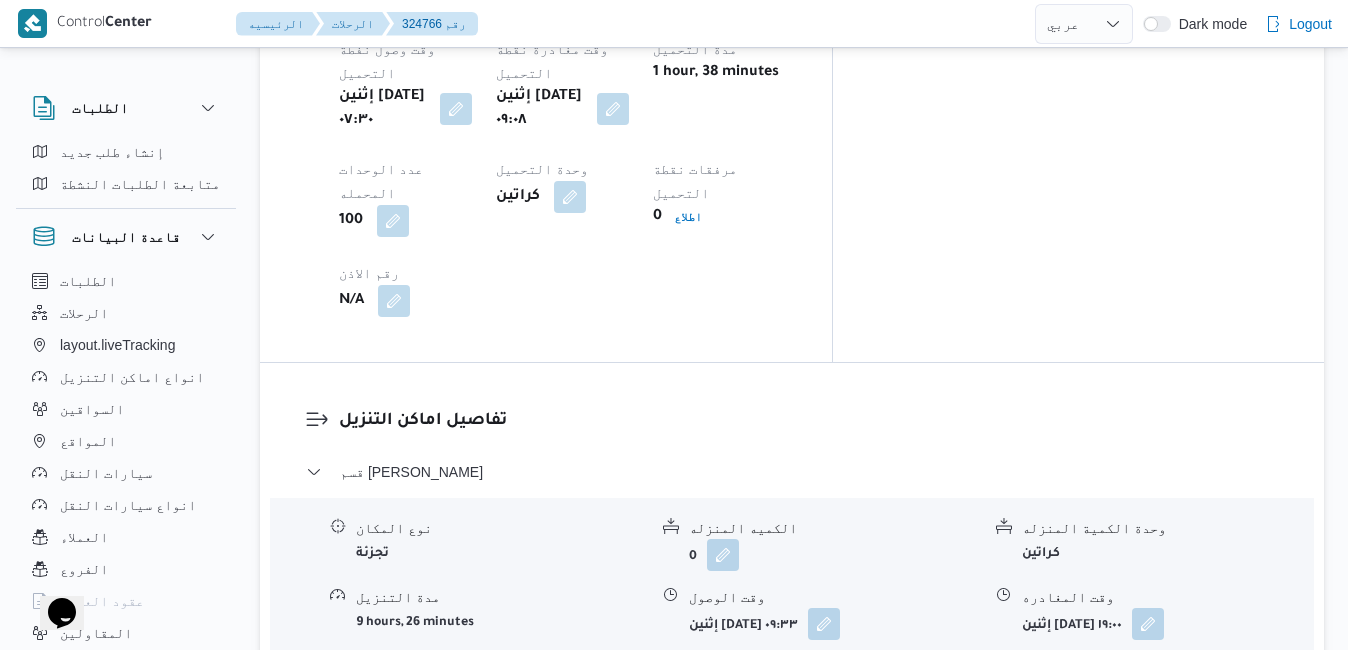 click on "قسم مينا البصل -
دانون فرع الاسكندريه" at bounding box center [792, 756] 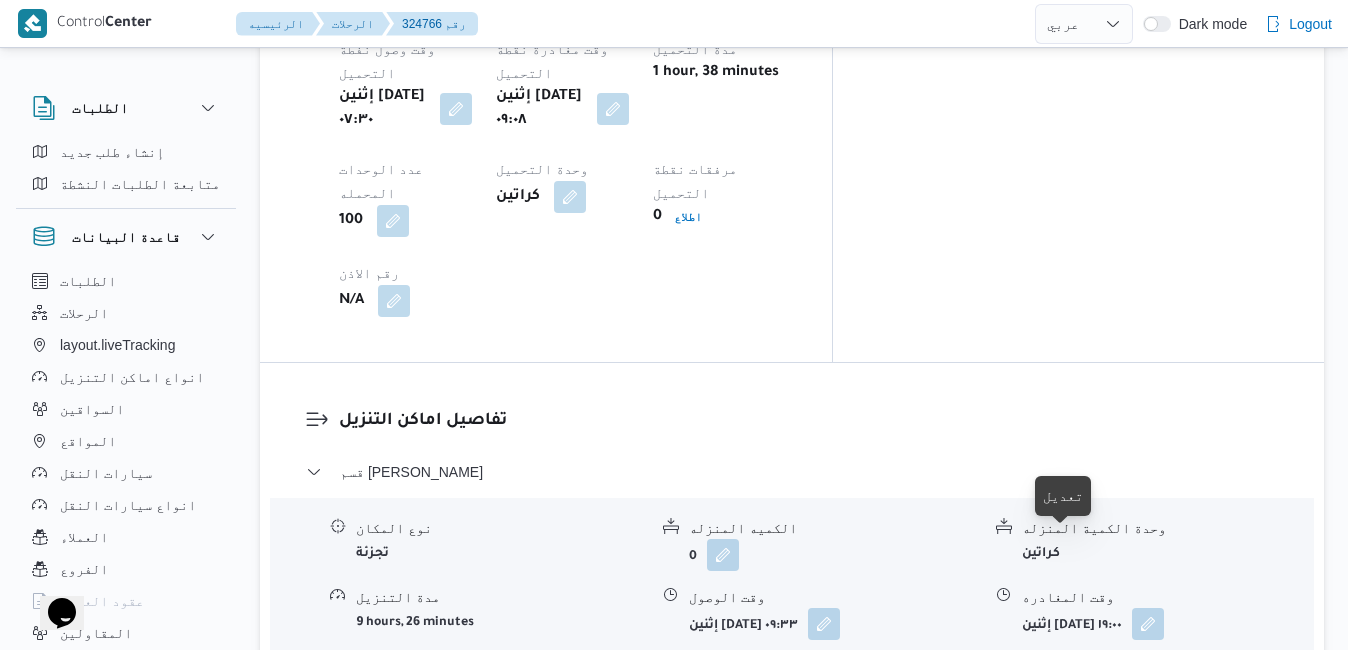 click at bounding box center (1070, 907) 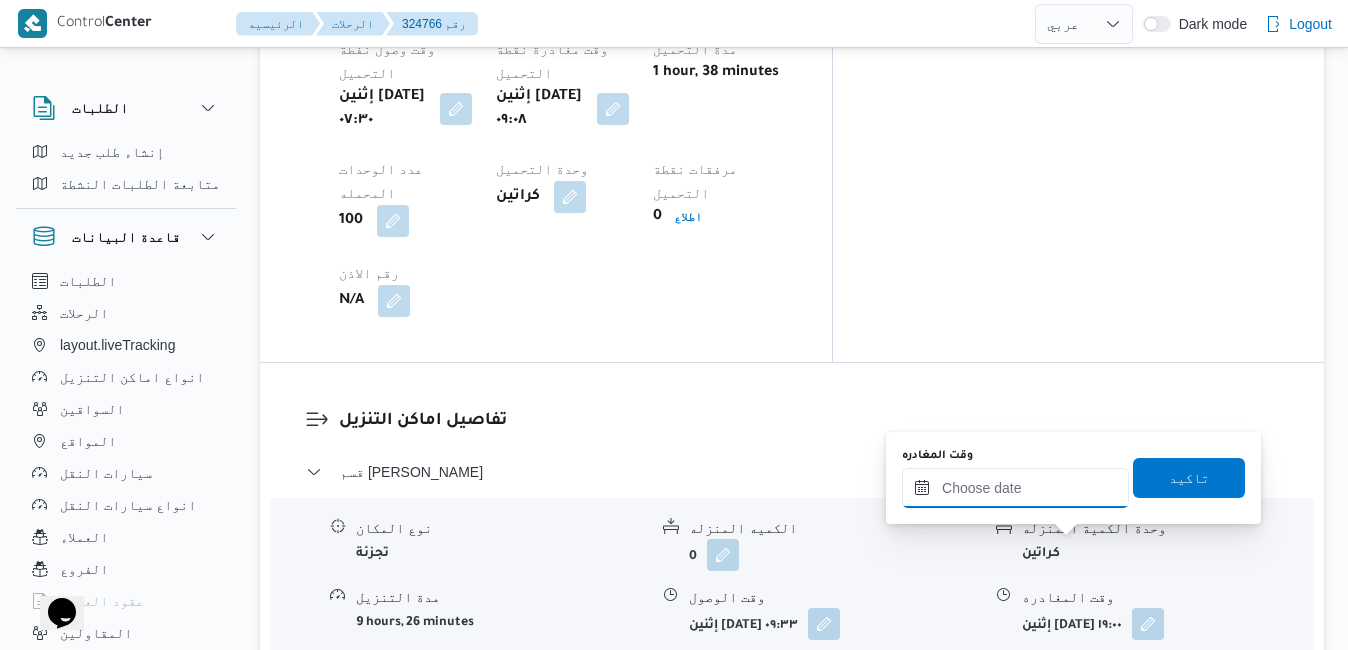 click on "وقت المغادره" at bounding box center (1015, 488) 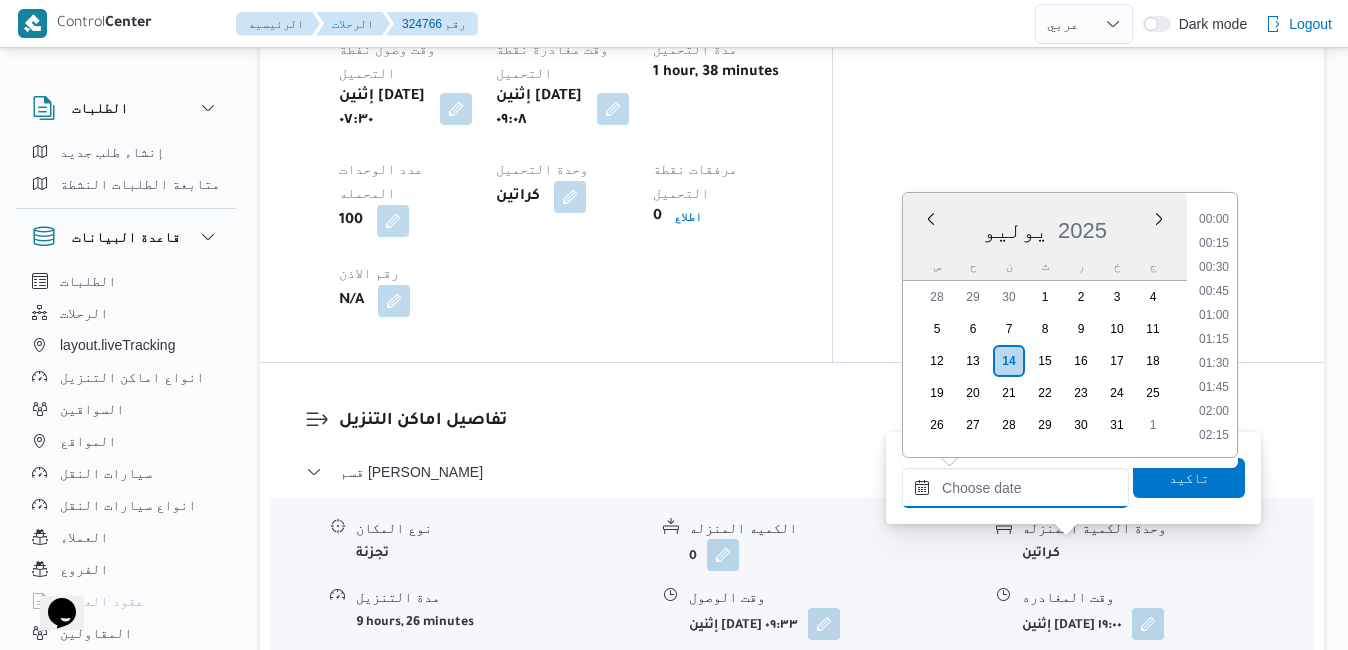 scroll, scrollTop: 1822, scrollLeft: 0, axis: vertical 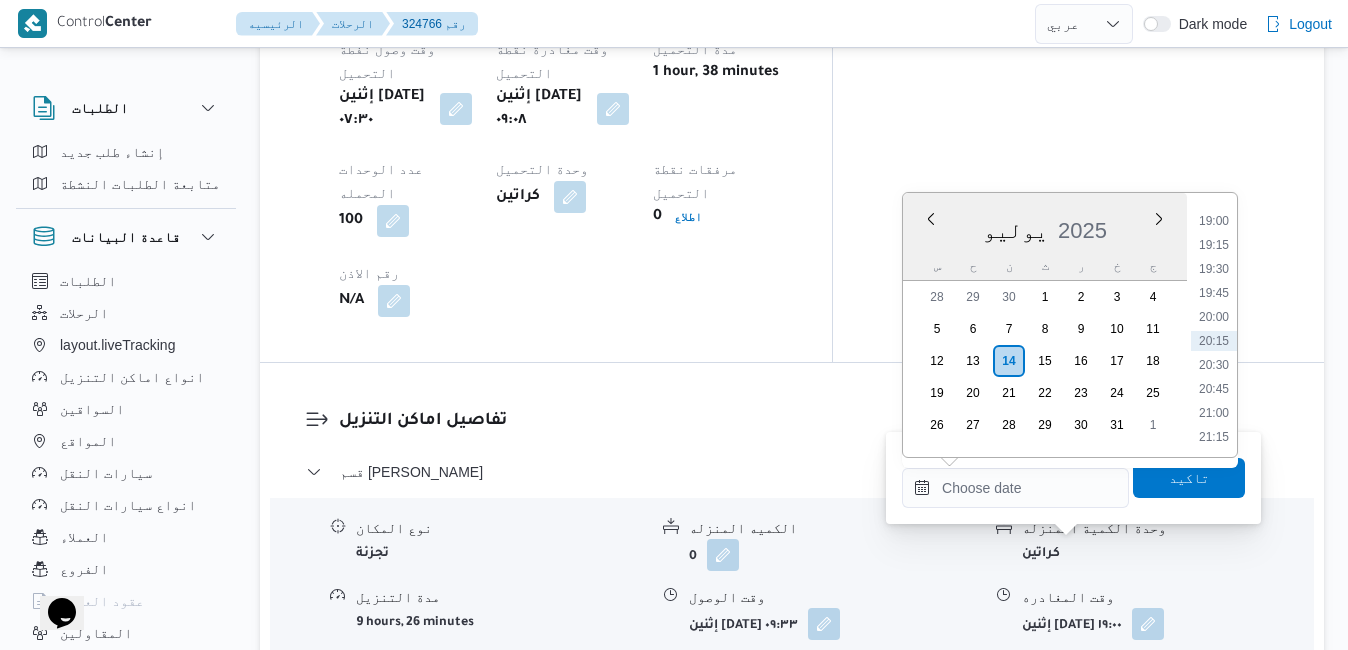 click on "يوليو 2025" at bounding box center (1045, 226) 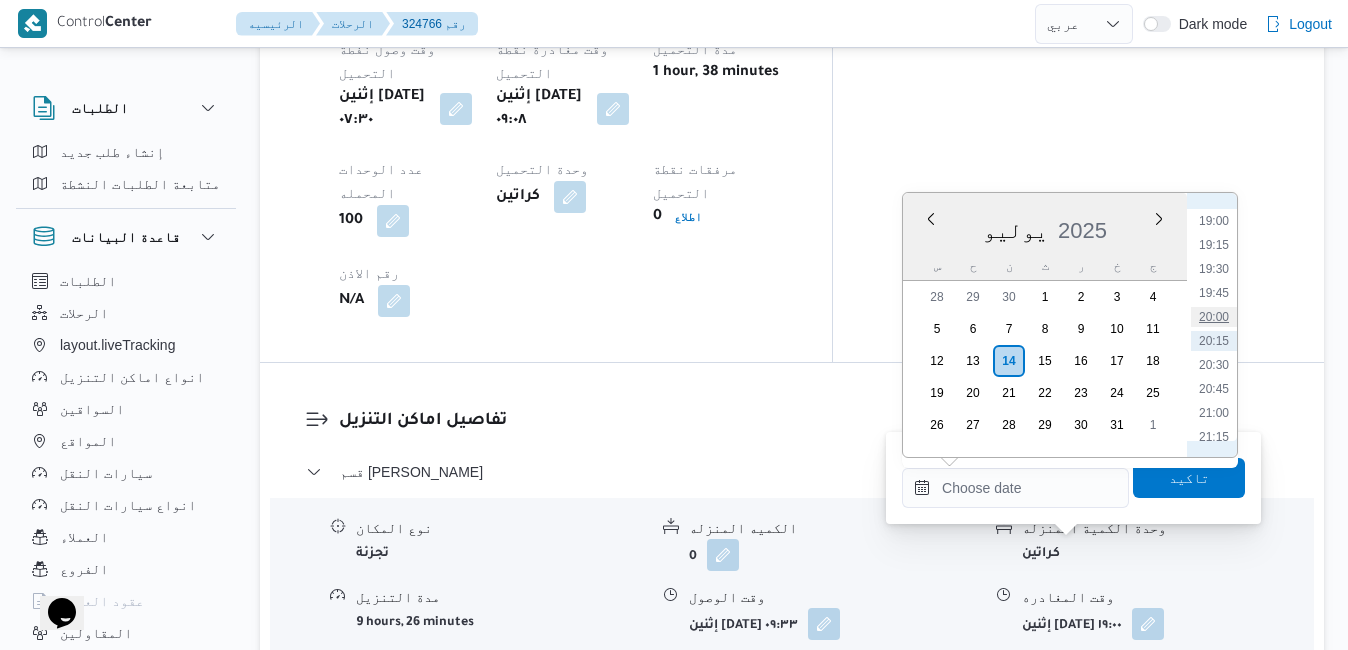 click on "20:00" at bounding box center [1214, 317] 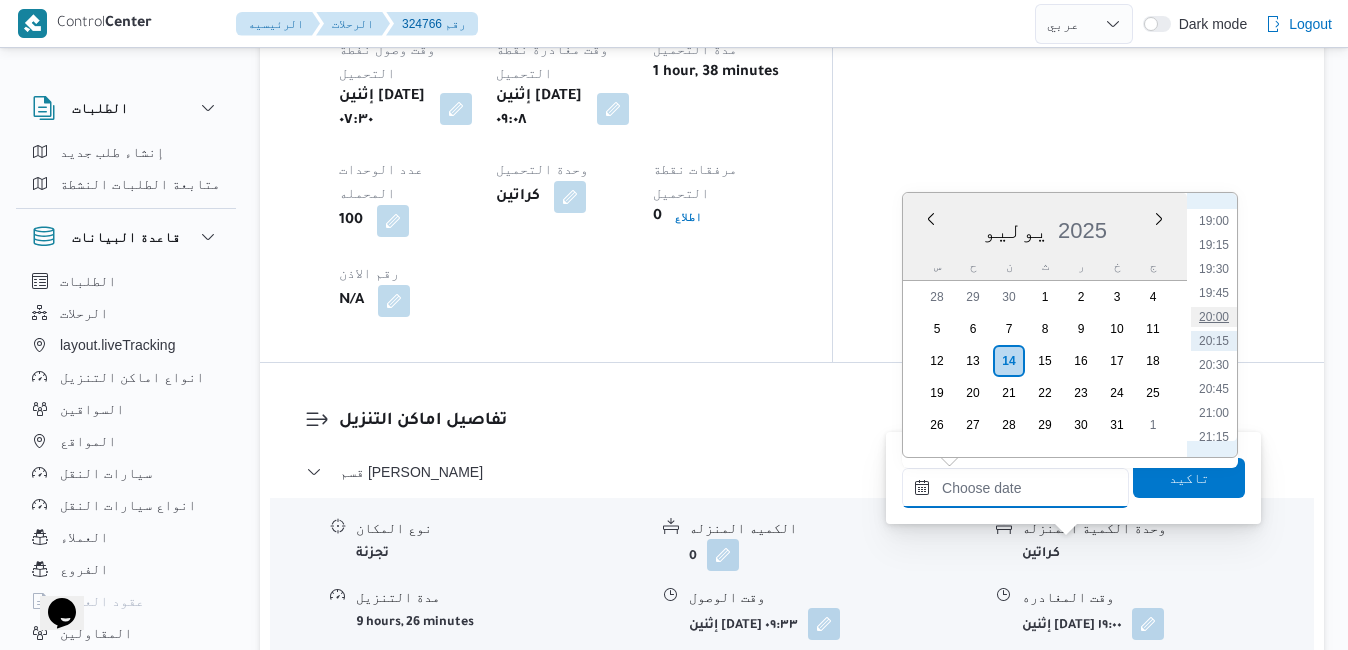 type on "[DATE] ٢٠:٠٠" 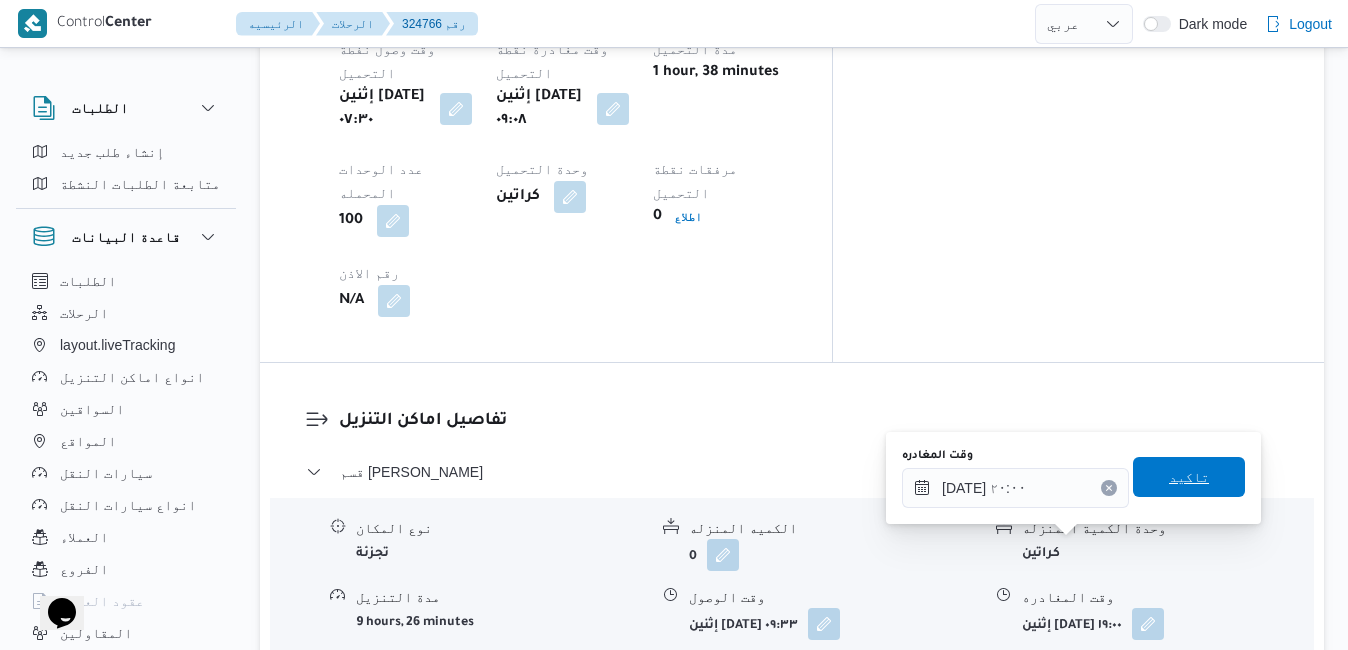click on "تاكيد" at bounding box center (1189, 477) 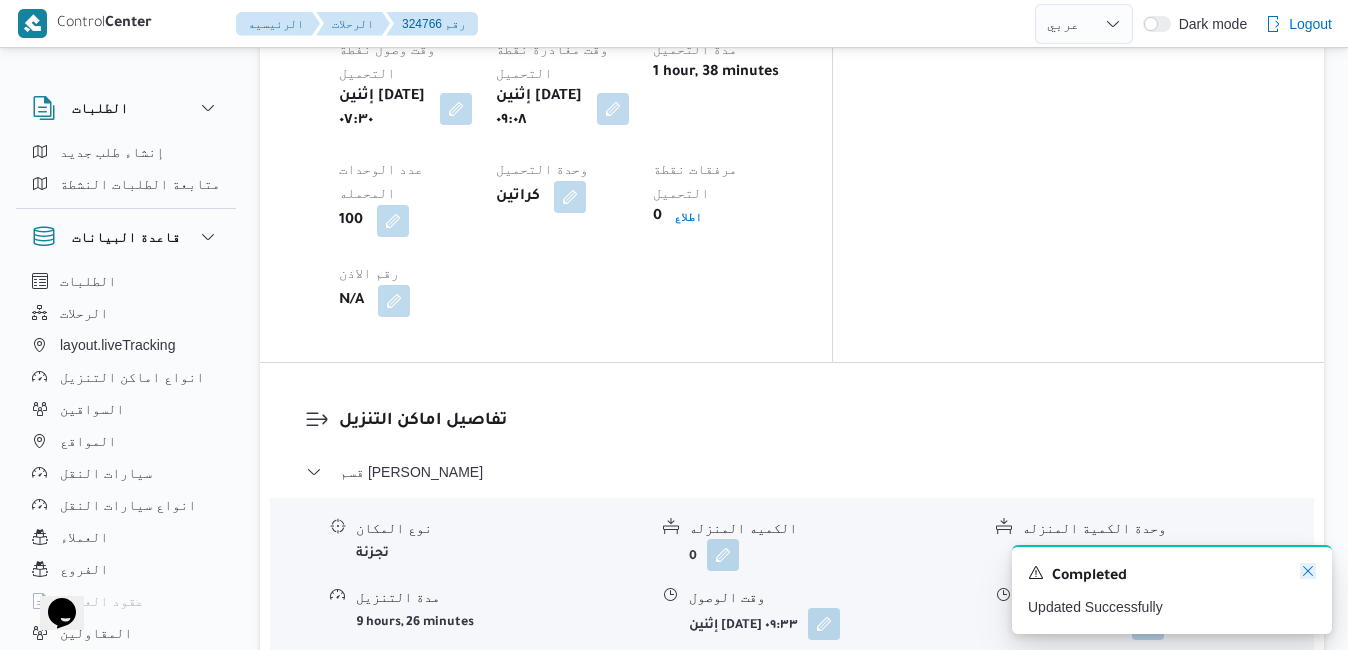 click 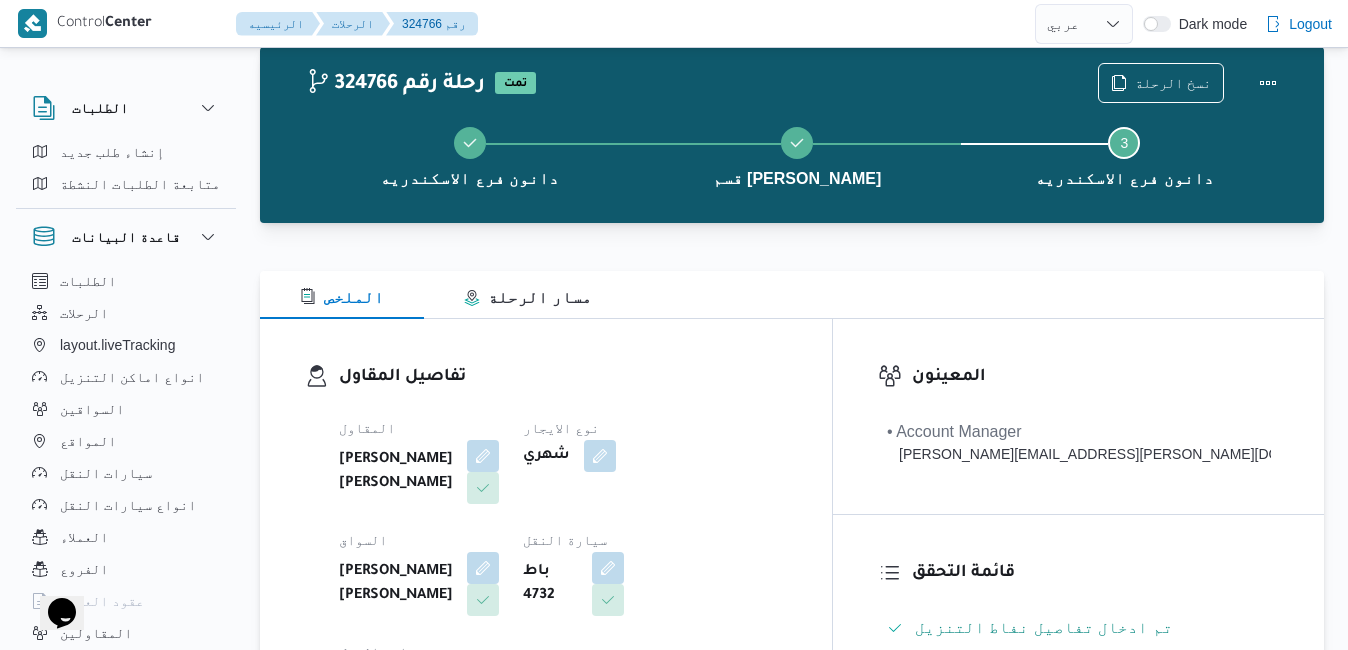 scroll, scrollTop: 0, scrollLeft: 0, axis: both 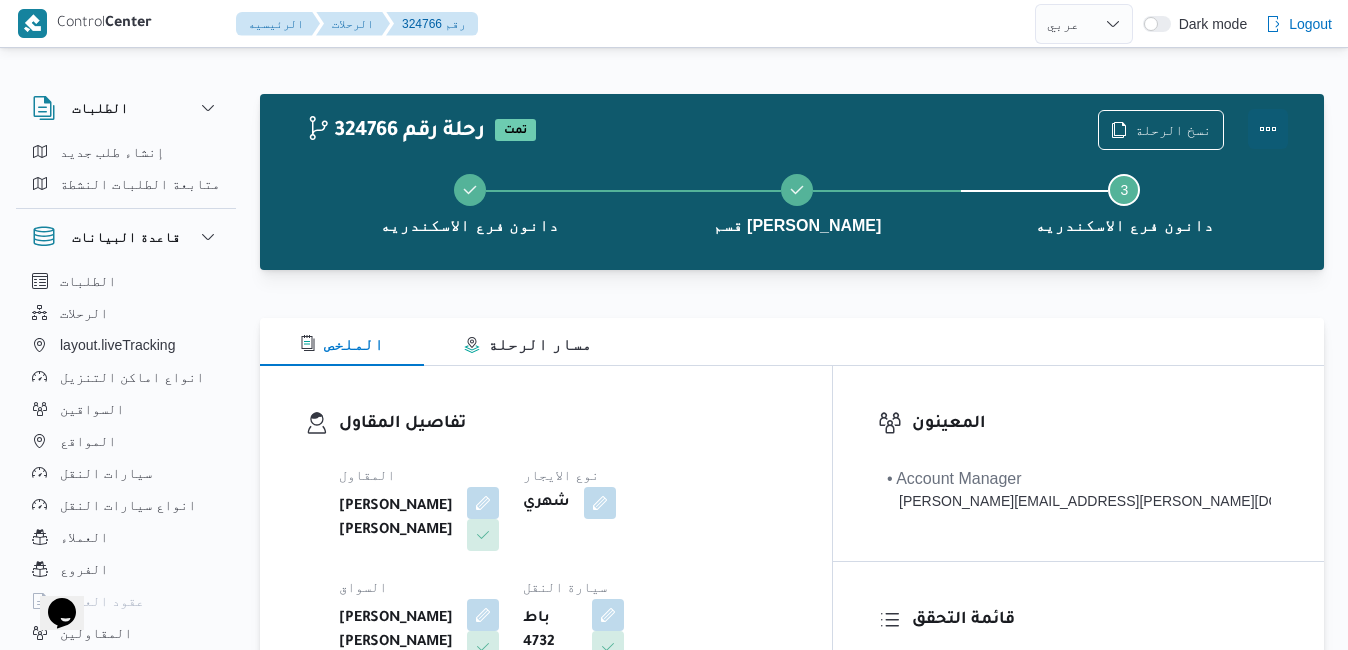 click at bounding box center (1268, 129) 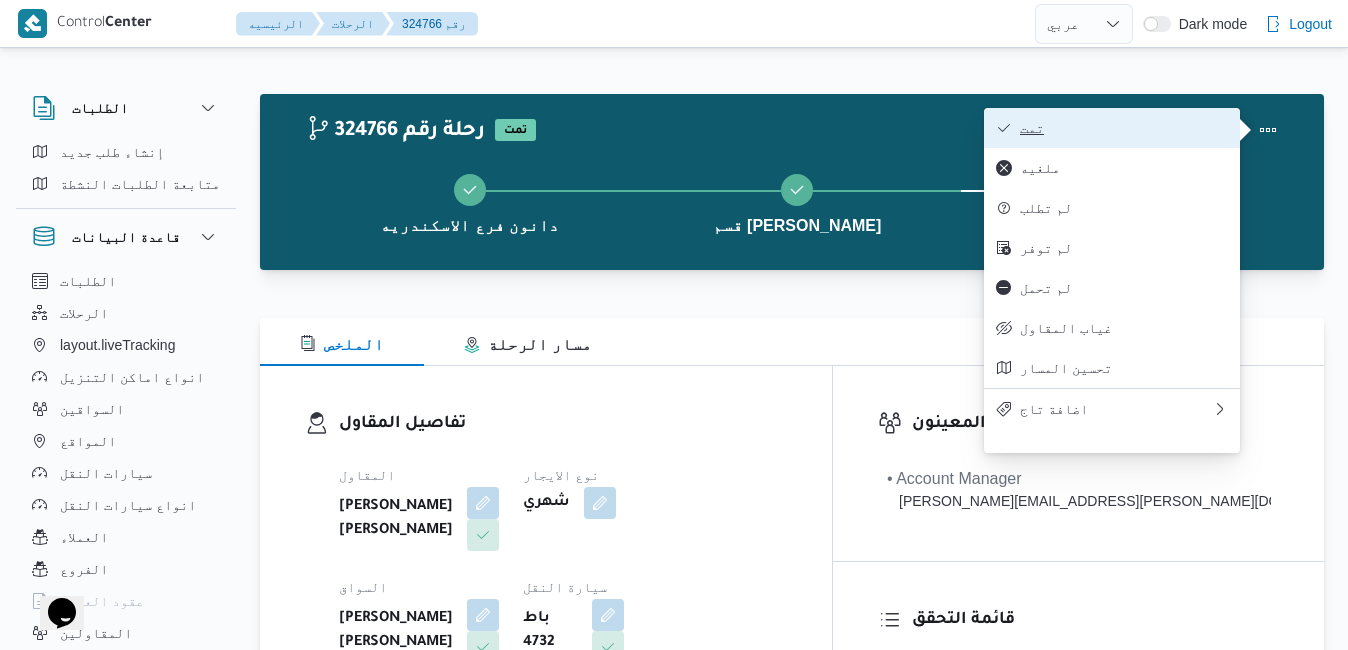 click on "تمت" at bounding box center [1124, 128] 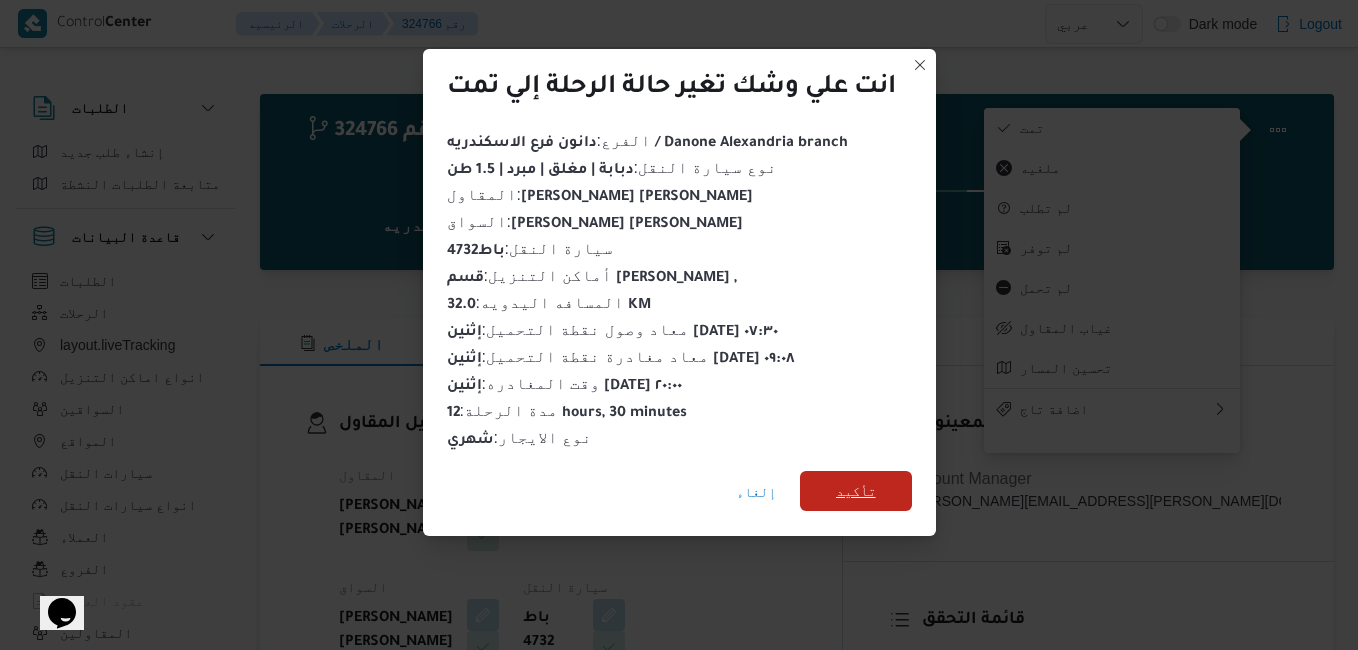 click on "تأكيد" at bounding box center [856, 491] 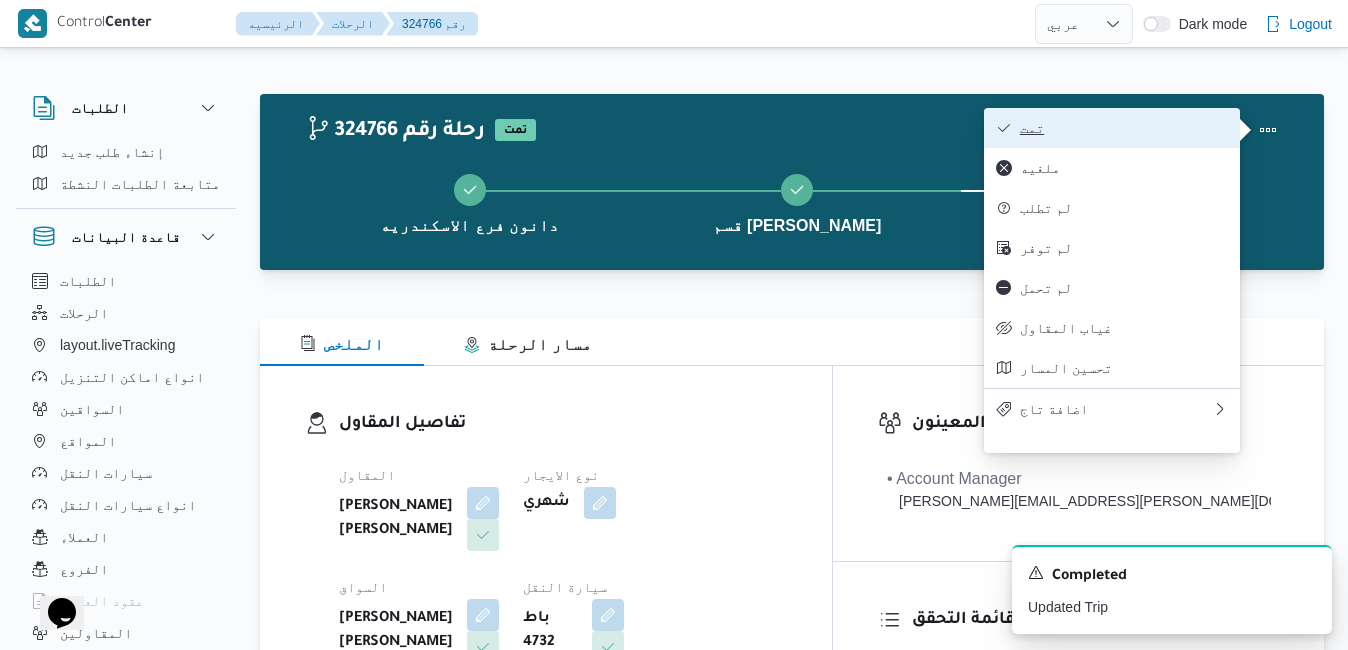 click on "تمت" at bounding box center [1124, 128] 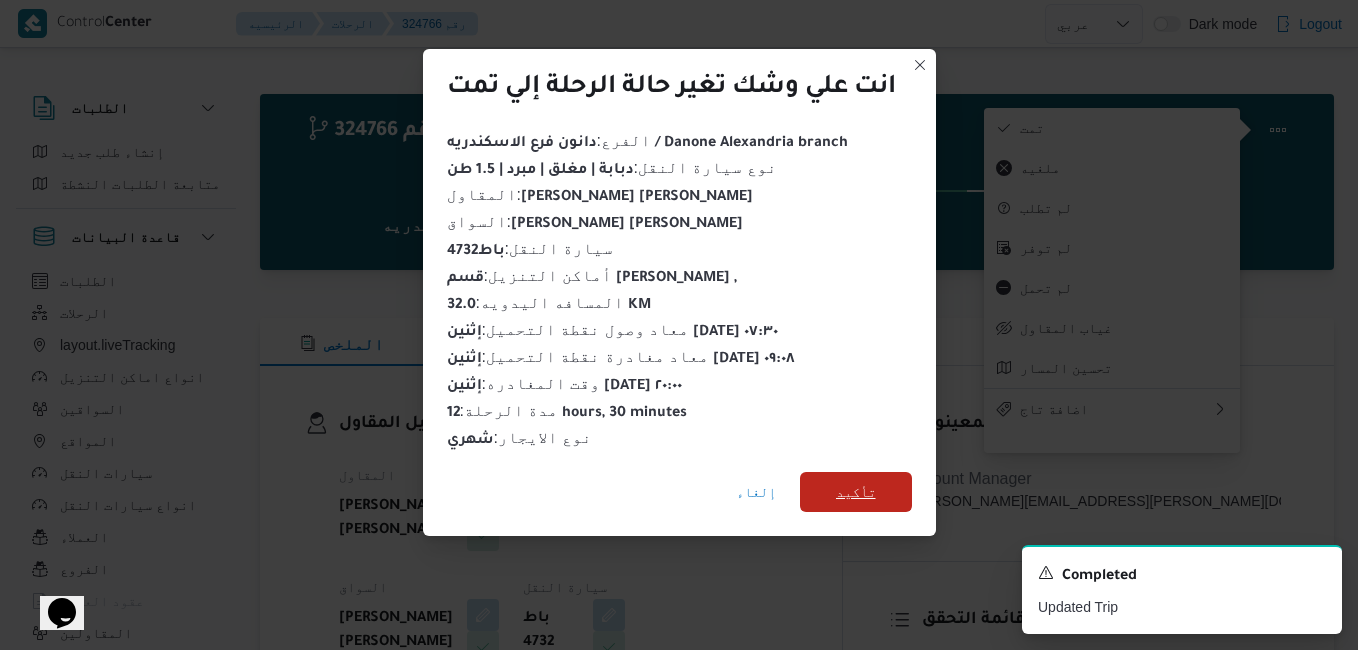 click on "تأكيد" at bounding box center (856, 492) 